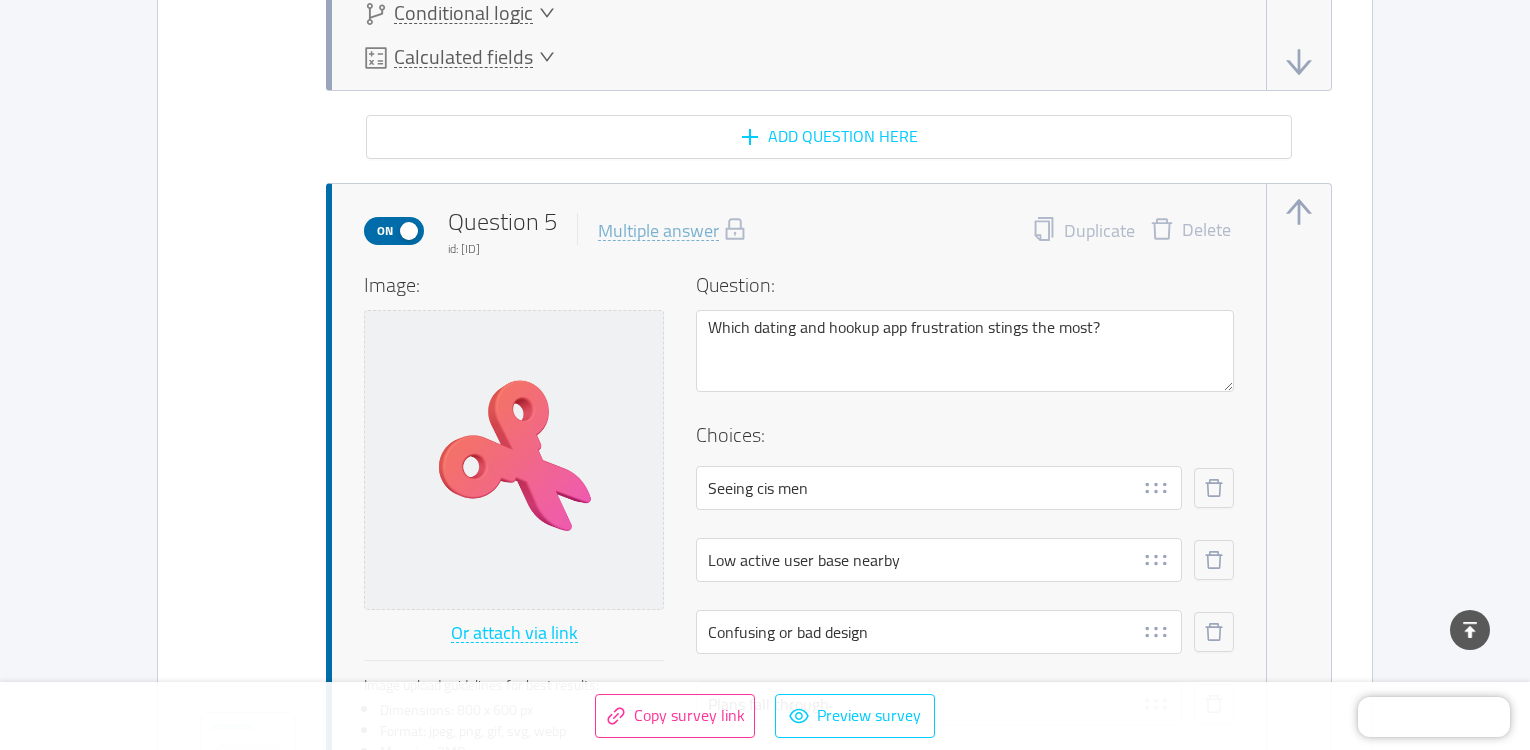 scroll, scrollTop: 4646, scrollLeft: 0, axis: vertical 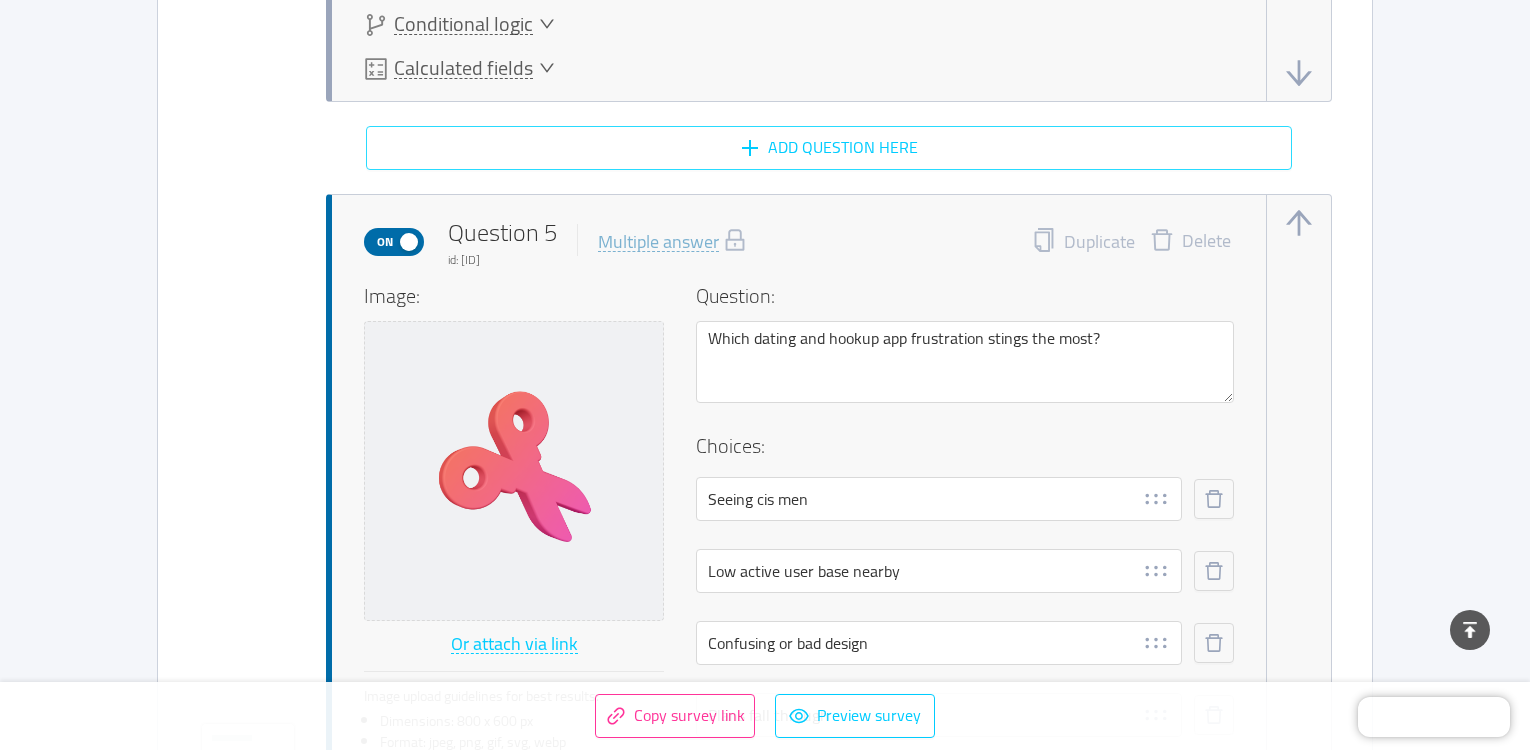 click on "Add question here" at bounding box center [829, 148] 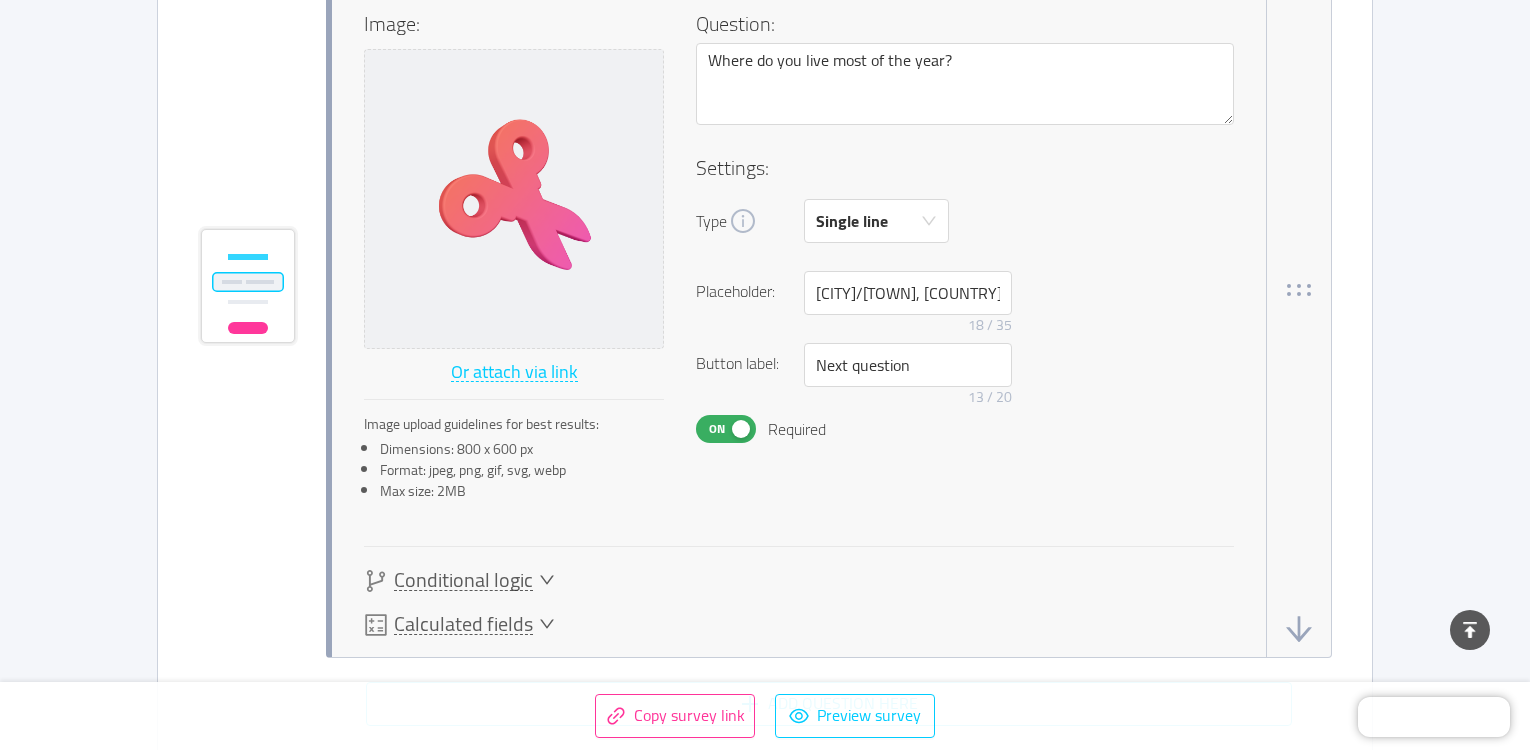 scroll, scrollTop: 4118, scrollLeft: 0, axis: vertical 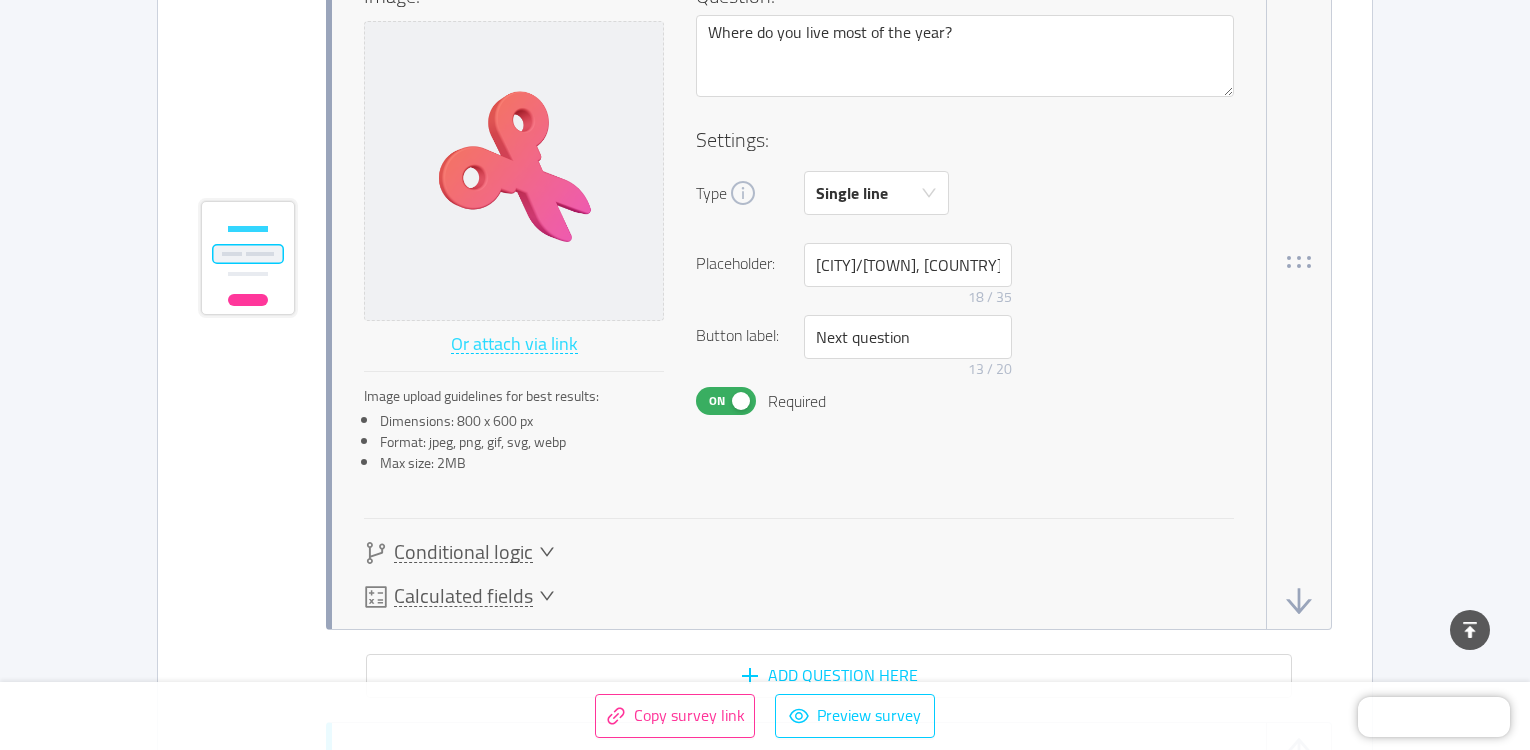 drag, startPoint x: 526, startPoint y: 162, endPoint x: 563, endPoint y: 330, distance: 172.02615 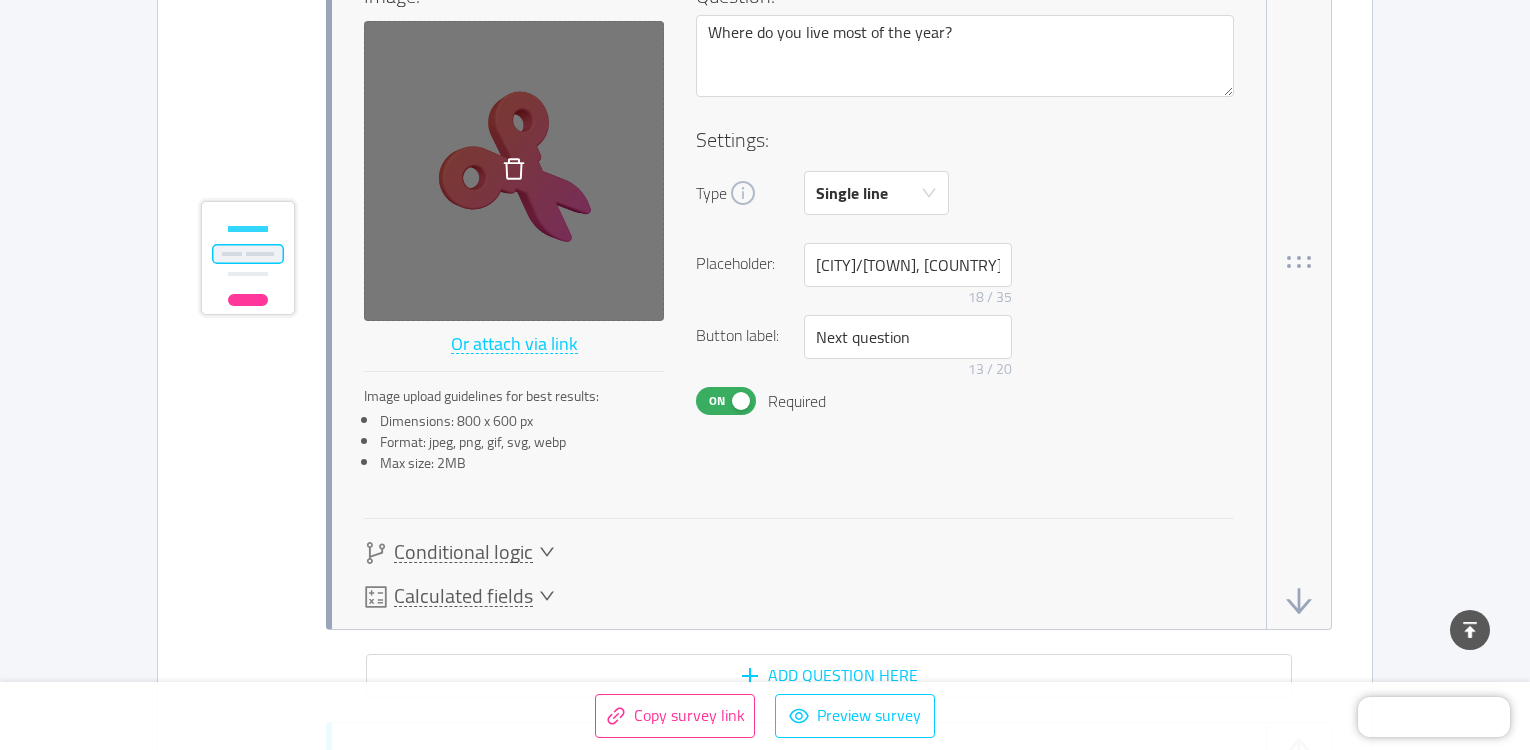 click at bounding box center (514, 171) 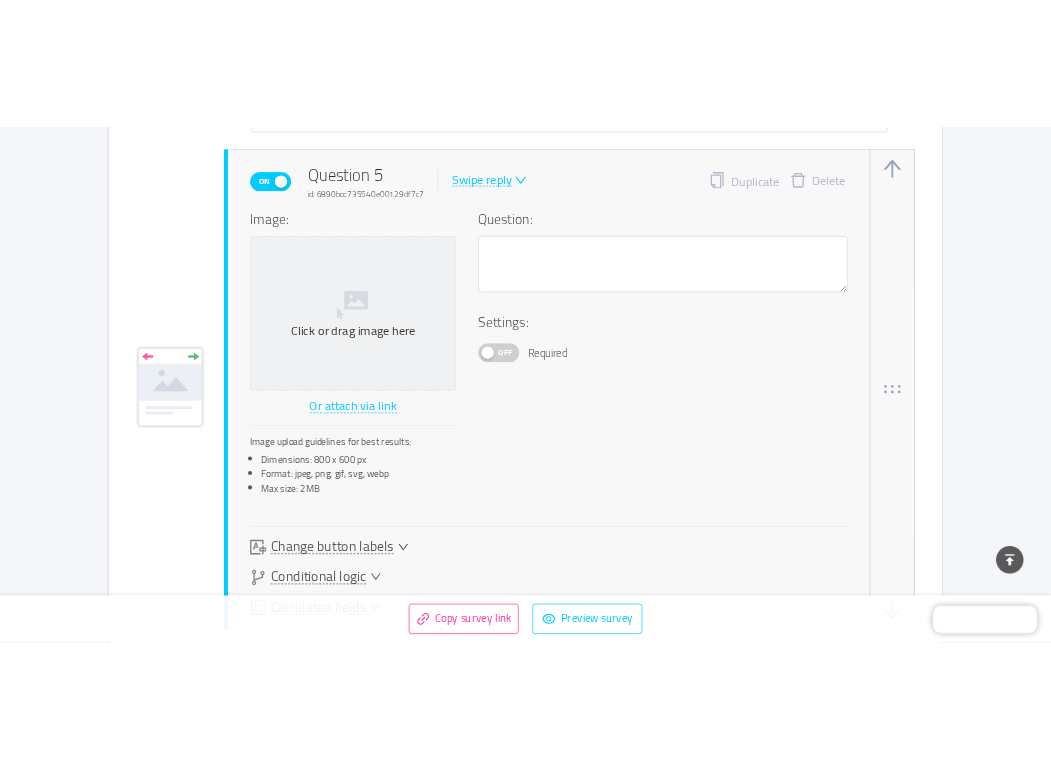 scroll, scrollTop: 4849, scrollLeft: 0, axis: vertical 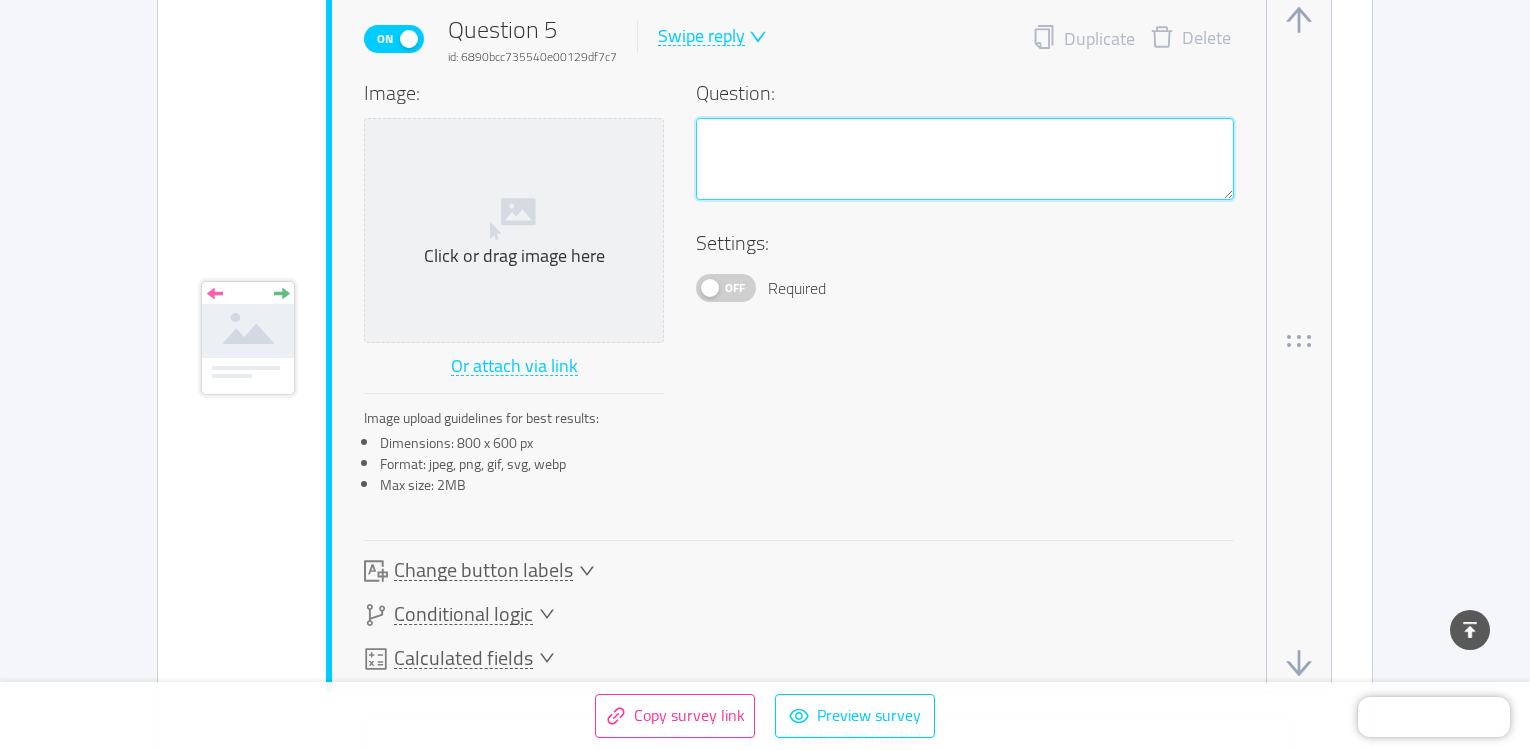click at bounding box center (965, 159) 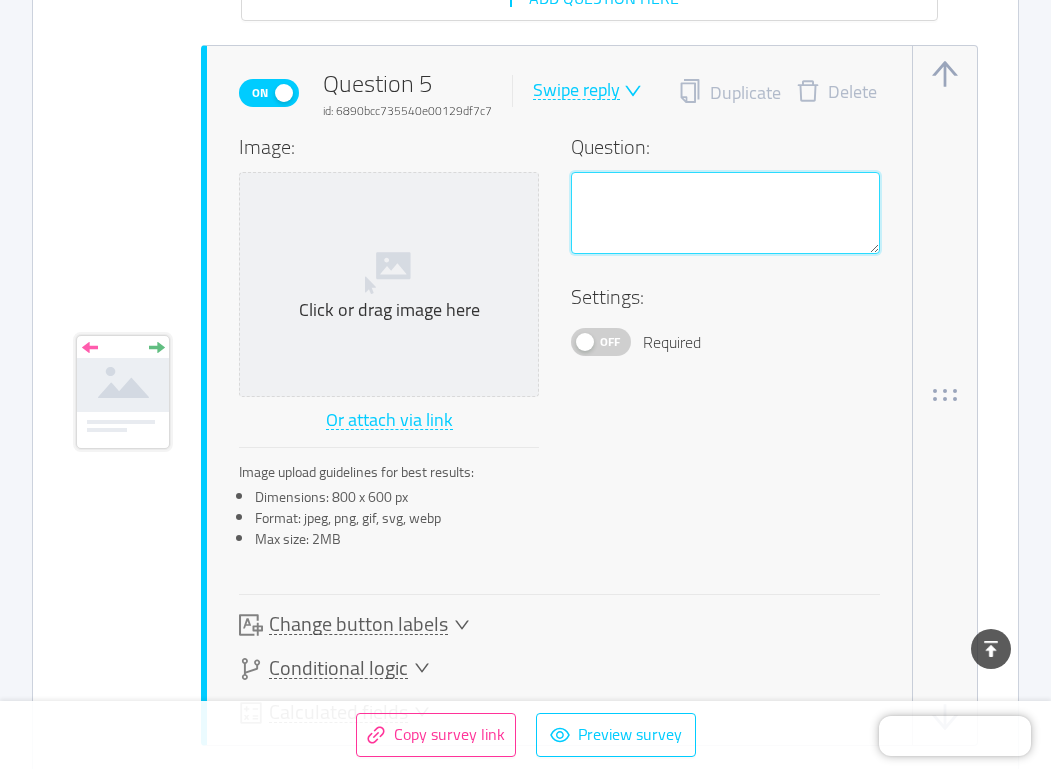 paste on "Which apps have you used in the past?" 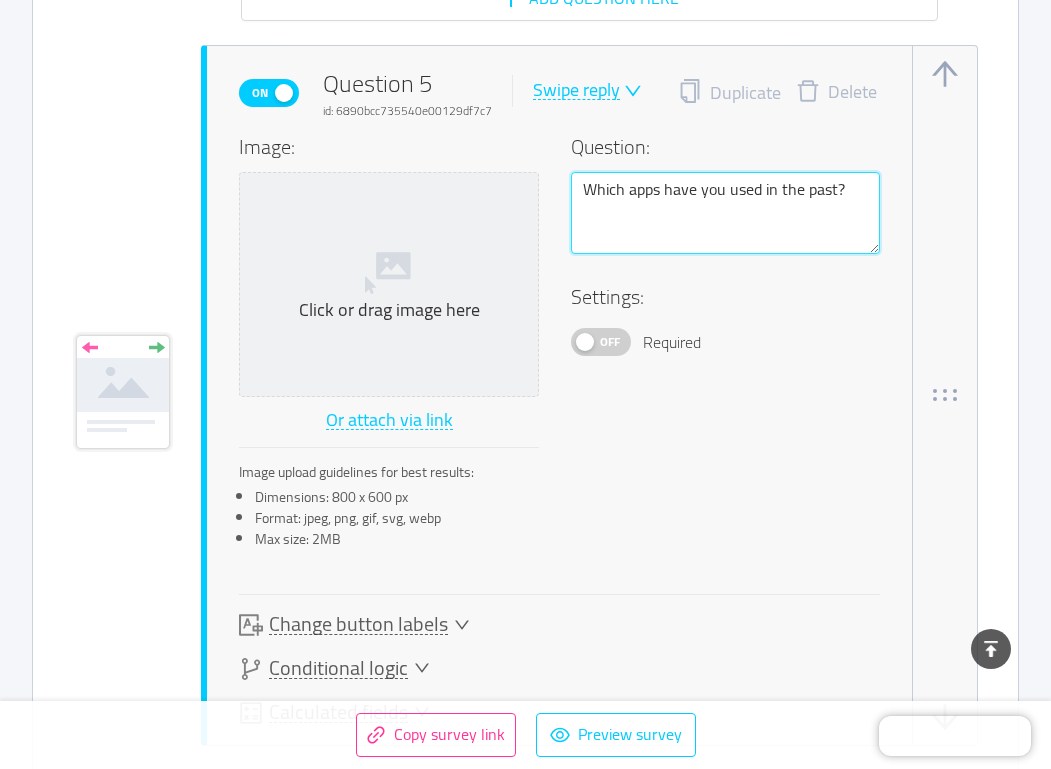 type 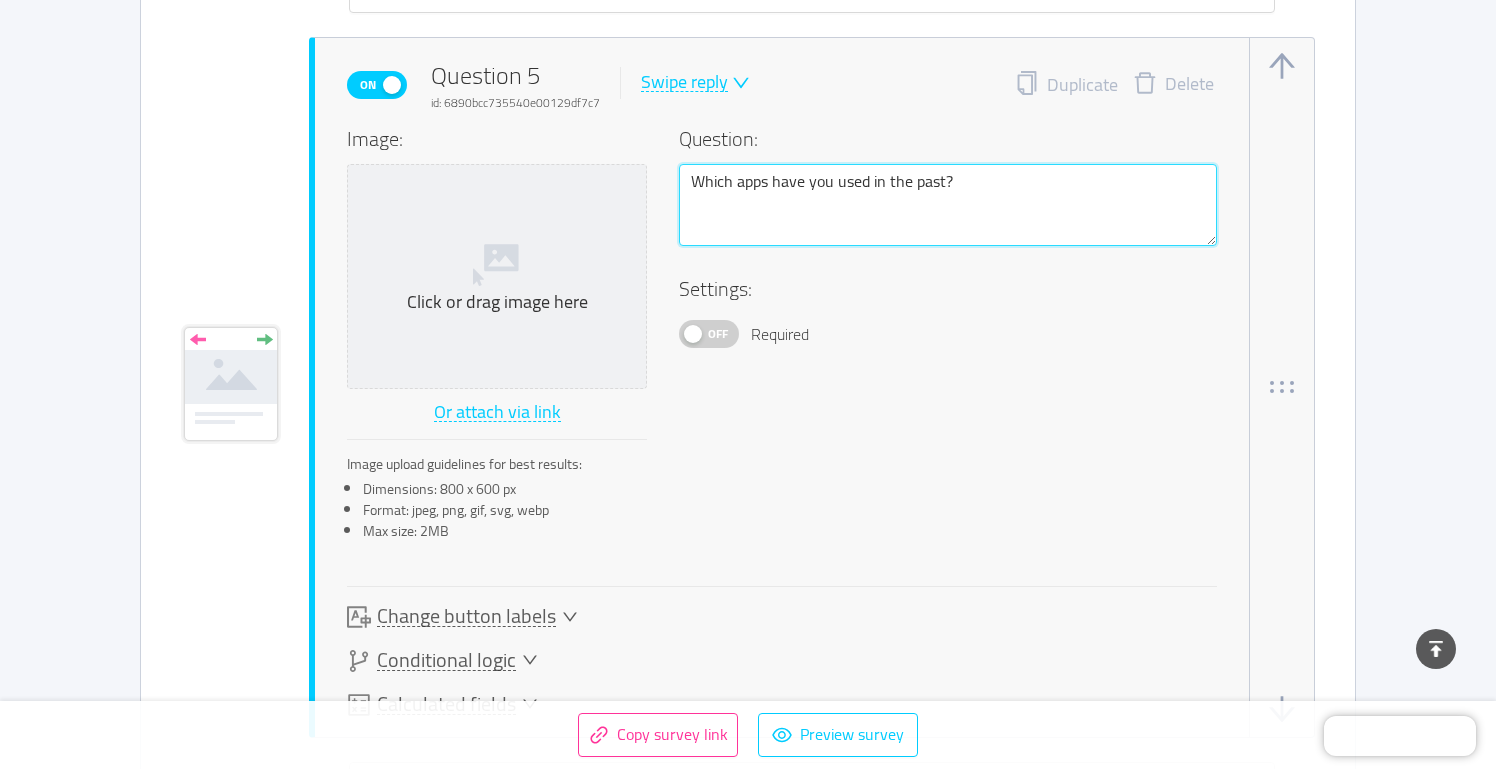 scroll, scrollTop: 4853, scrollLeft: 0, axis: vertical 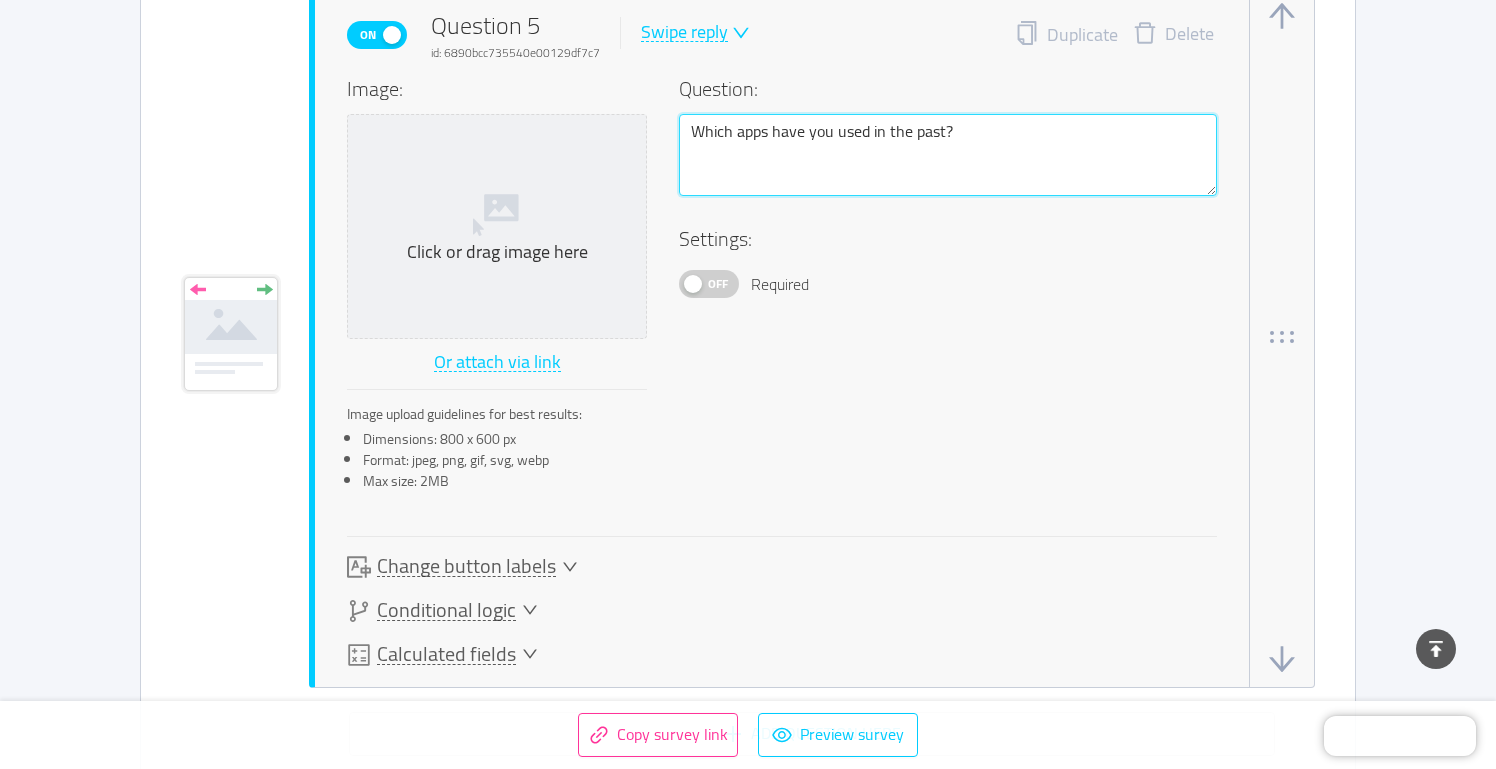 type on "Which apps have you used in the past?" 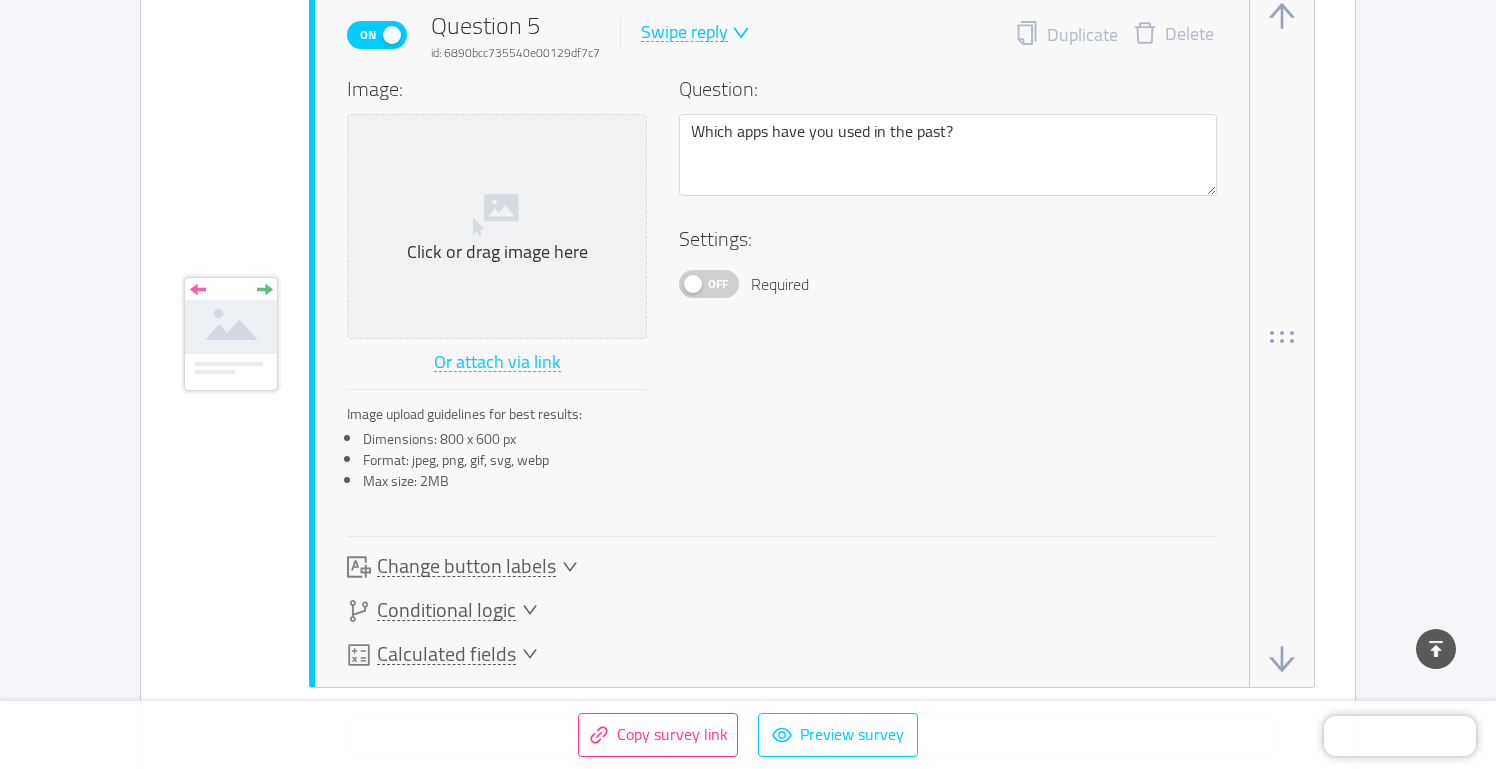 click on "On Question 5 id: [ID] Swipe reply Duplicate Delete" at bounding box center (782, 35) 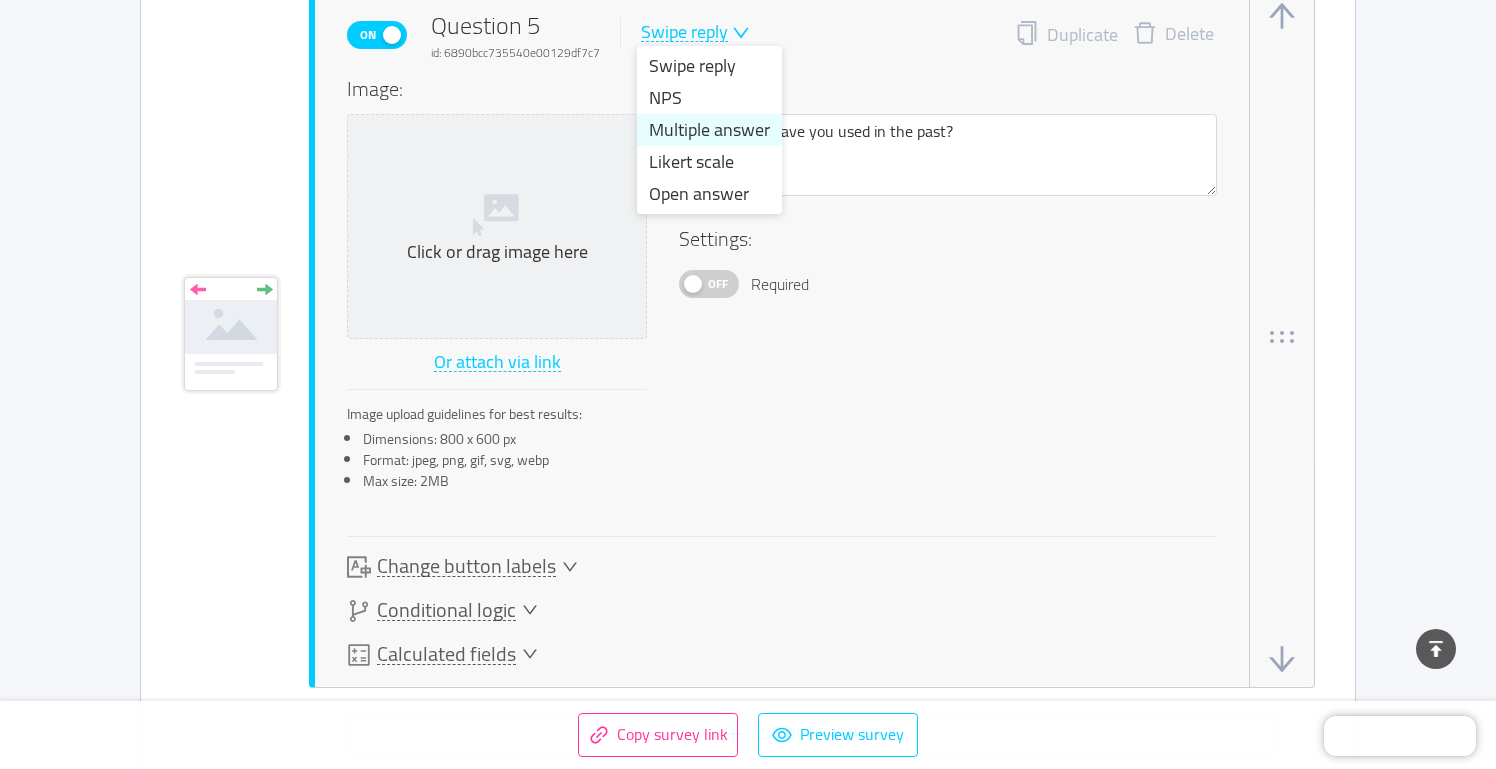 click on "Multiple answer" at bounding box center [709, 130] 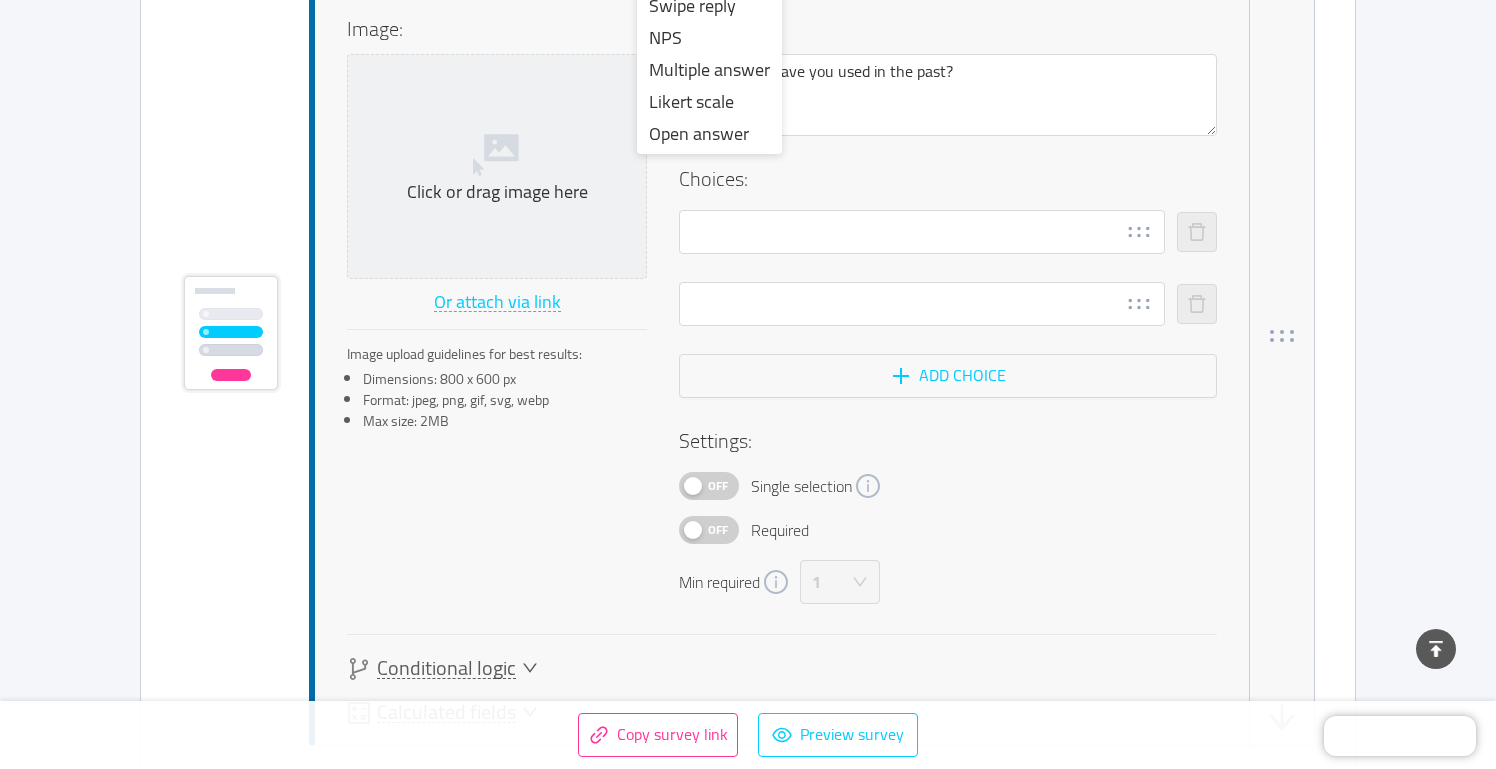 type 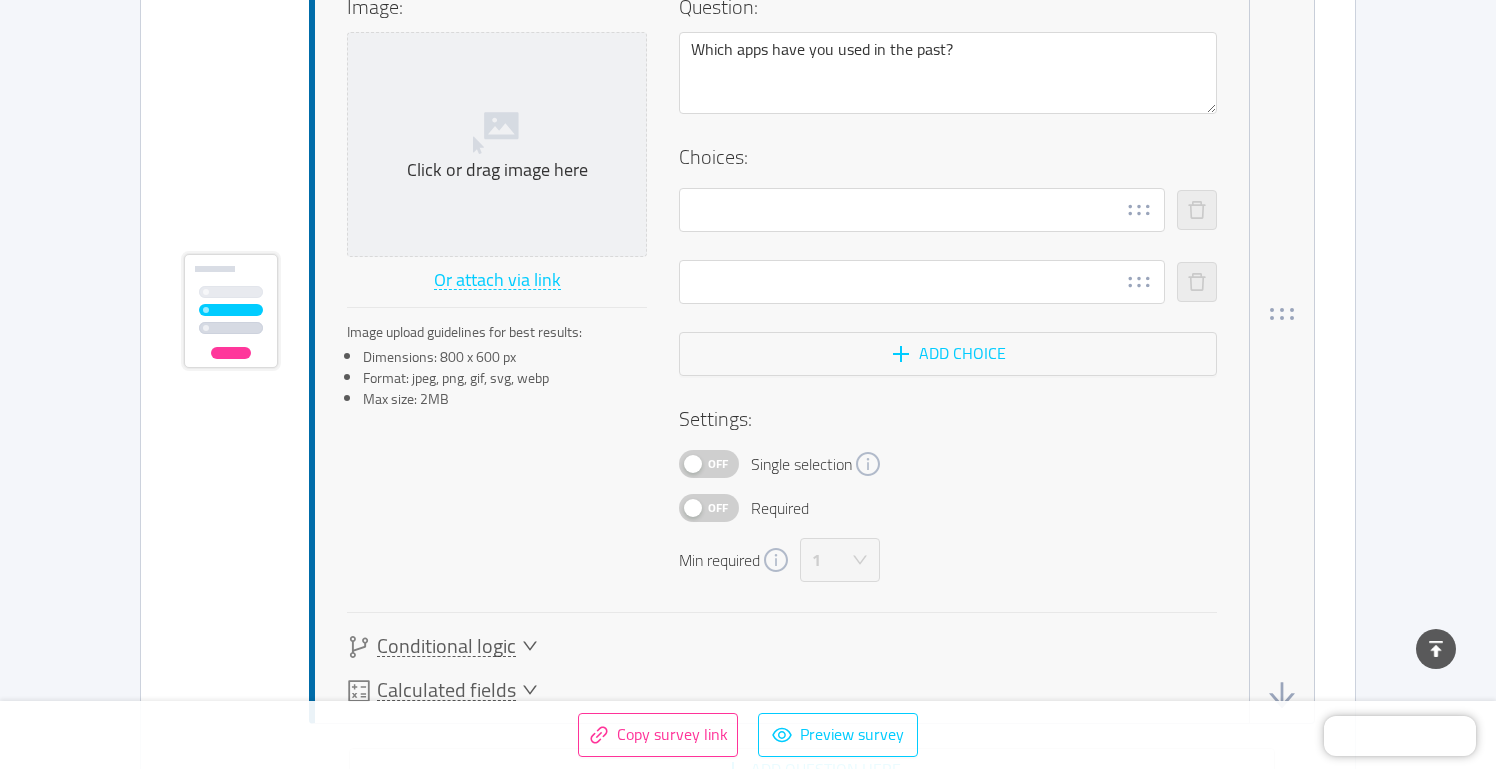 scroll, scrollTop: 4938, scrollLeft: 0, axis: vertical 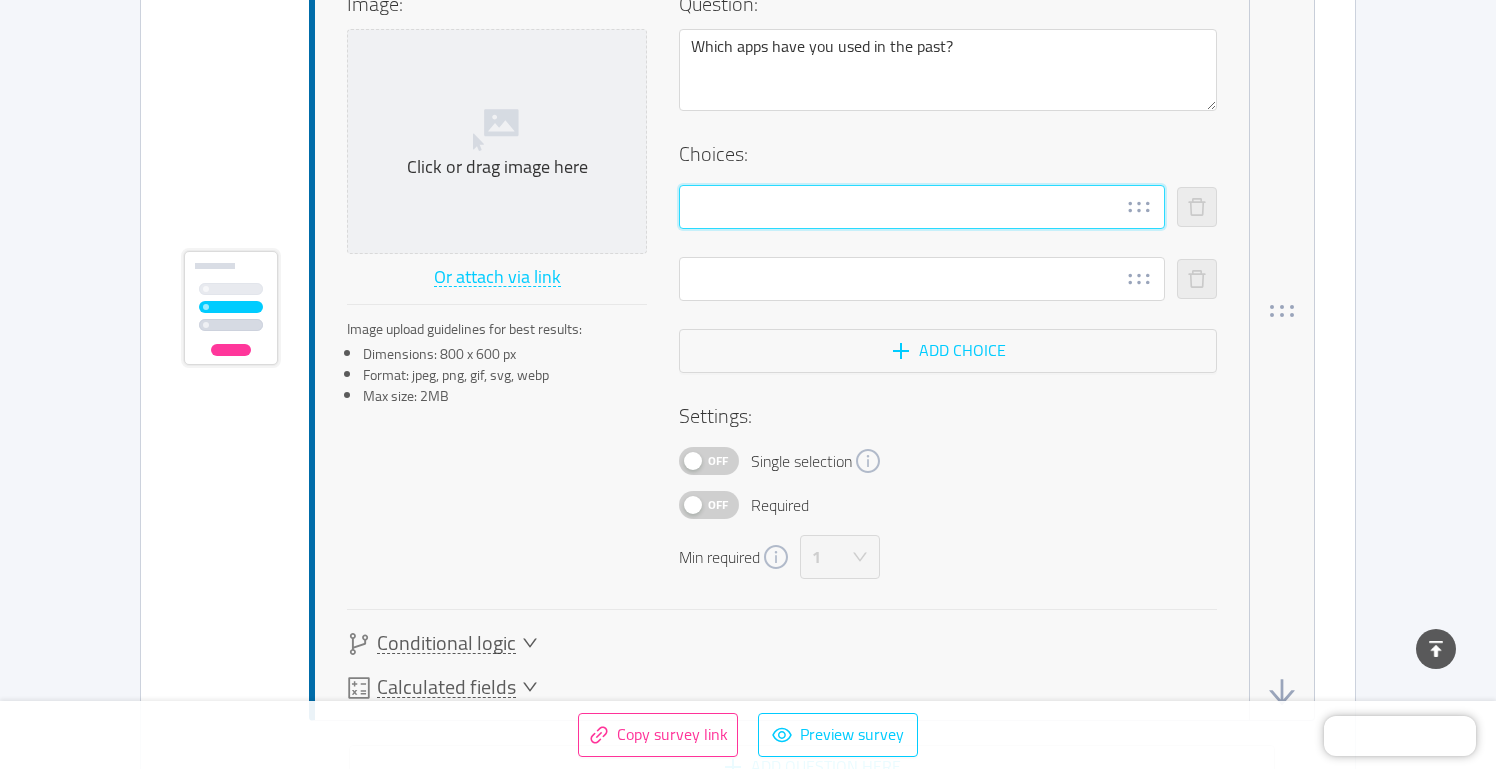 click at bounding box center (922, 207) 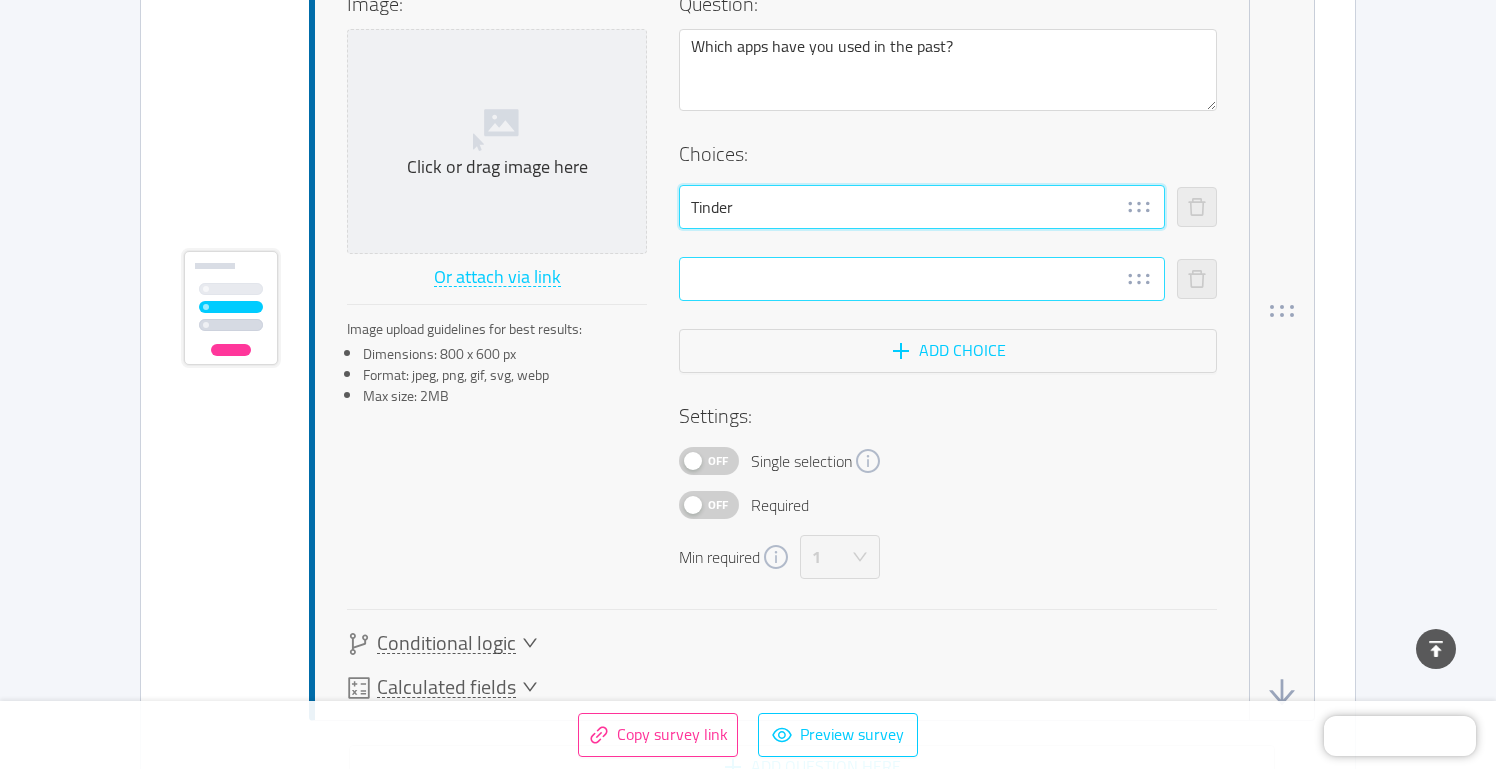 type on "Tinder" 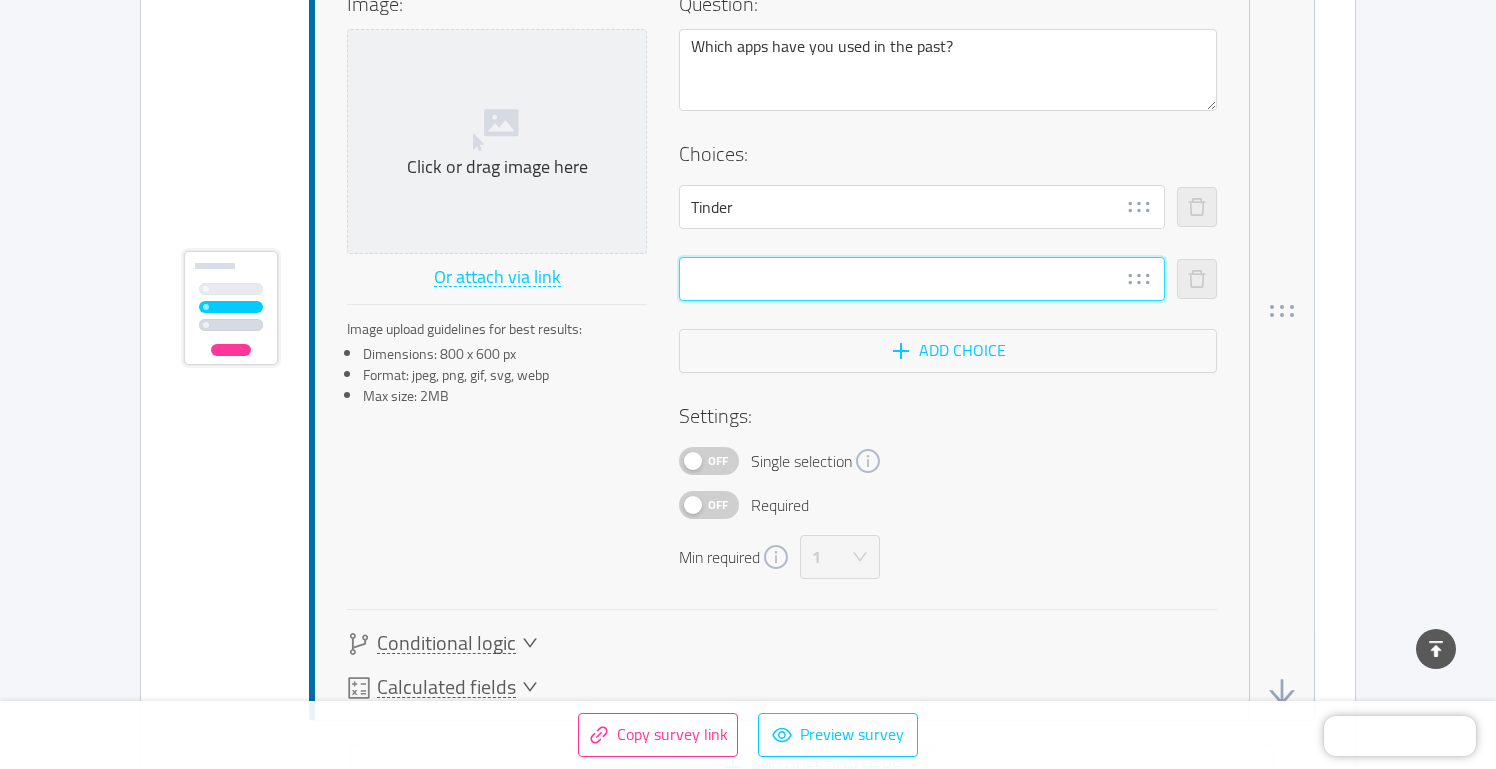 click at bounding box center [922, 279] 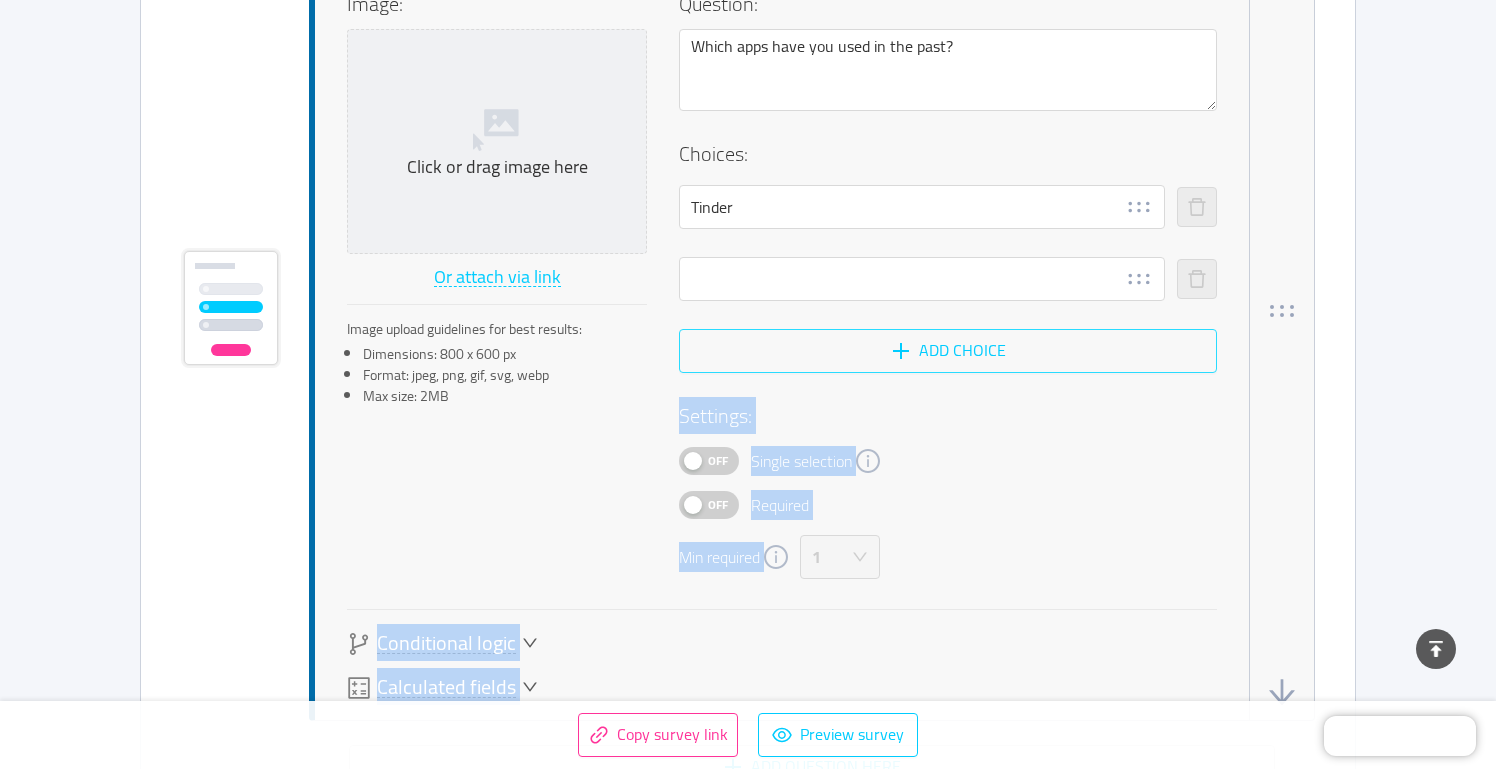 drag, startPoint x: 1491, startPoint y: 316, endPoint x: 878, endPoint y: 369, distance: 615.2869 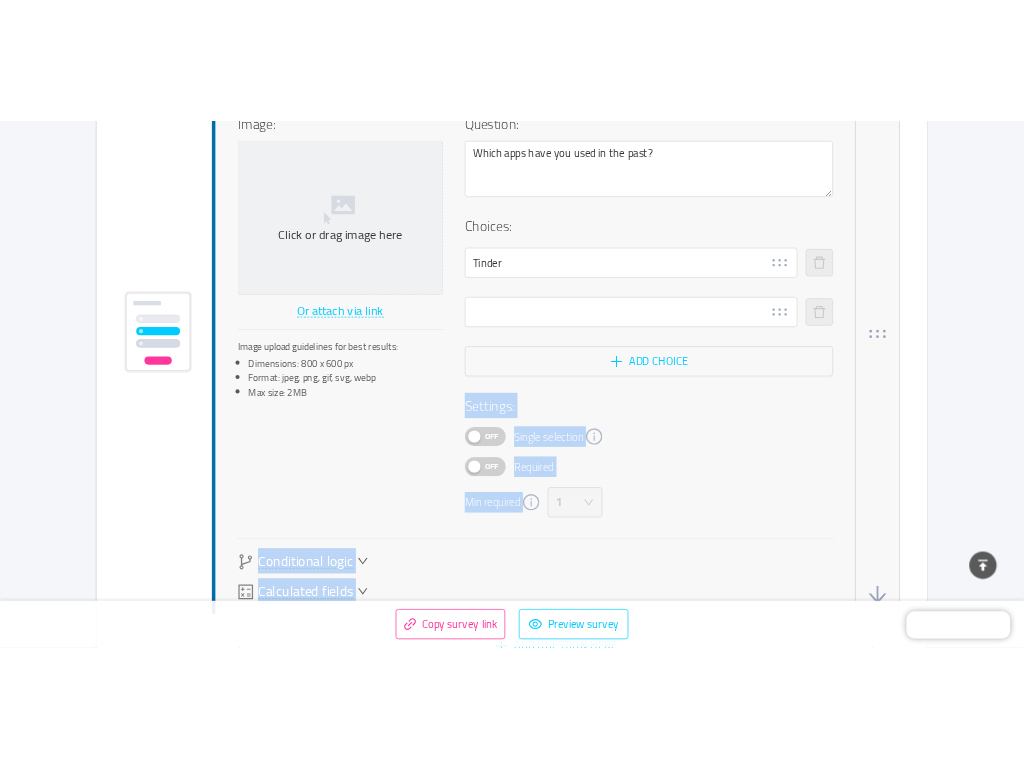 scroll, scrollTop: 5001, scrollLeft: 0, axis: vertical 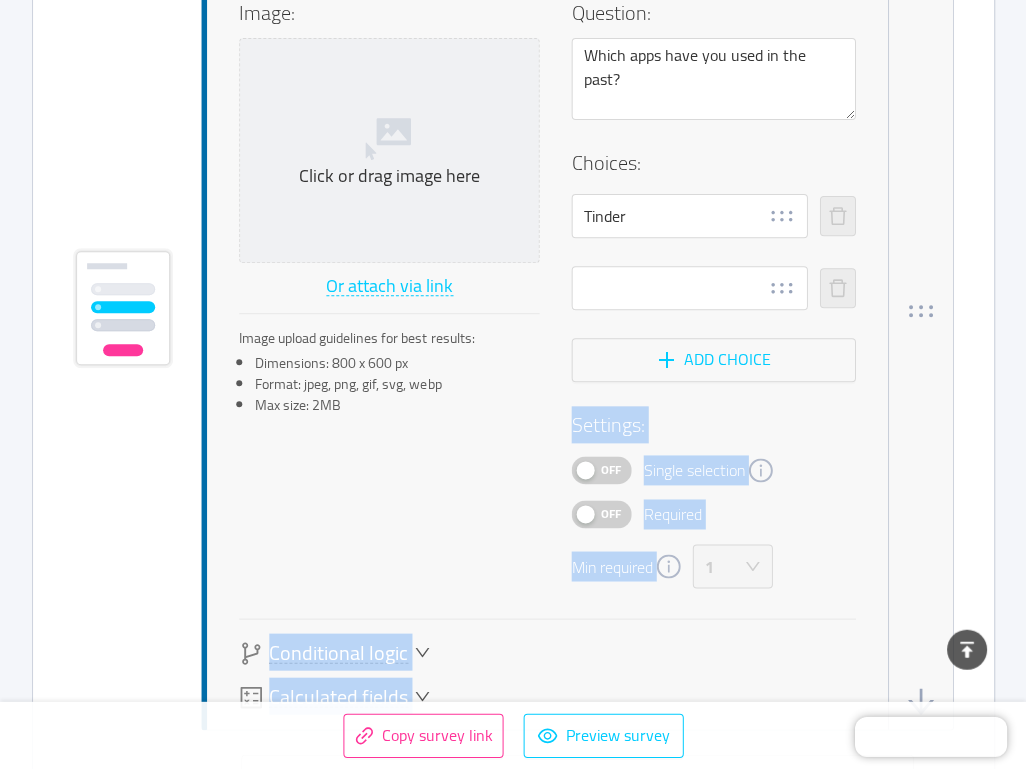 type 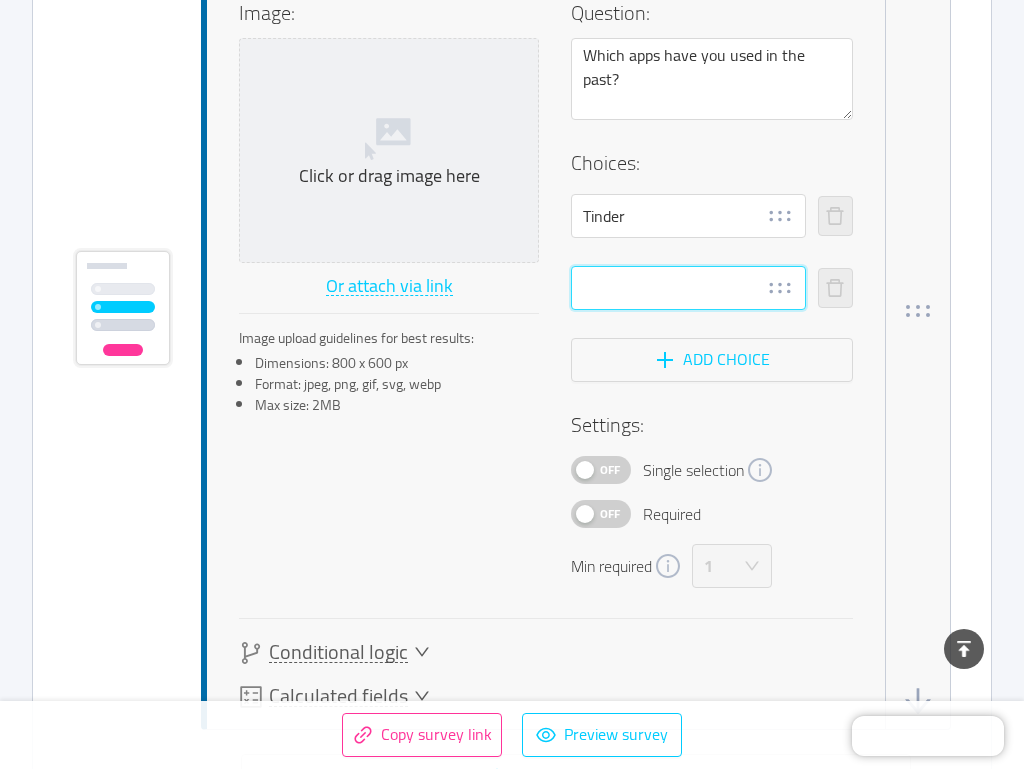 click at bounding box center [688, 288] 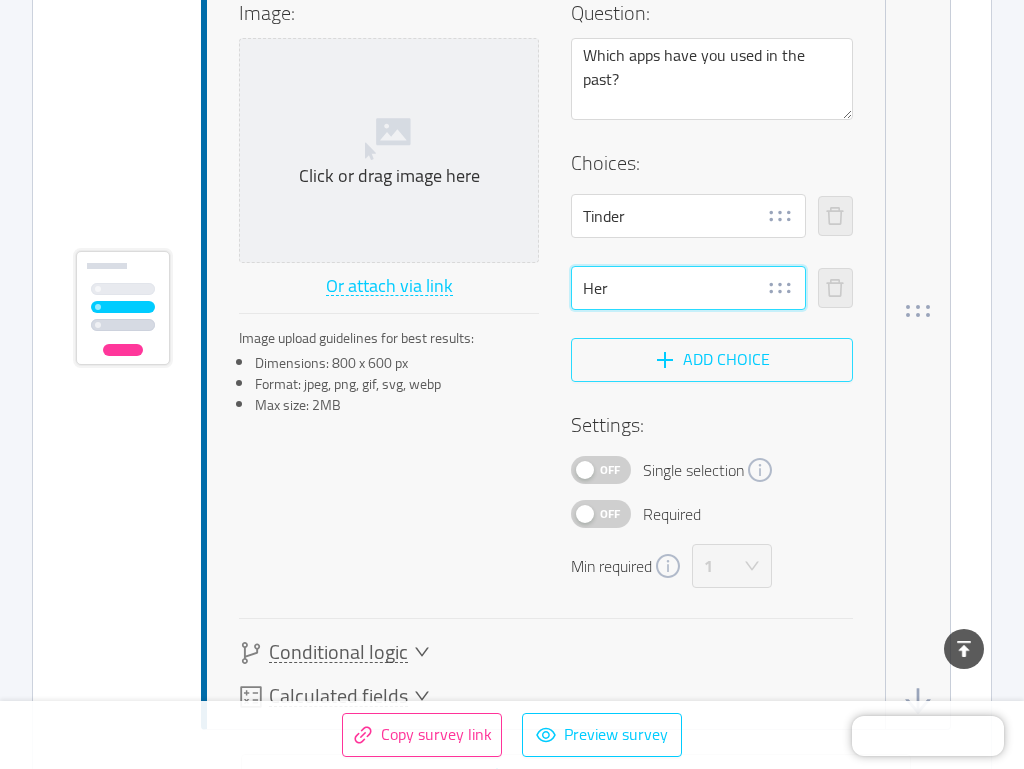 type on "Her" 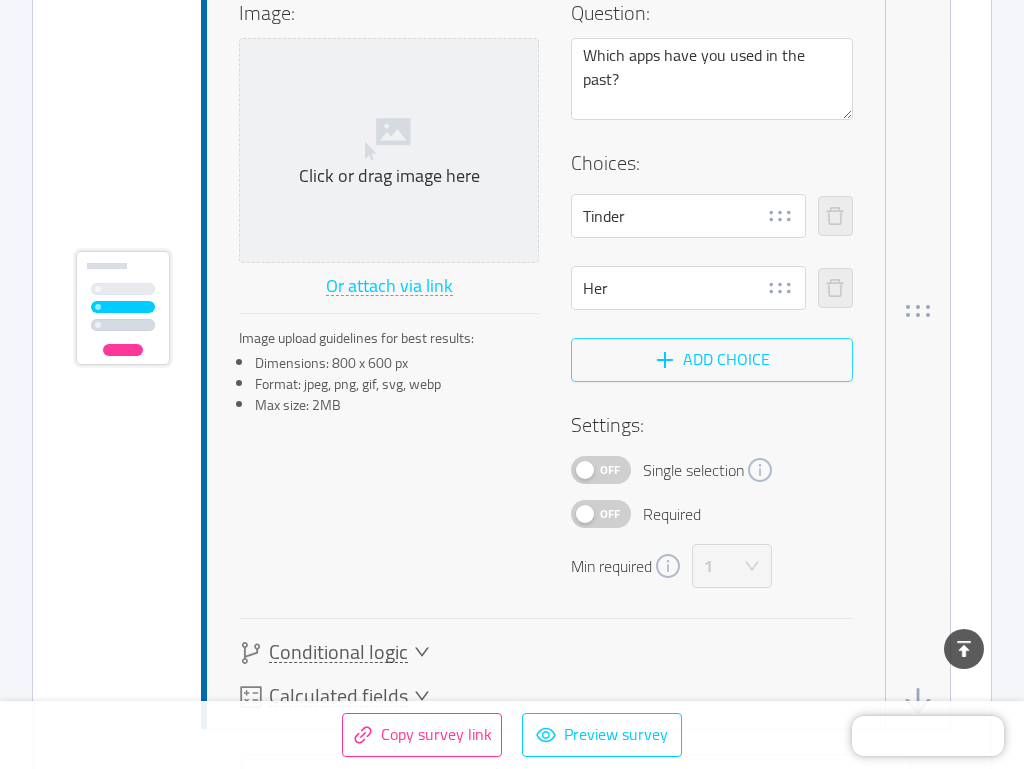 click on "Add choice" at bounding box center [712, 360] 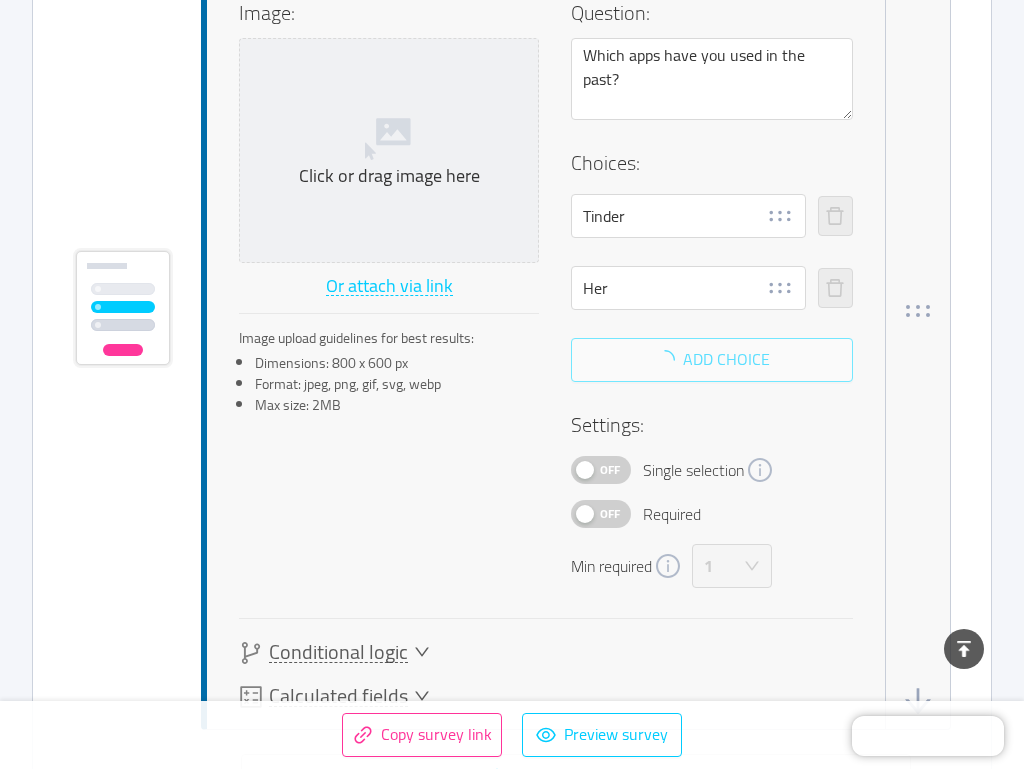 scroll, scrollTop: 5037, scrollLeft: 0, axis: vertical 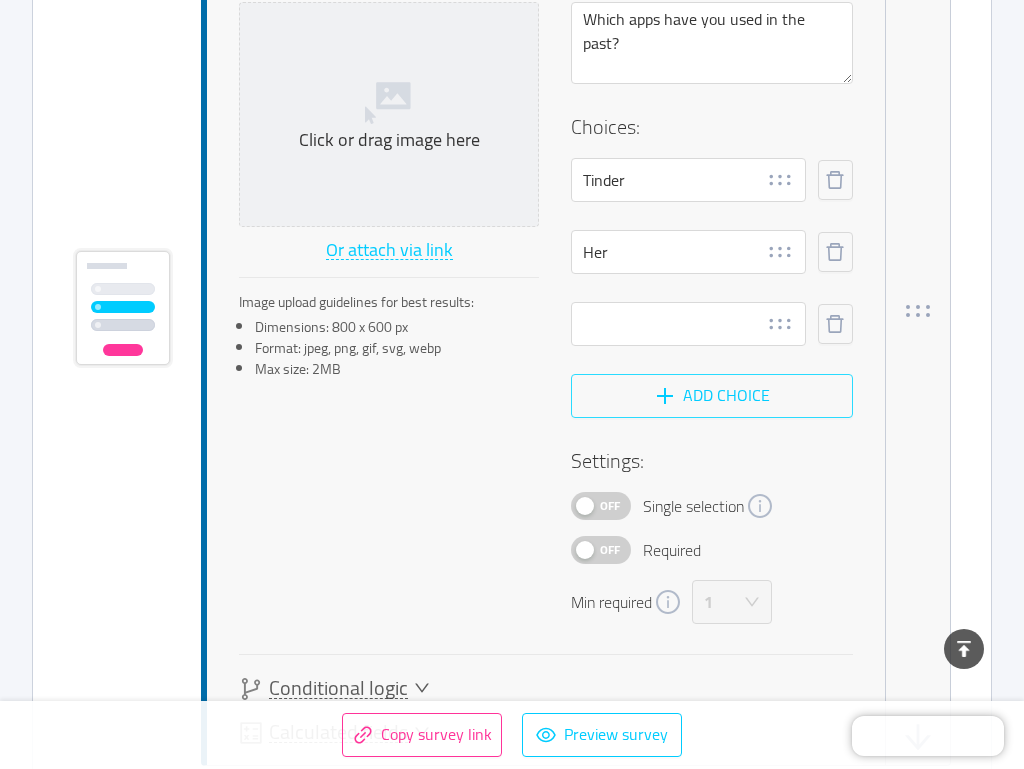 click on "Add choice" at bounding box center [712, 396] 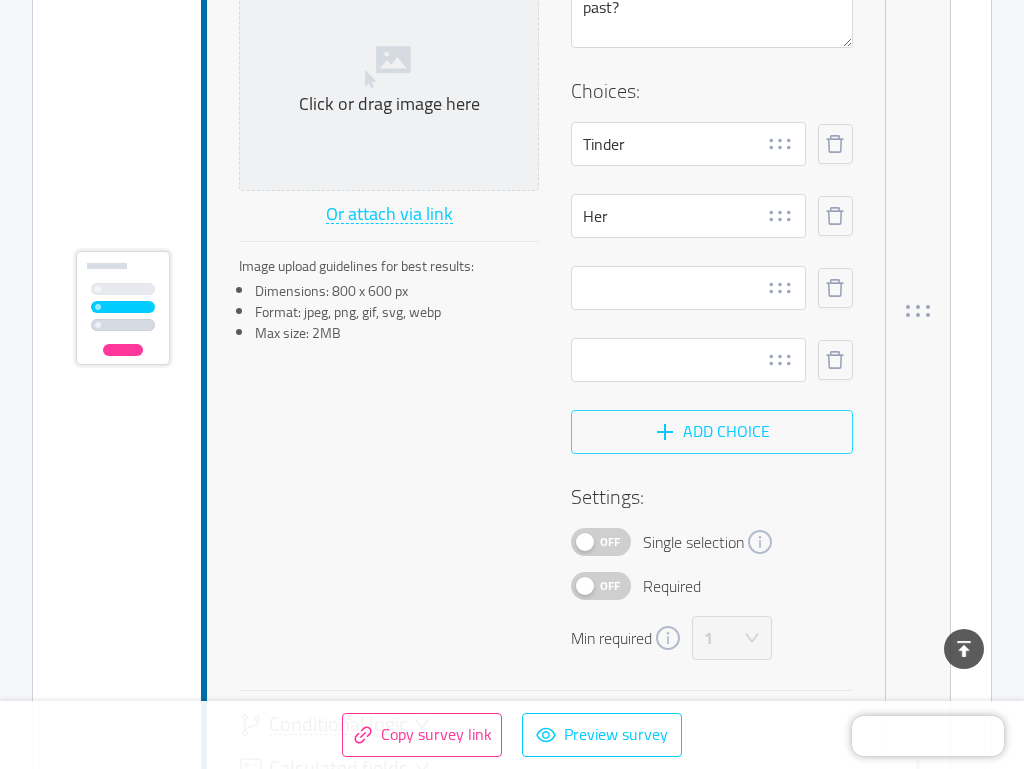click on "Add choice" at bounding box center (712, 432) 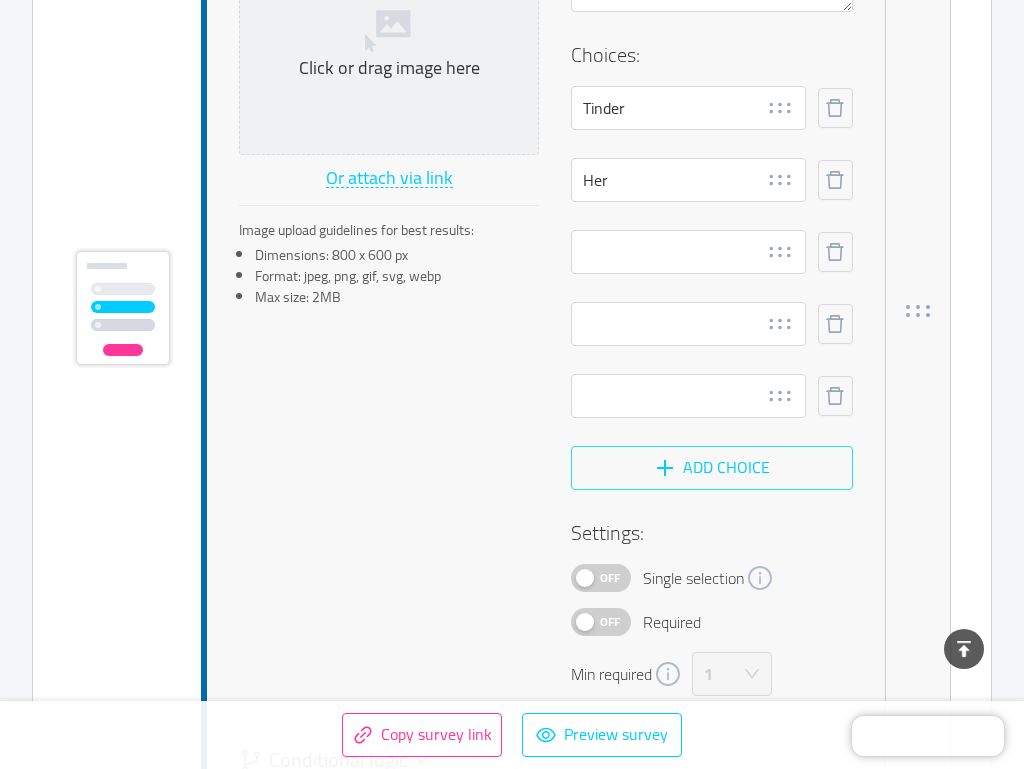 click on "Add choice" at bounding box center (712, 468) 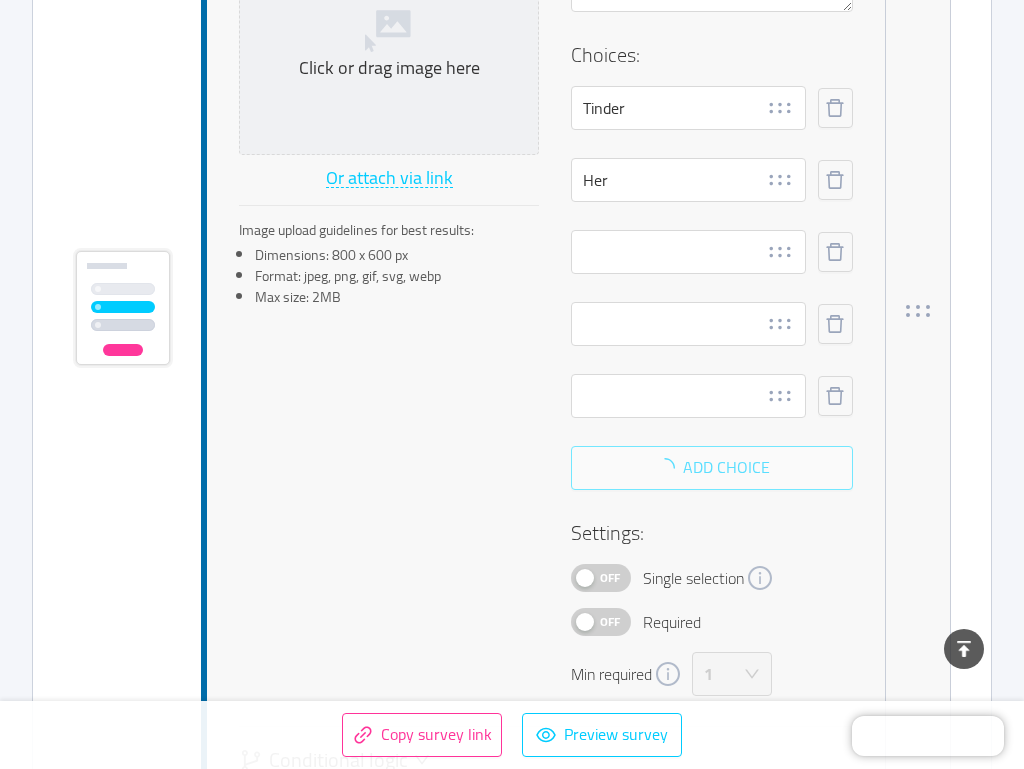 scroll, scrollTop: 5145, scrollLeft: 0, axis: vertical 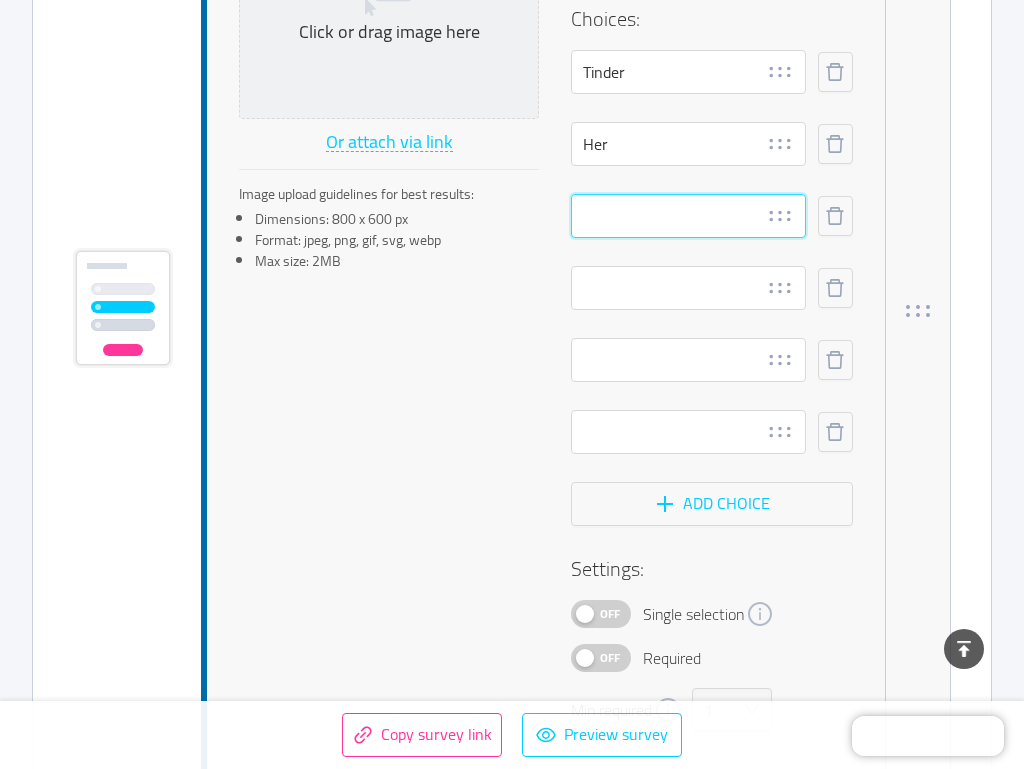 click at bounding box center [688, 216] 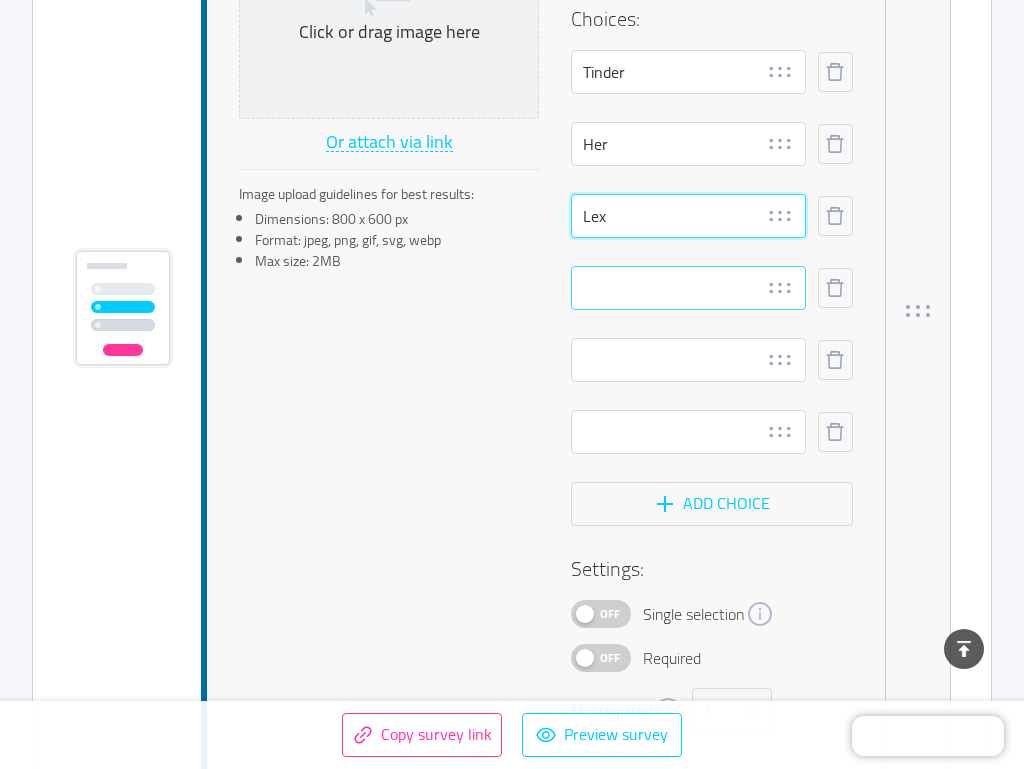 type on "Lex" 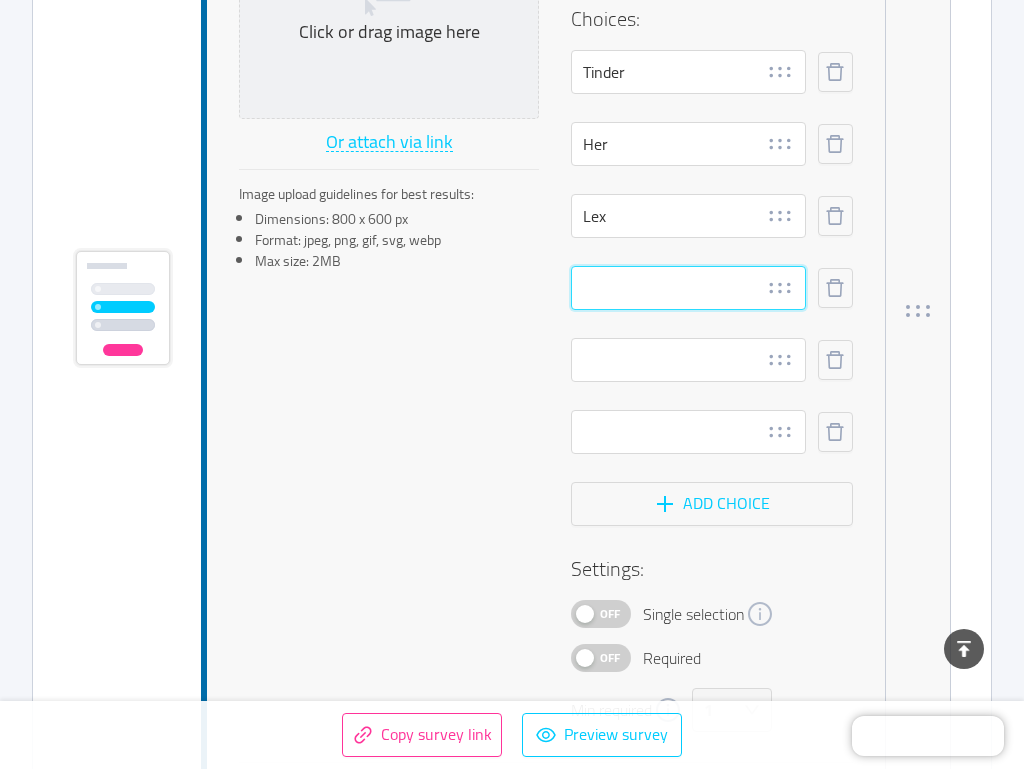 click at bounding box center (688, 288) 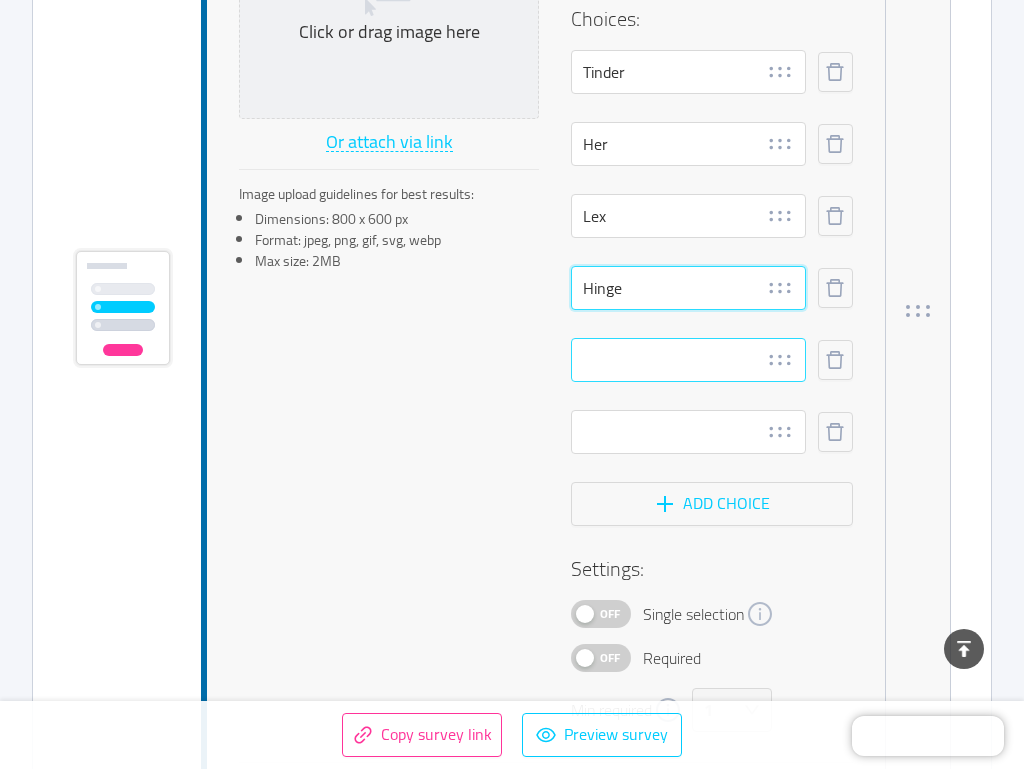 type on "Hinge" 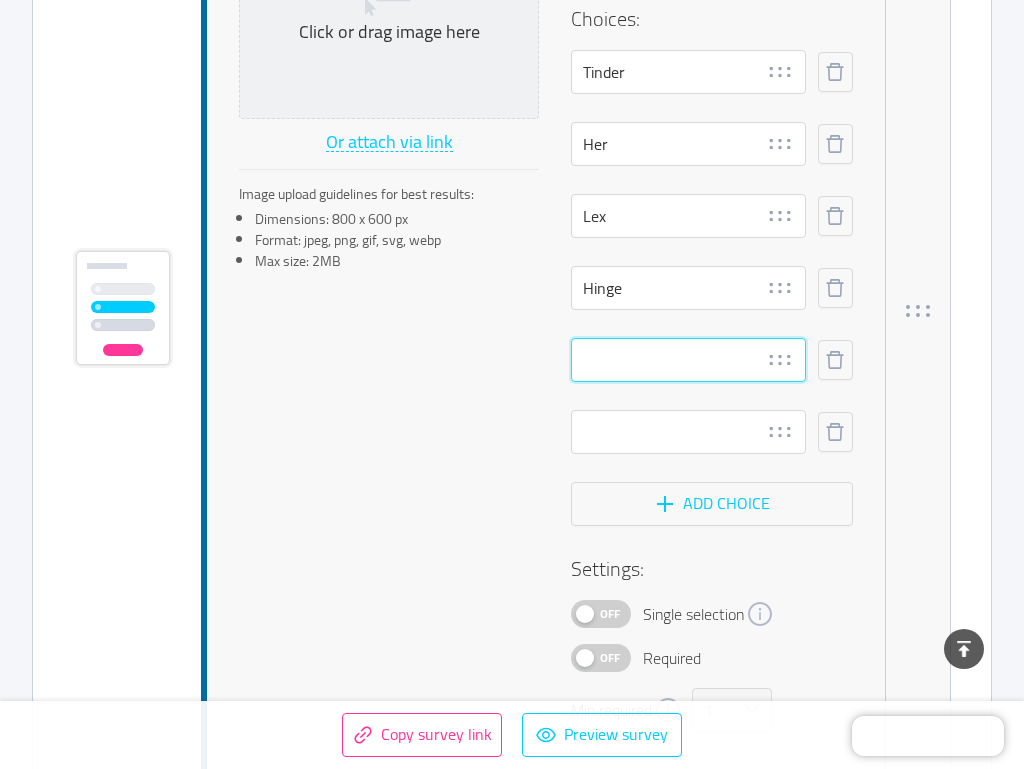 click at bounding box center (688, 360) 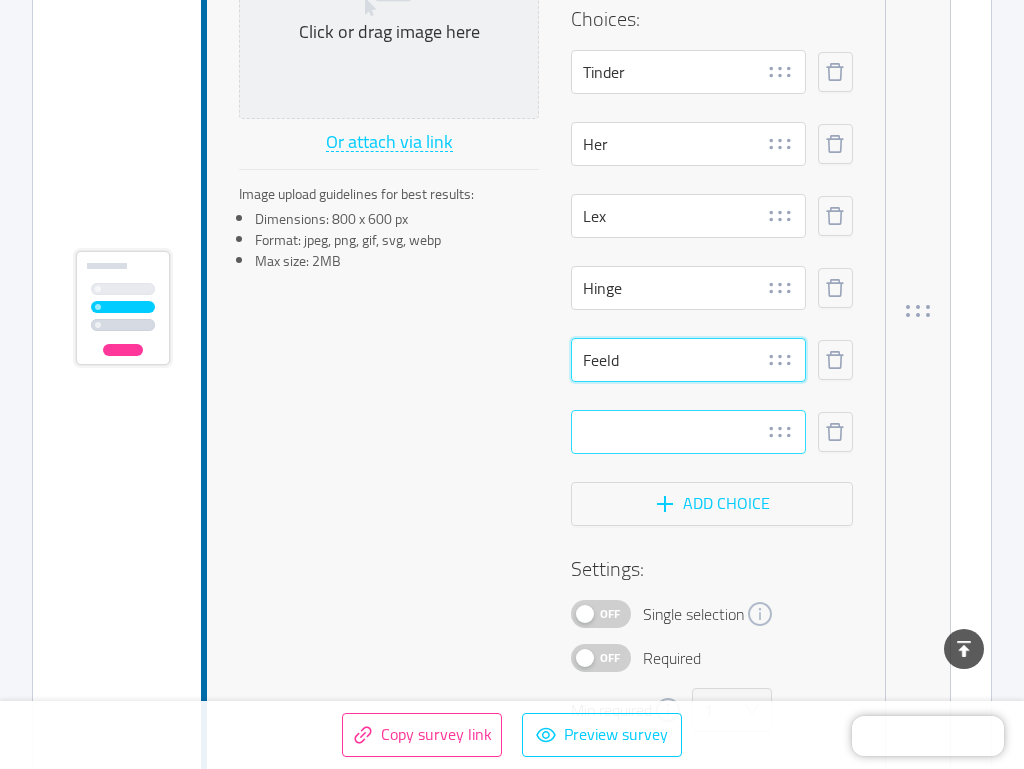 type on "Feeld" 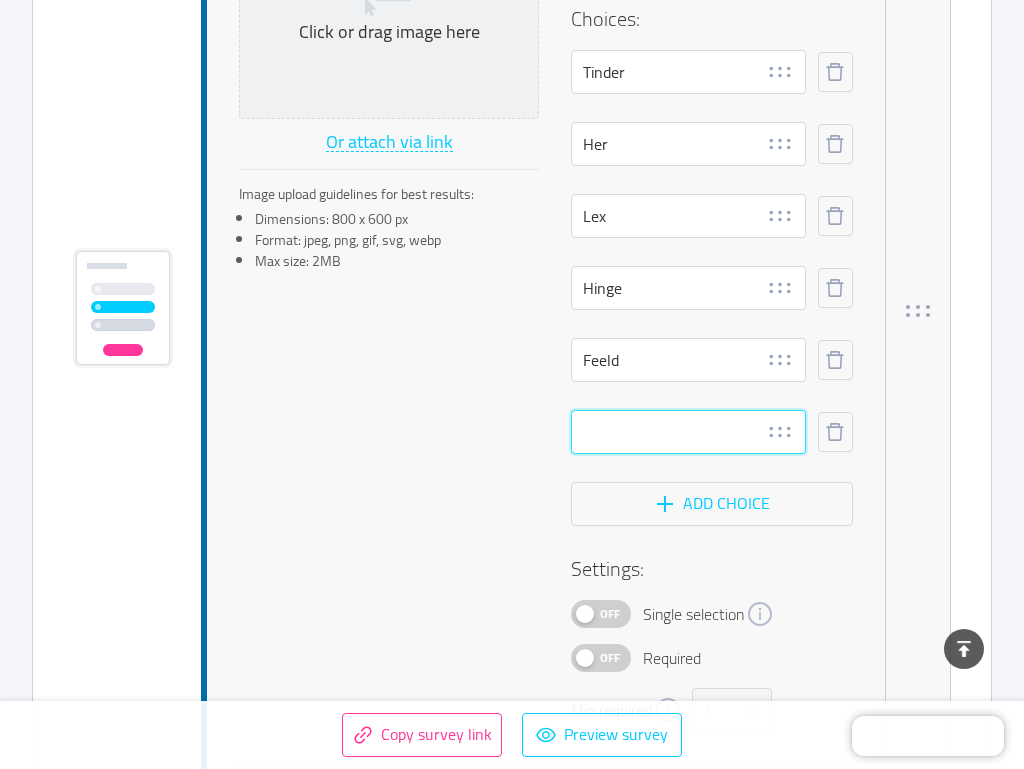 click at bounding box center [688, 432] 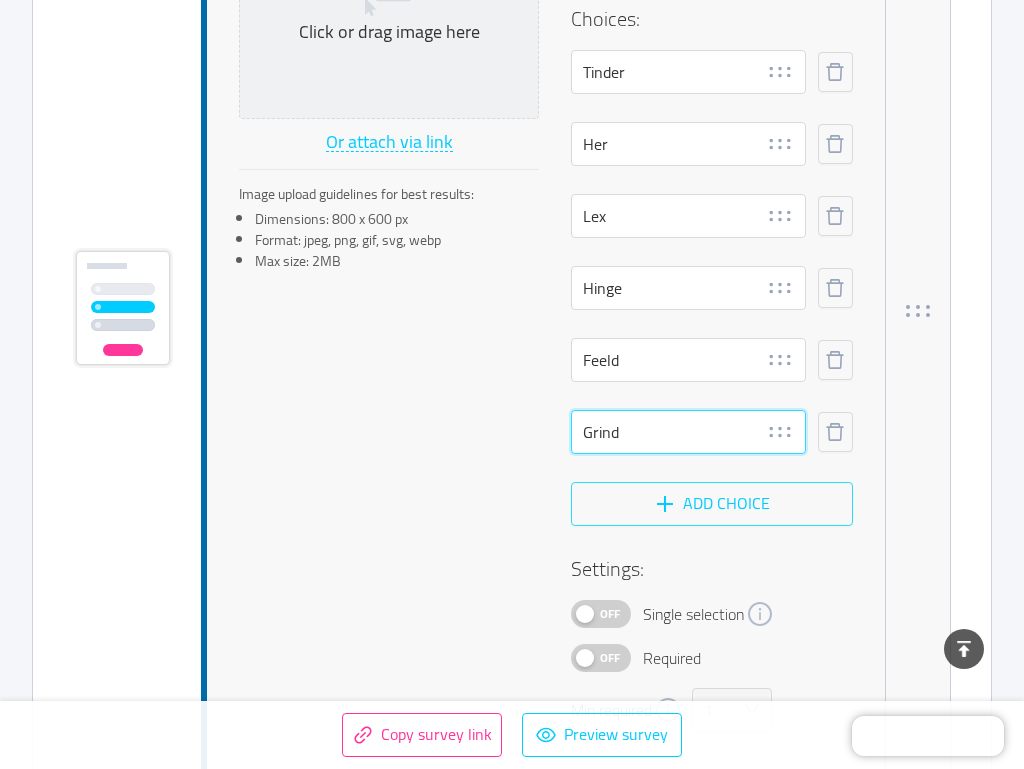 type on "Grind" 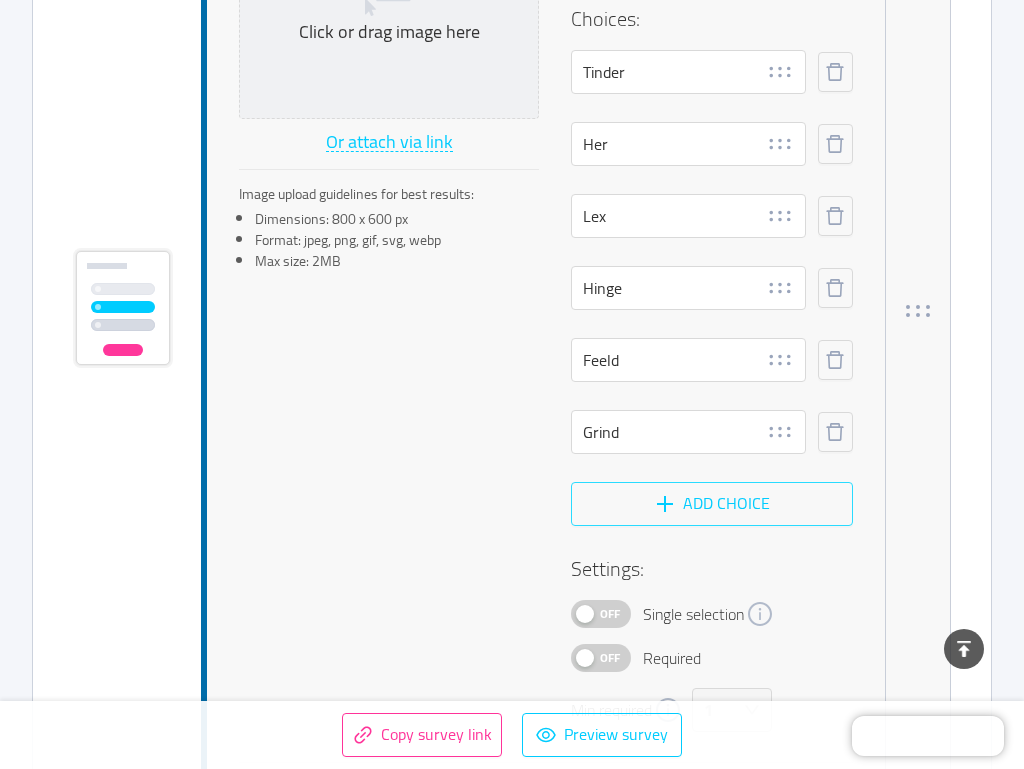 click on "Add choice" at bounding box center [712, 504] 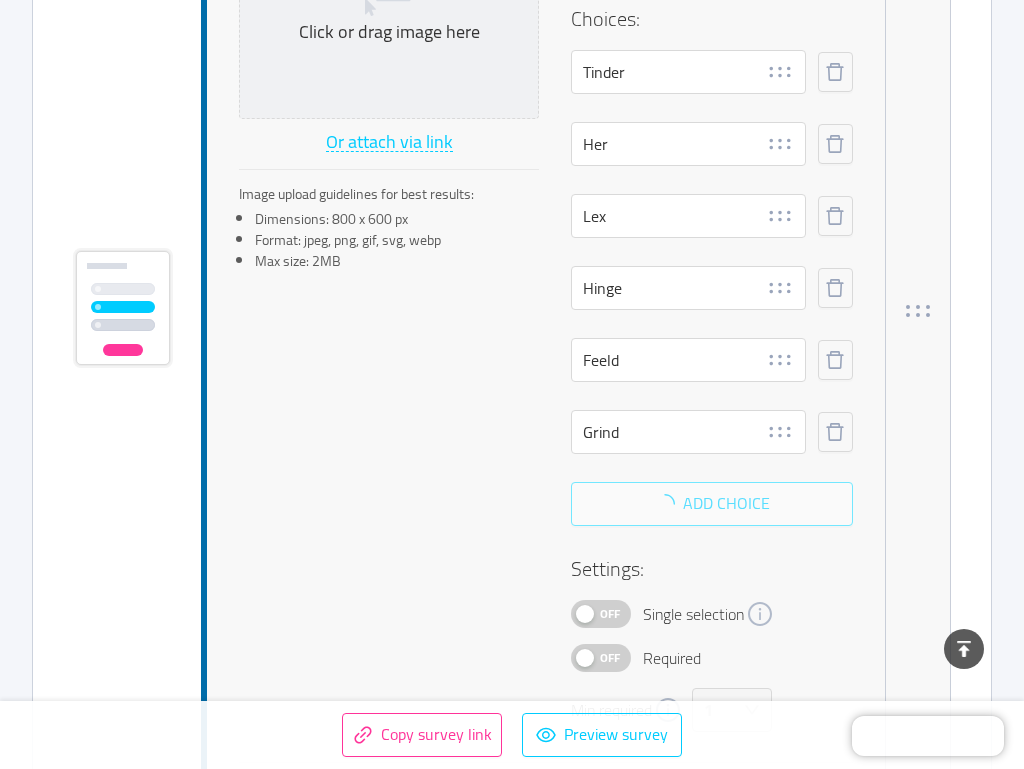 scroll, scrollTop: 5181, scrollLeft: 0, axis: vertical 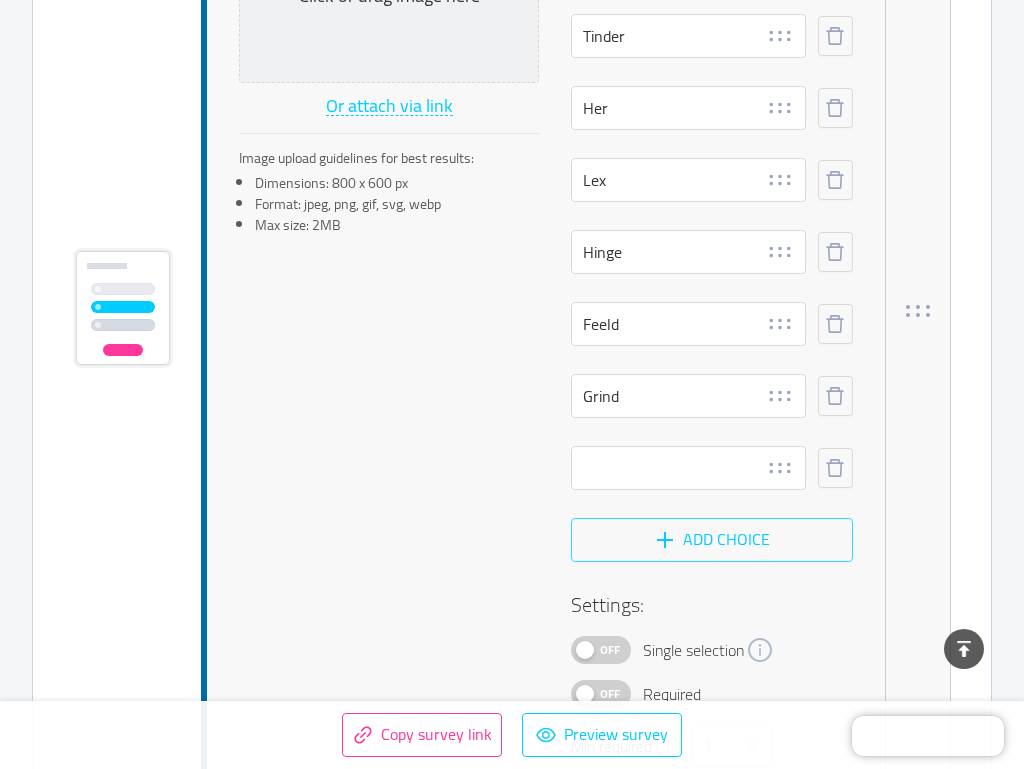 click on "Add choice" at bounding box center [712, 540] 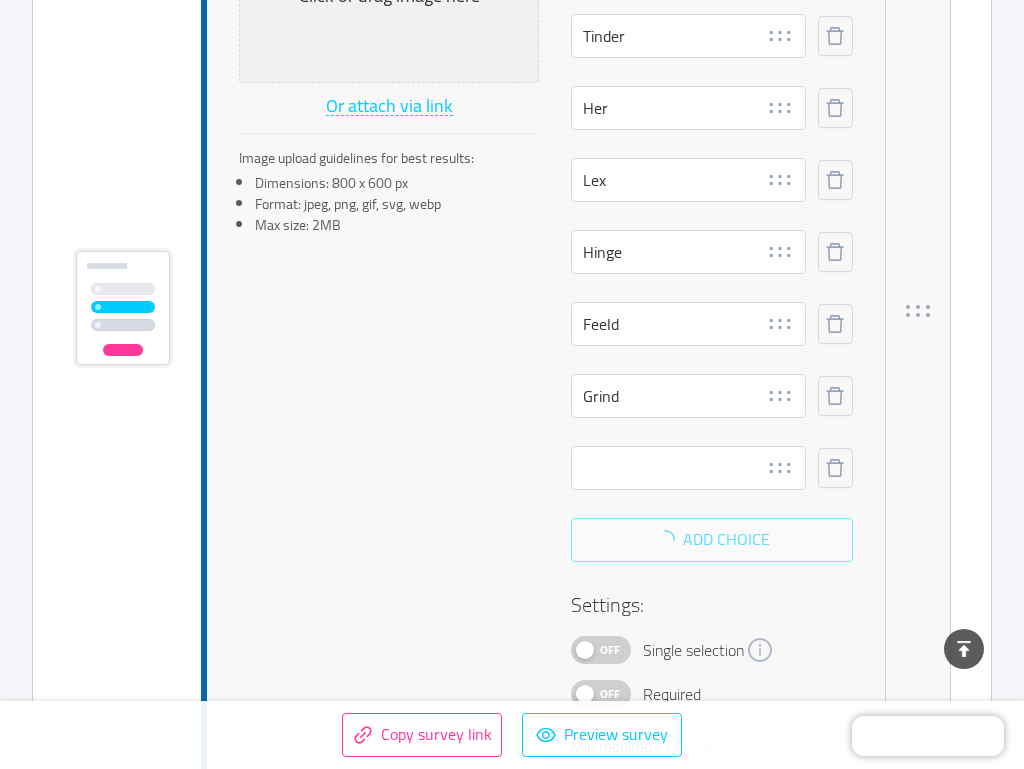scroll, scrollTop: 5217, scrollLeft: 0, axis: vertical 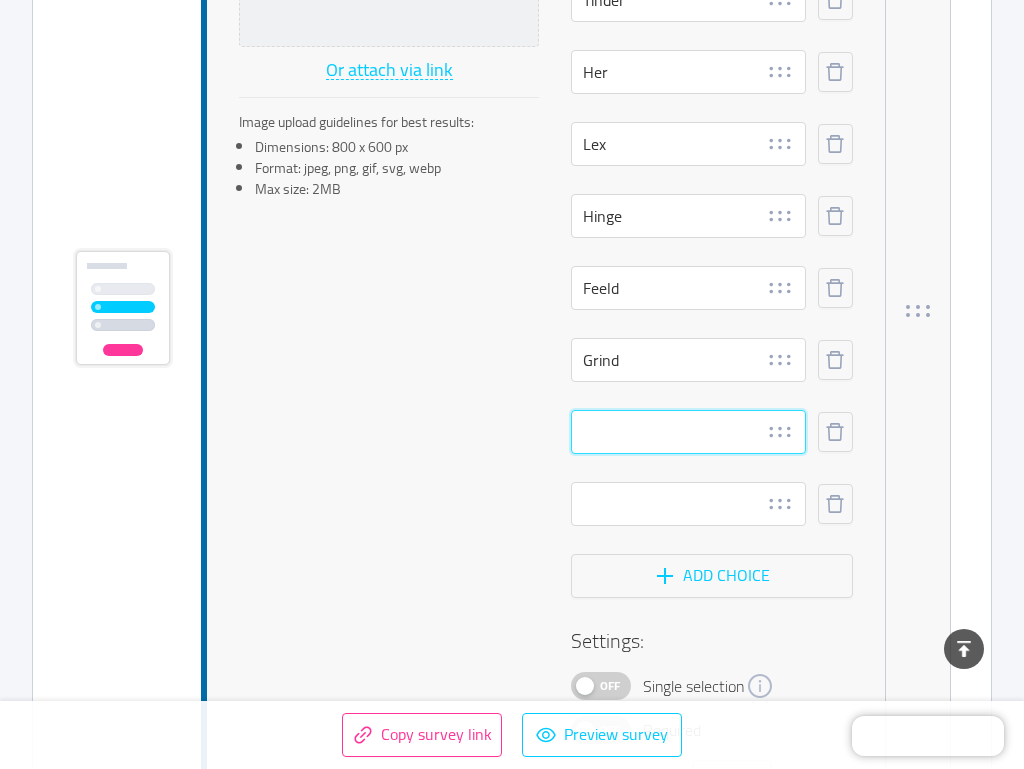 click at bounding box center (688, 432) 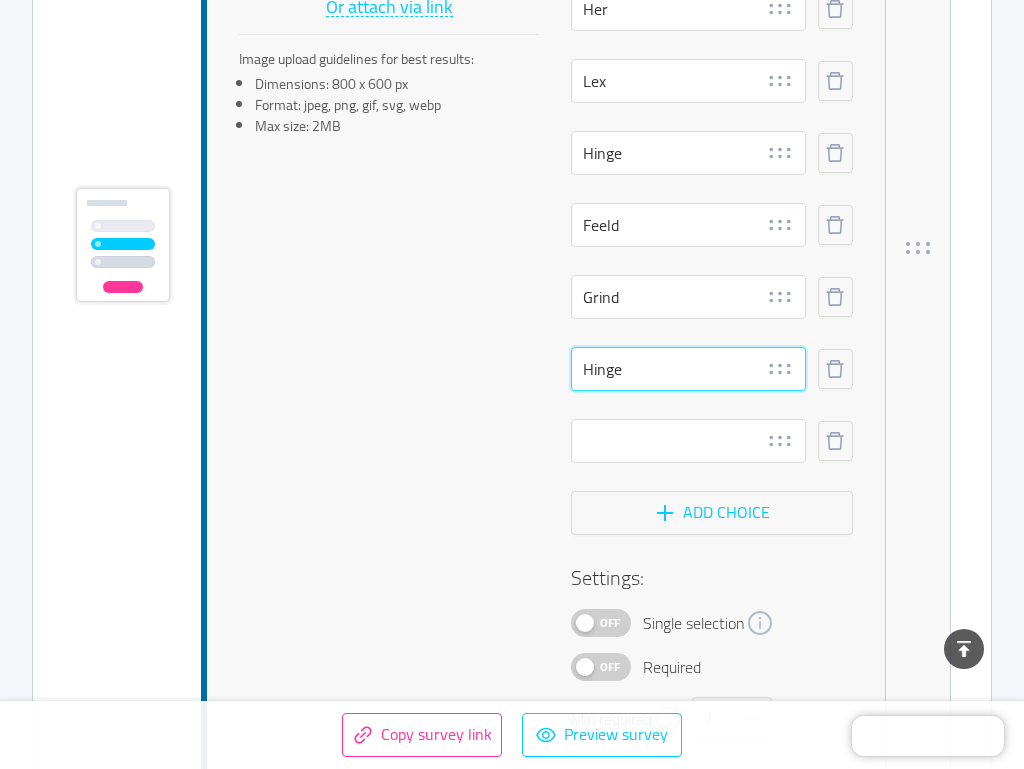 scroll, scrollTop: 5298, scrollLeft: 0, axis: vertical 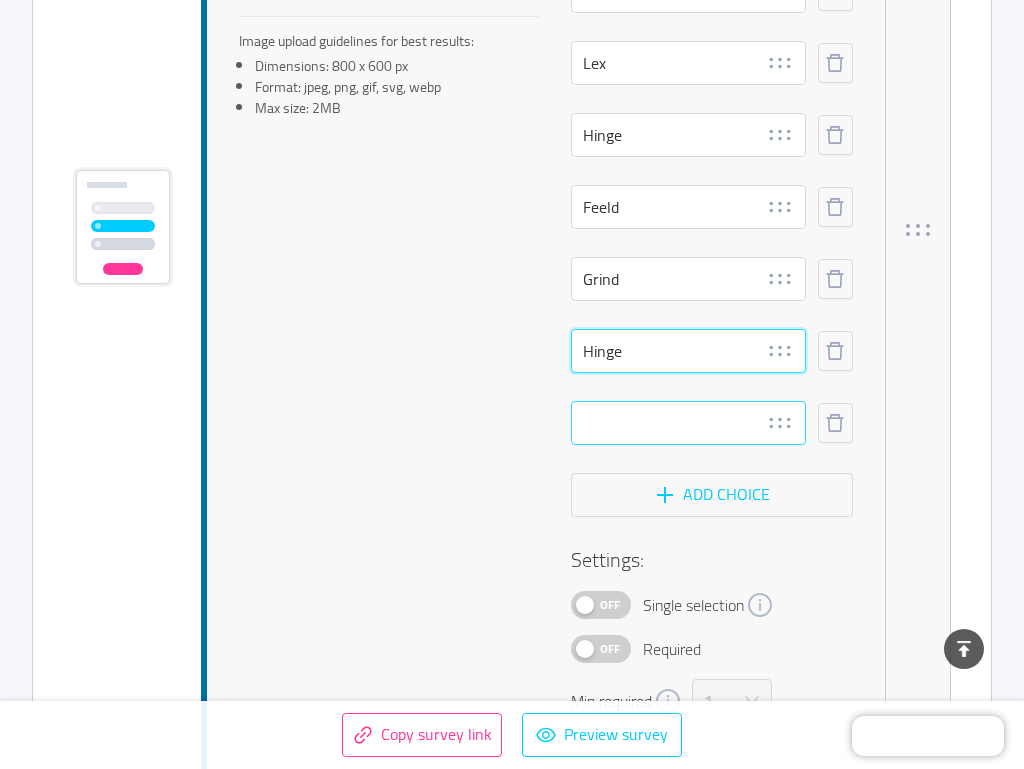 type on "Hinge" 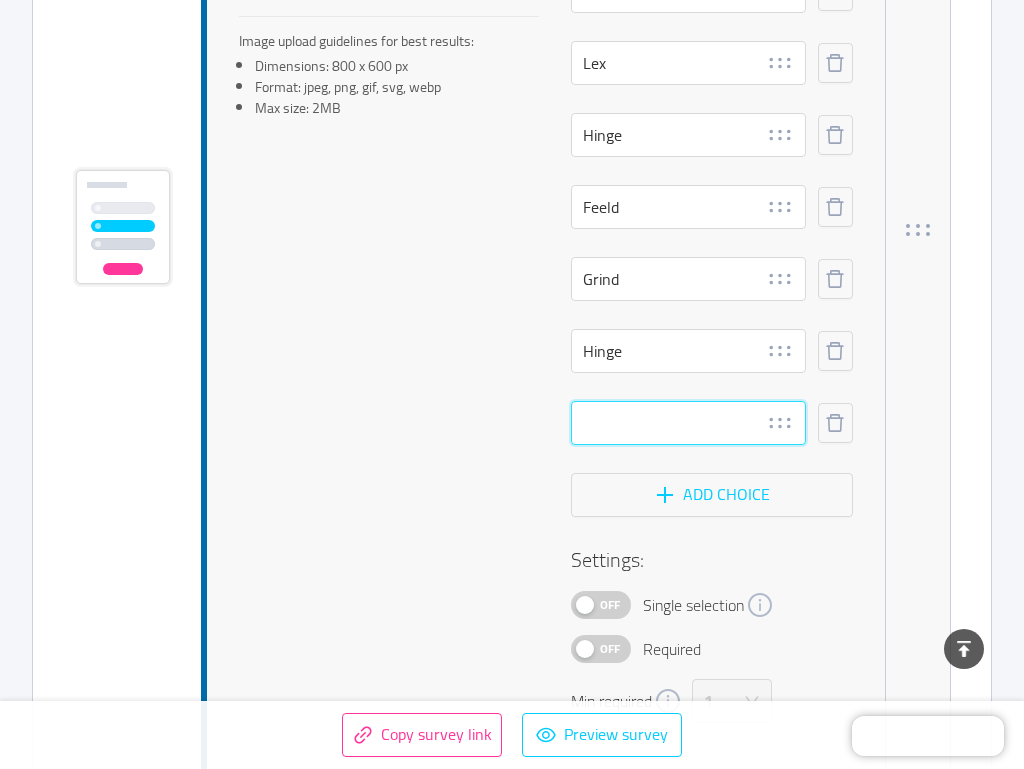 click at bounding box center (688, 423) 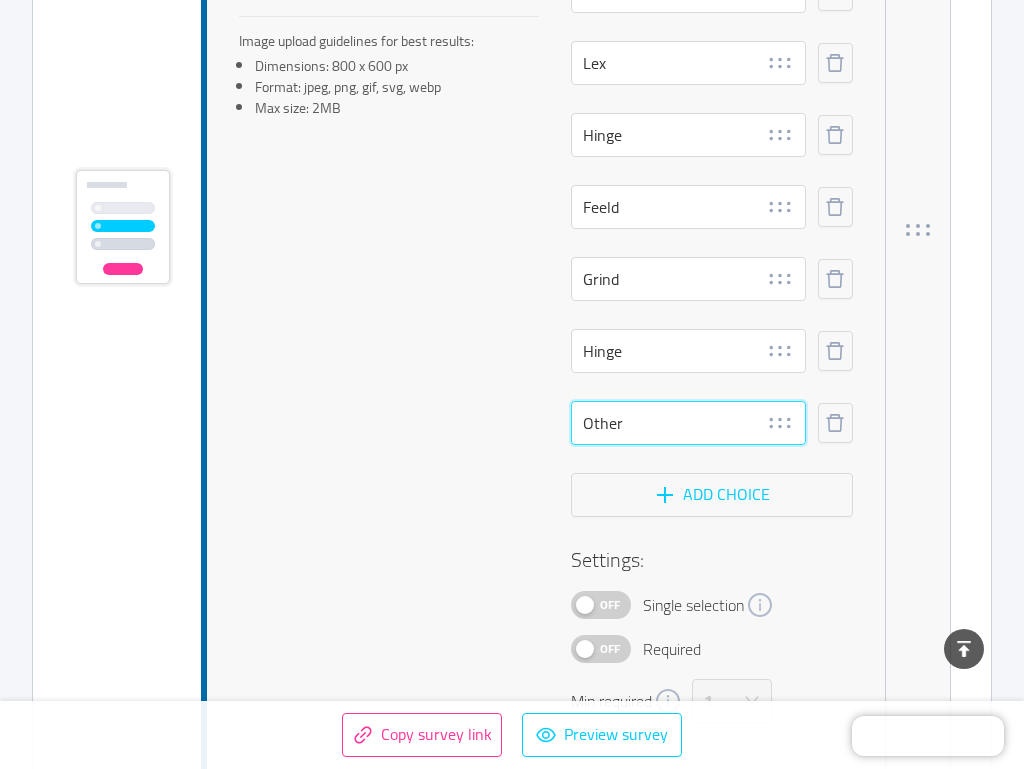 type on "Other" 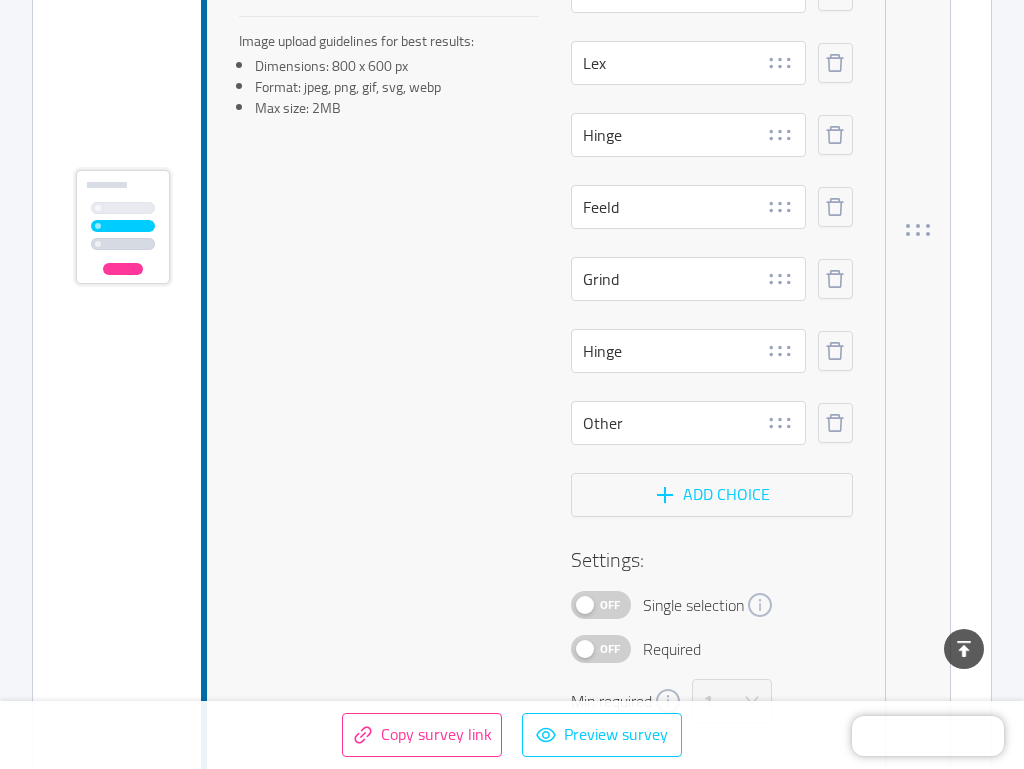 click on "On  Question 5  id: 6890bcc735540e00129df7c7  Multiple answer  Duplicate Delete Image:    Click or drag image here  Or attach via link Image upload guidelines for best results: Dimensions: 800 x 600 px Format: jpeg, png, gif, svg, webp Max size: 2MB Question: Which apps have you used in the past? Choices: Tinder   Her   Lex   Hinge   Feeld   Grind   Hinge   Other   Add choice Settings: Off Single selection Off Required Min required  1   Conditional logic   Calculated fields" at bounding box center [576, 230] 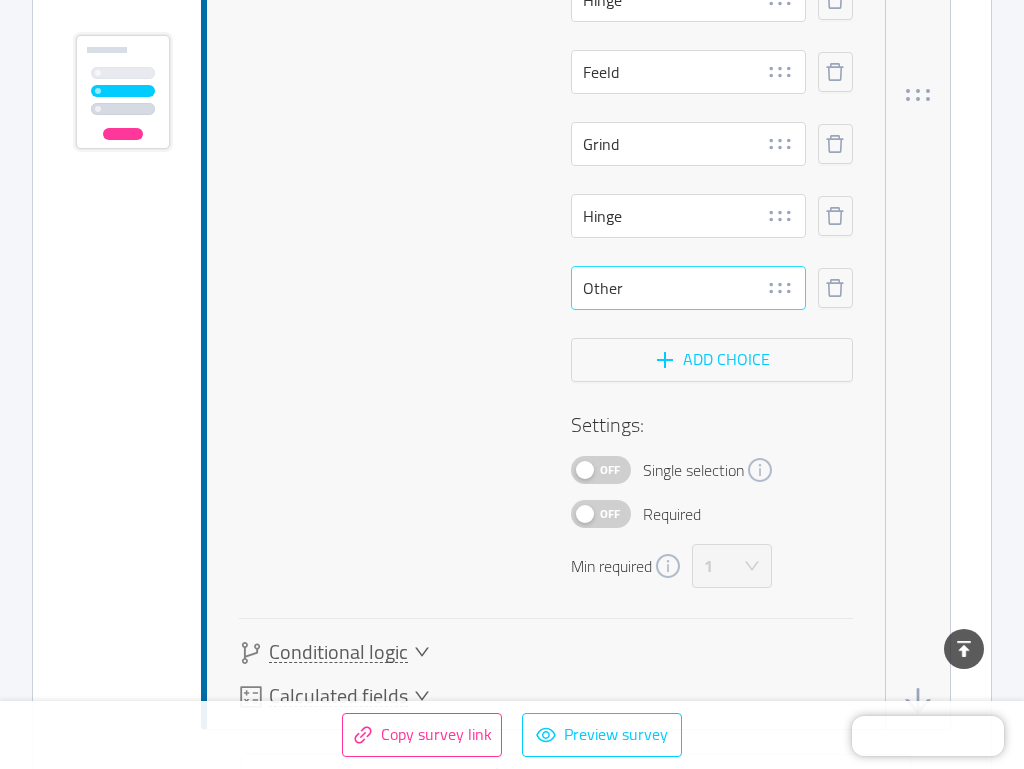 scroll, scrollTop: 5439, scrollLeft: 0, axis: vertical 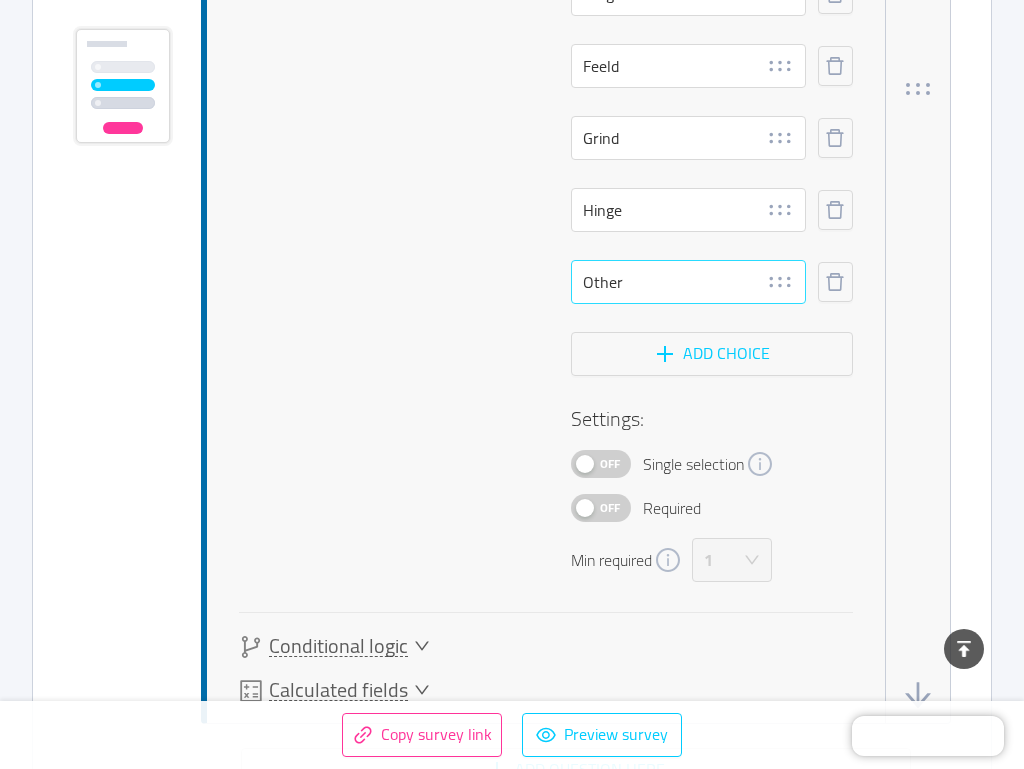 click 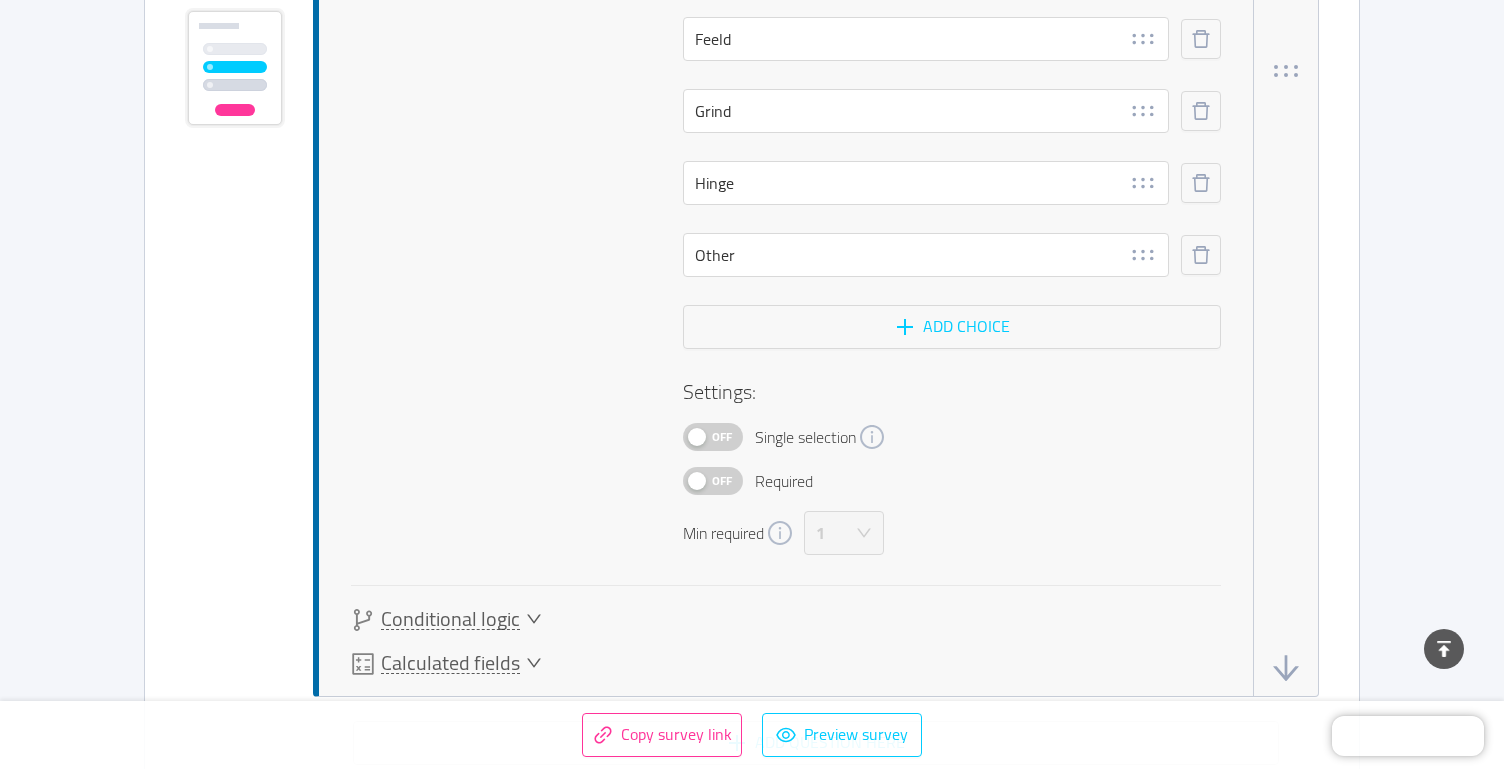 scroll, scrollTop: 5408, scrollLeft: 0, axis: vertical 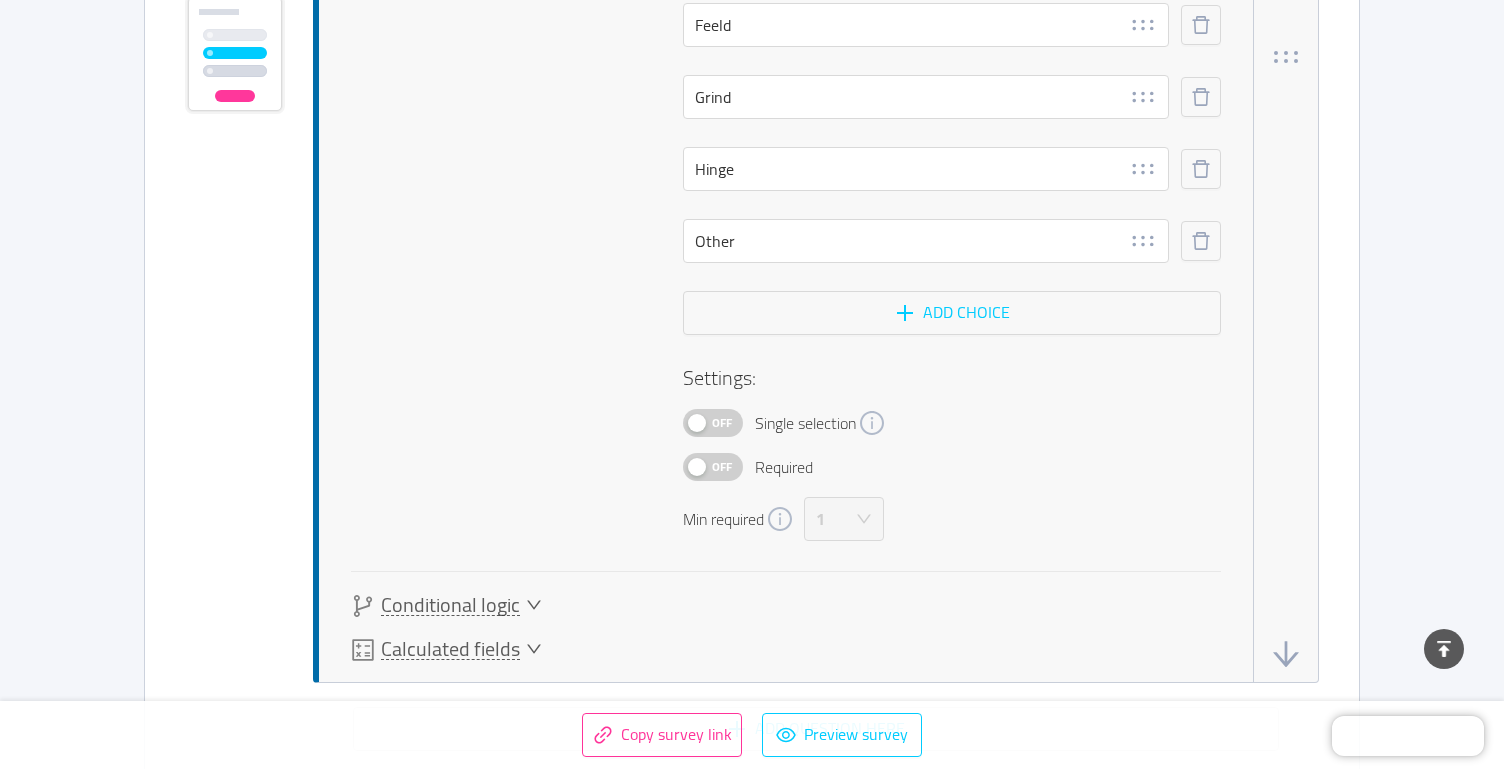 click 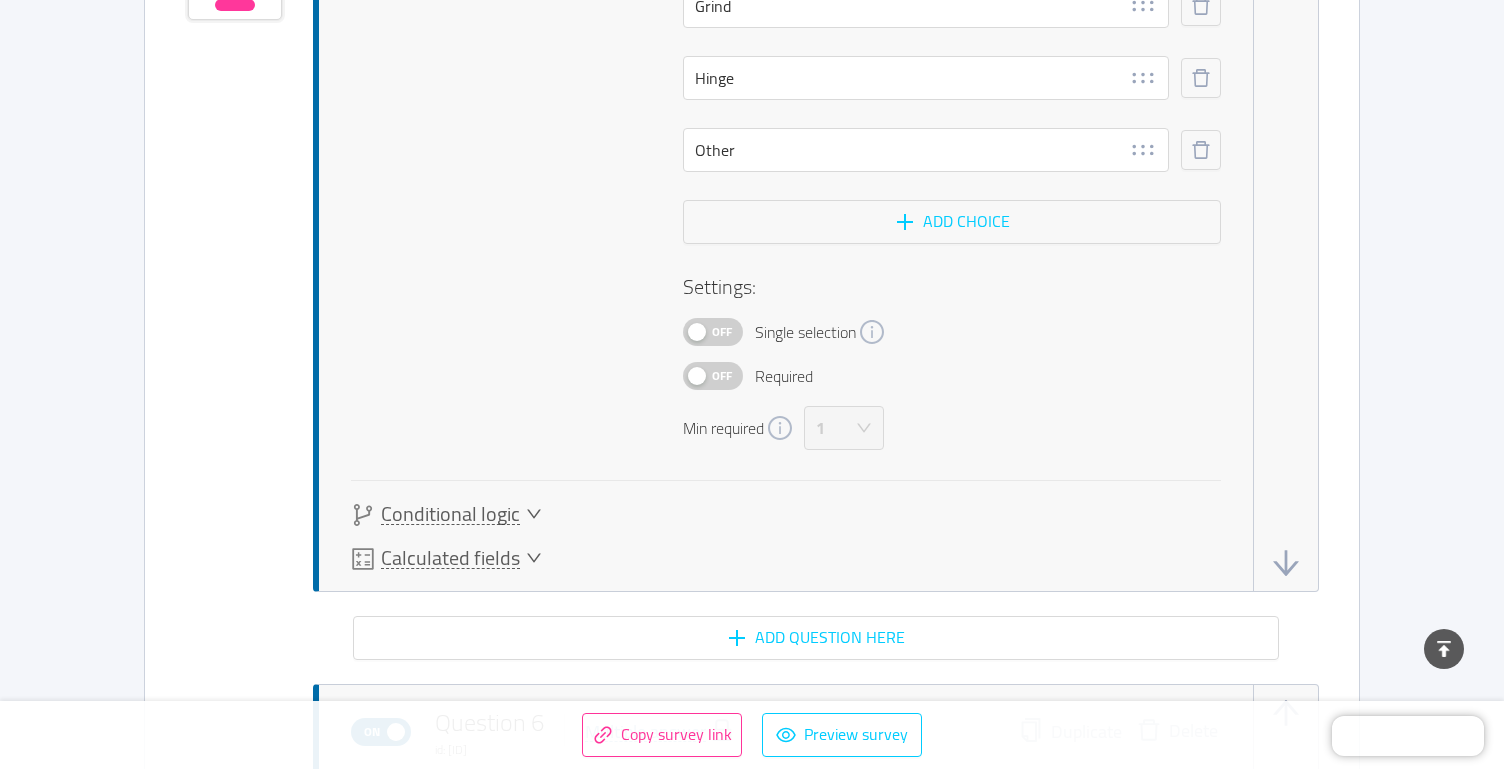 click 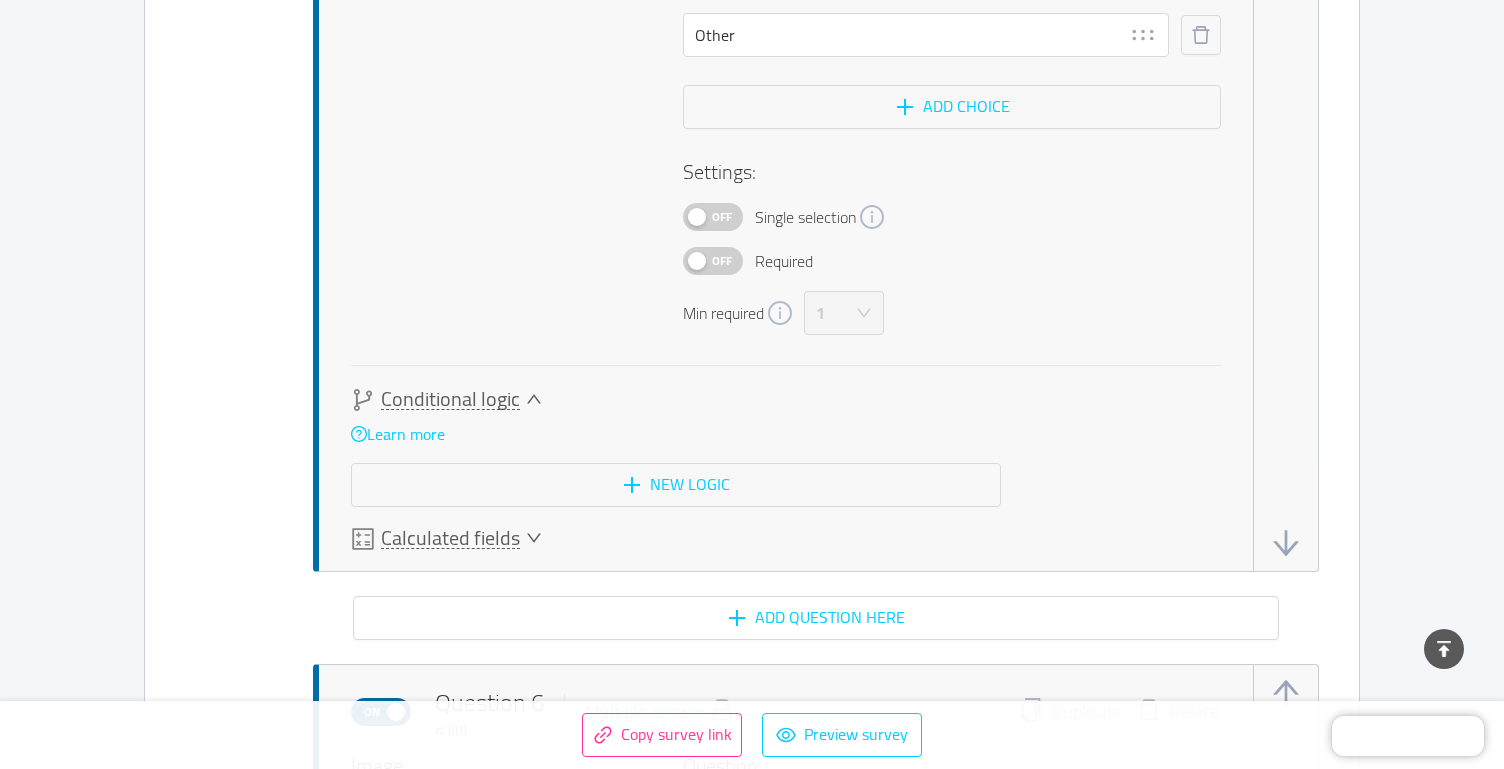scroll, scrollTop: 5617, scrollLeft: 0, axis: vertical 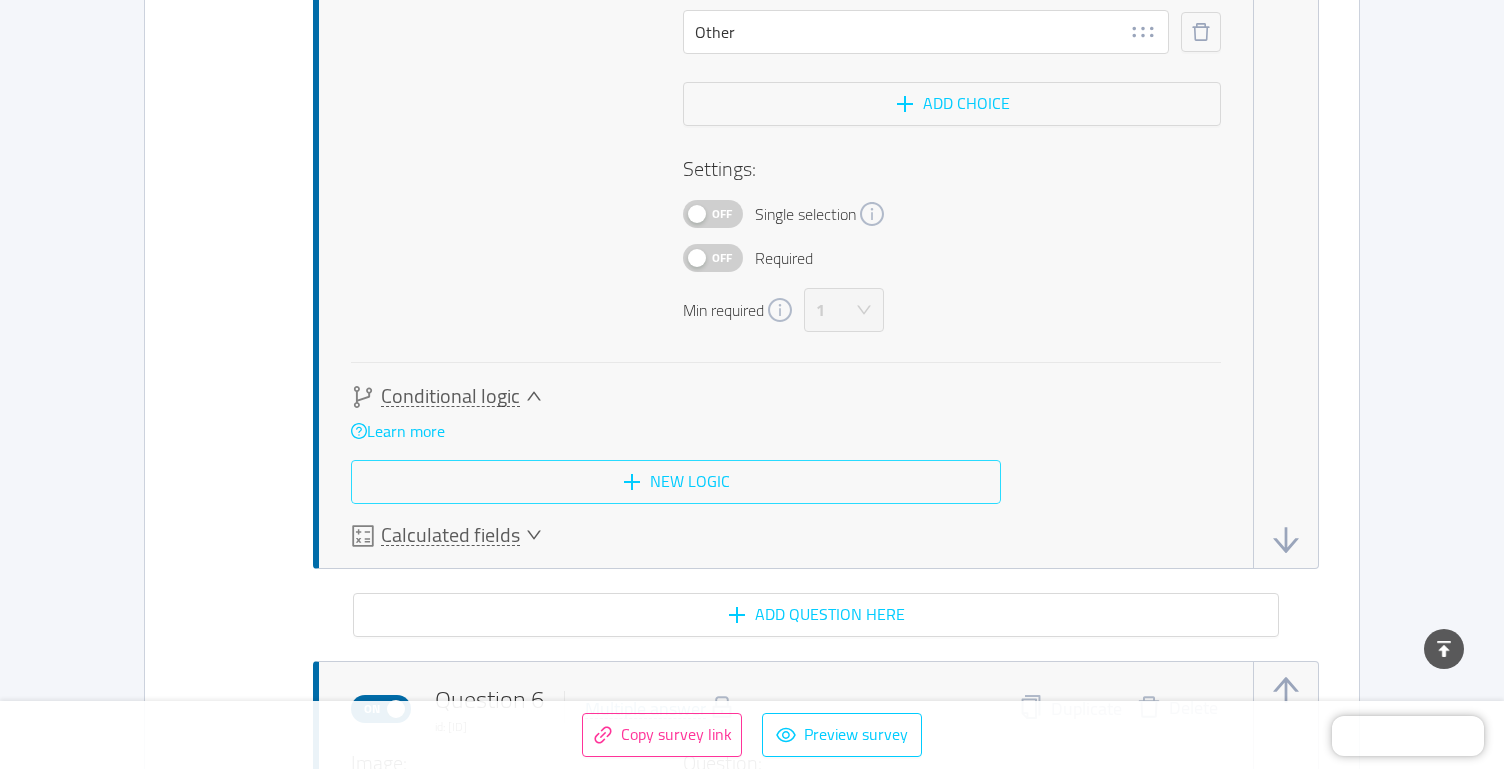 click on "New logic" at bounding box center [676, 482] 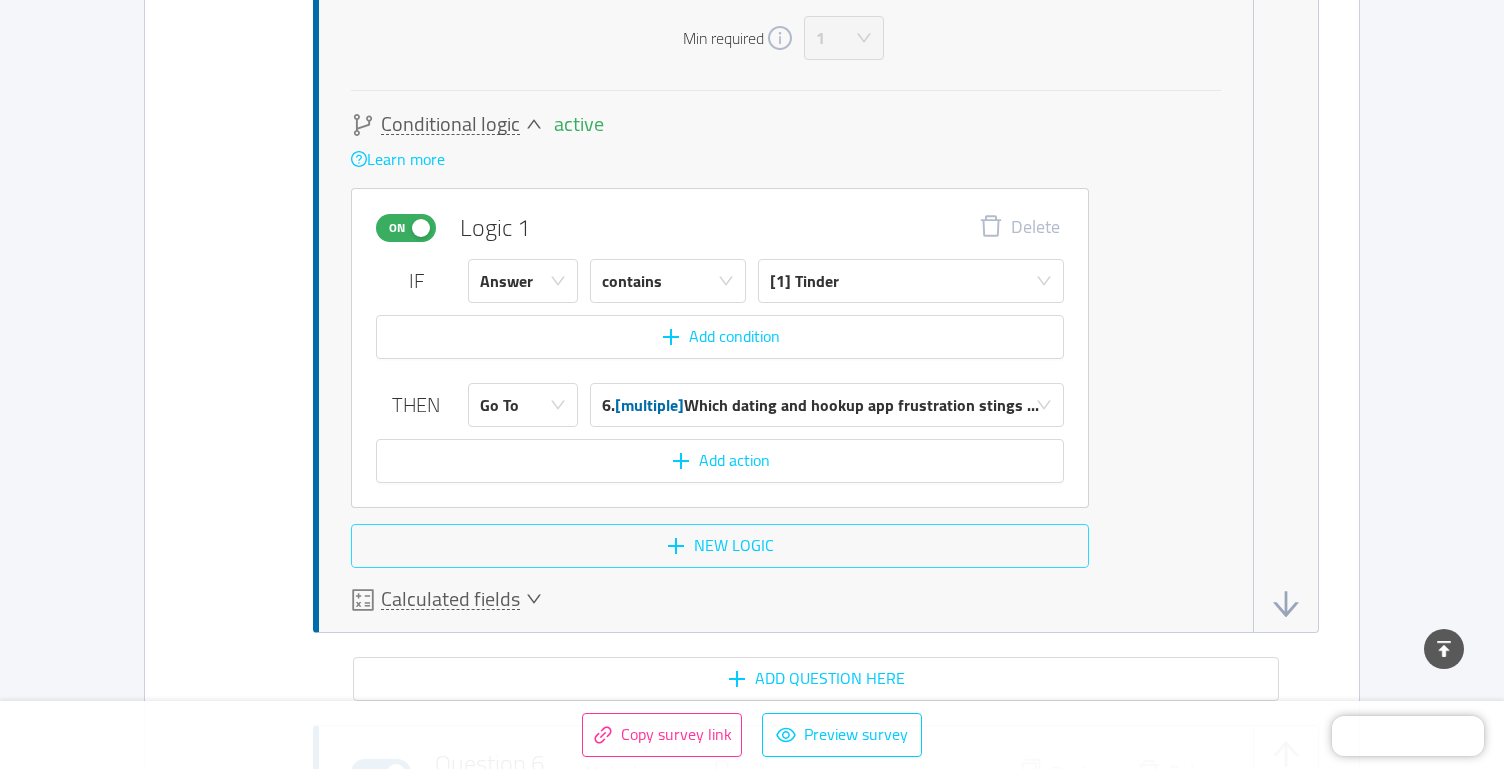 scroll, scrollTop: 5980, scrollLeft: 0, axis: vertical 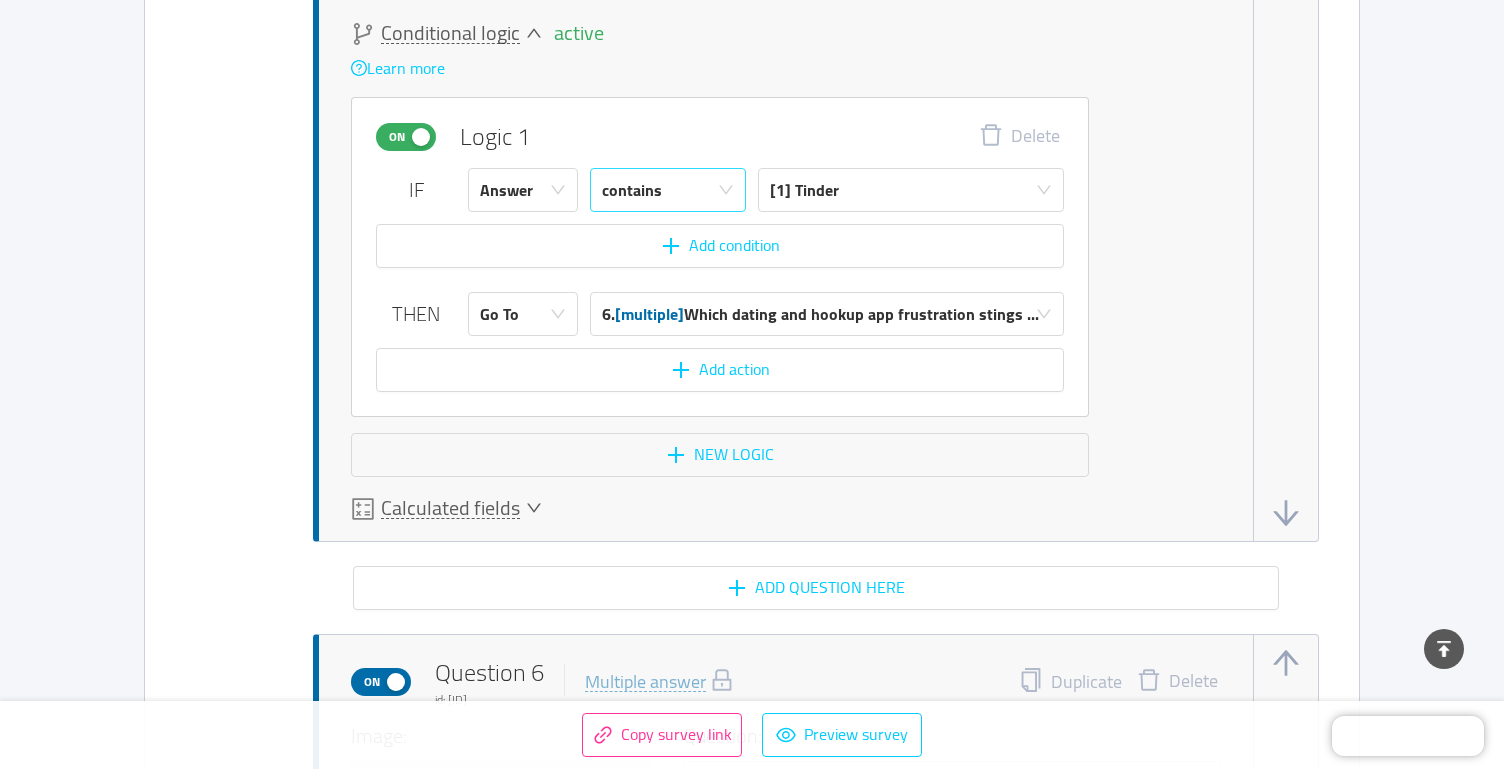 click on "contains" at bounding box center [661, 190] 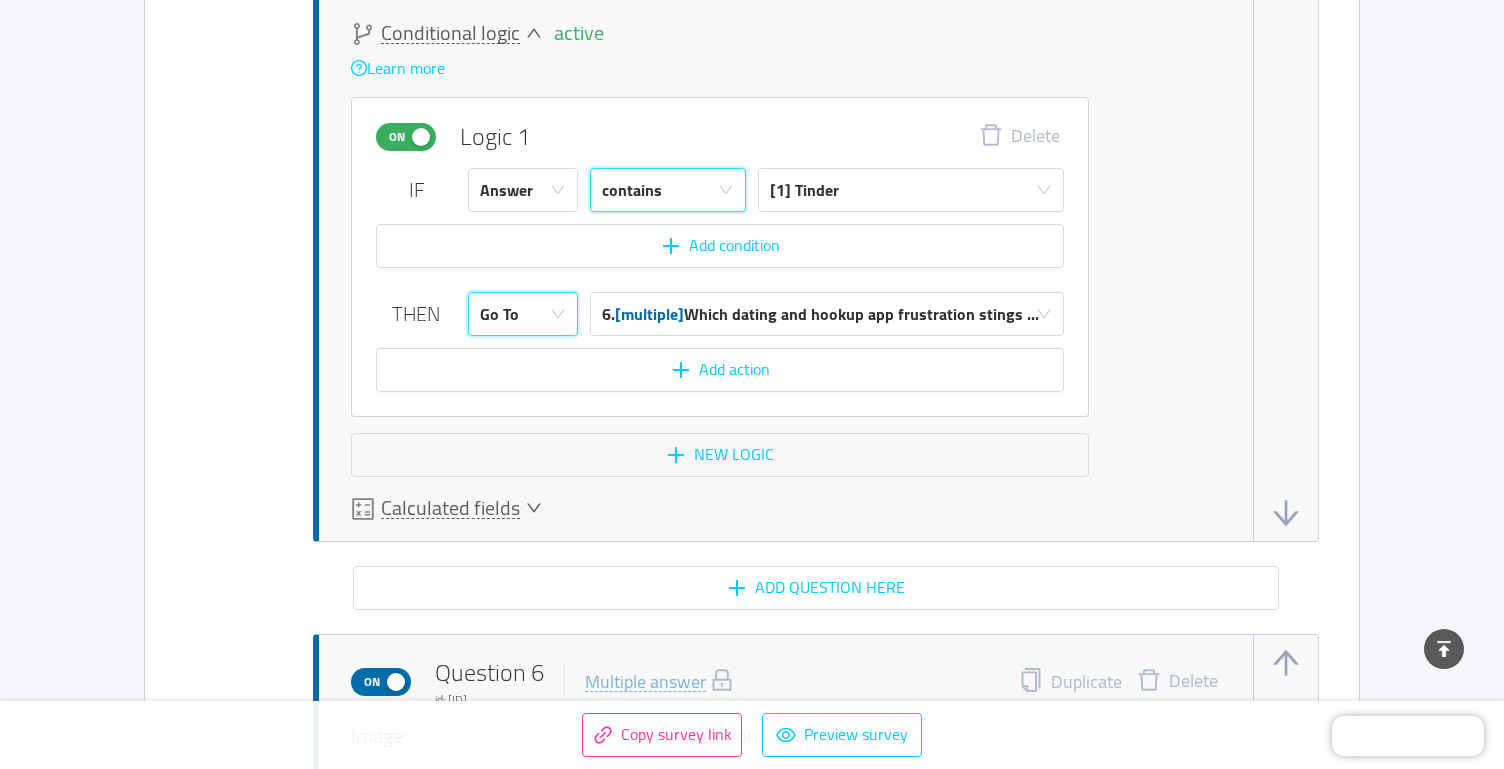 click 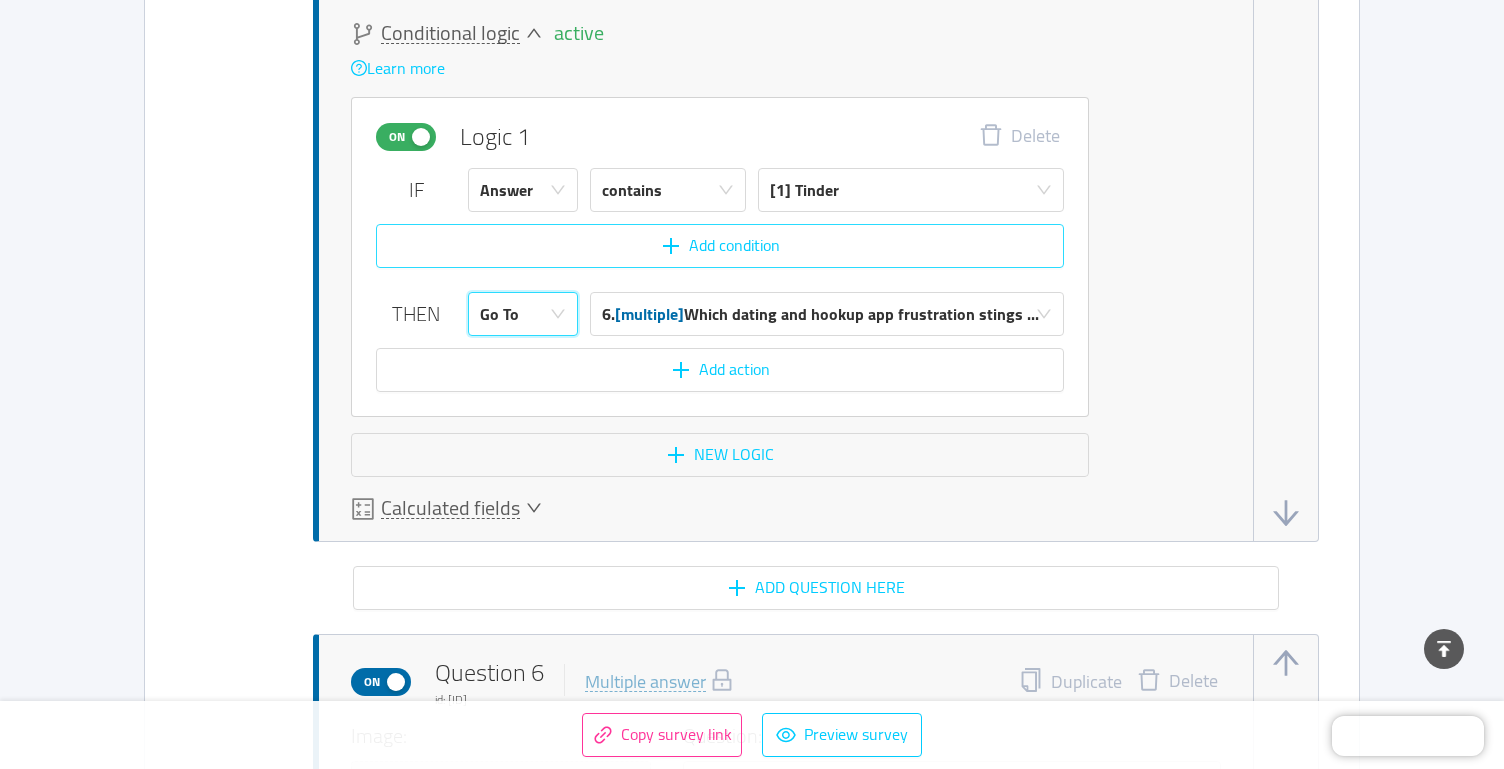 click on "Add condition" at bounding box center [720, 246] 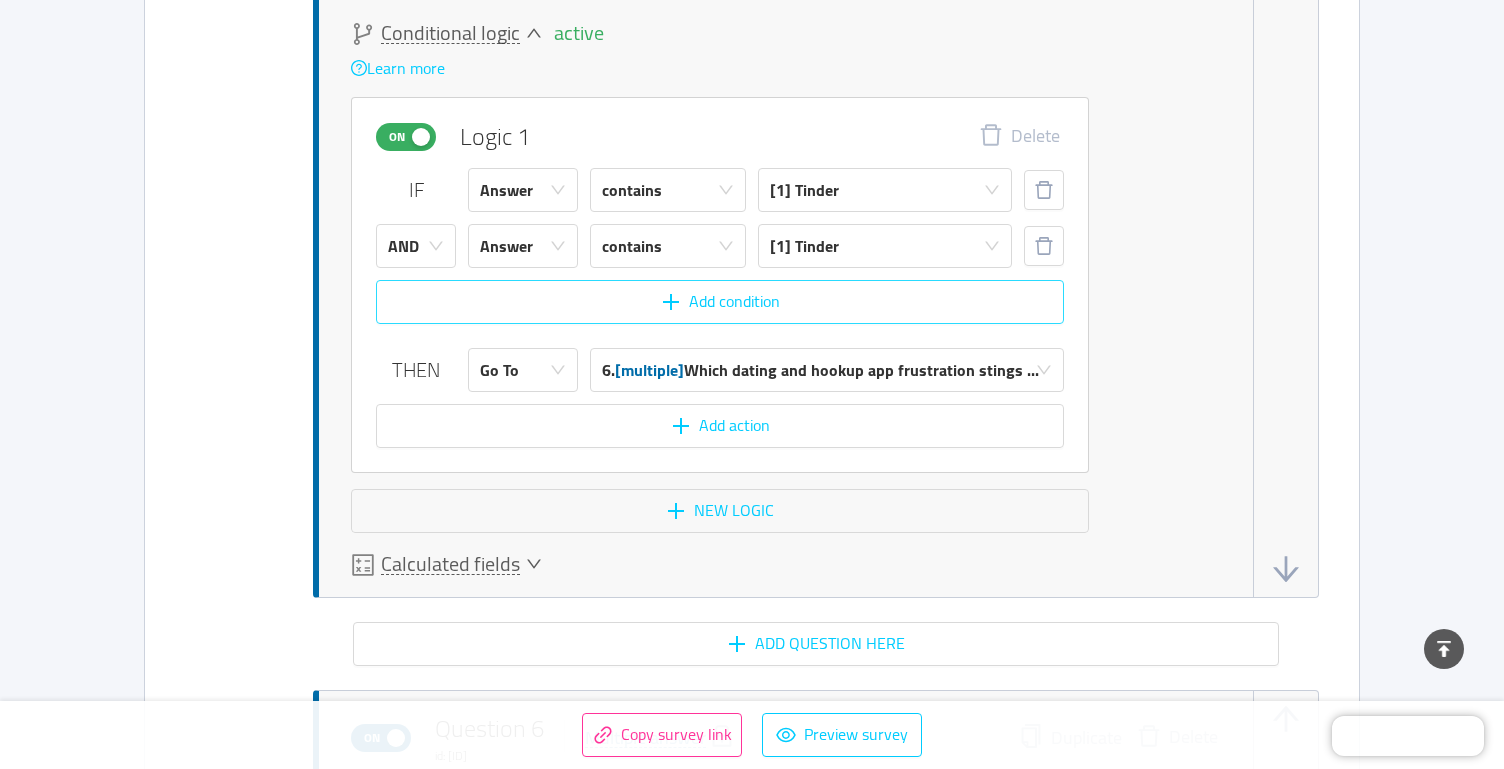 scroll, scrollTop: 5920, scrollLeft: 0, axis: vertical 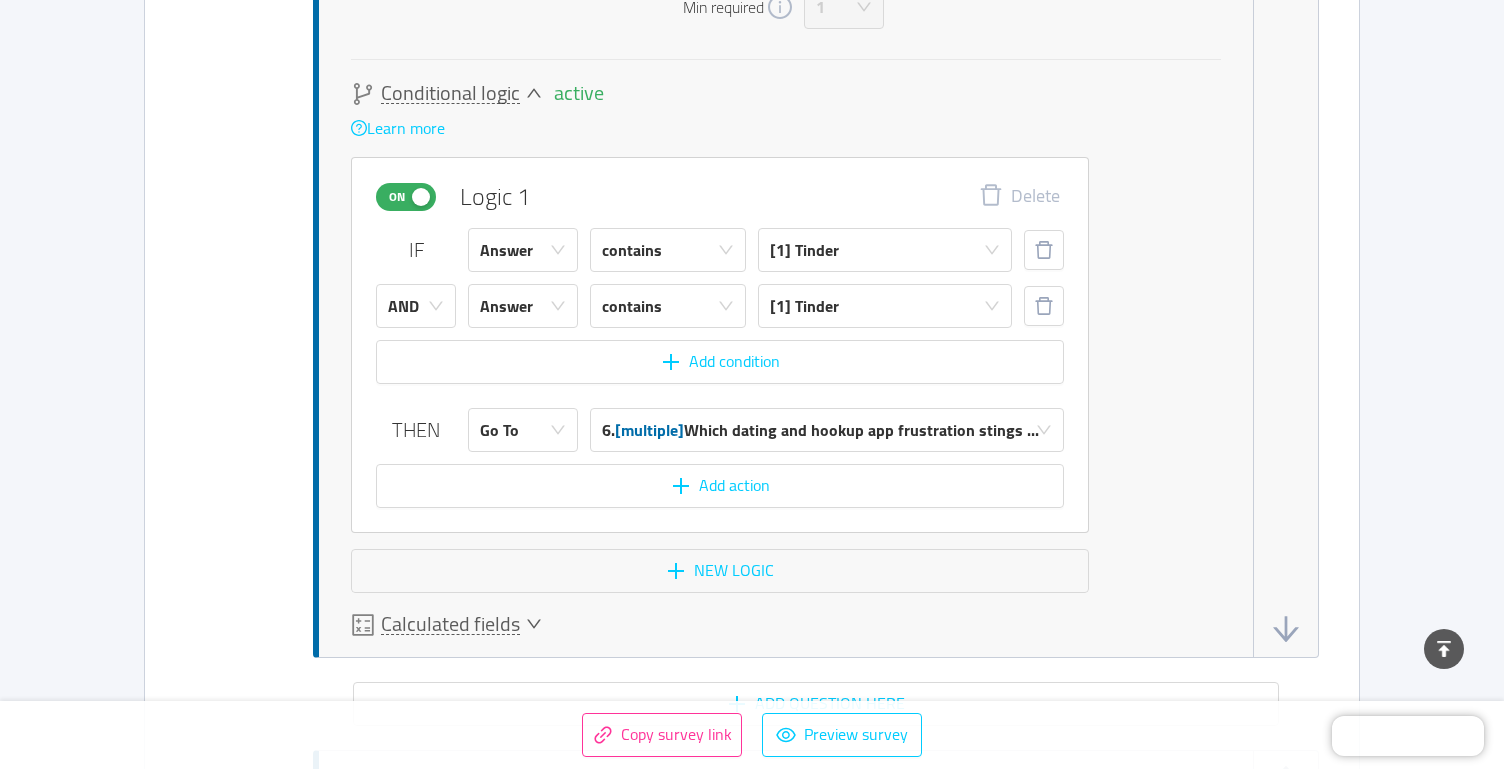 click on "On" at bounding box center [397, 197] 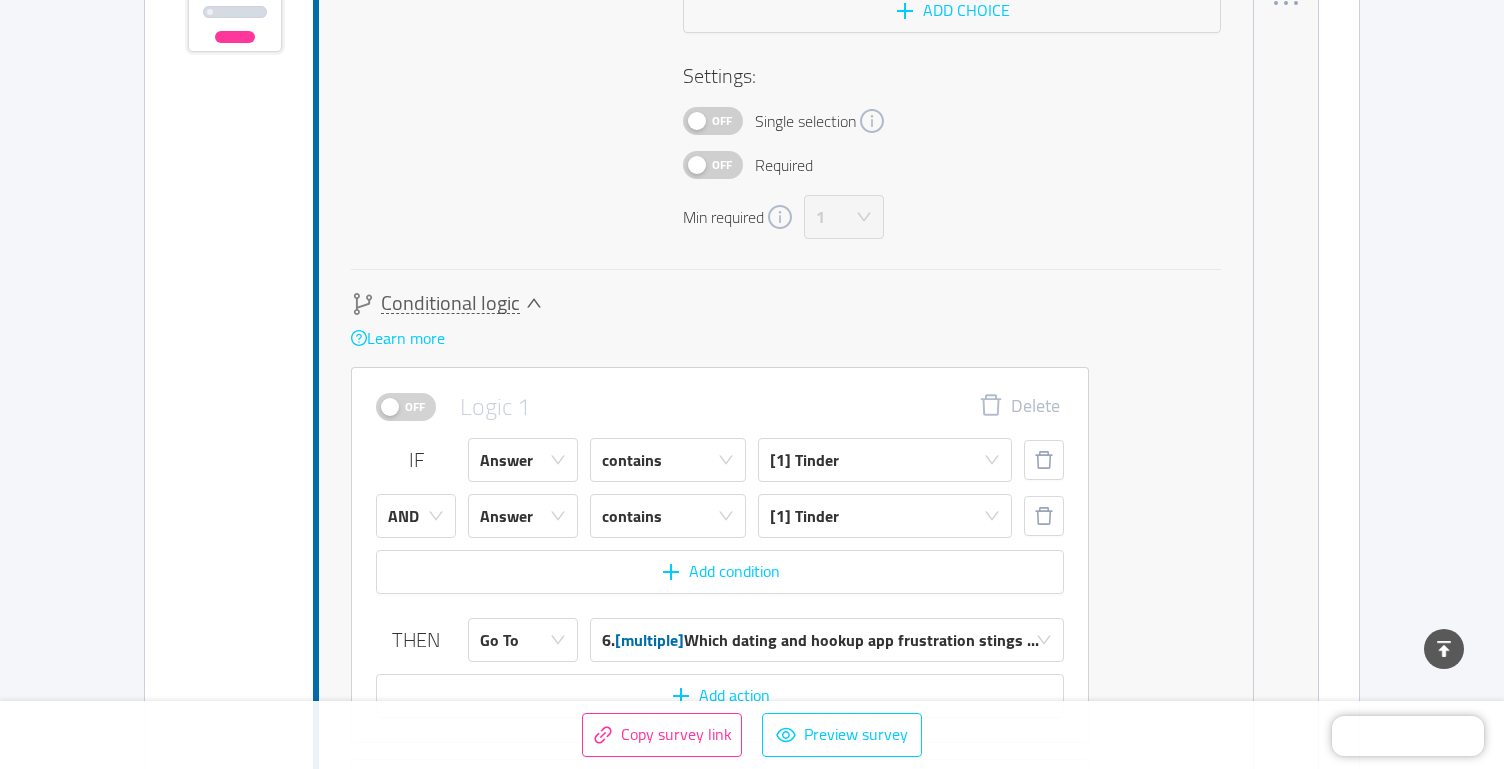 click 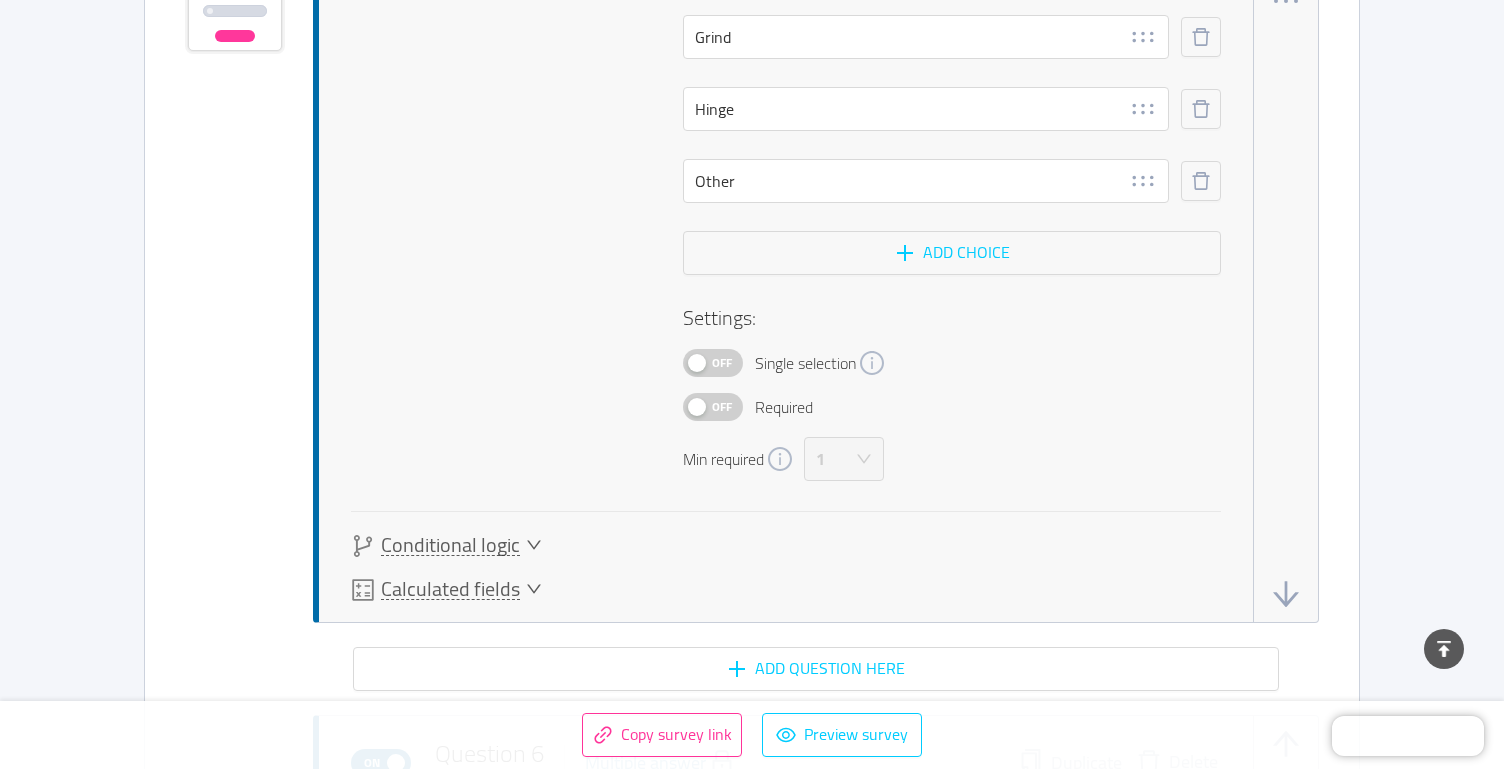 scroll, scrollTop: 5600, scrollLeft: 0, axis: vertical 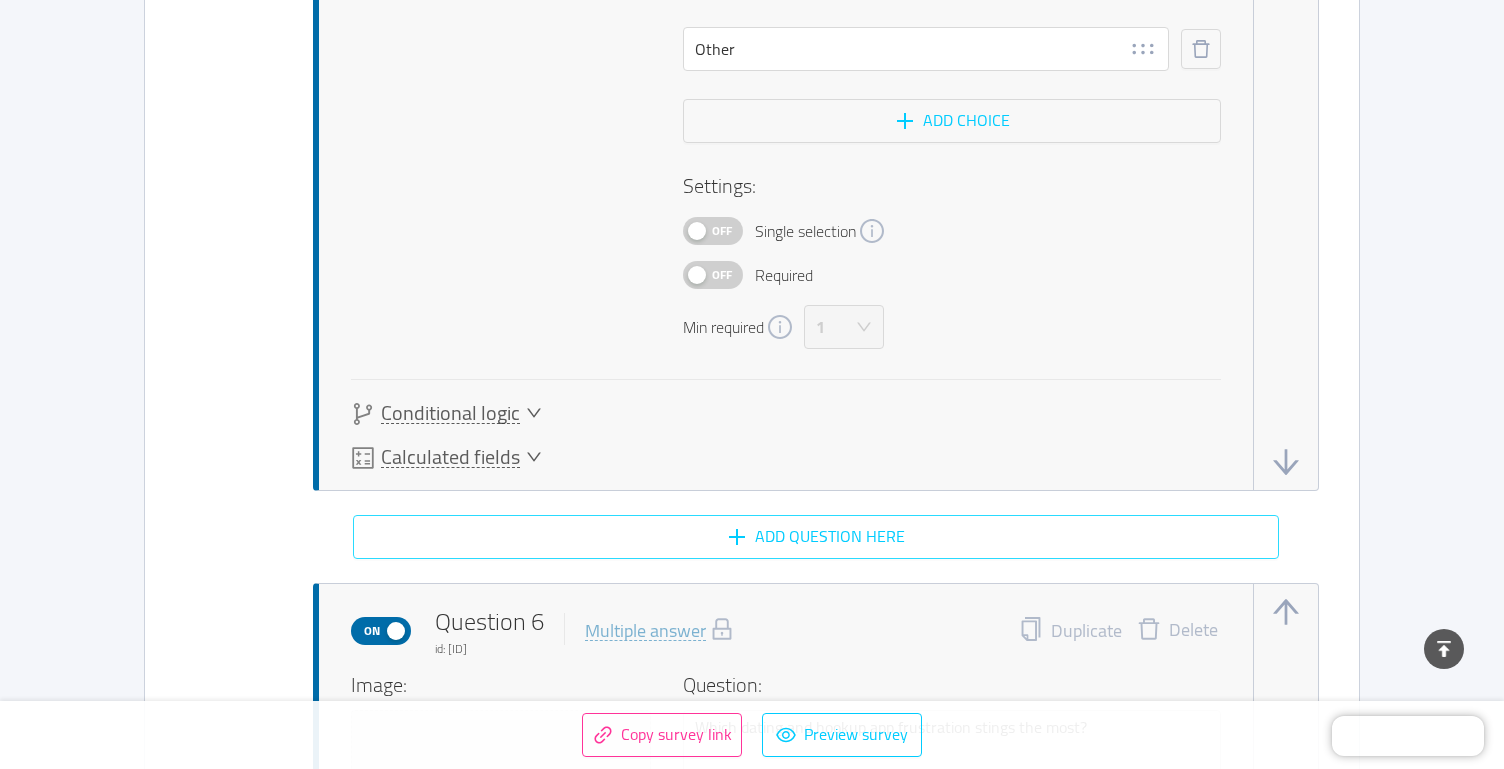 click on "Add question here" at bounding box center [816, 537] 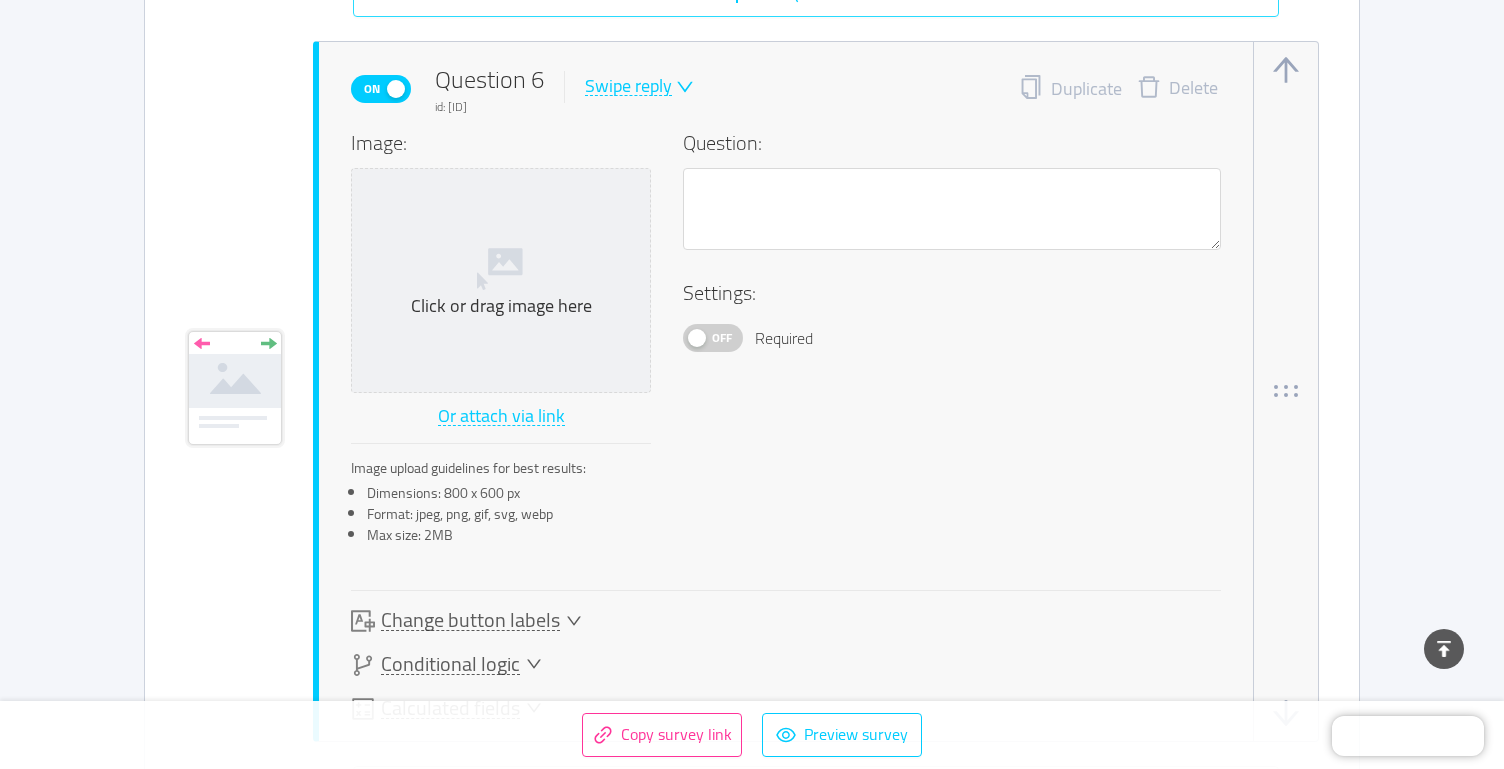 scroll, scrollTop: 6148, scrollLeft: 0, axis: vertical 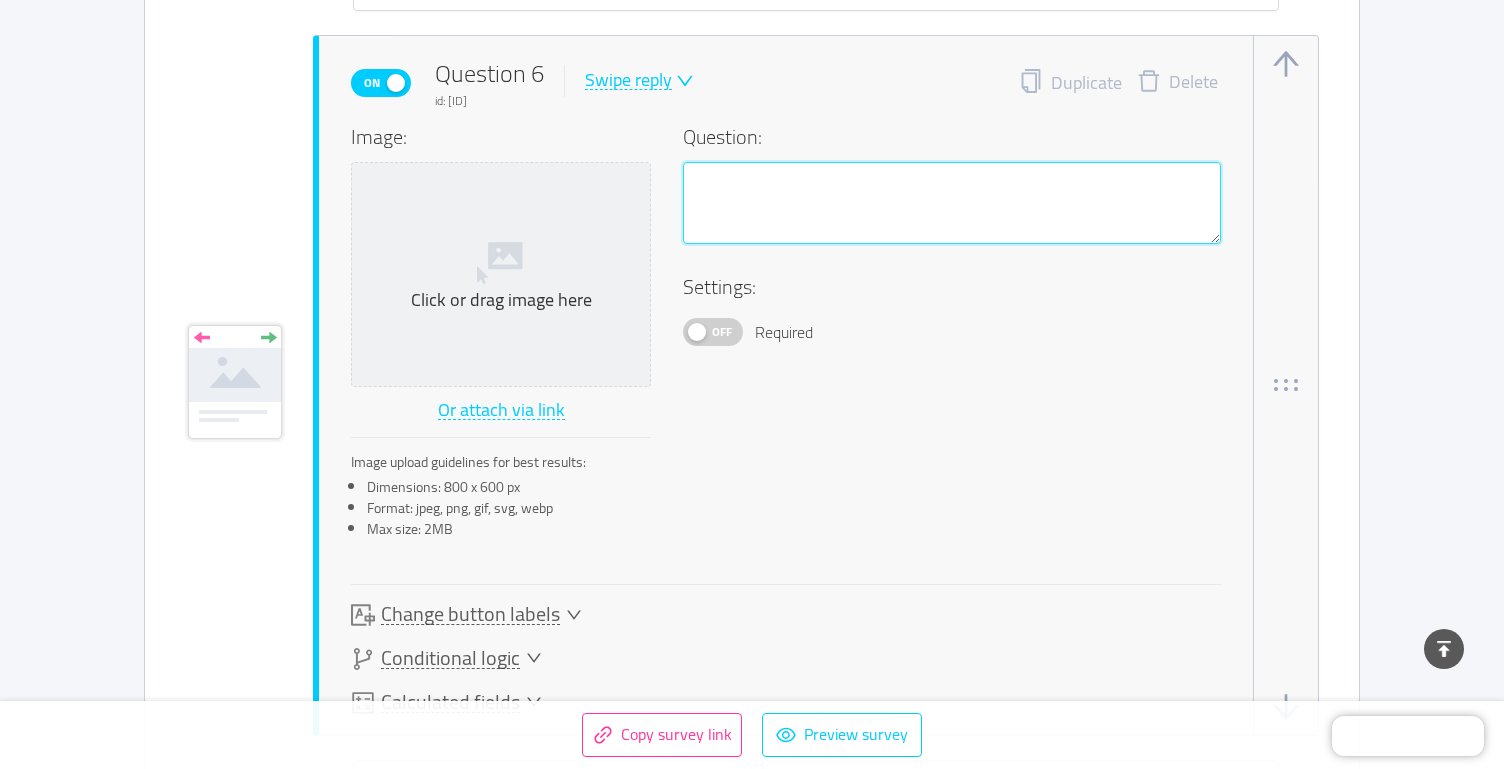 click at bounding box center (952, 203) 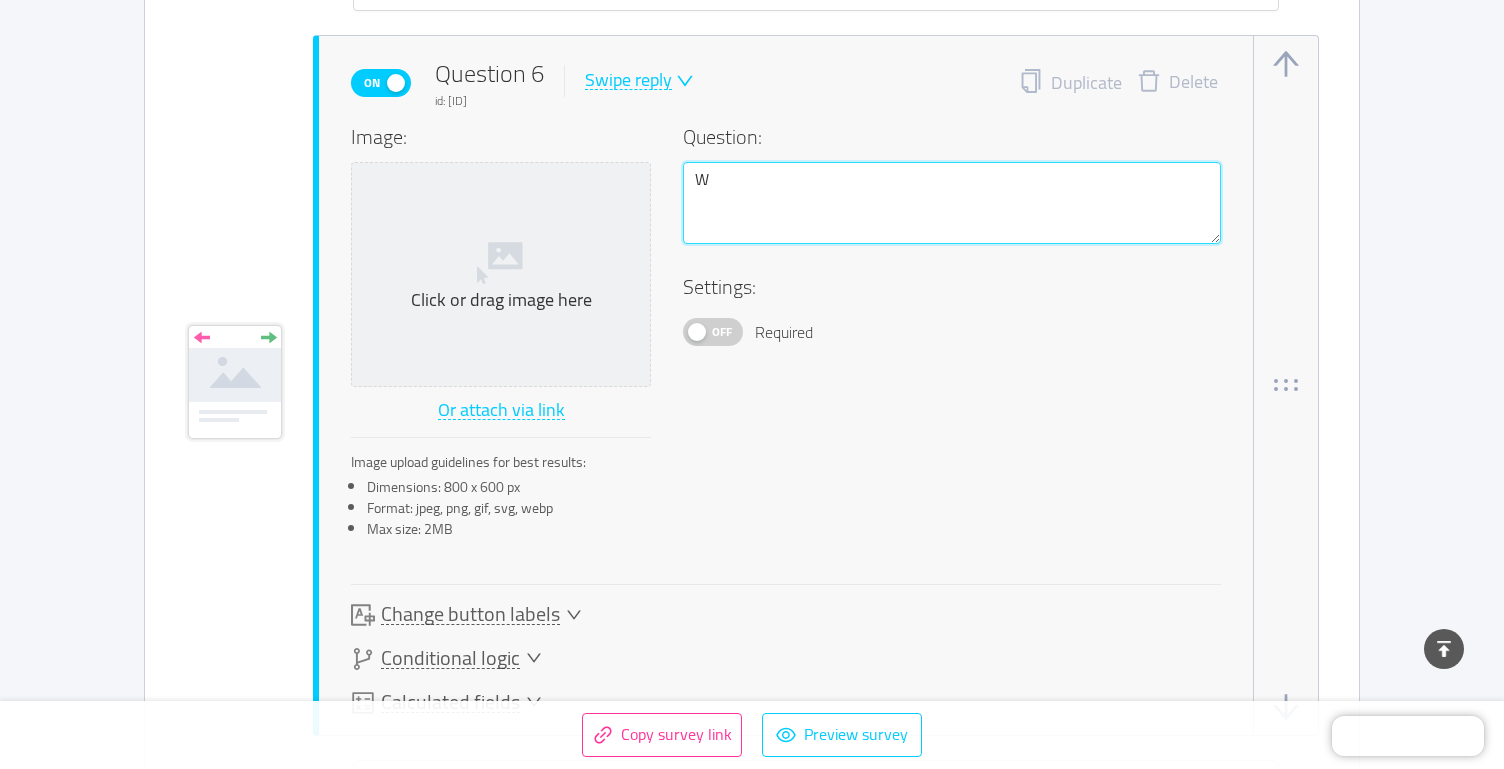 type 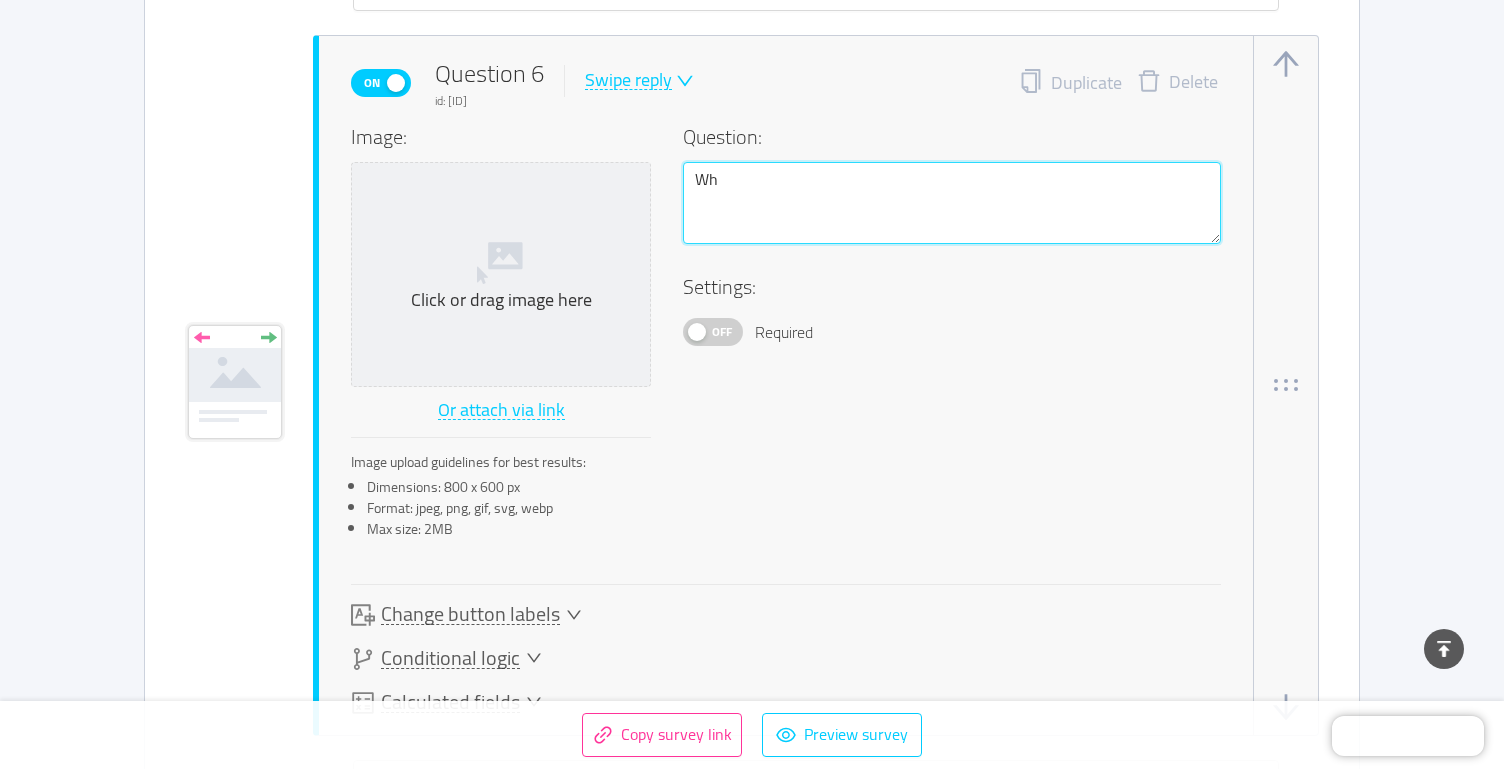 type 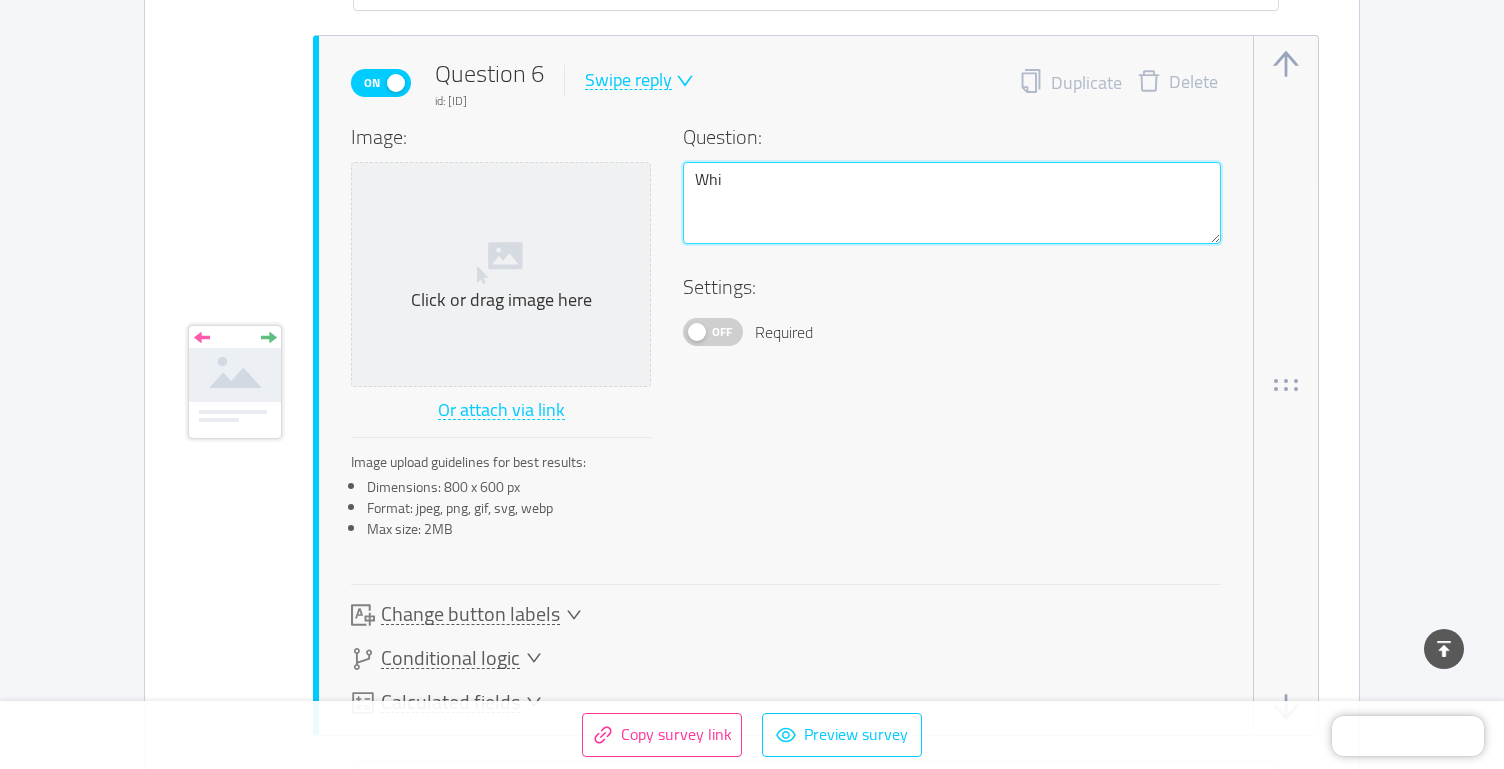 type 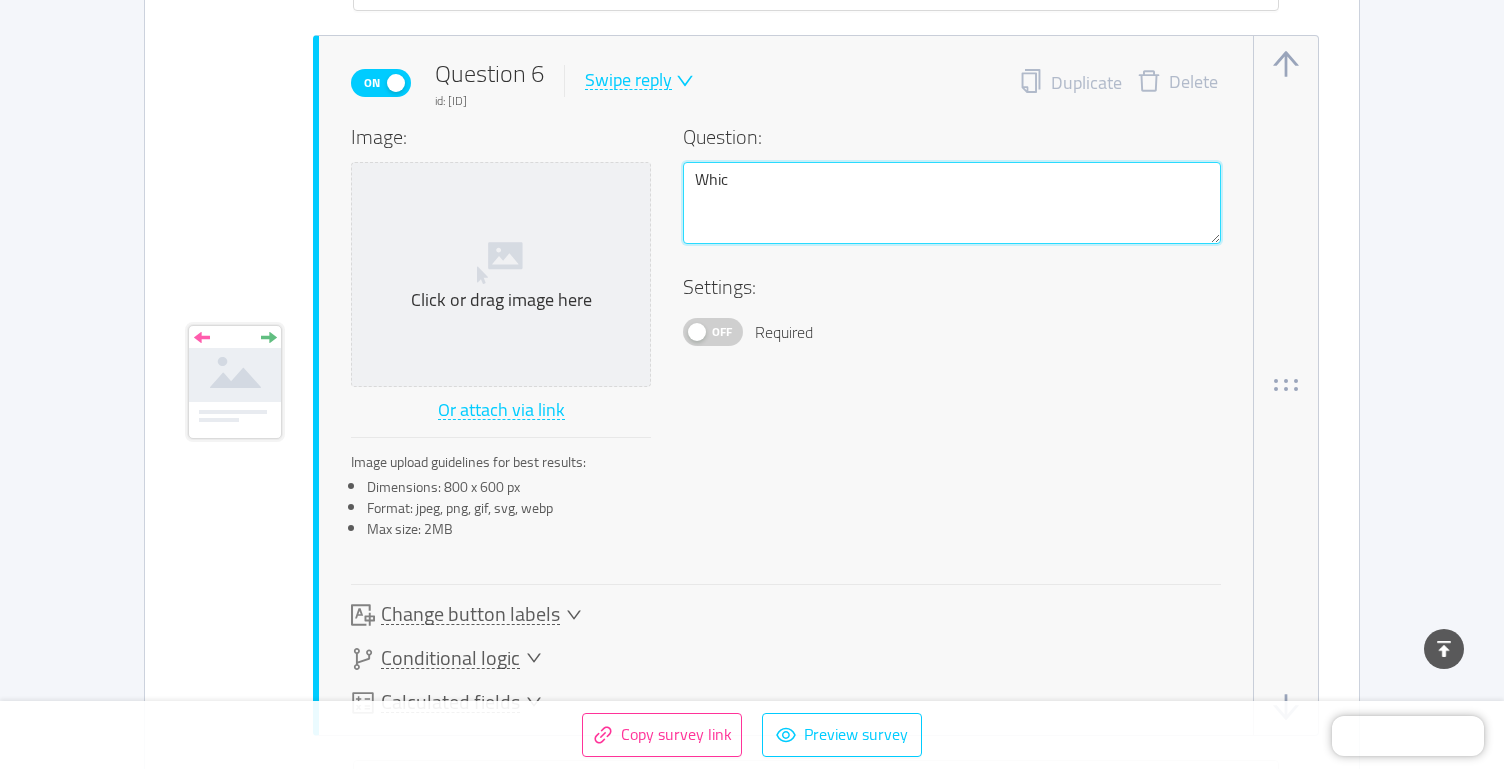 type 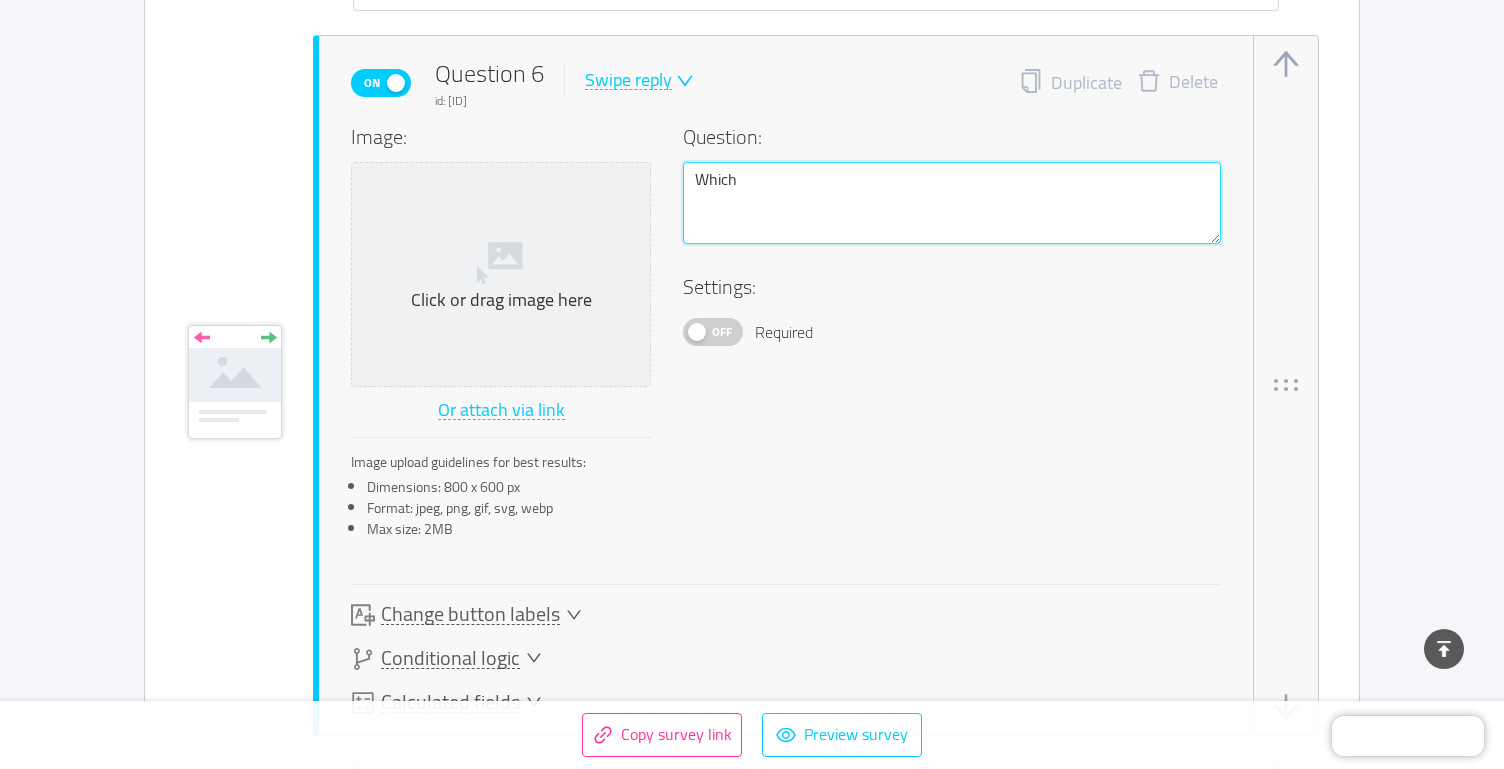 type on "Which" 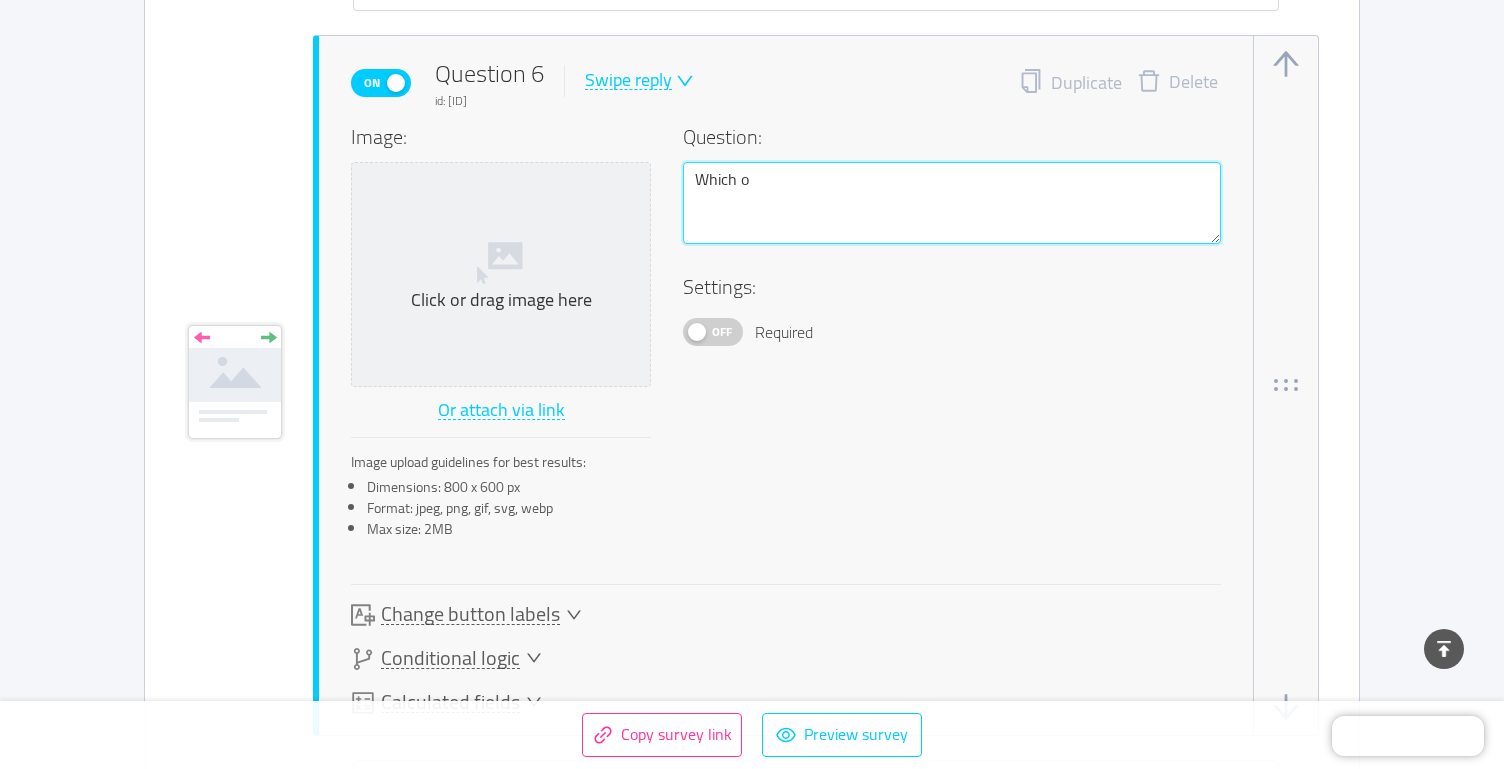 type 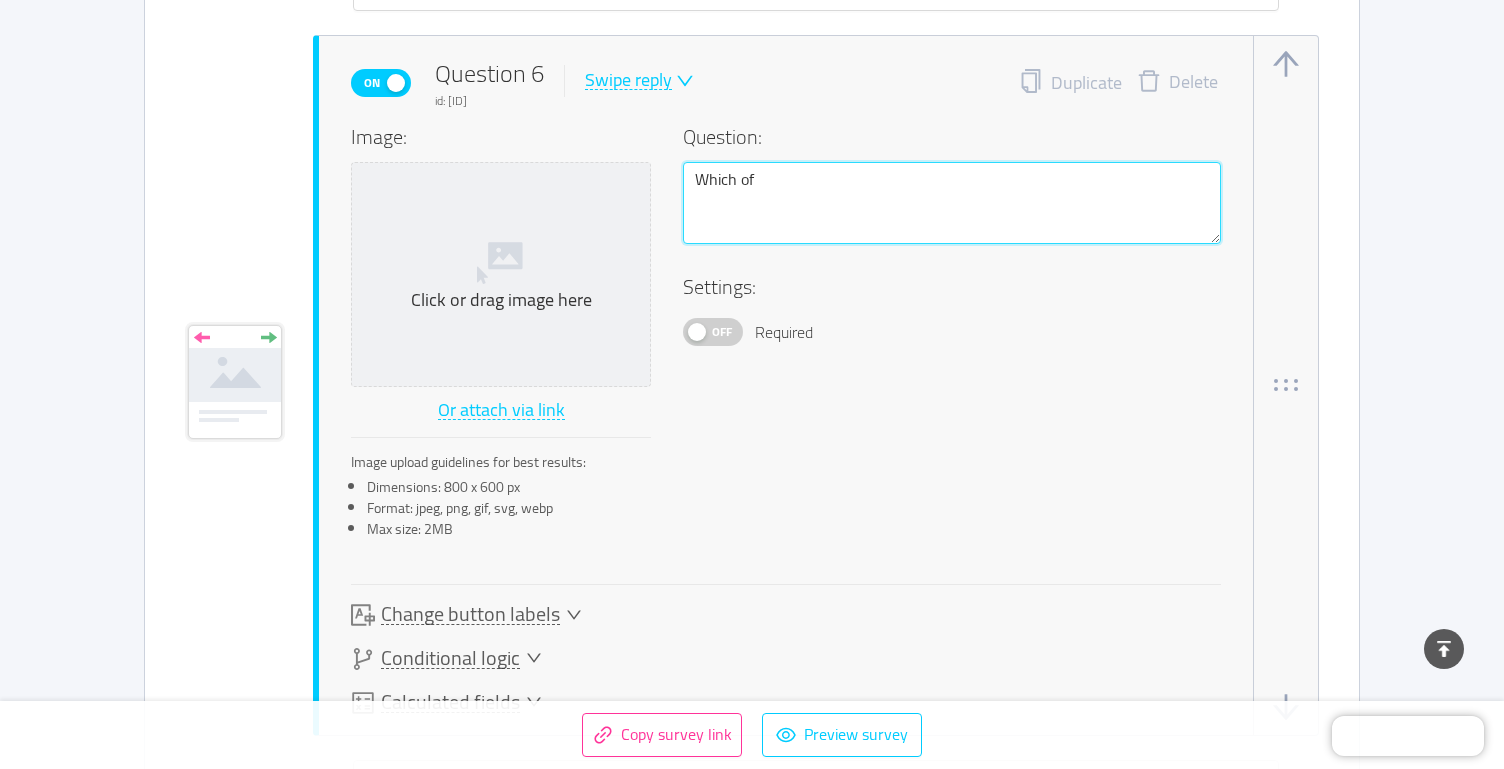 type 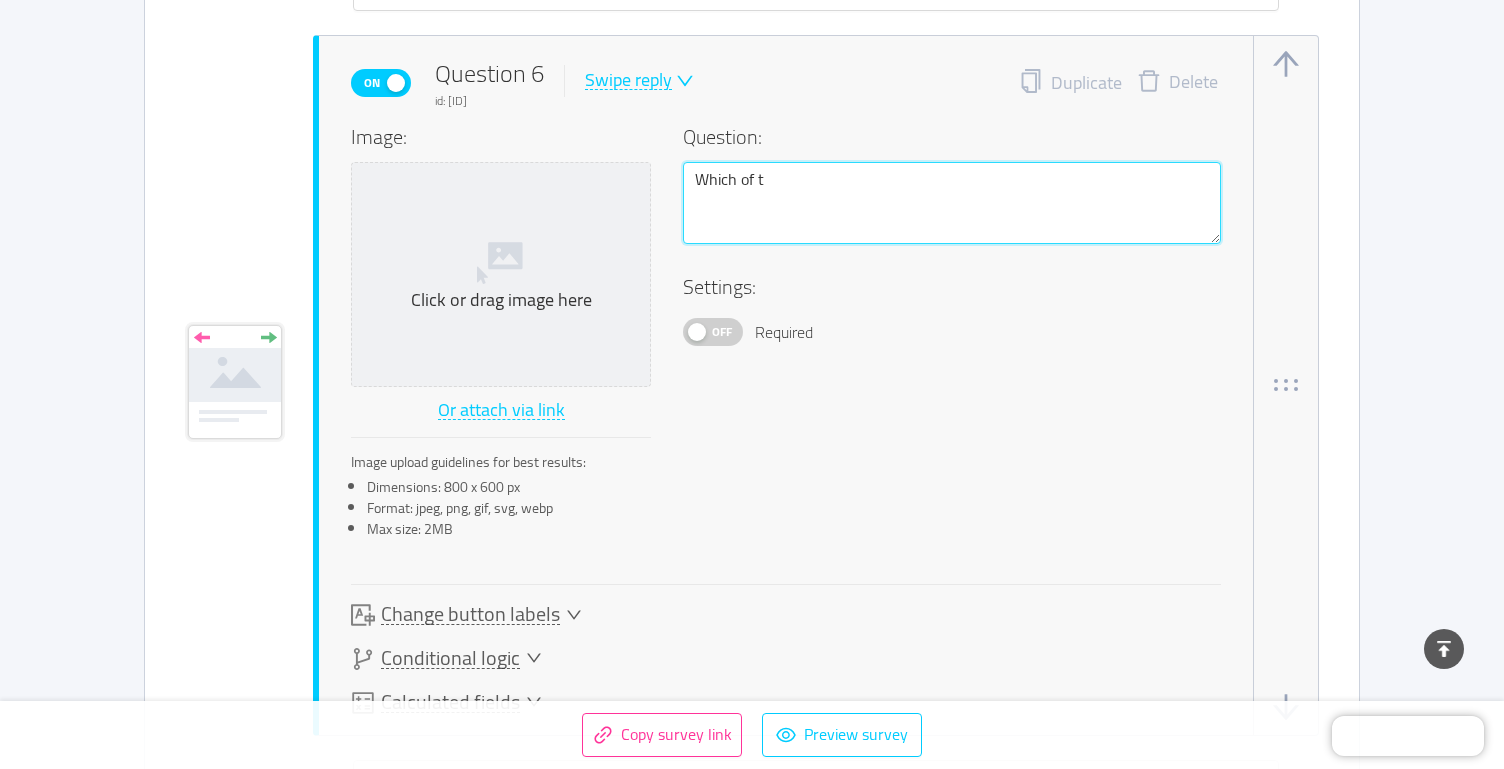 type on "Which of th" 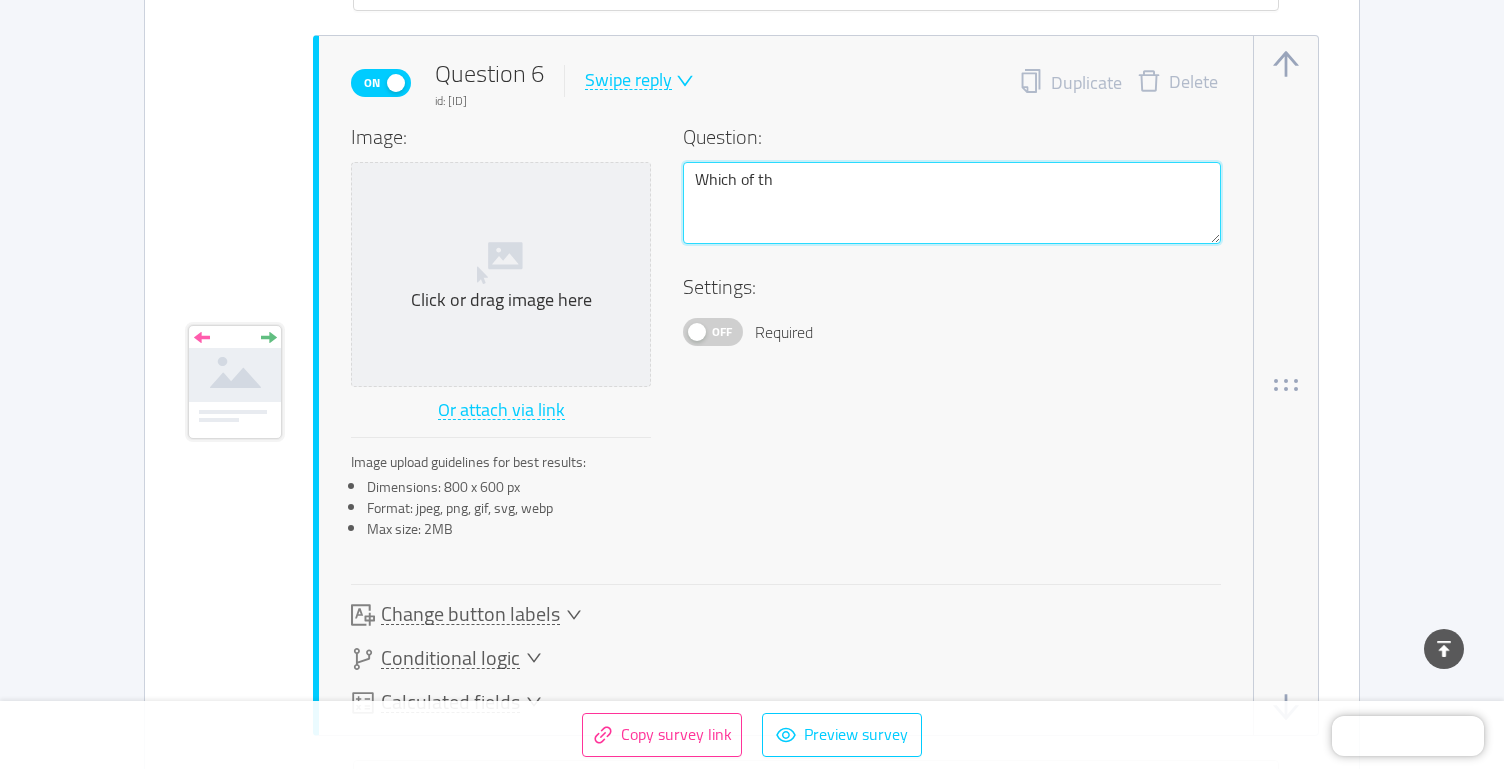 type 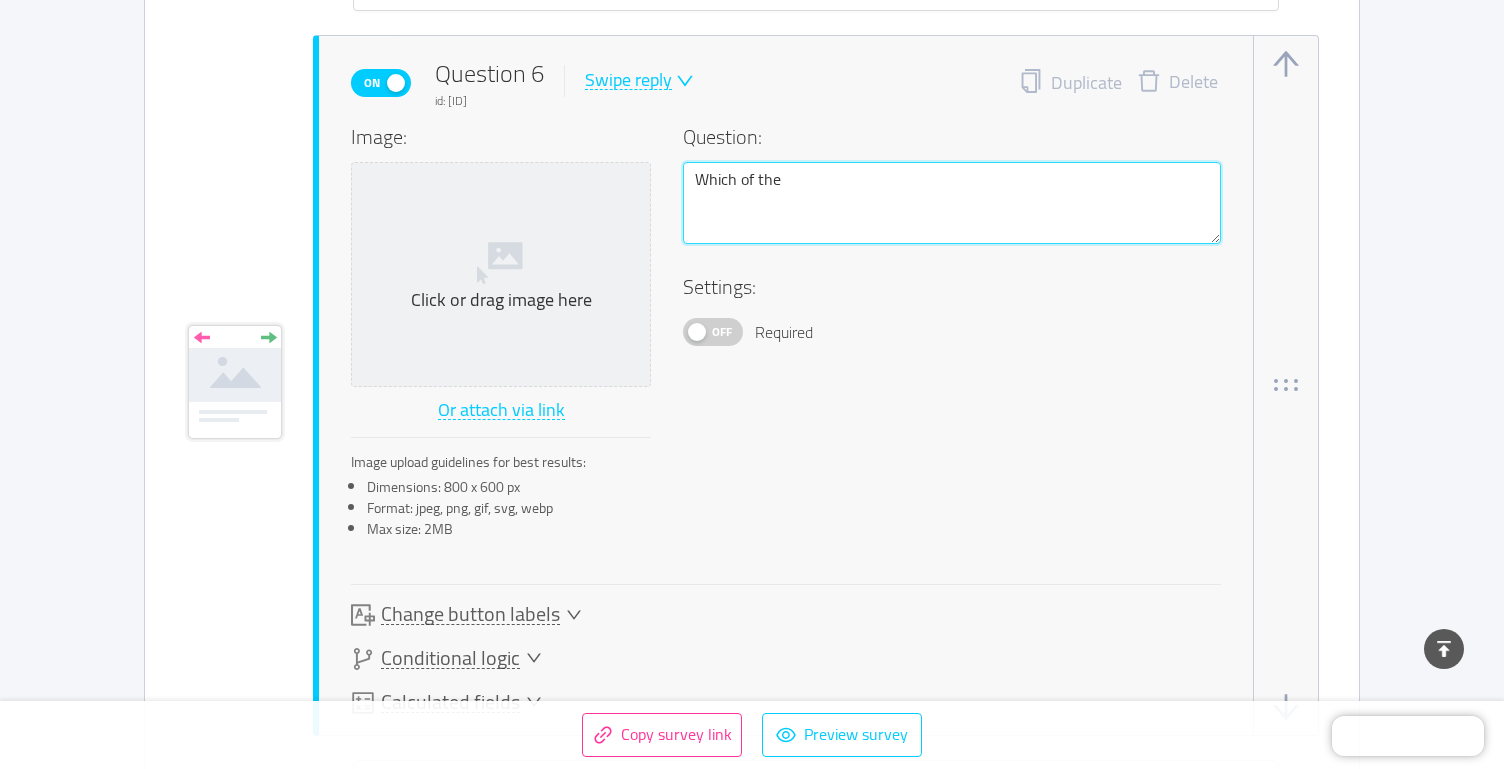 type 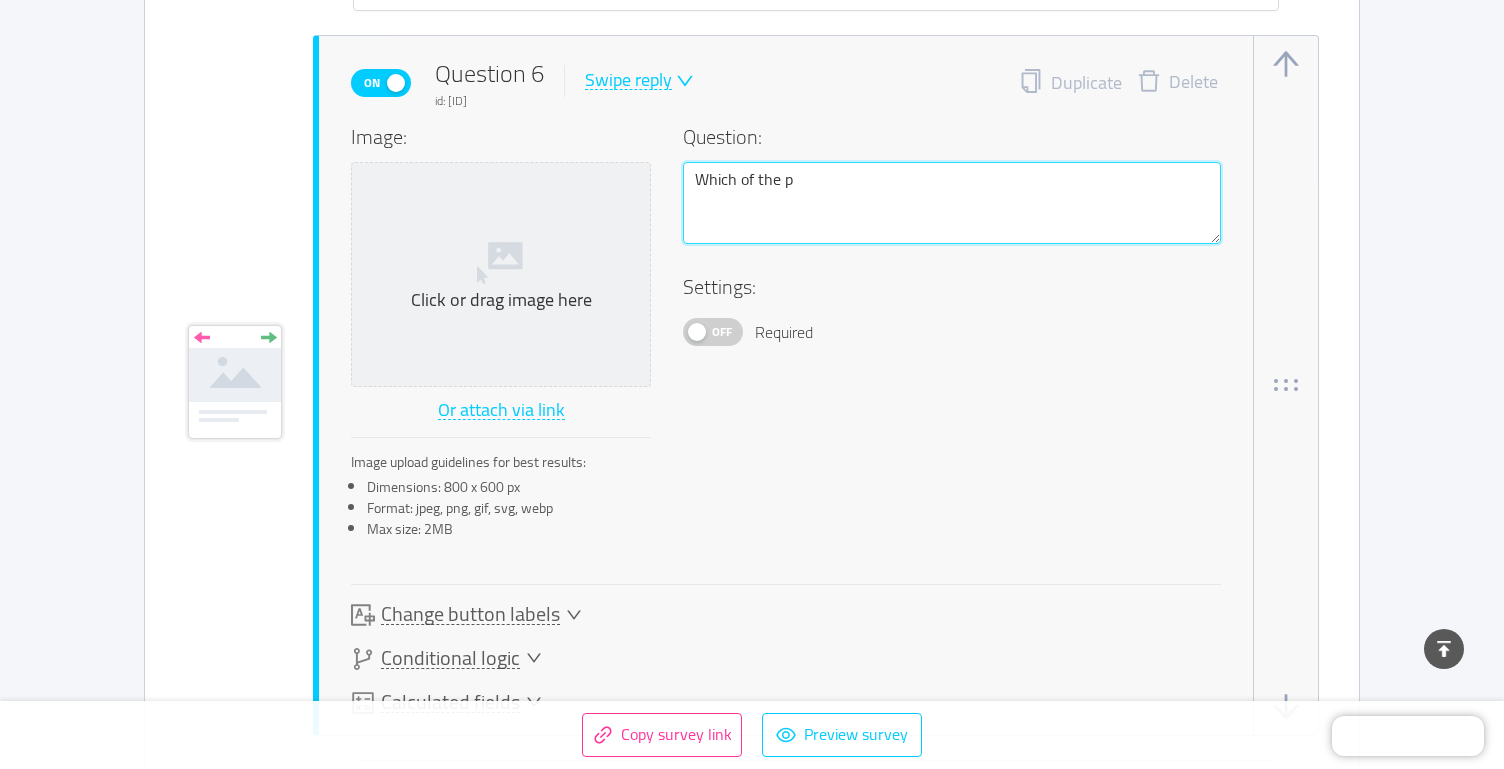 type 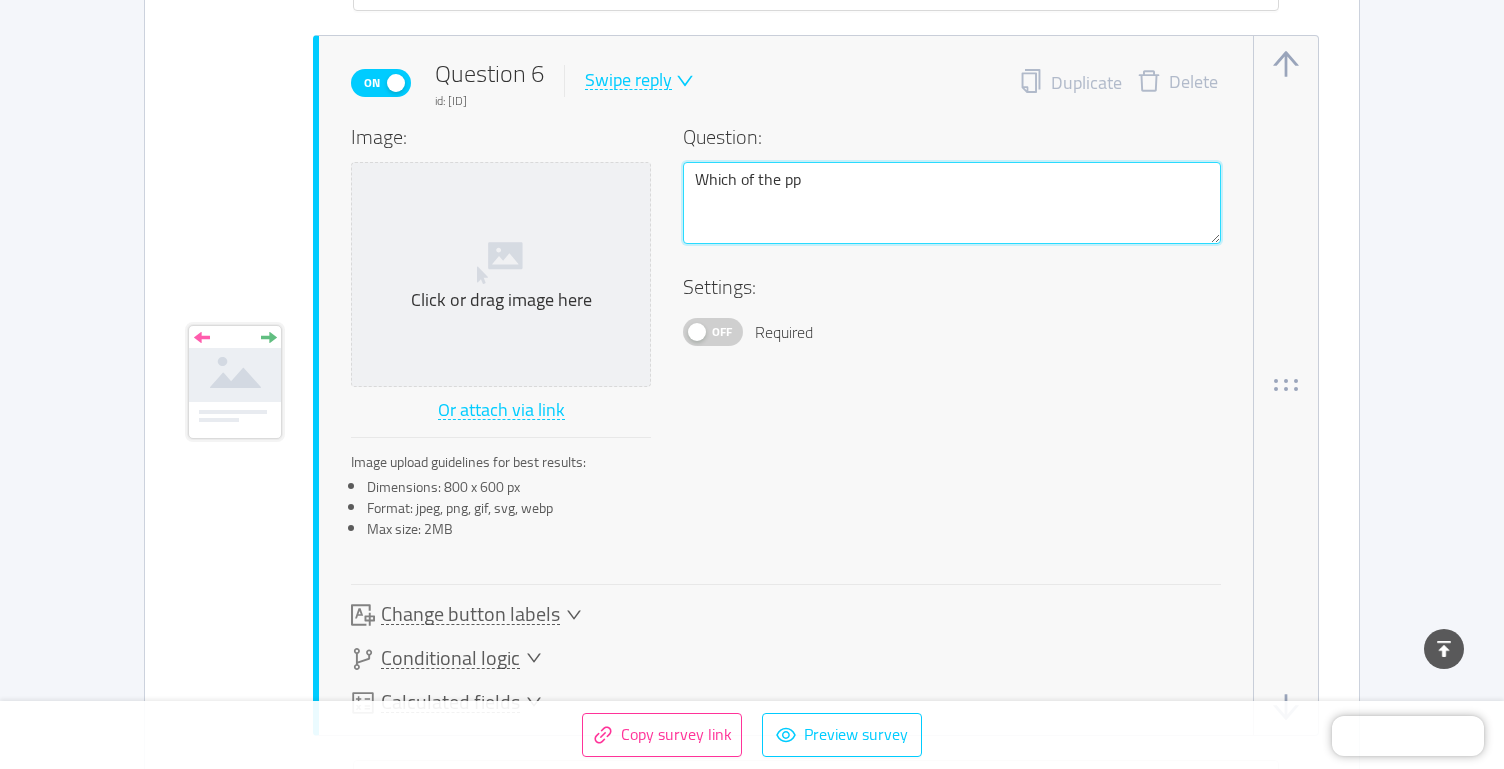 type 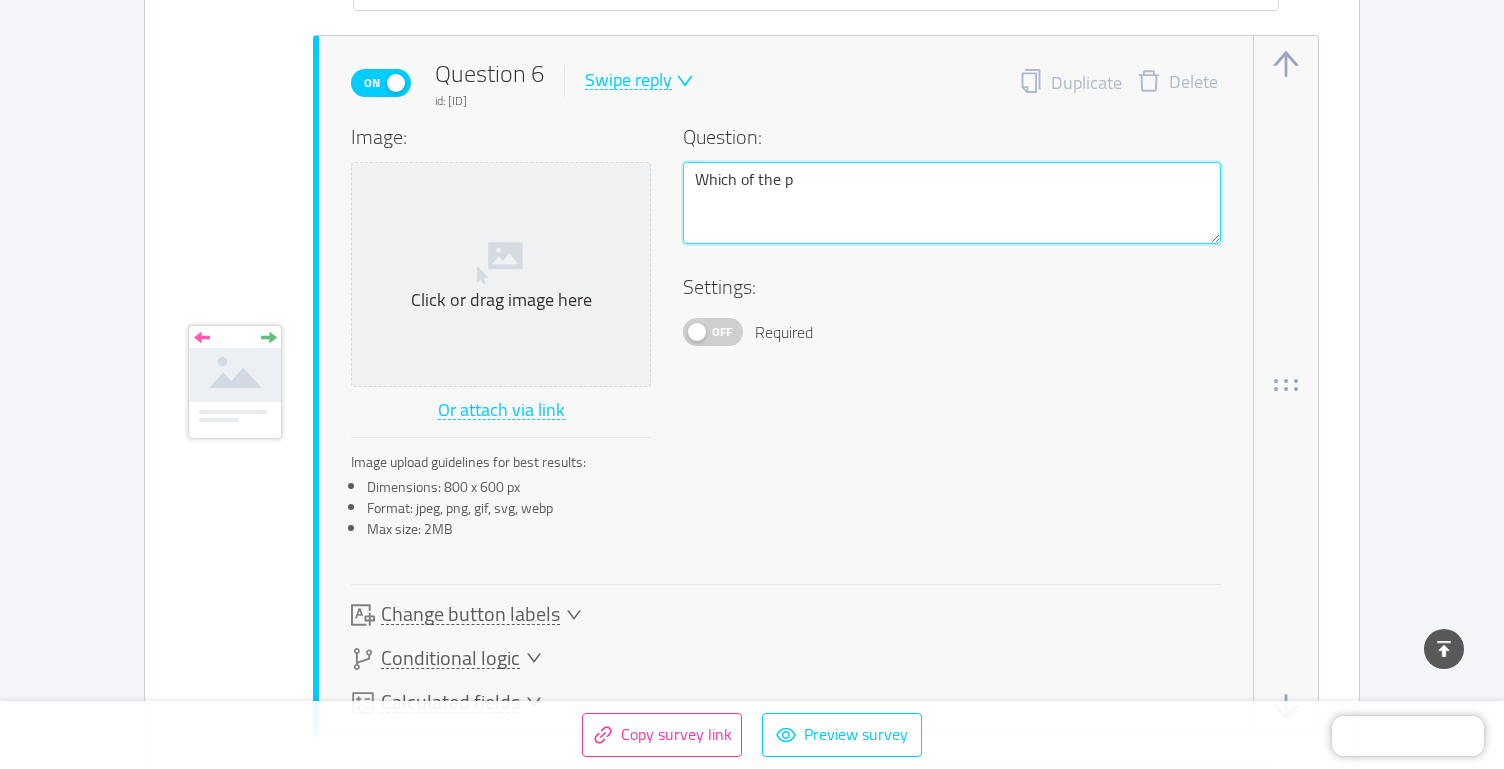 type 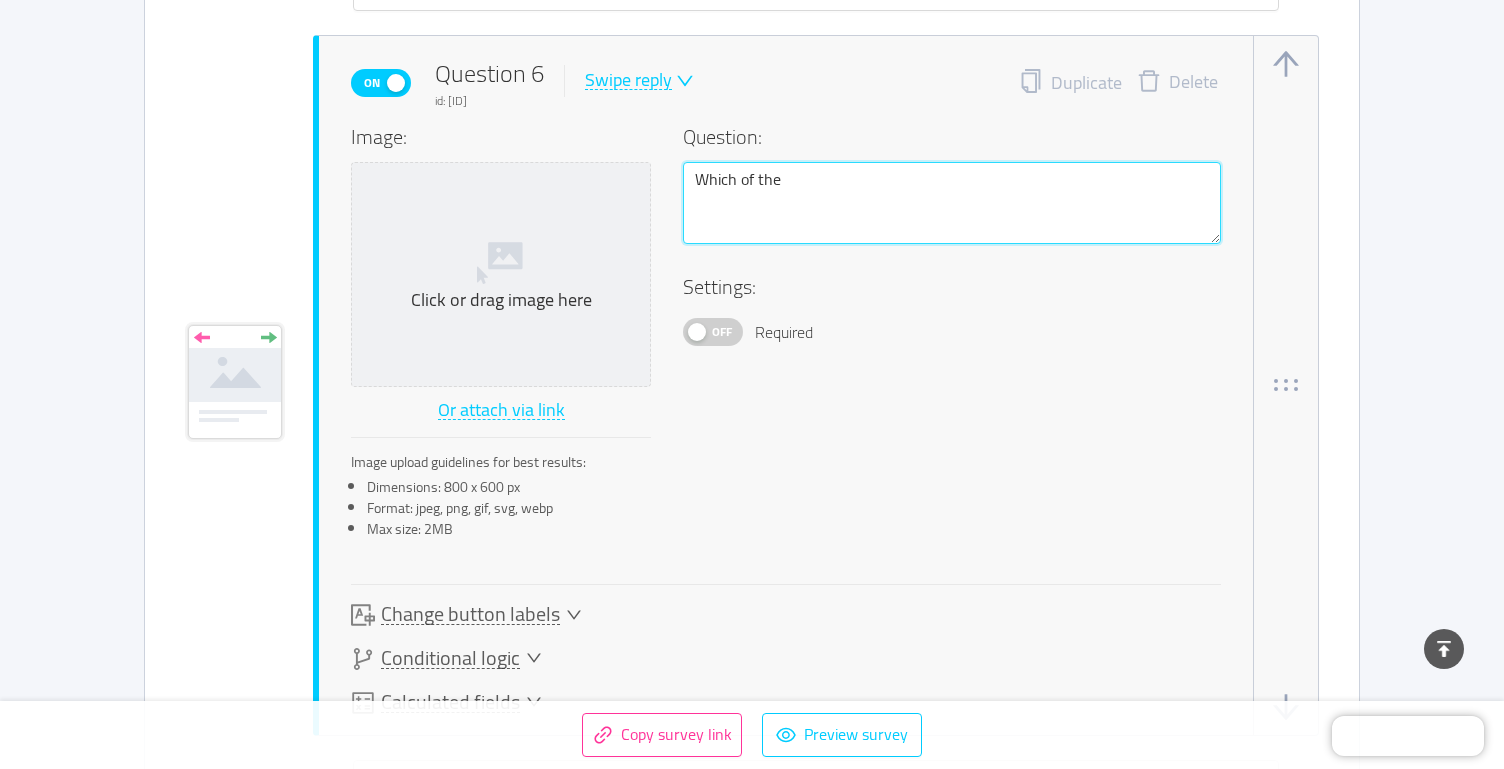type 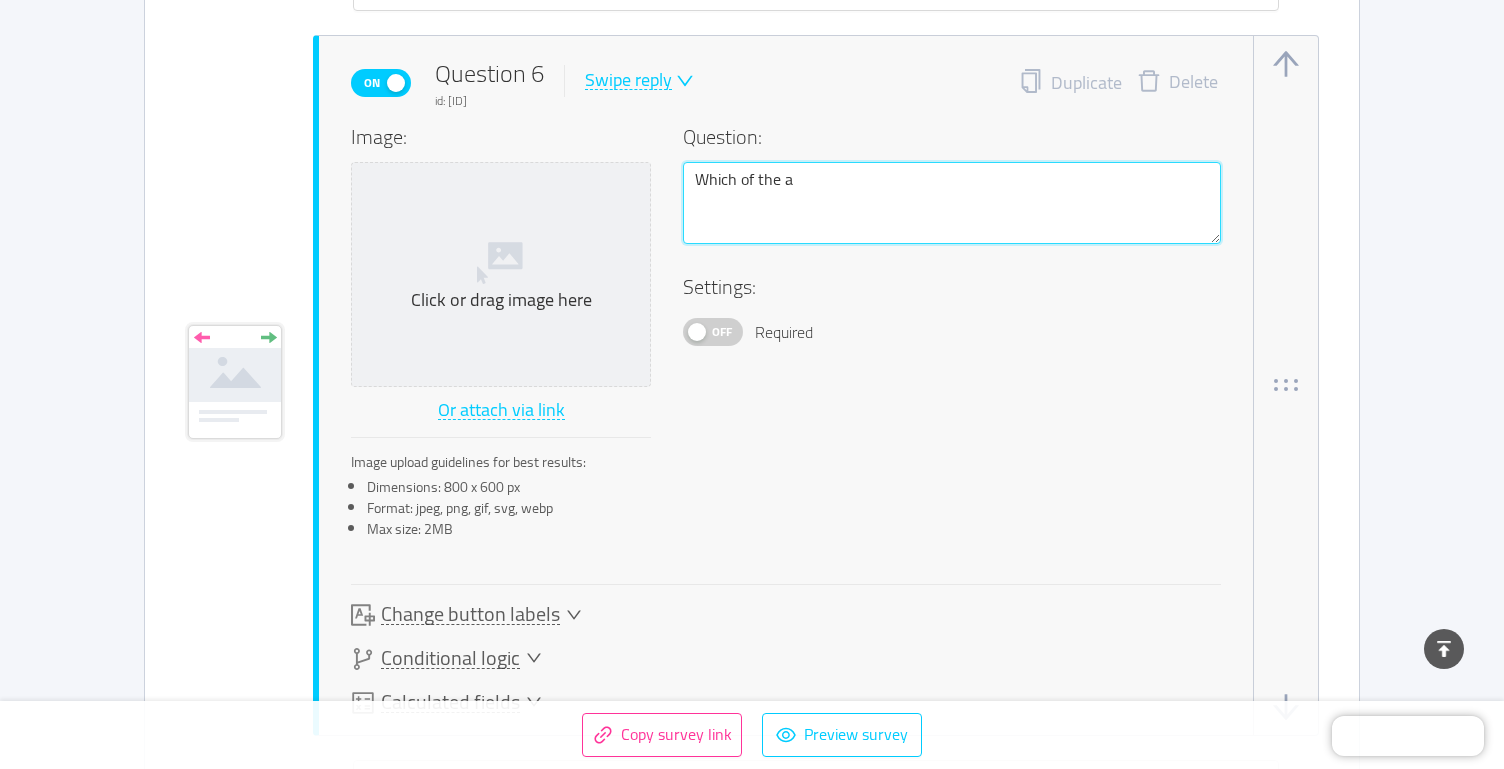 type 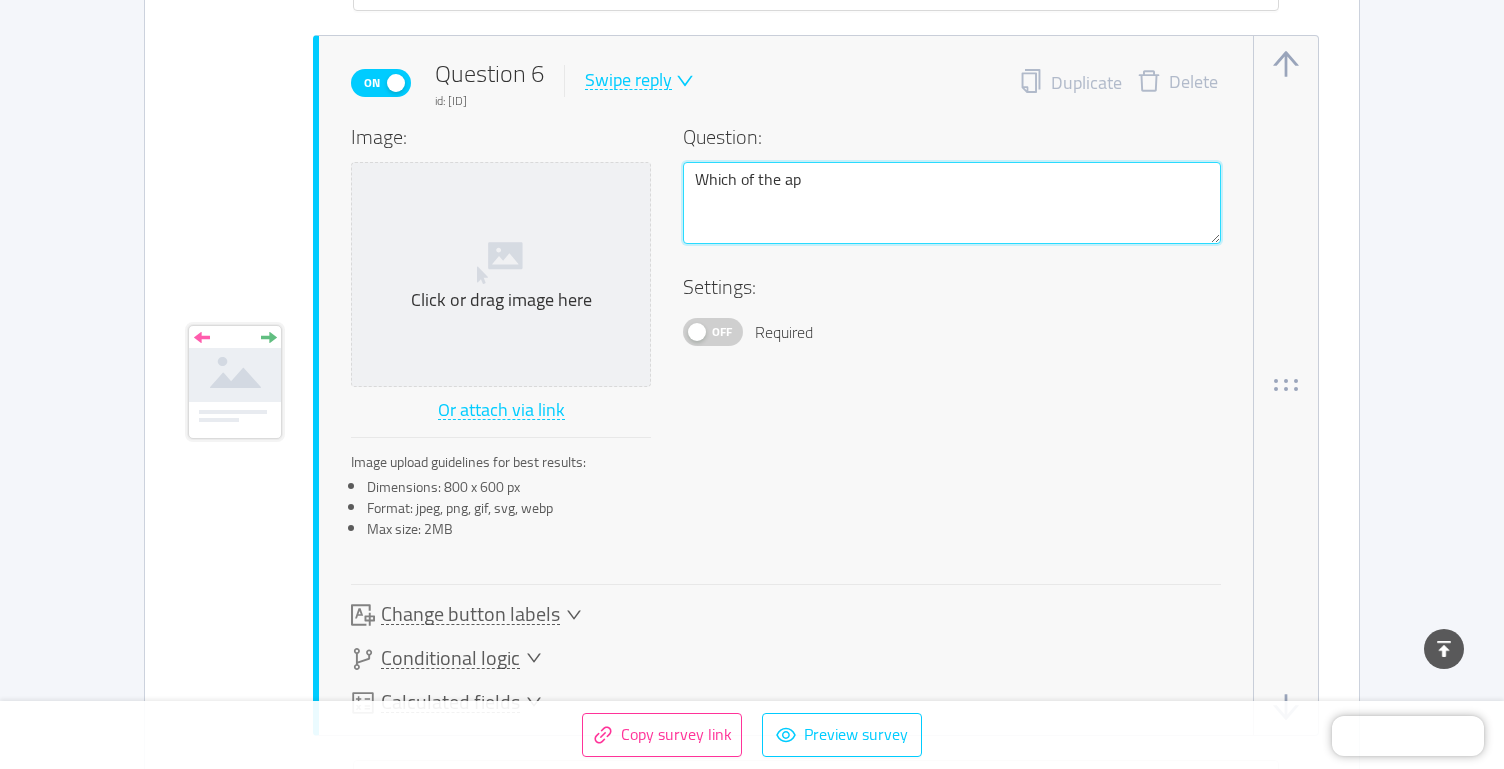 type 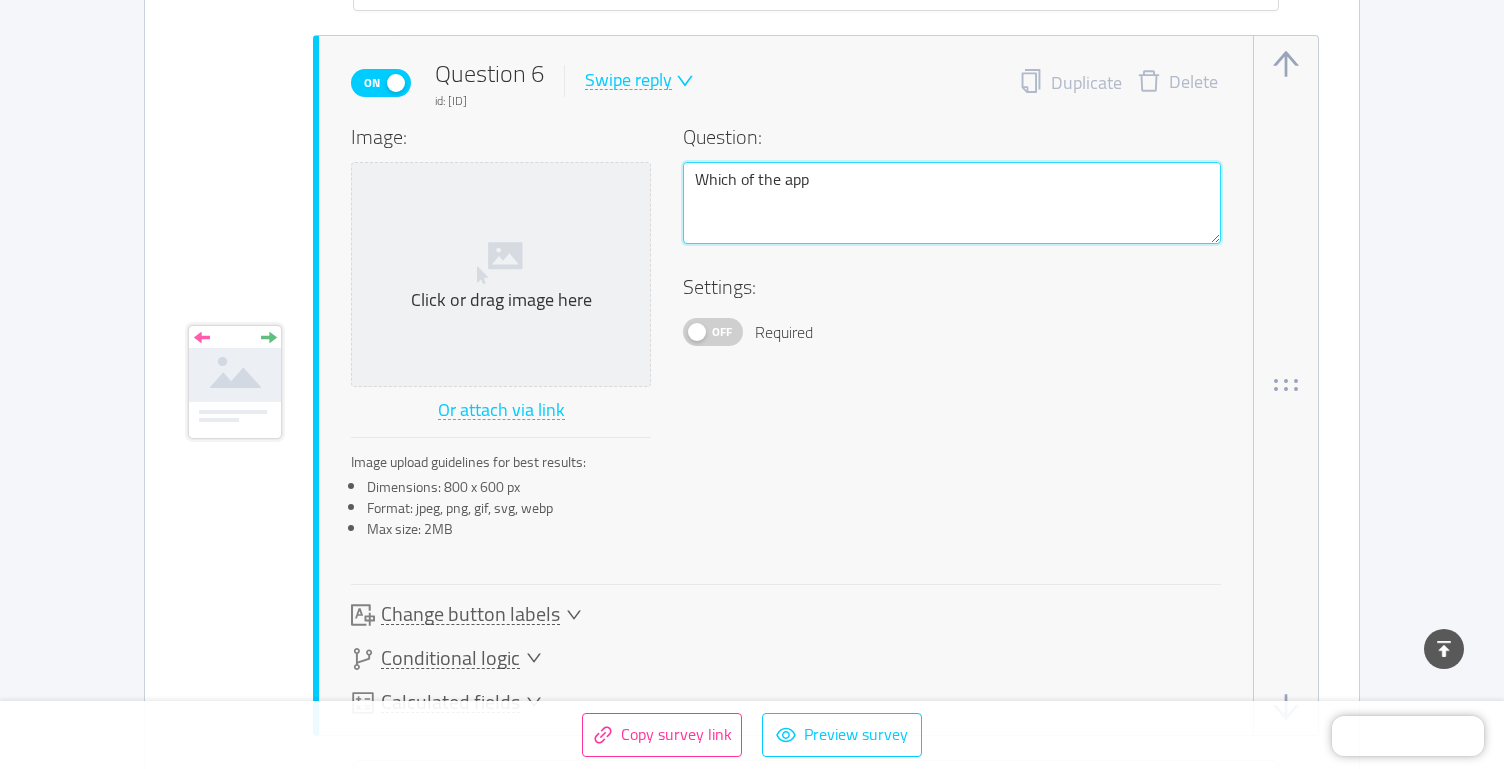 type 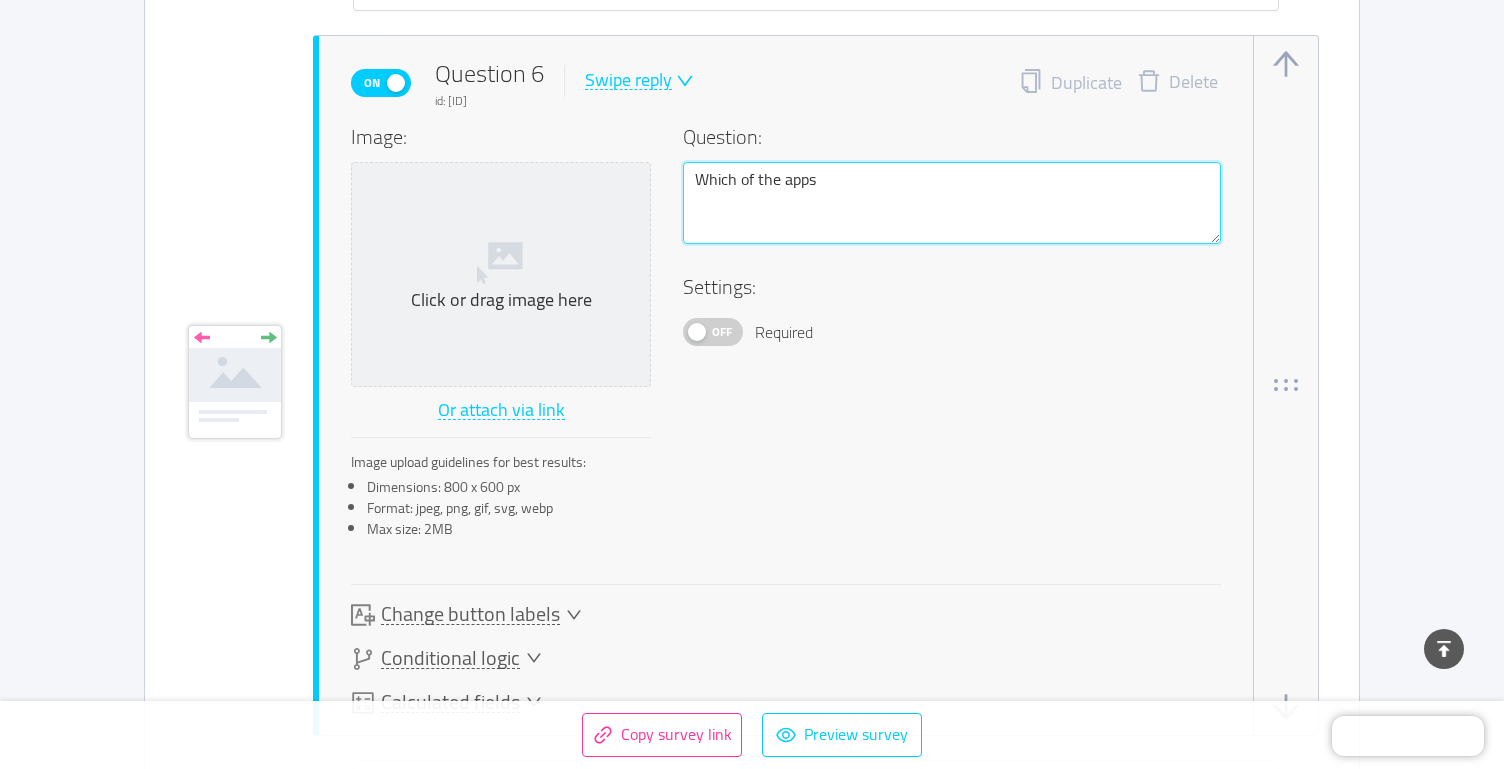 type on "Which of the apps" 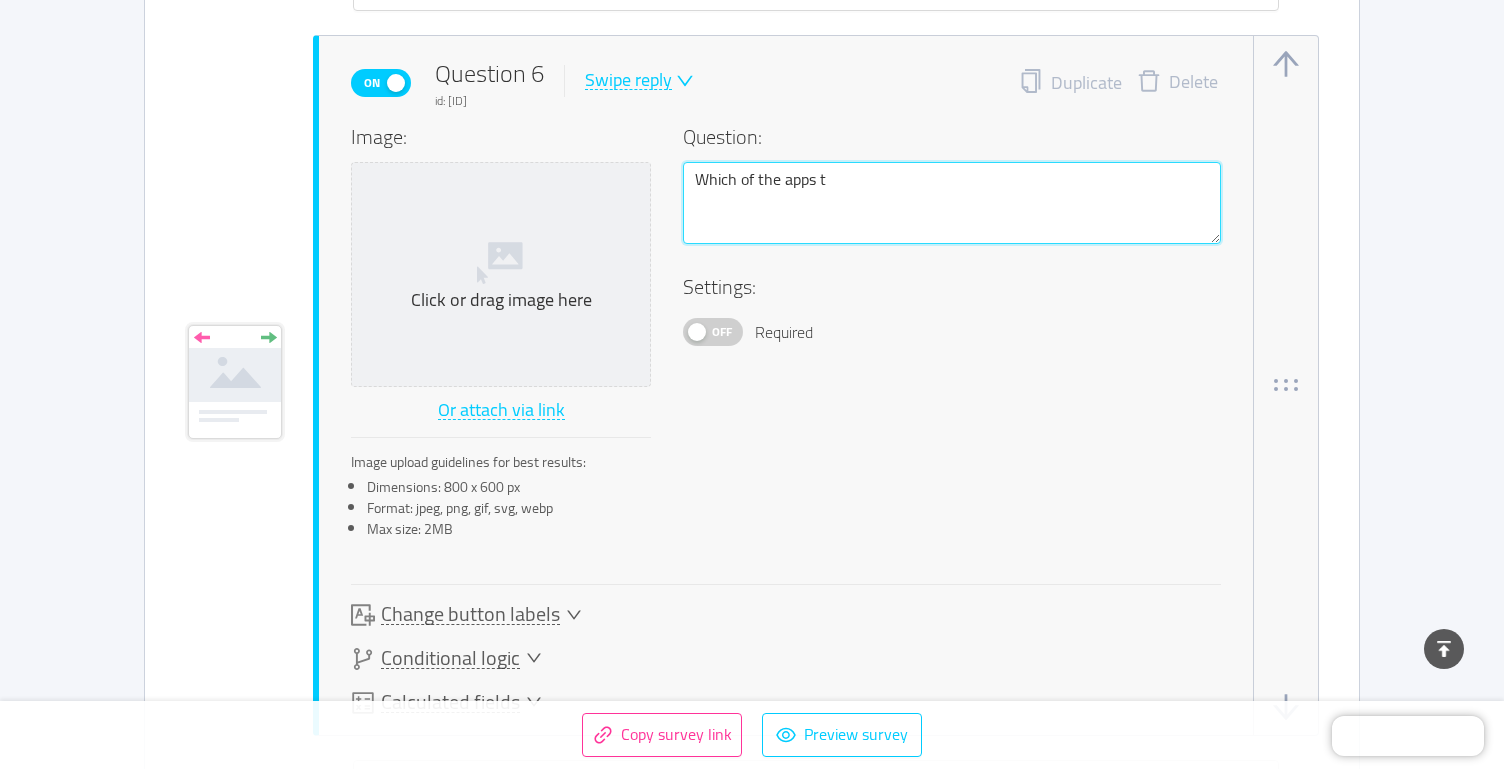 type 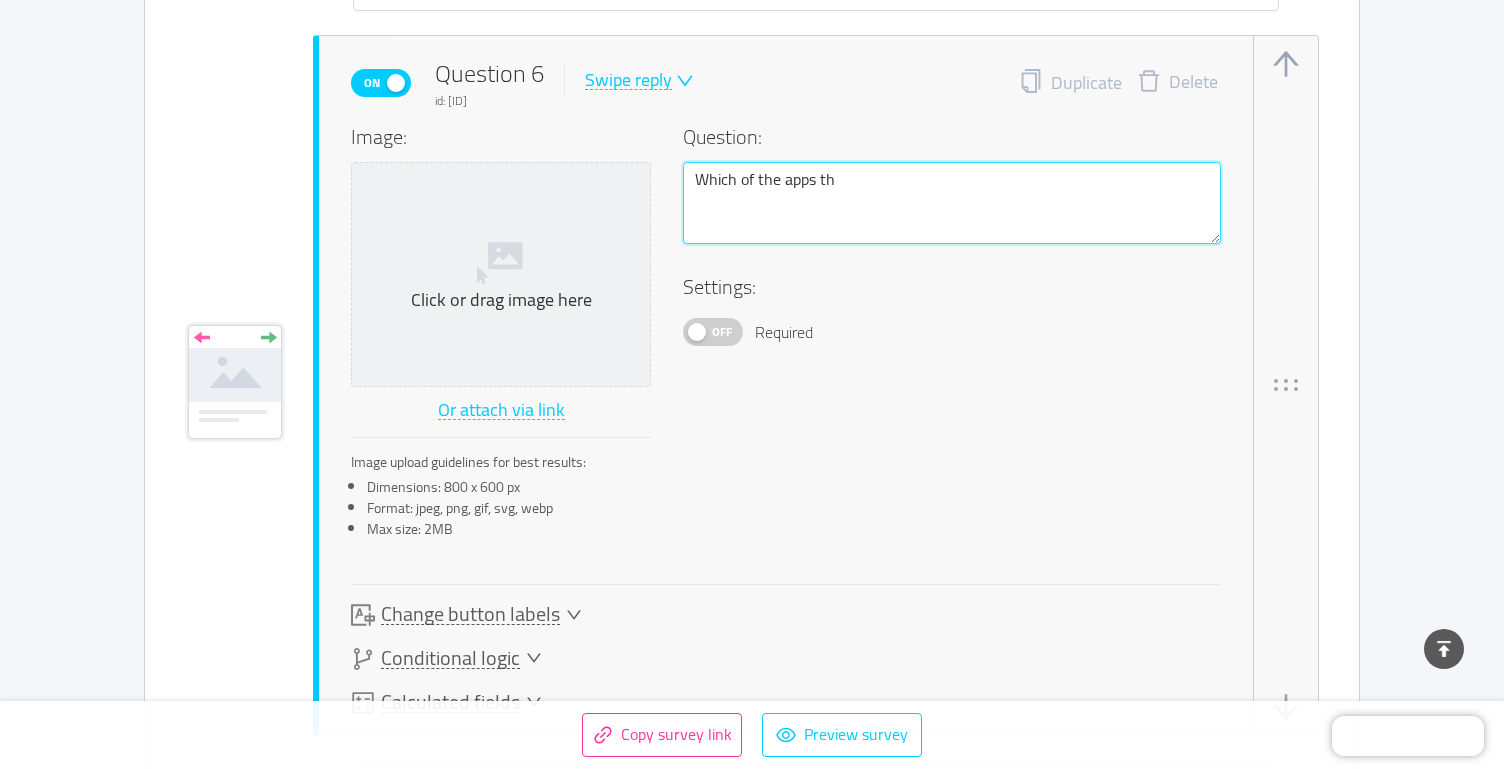 type 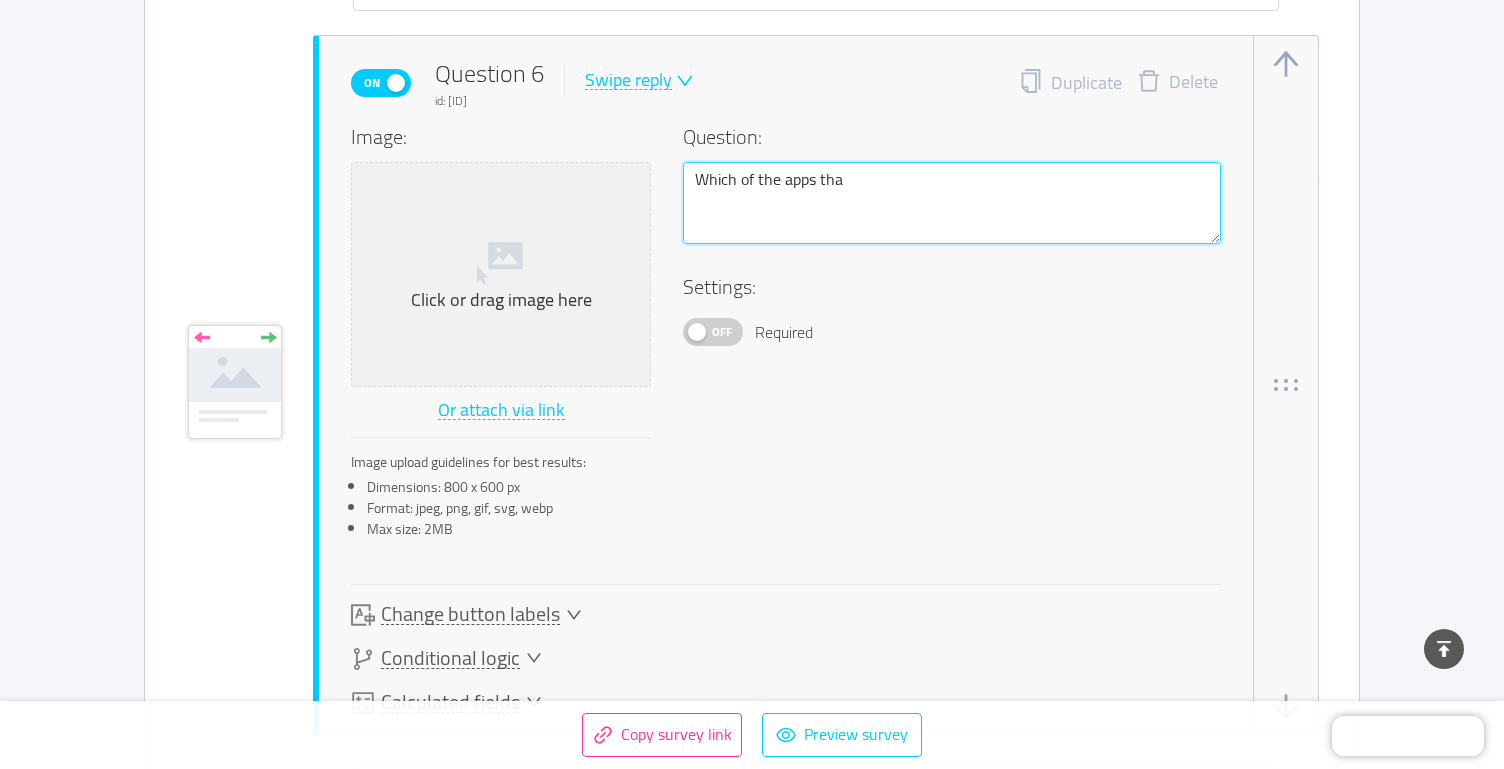 type 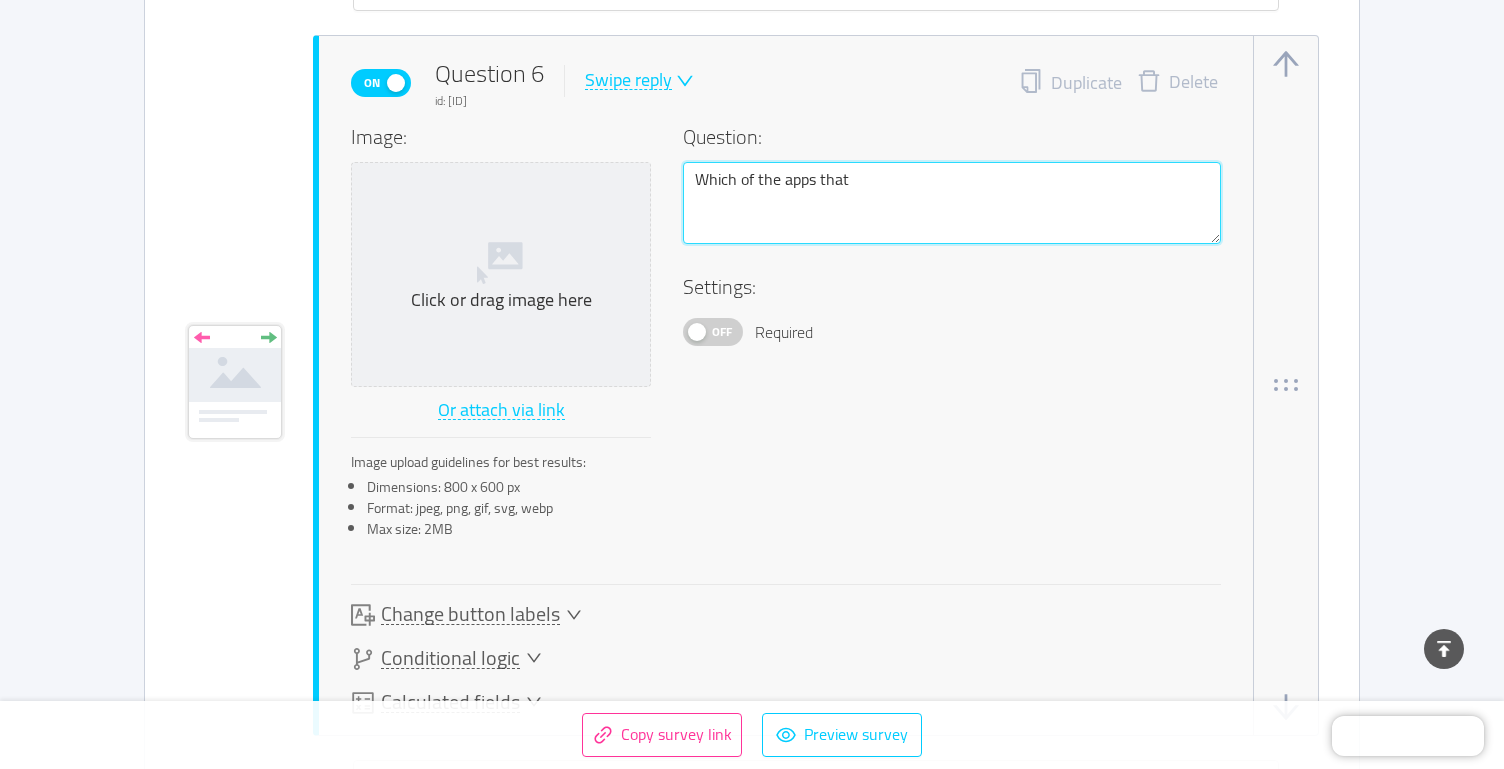 type 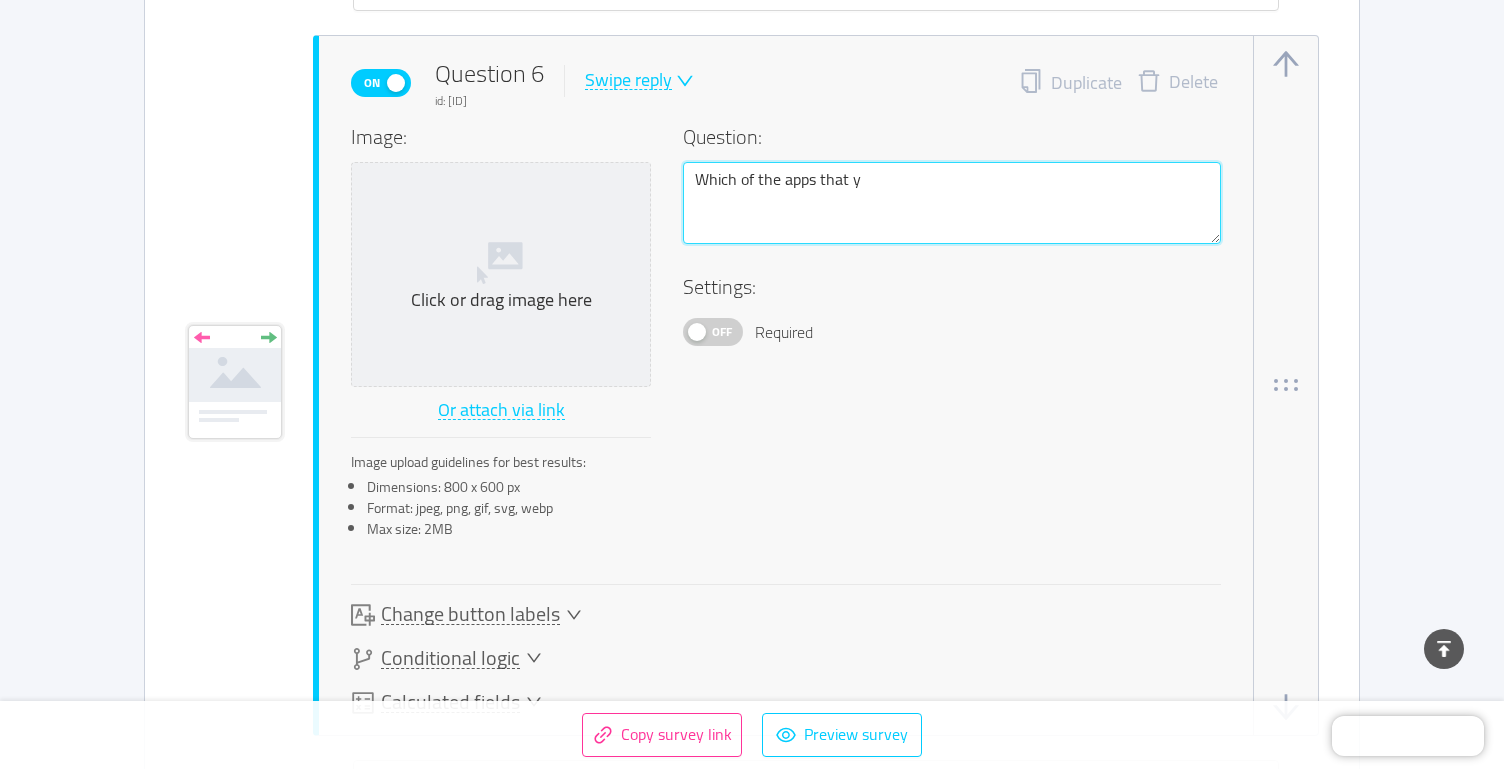 type 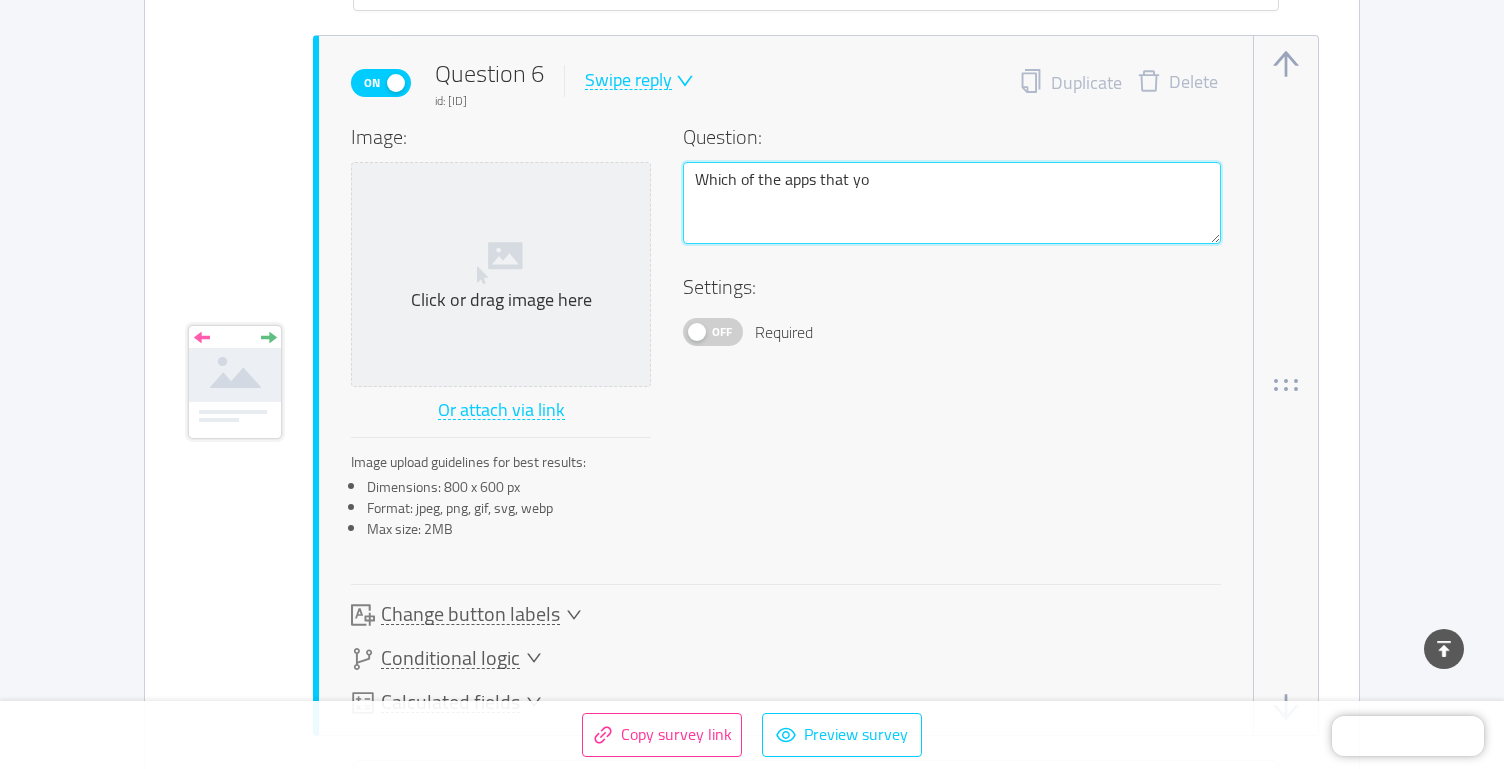 type 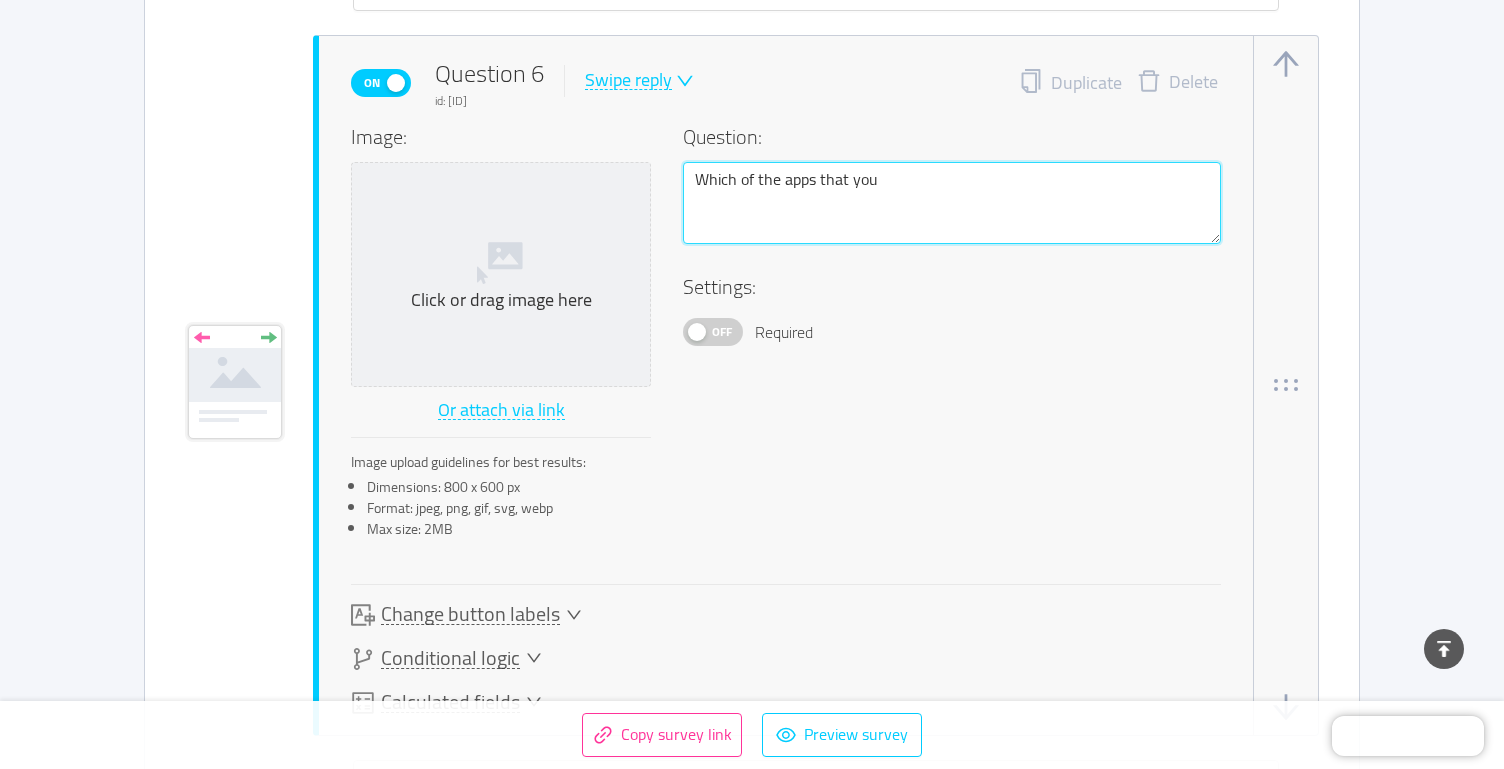 type 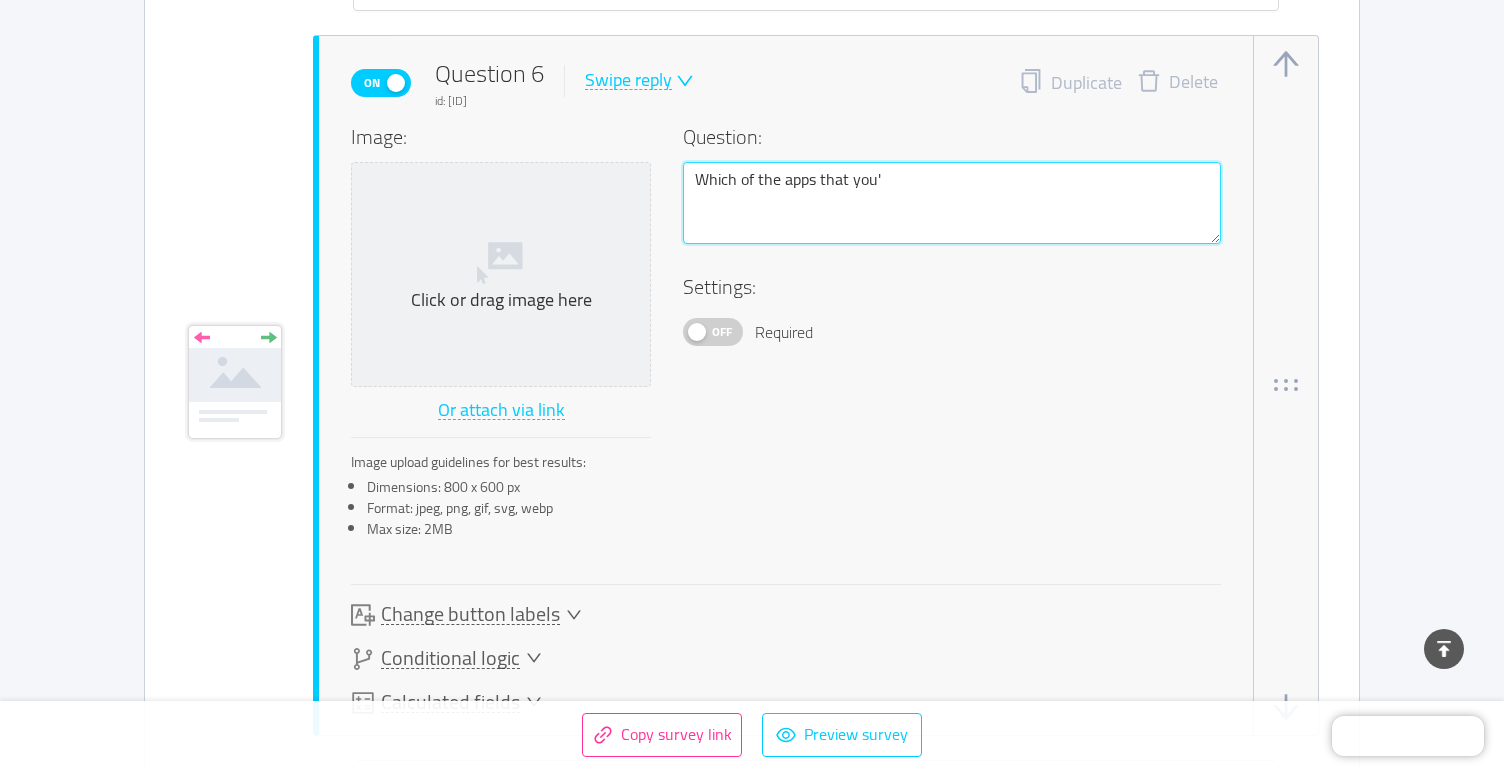 type 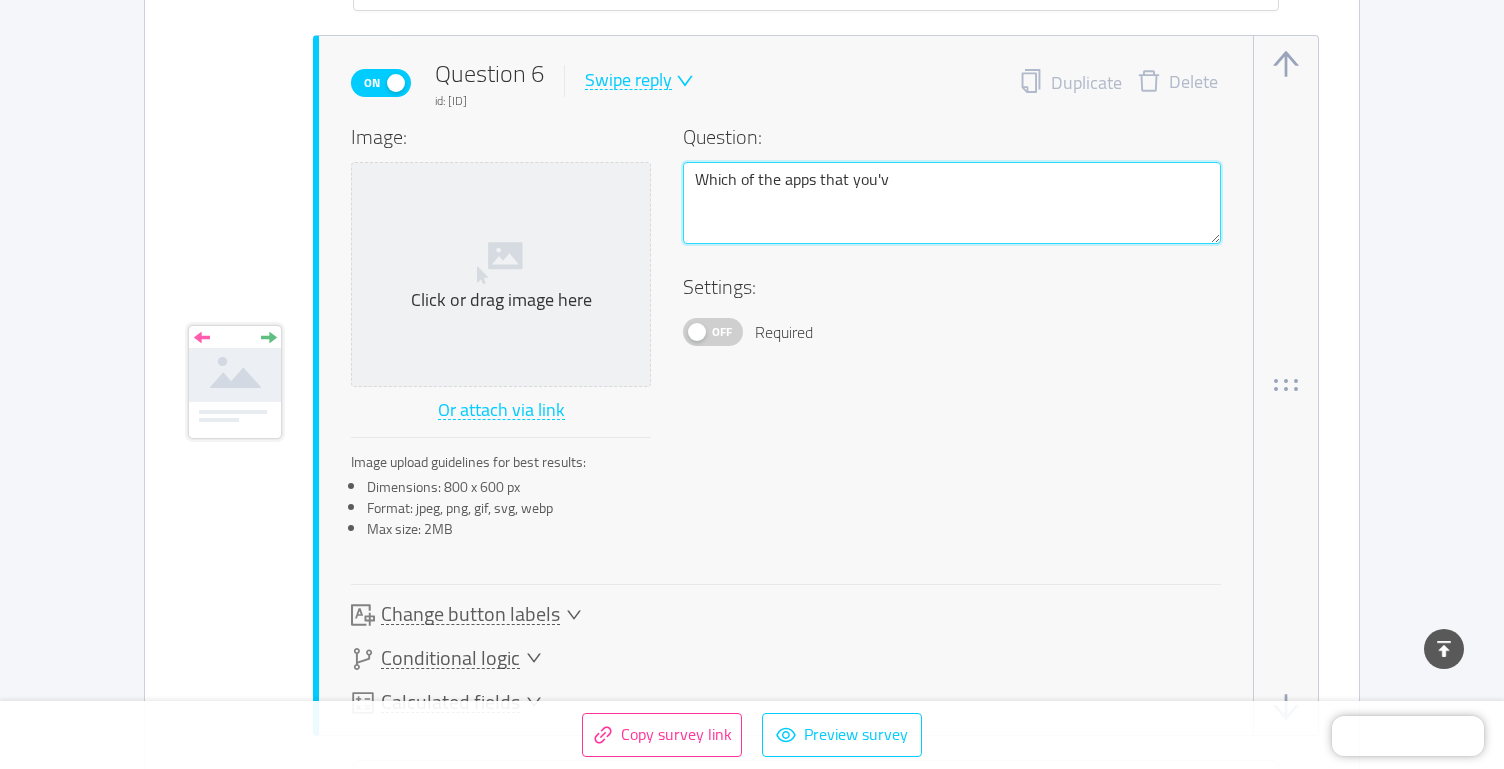 type 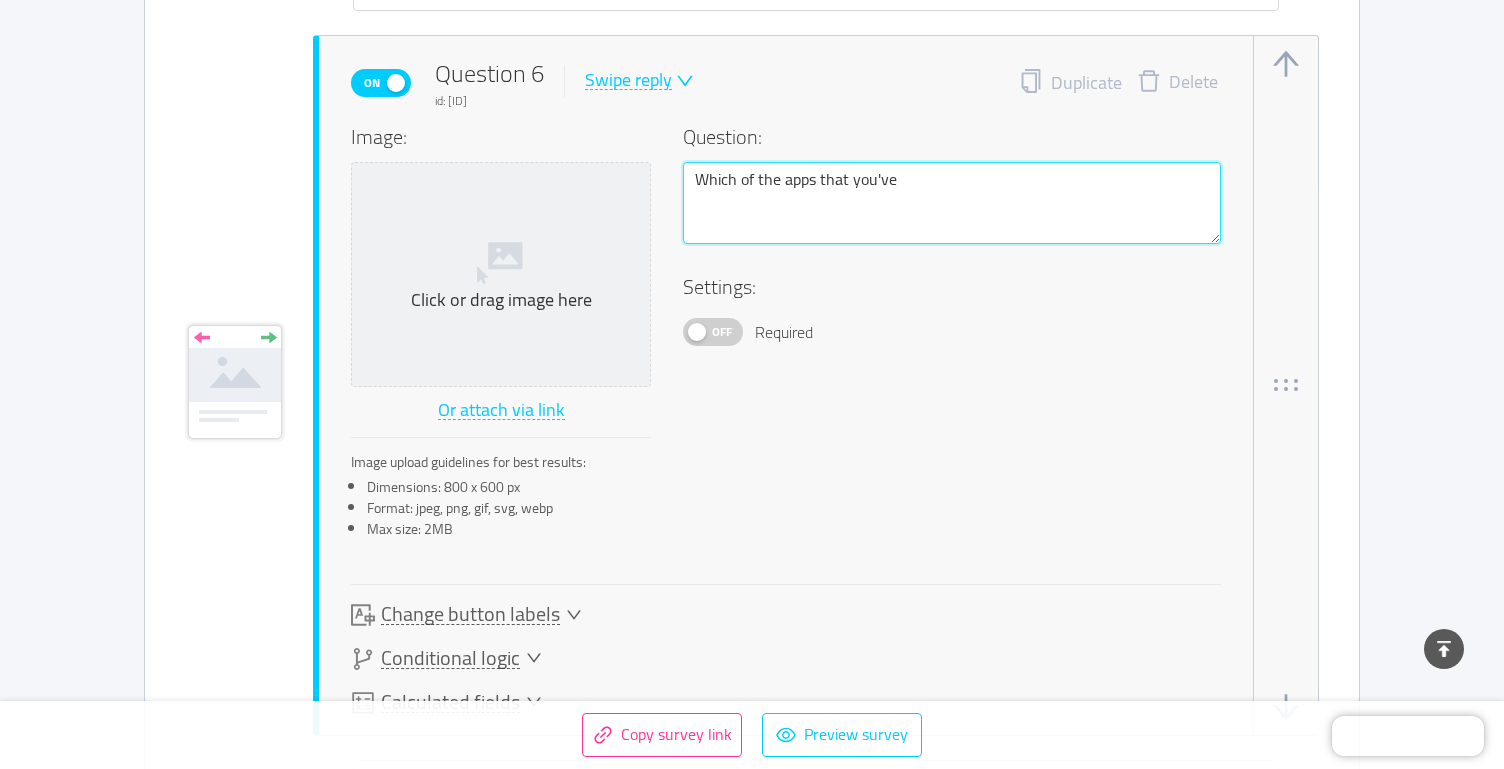 type 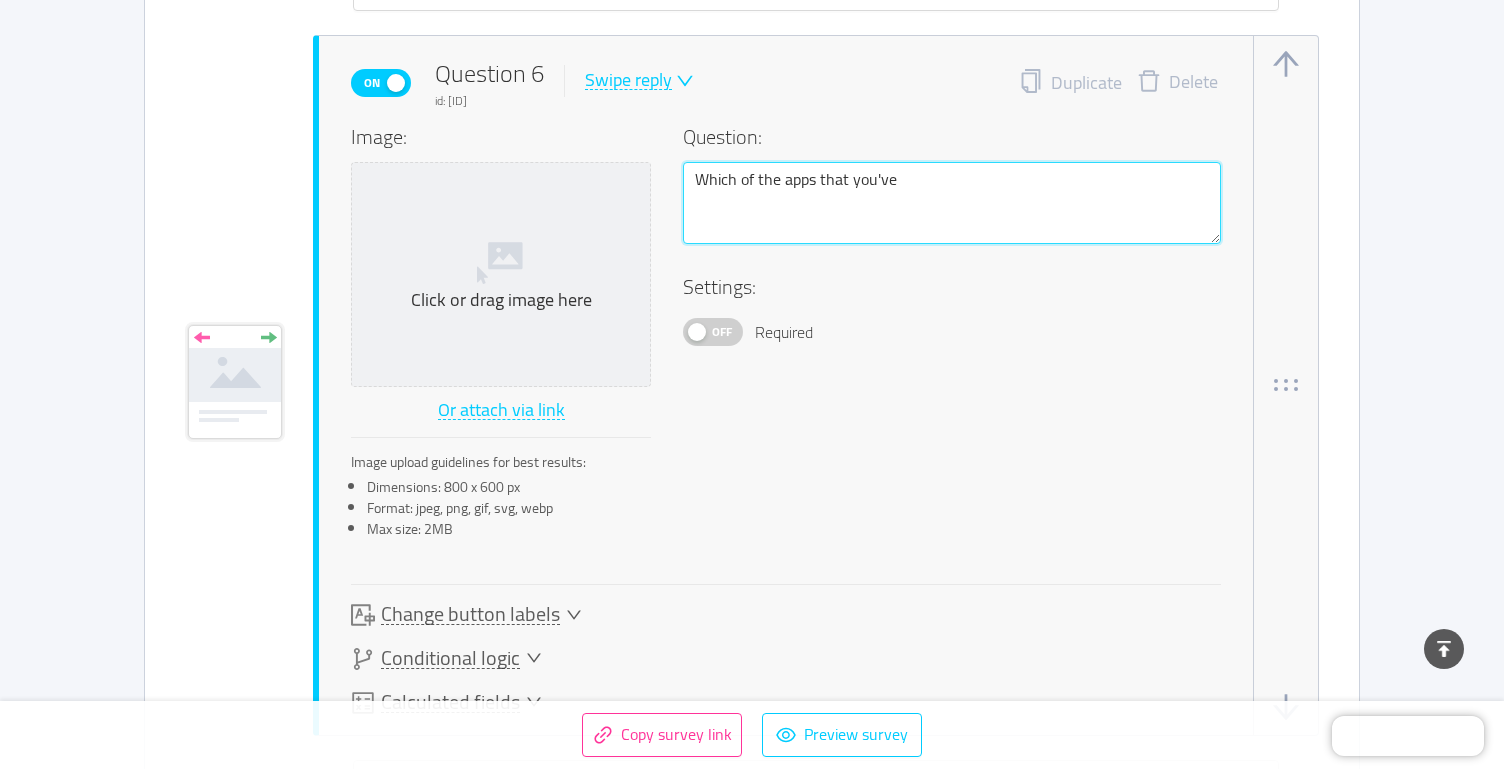 type 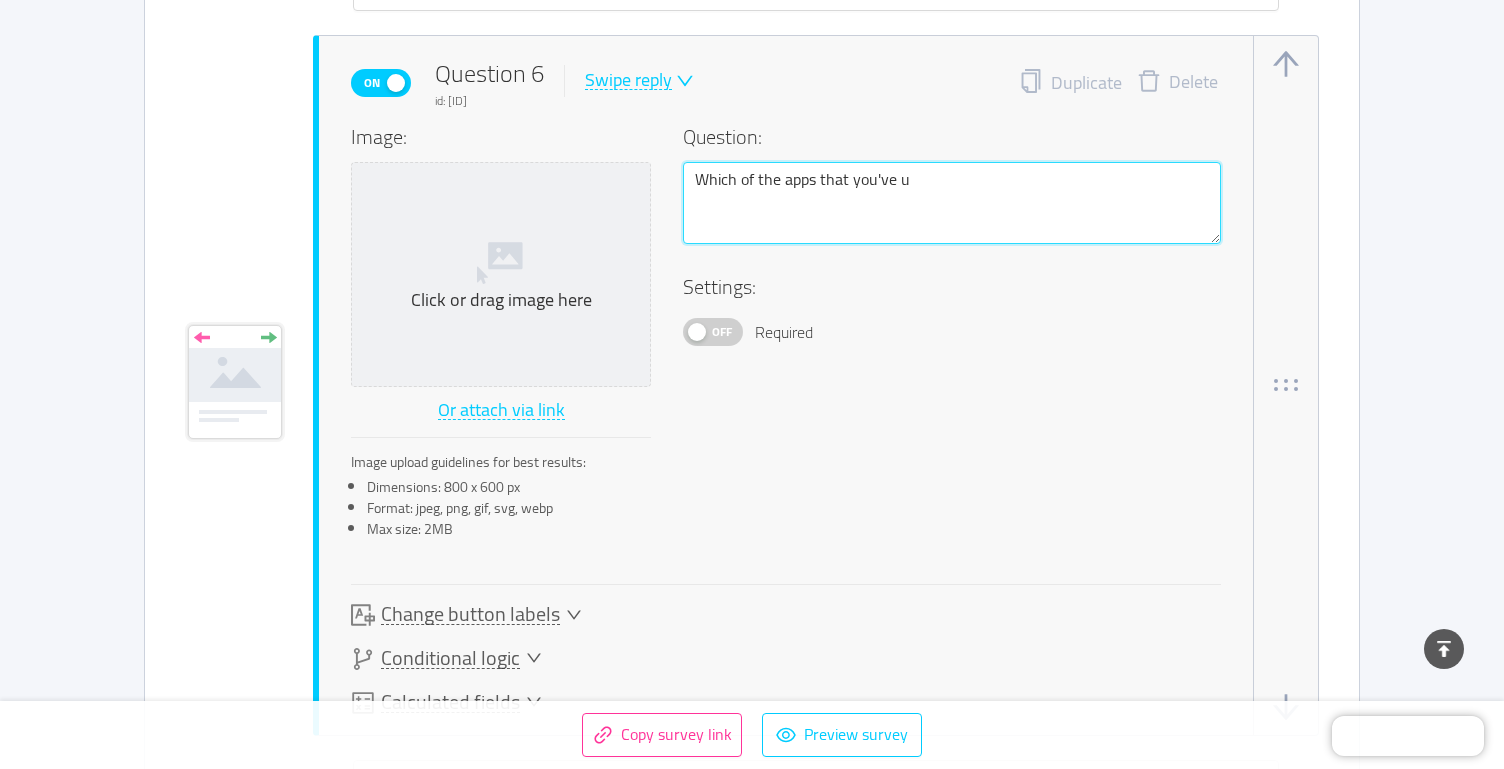 type 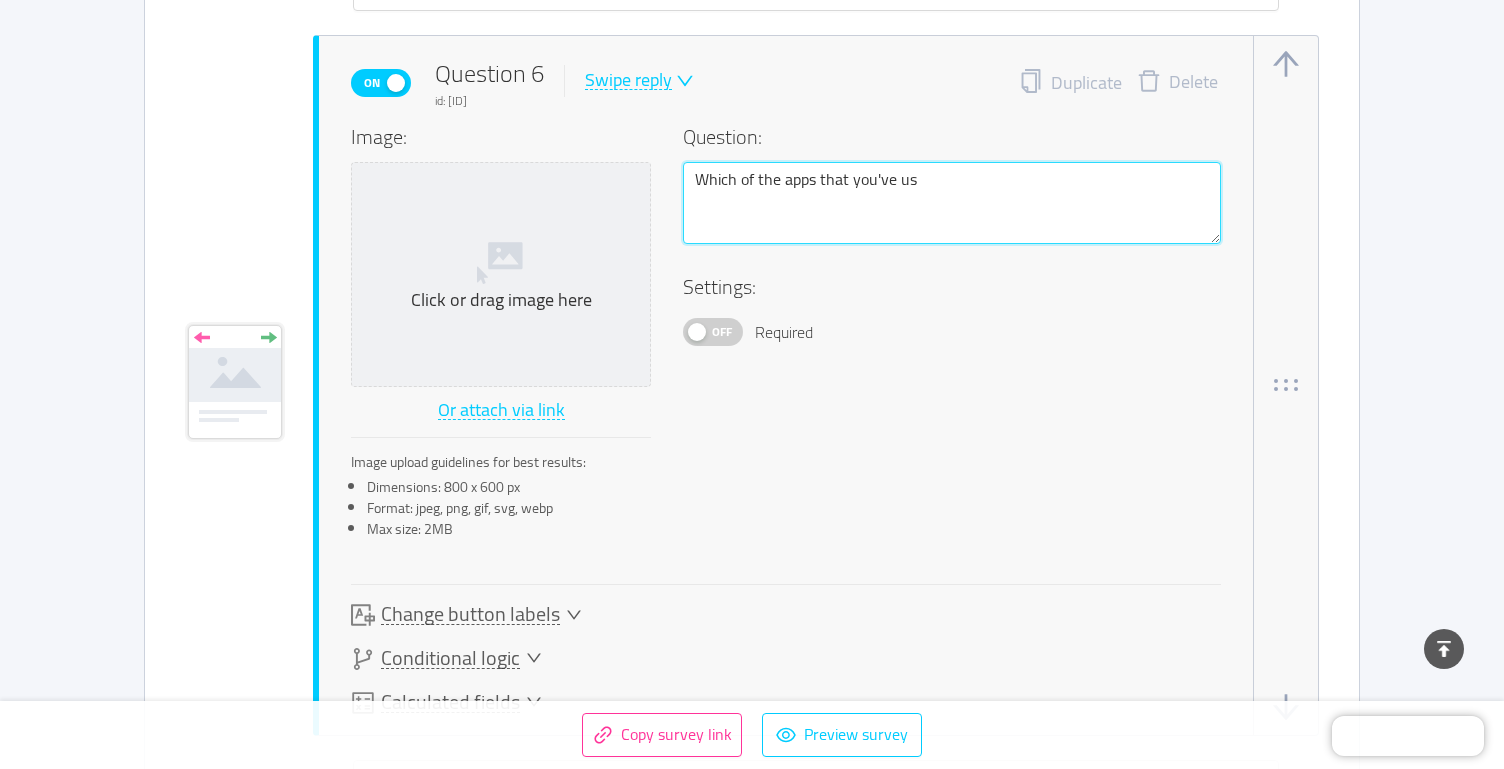 type 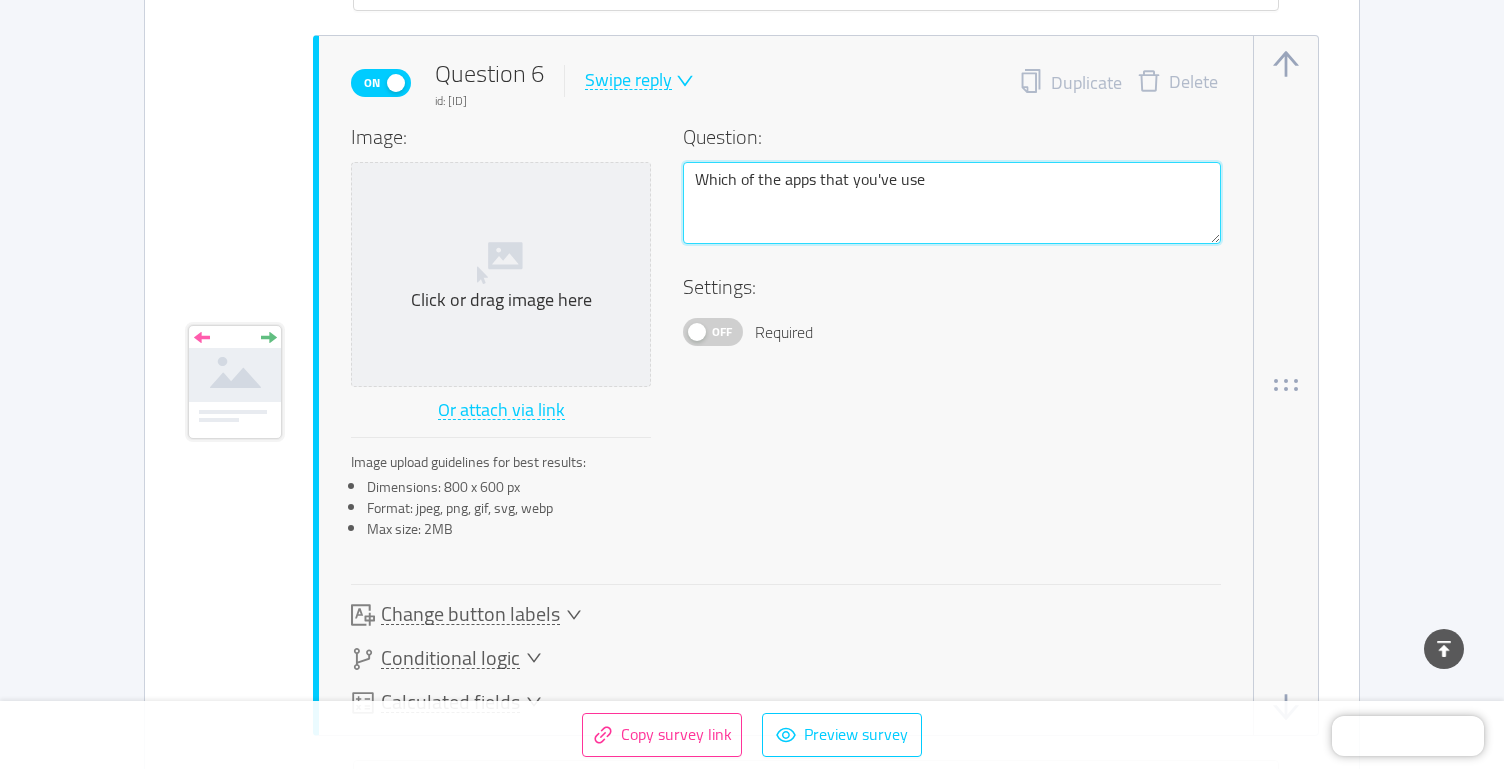 type 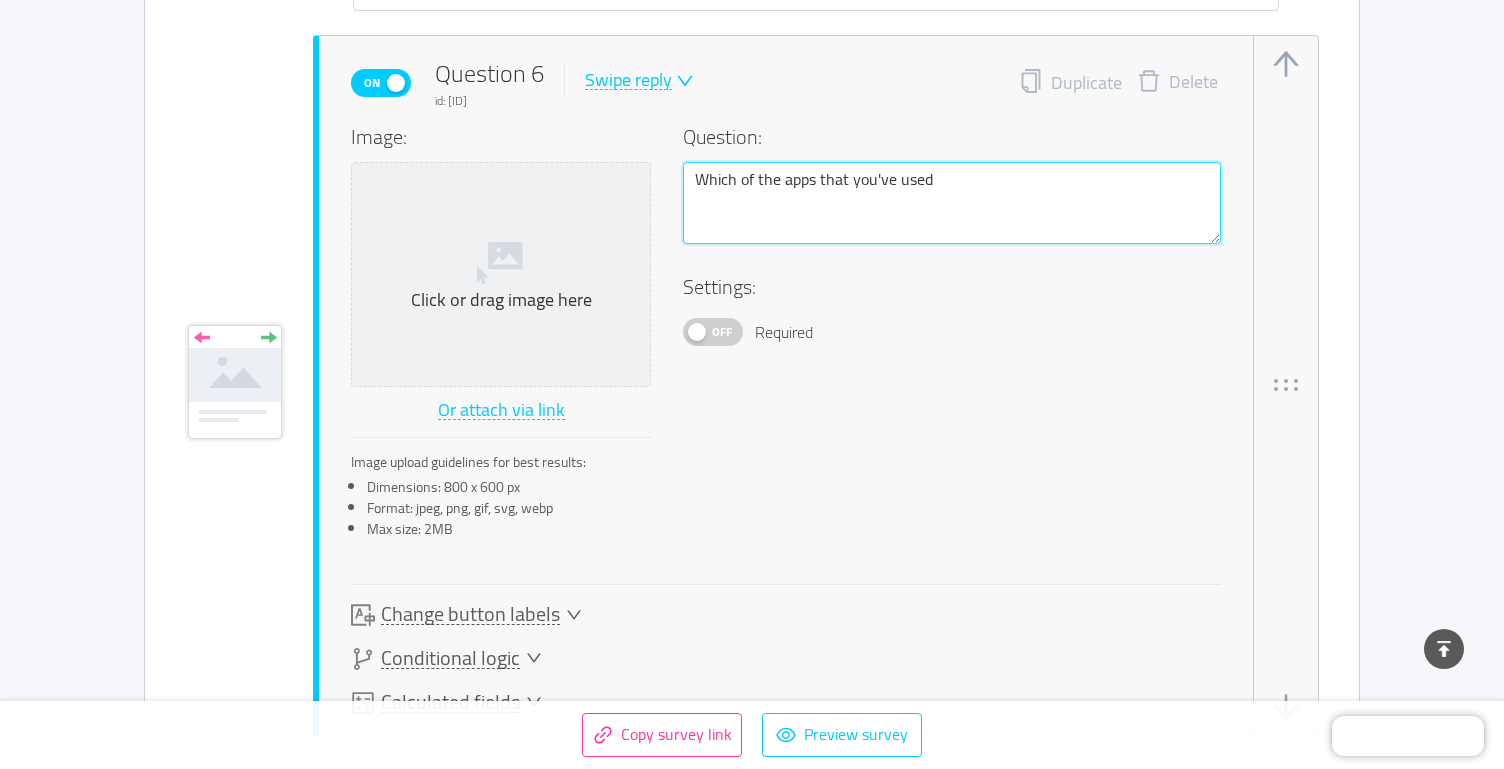 type 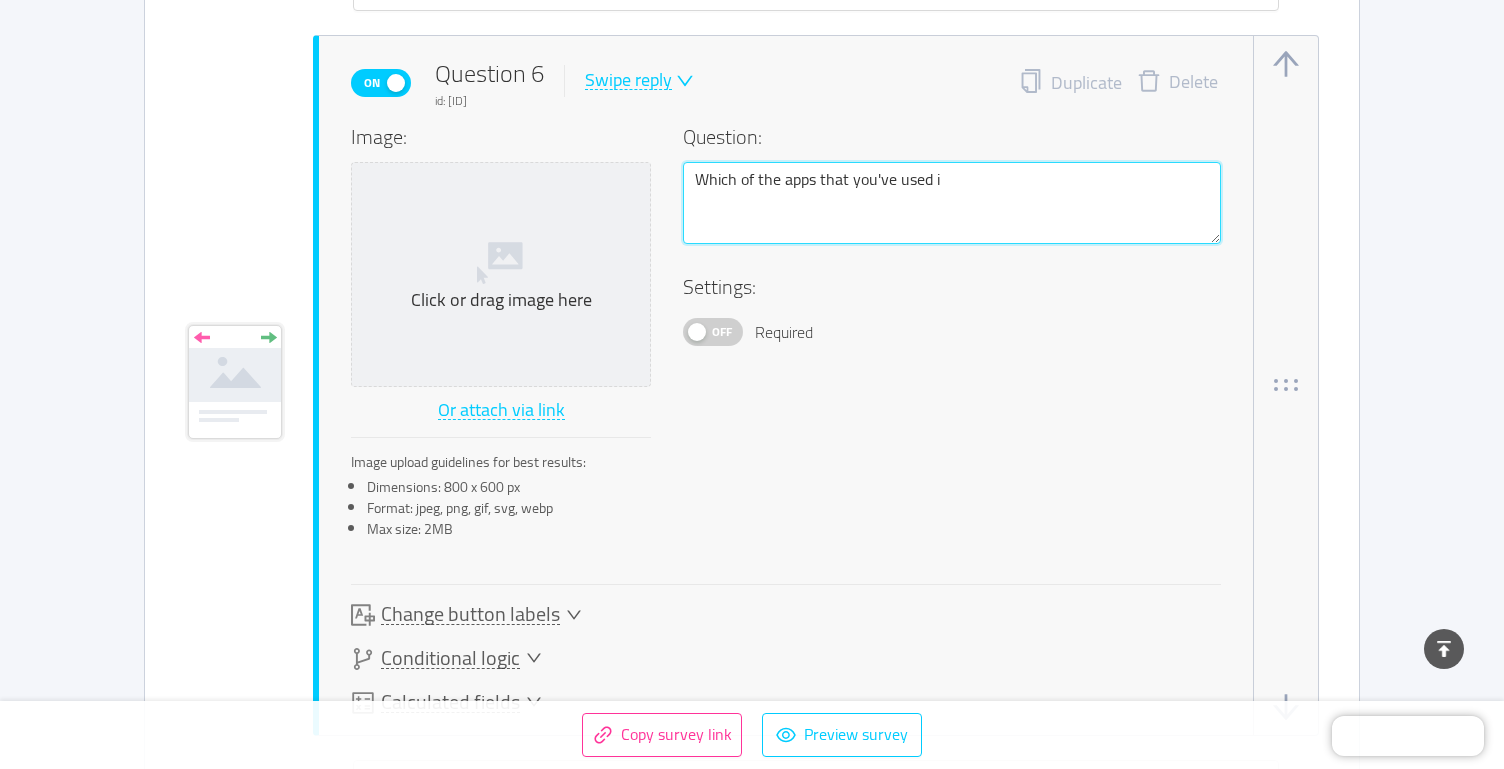 type 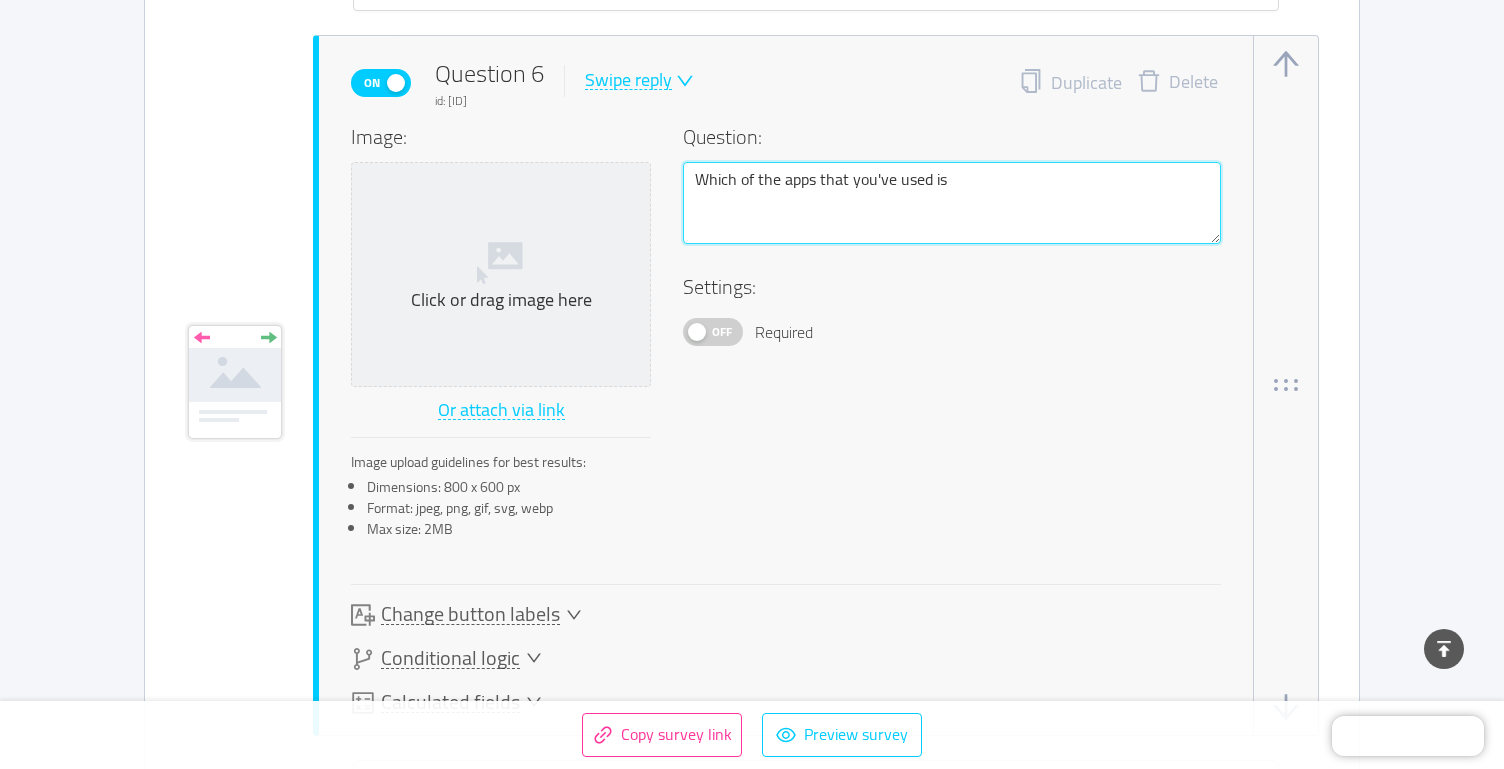 type 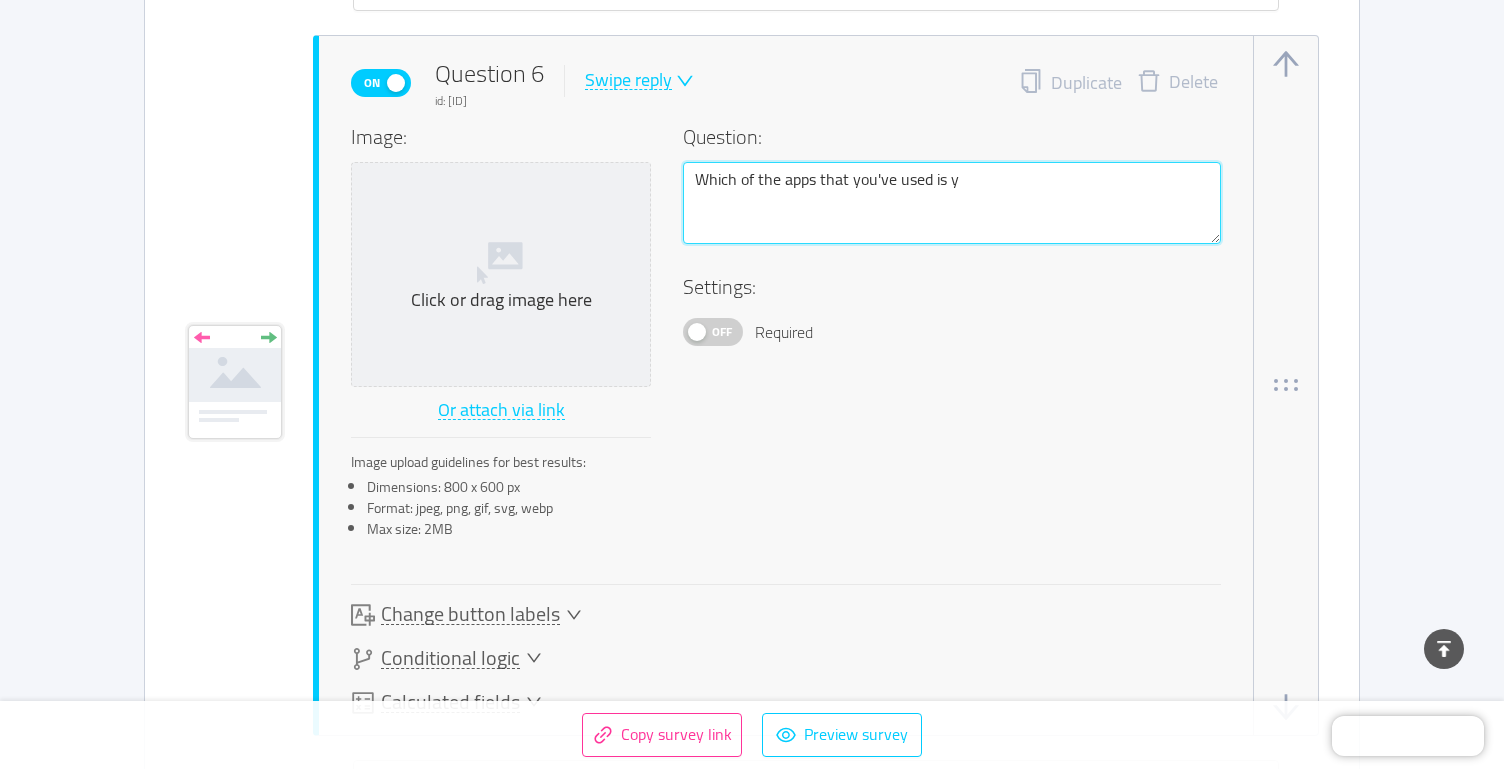 type 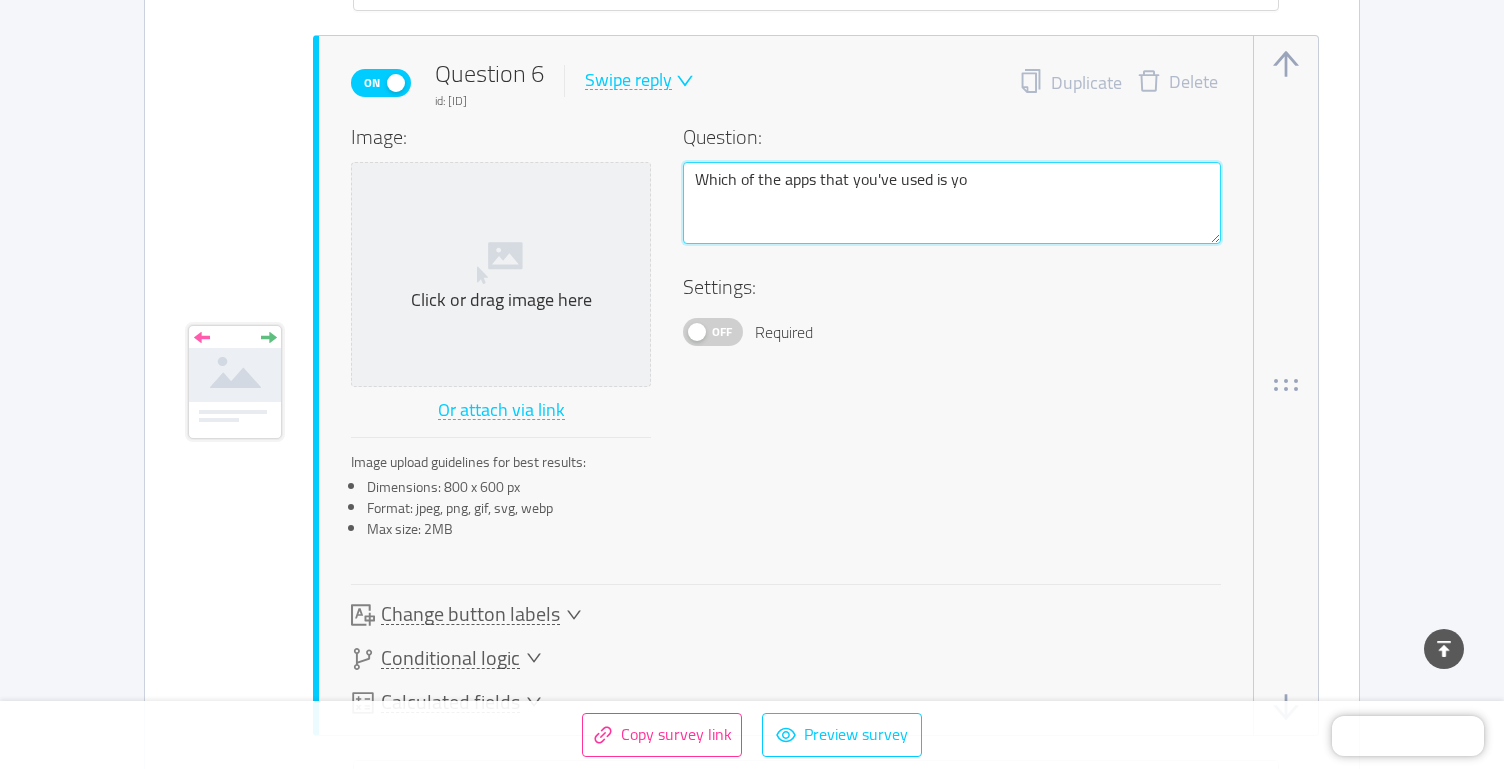 type 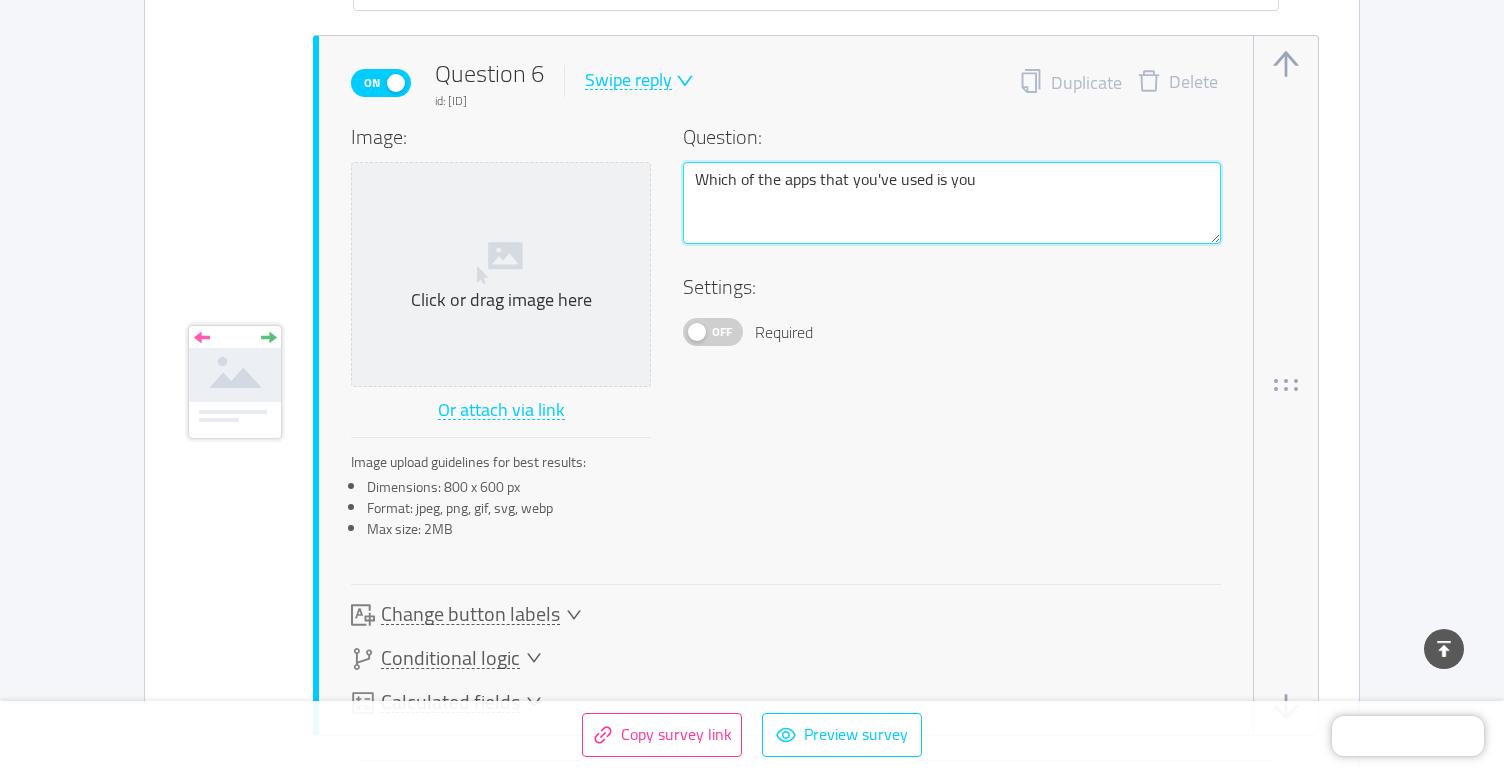 type 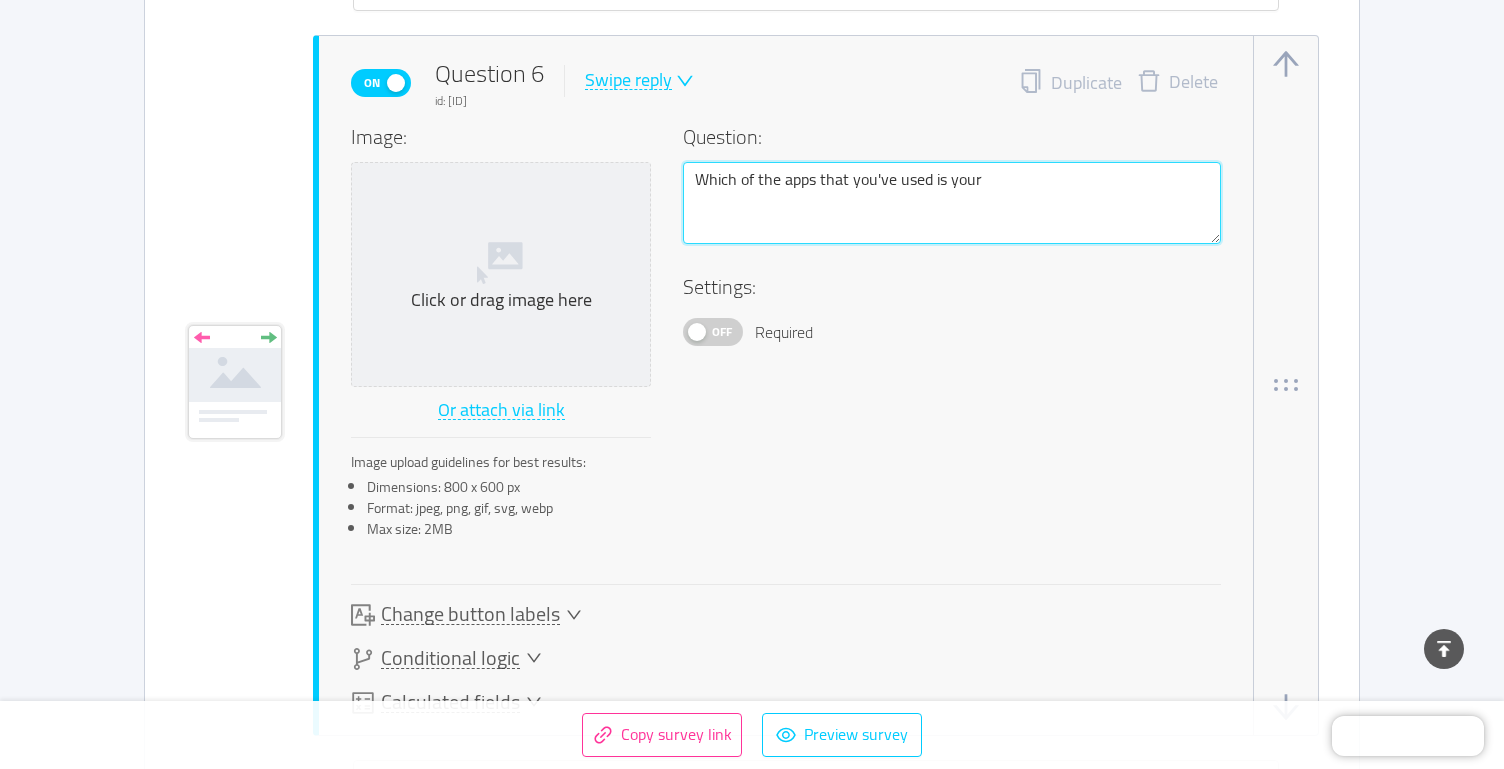 type 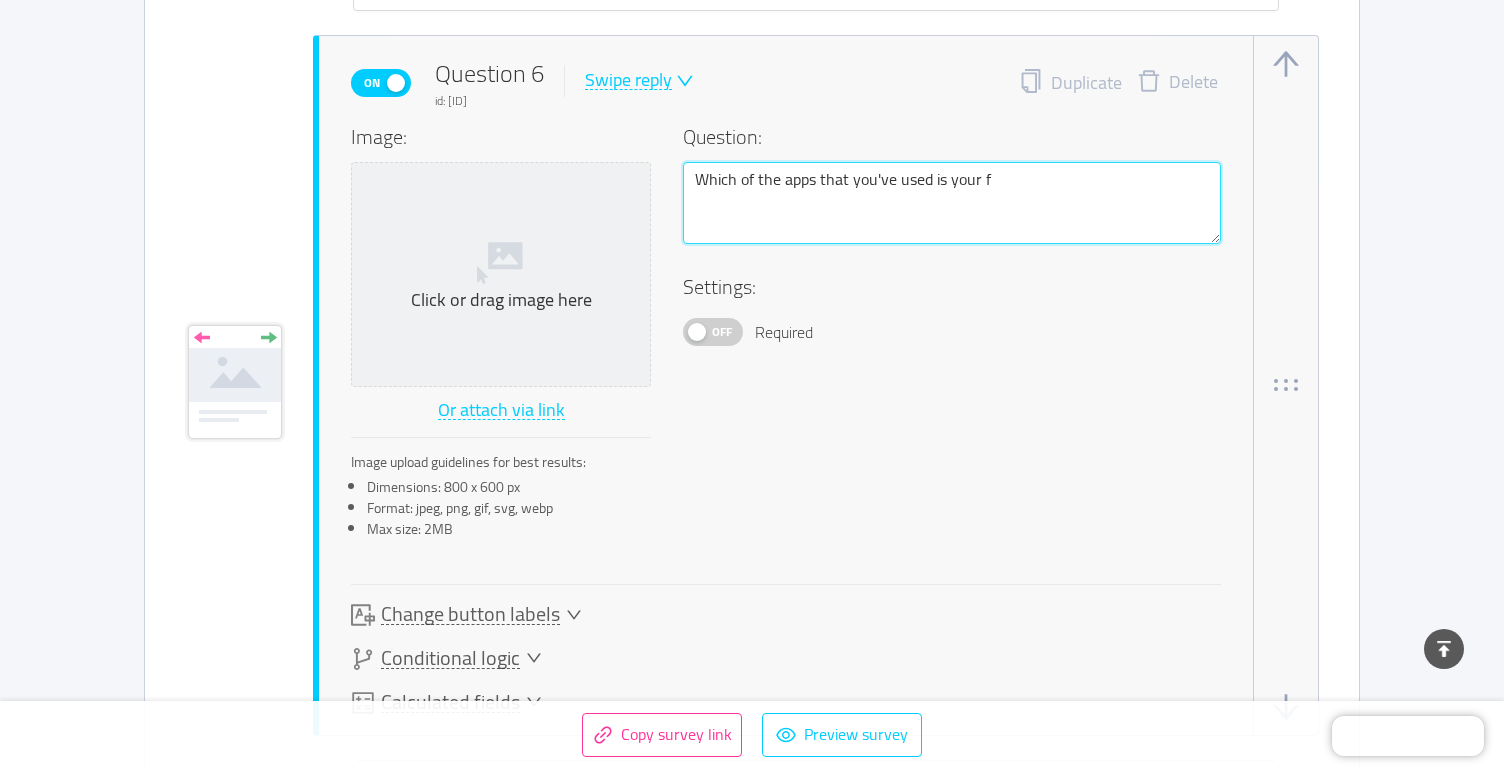 type 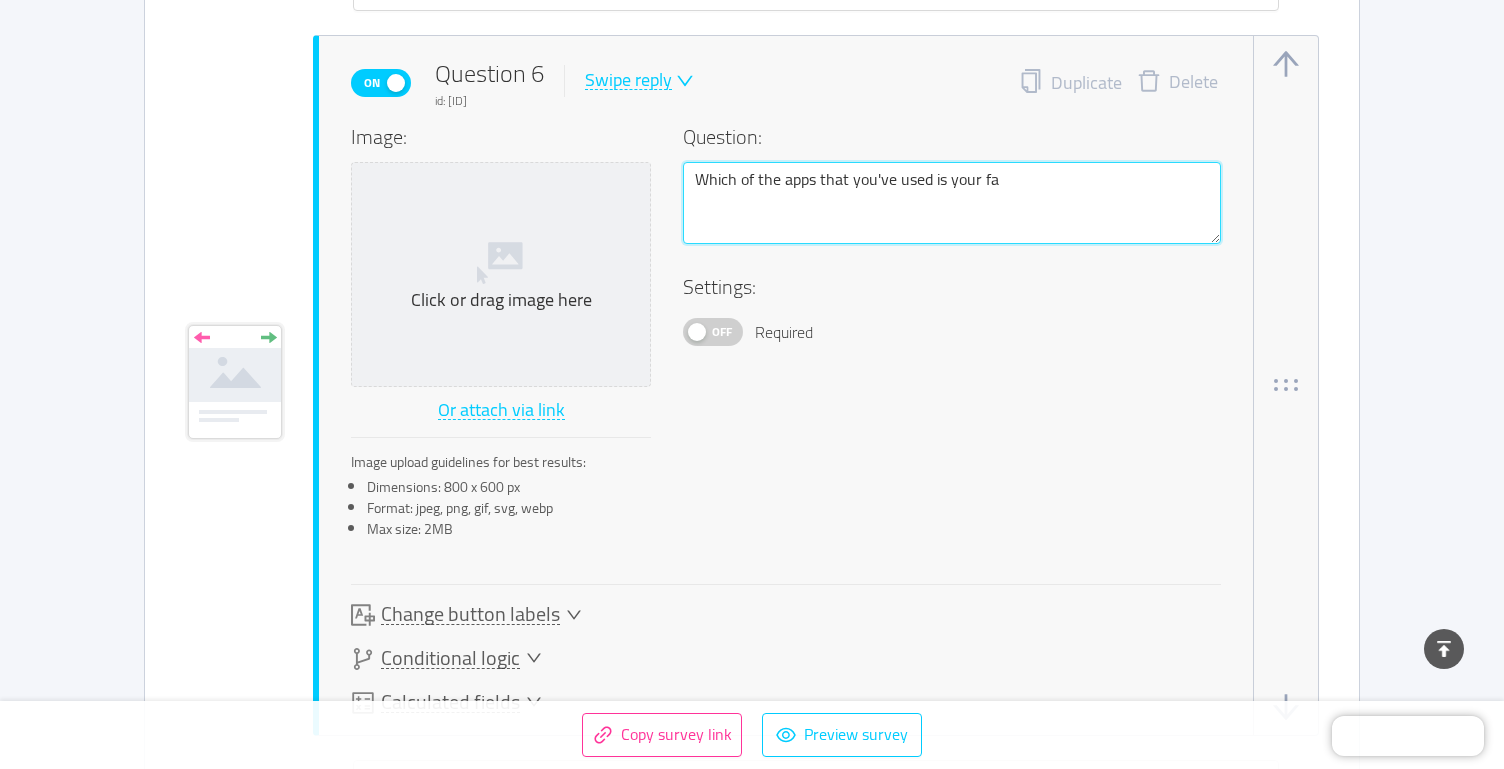 type 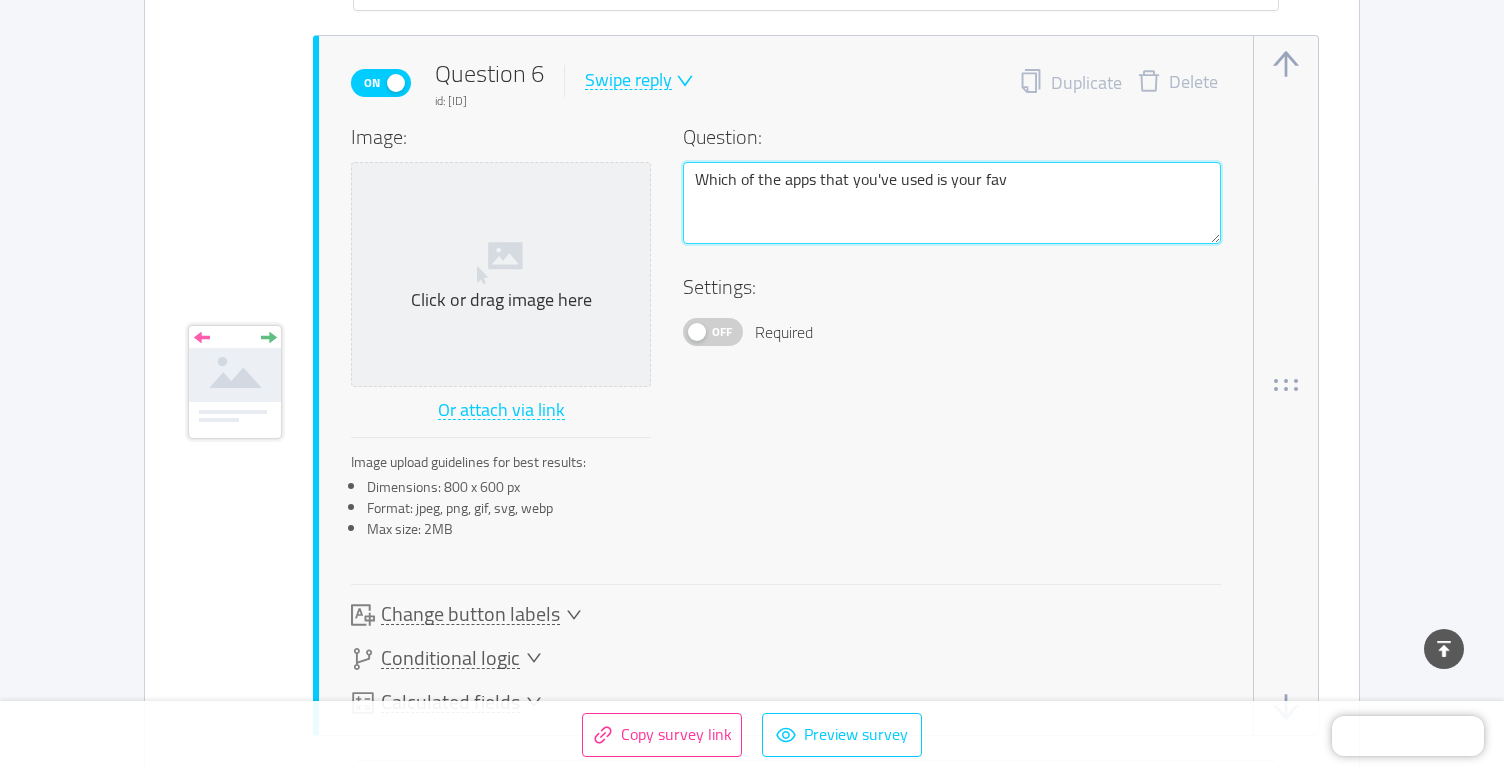 type 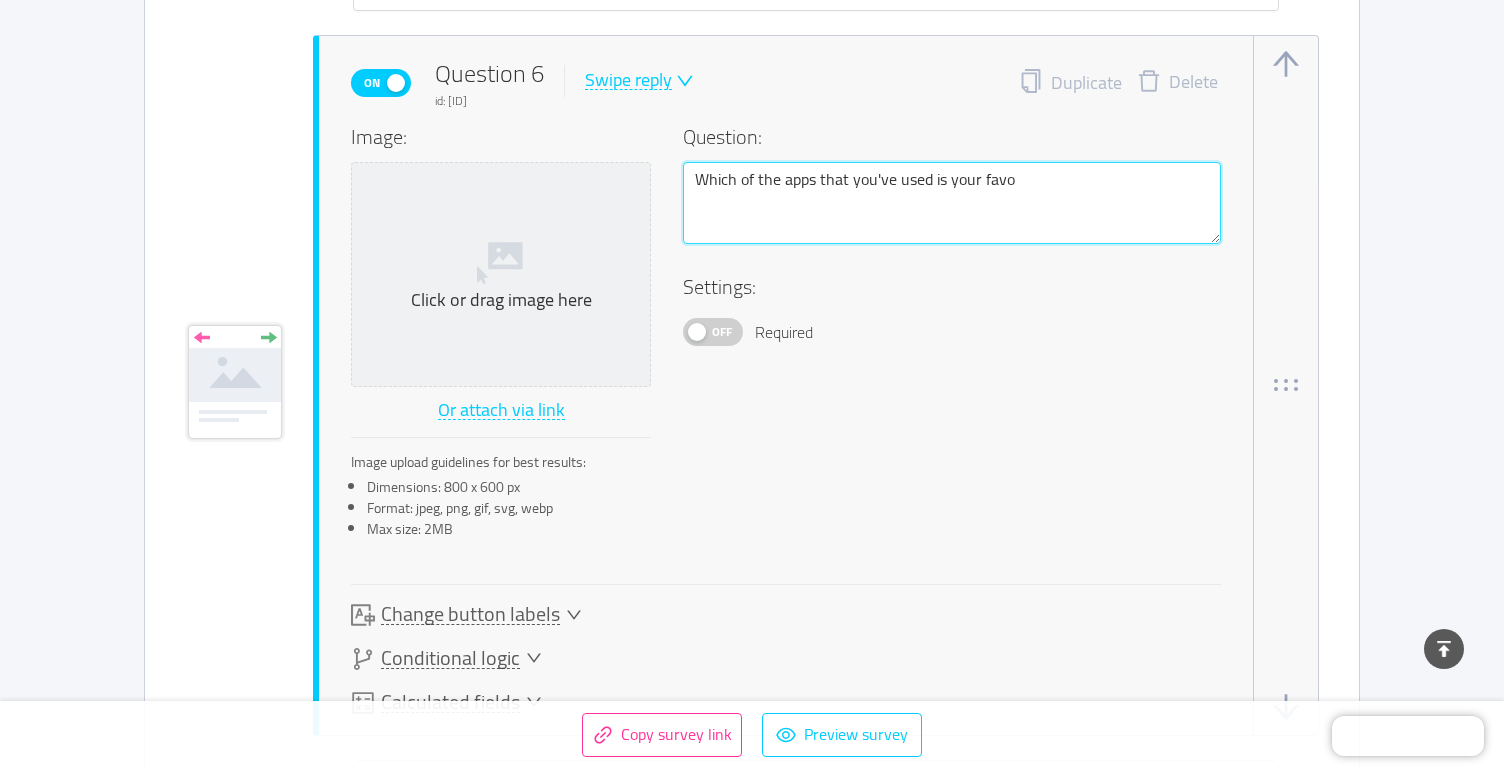 type 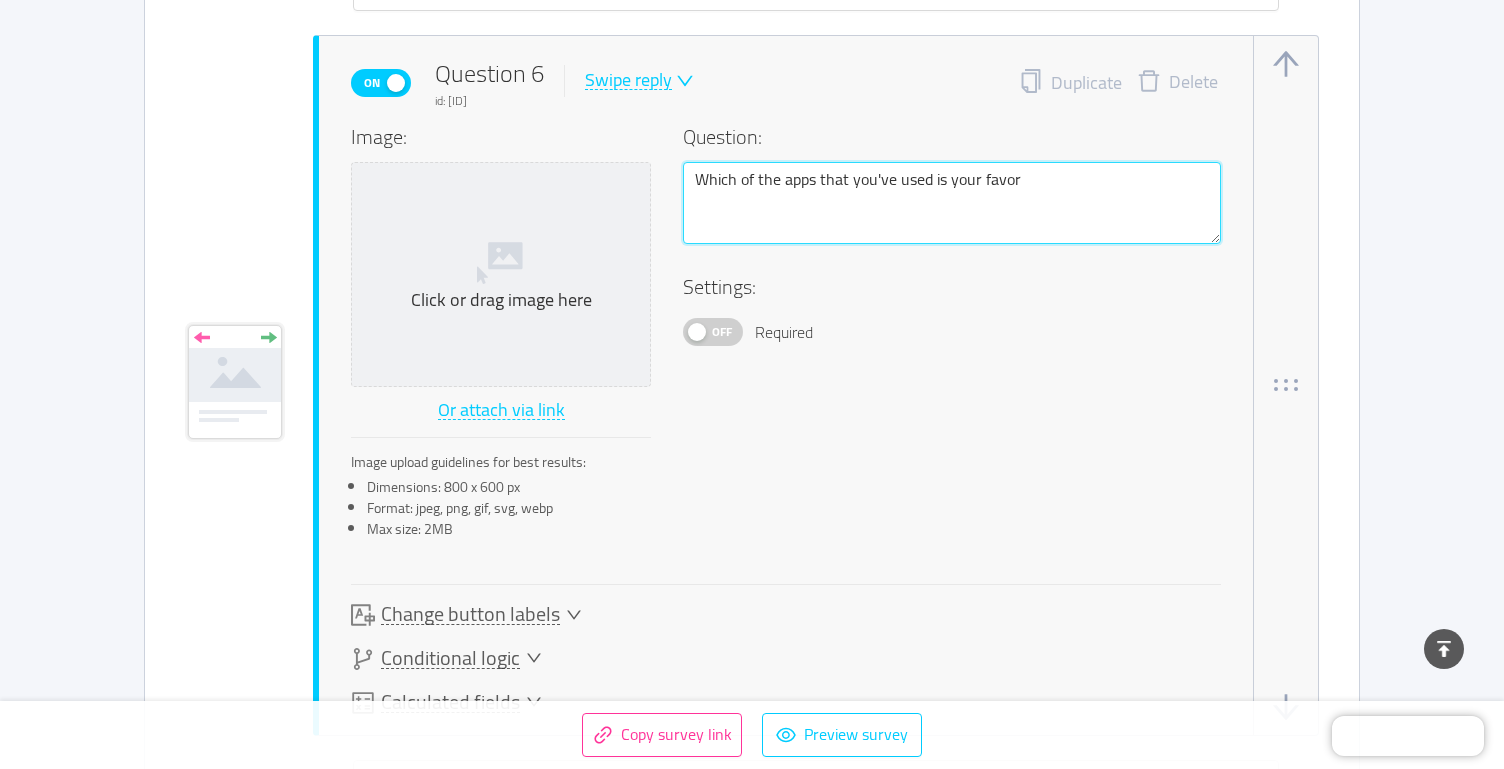 type 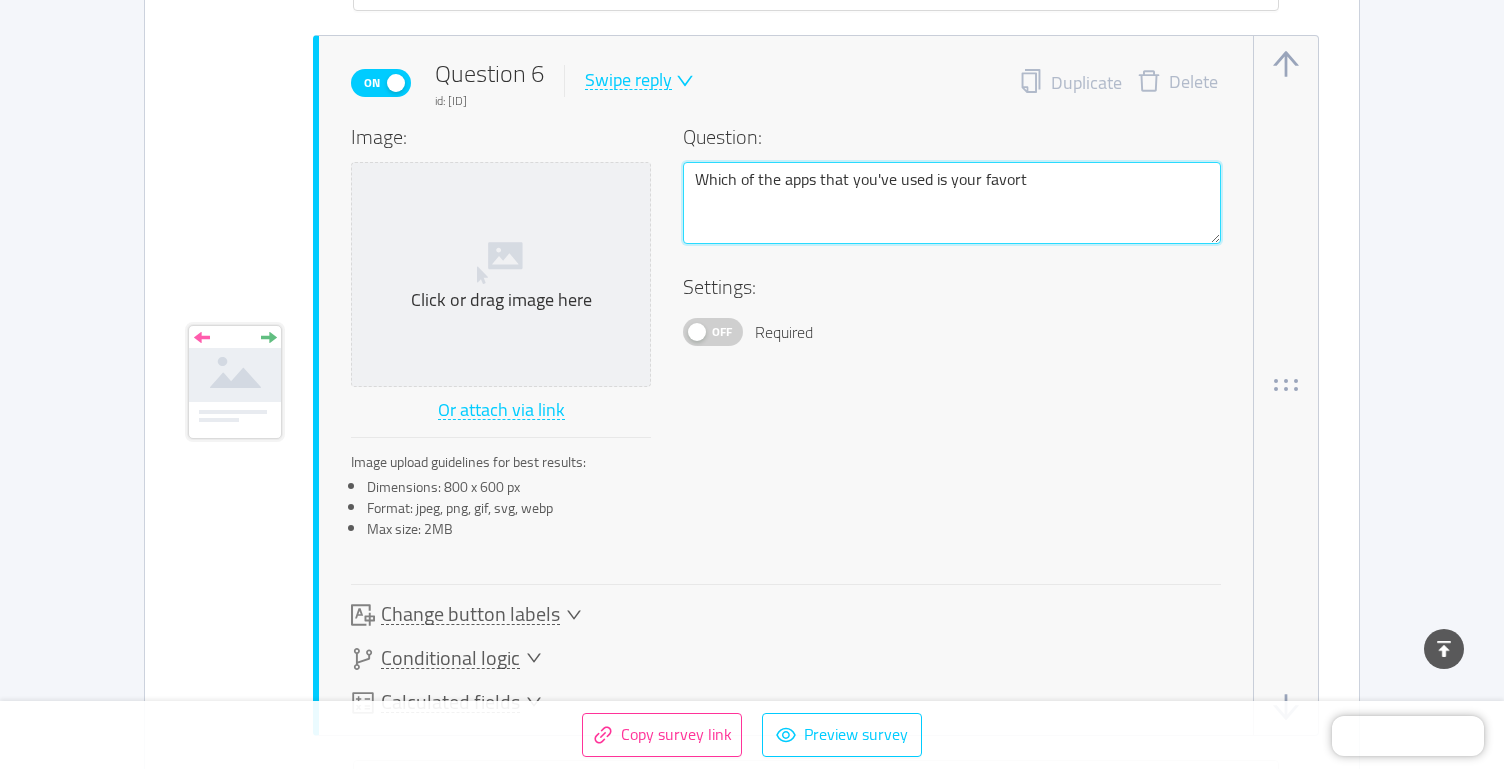 type 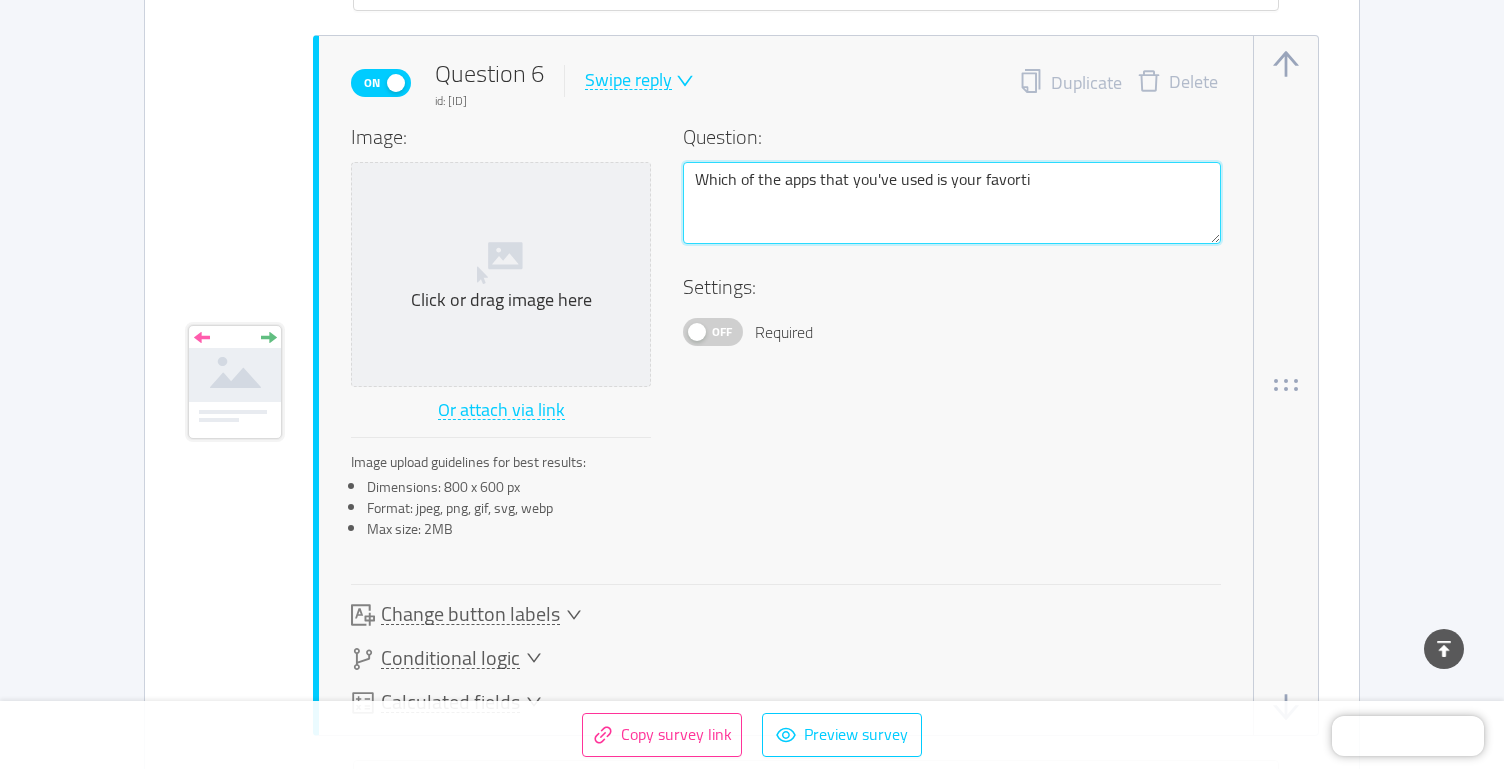 type 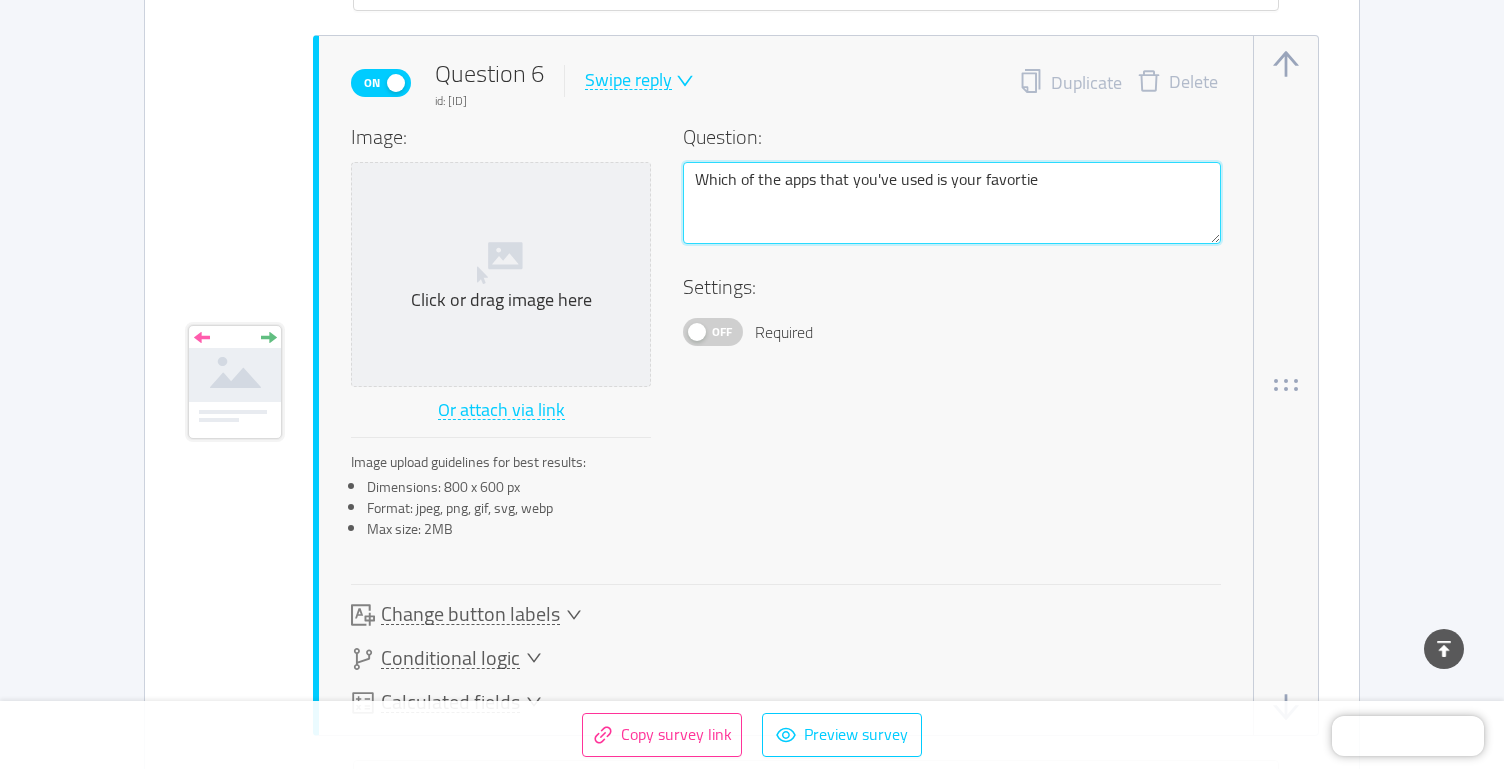 type 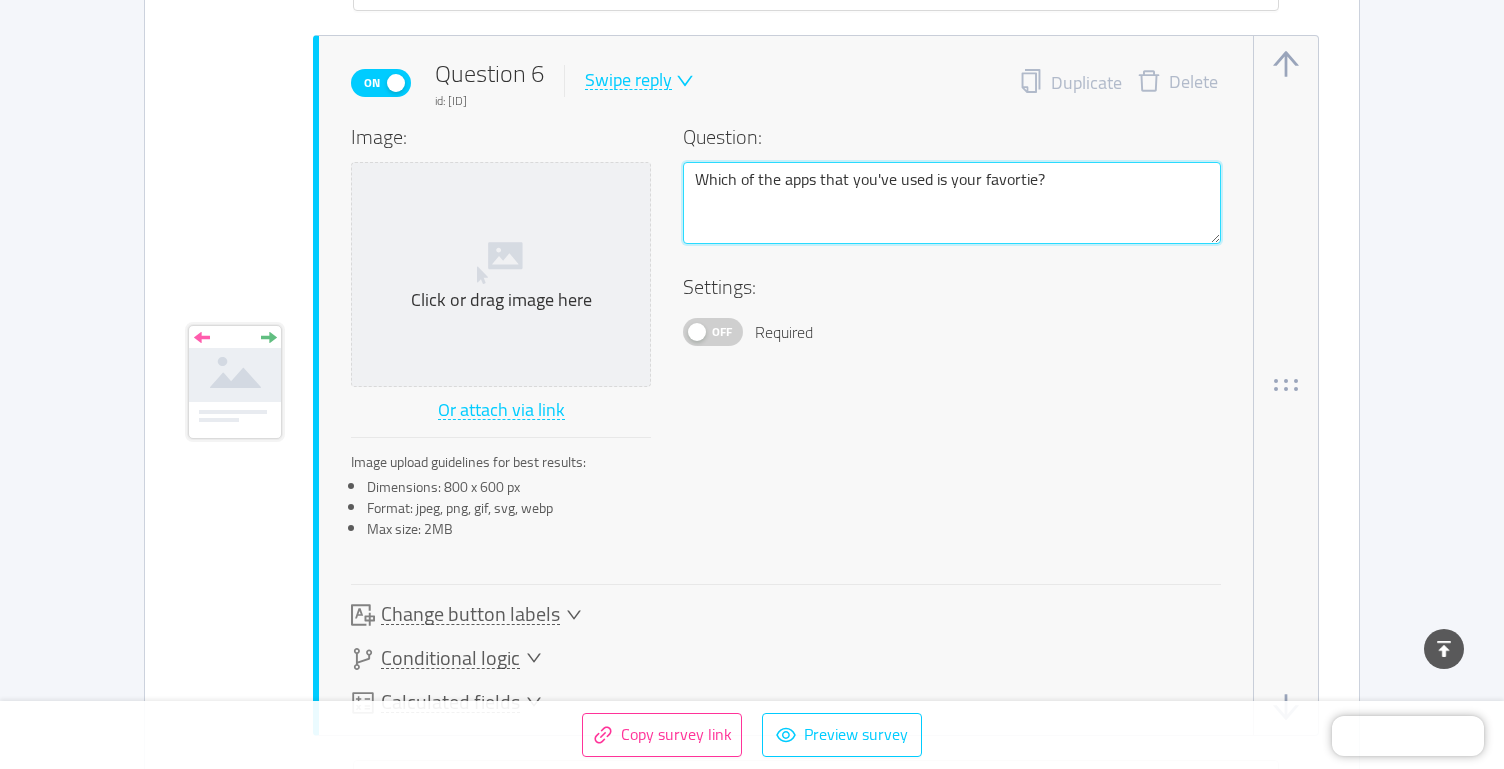 type 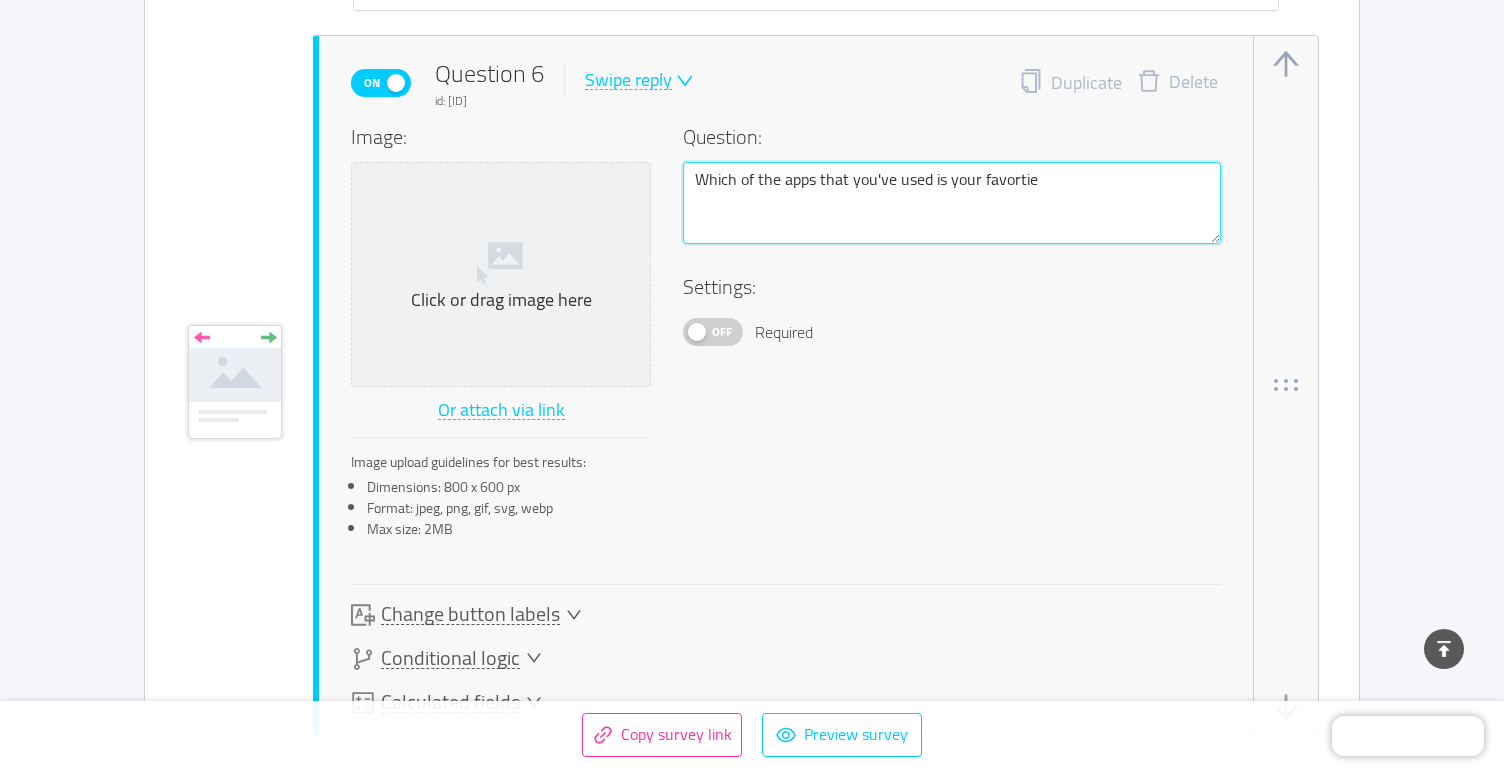 type 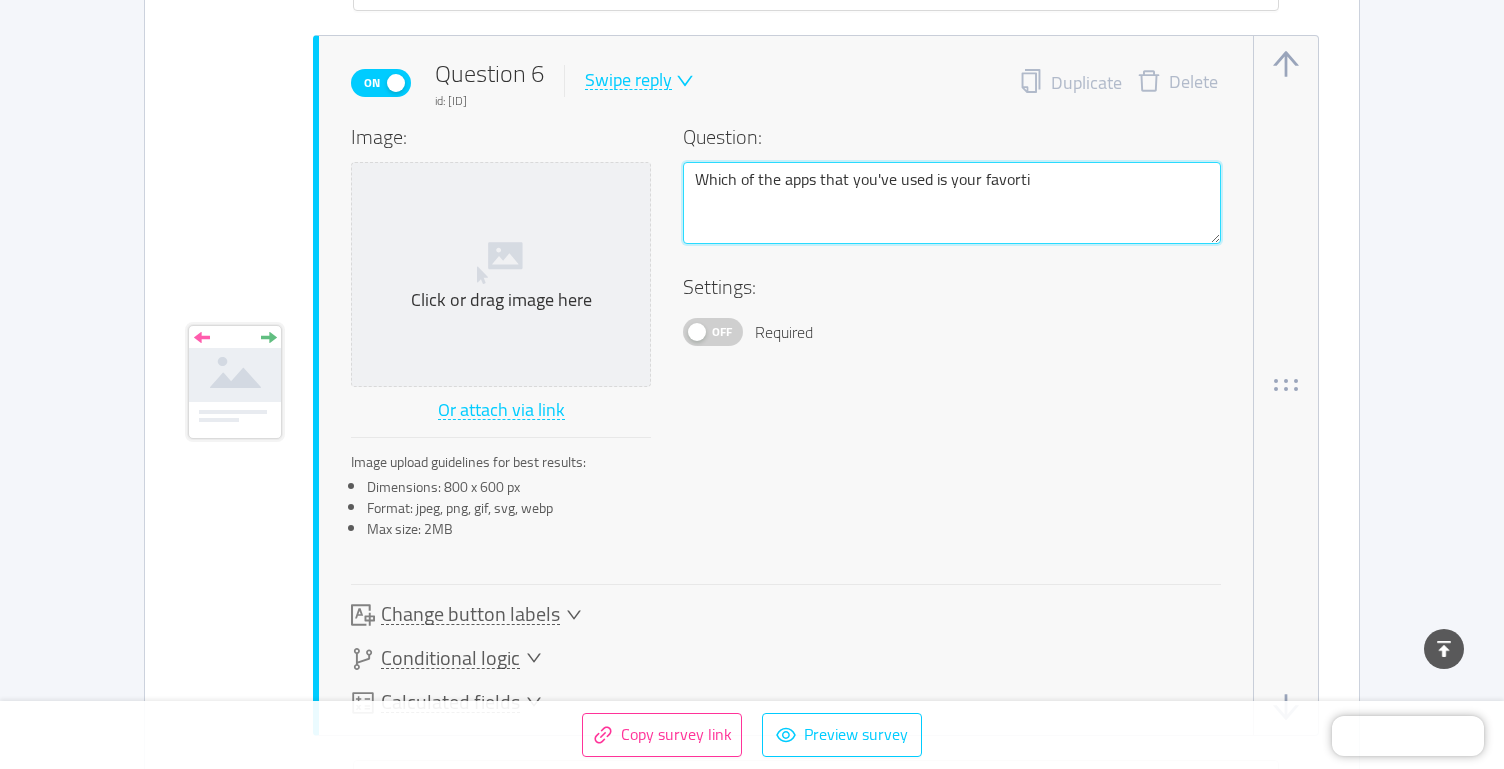 type 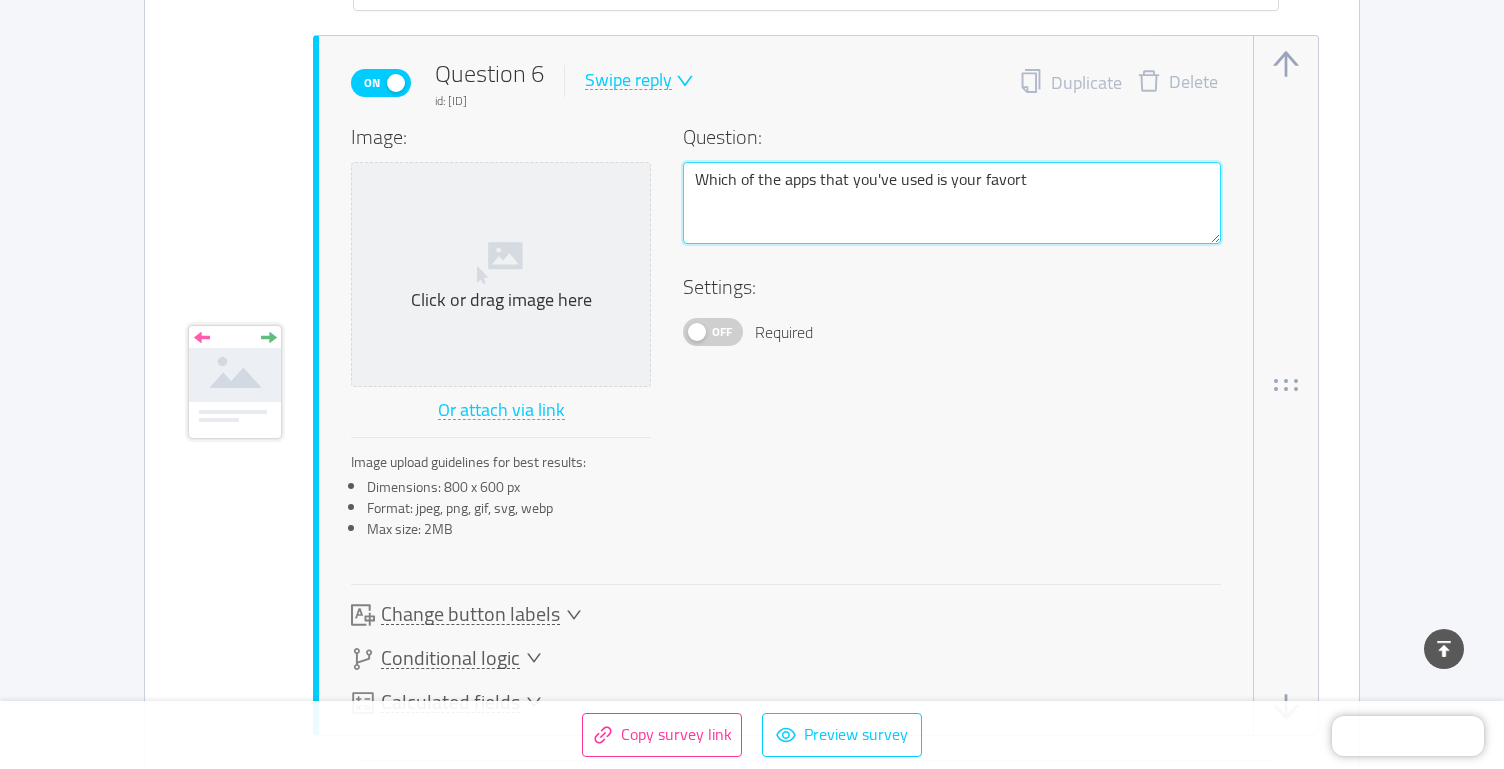 type 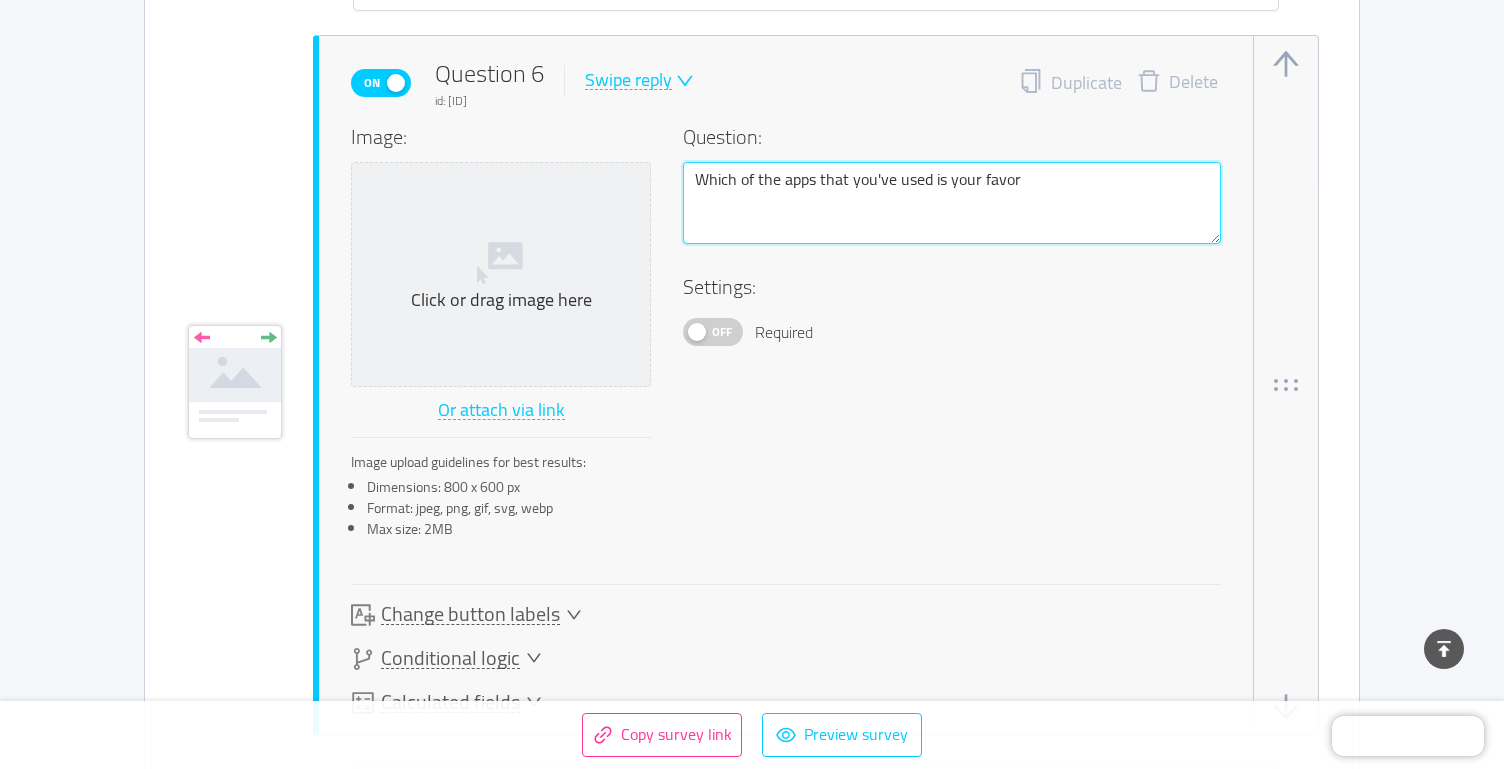 type 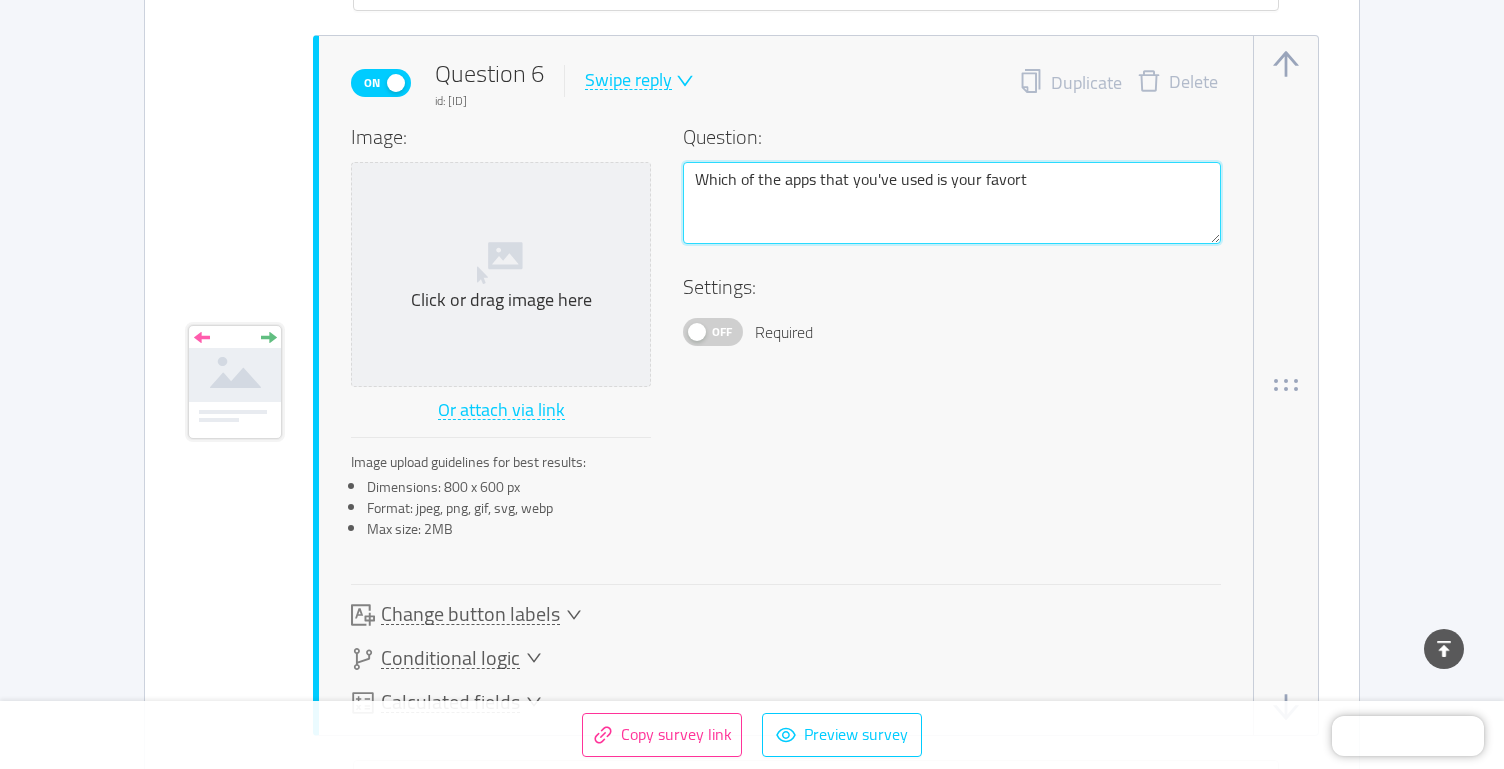 type on "Which of the apps that you've used is your favorti" 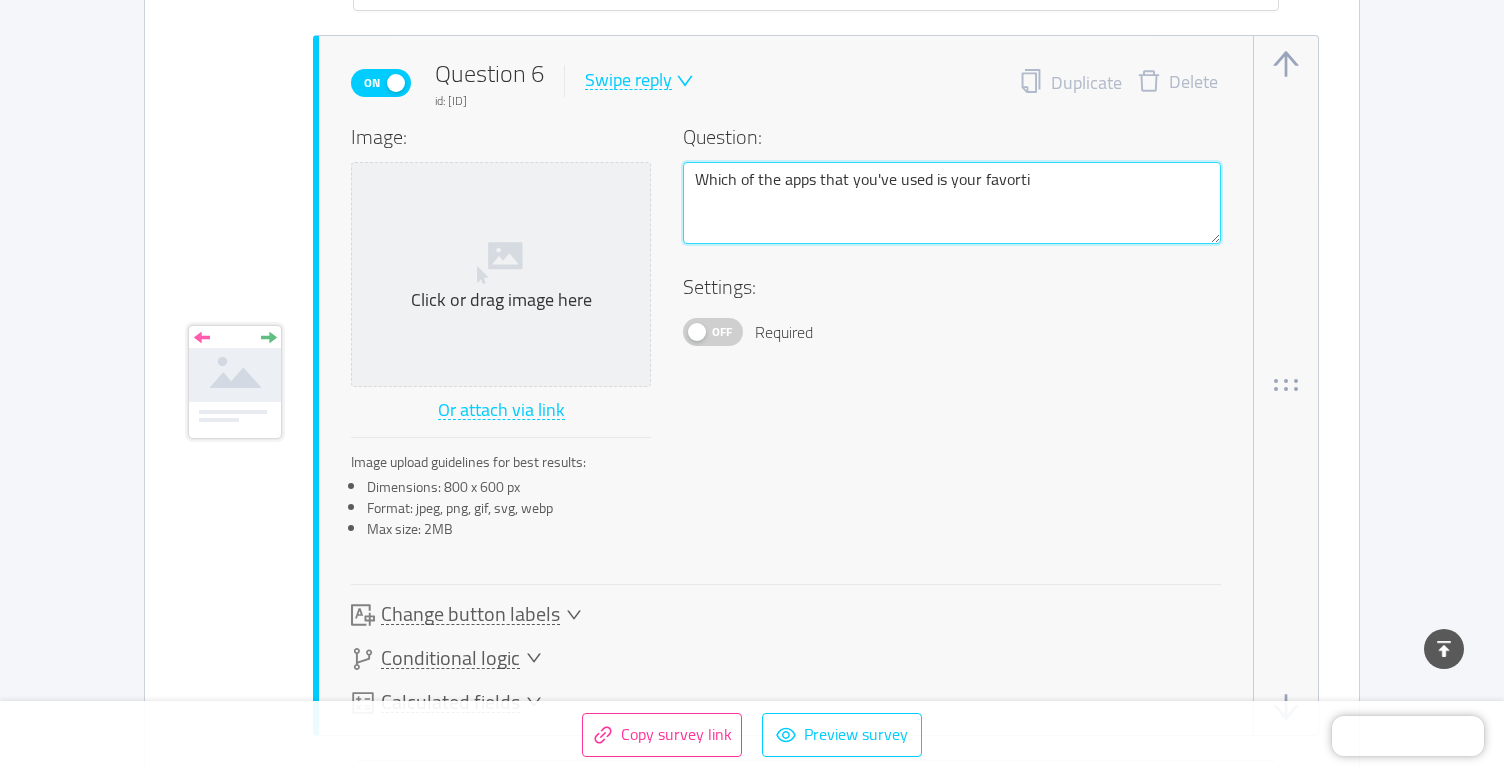 type 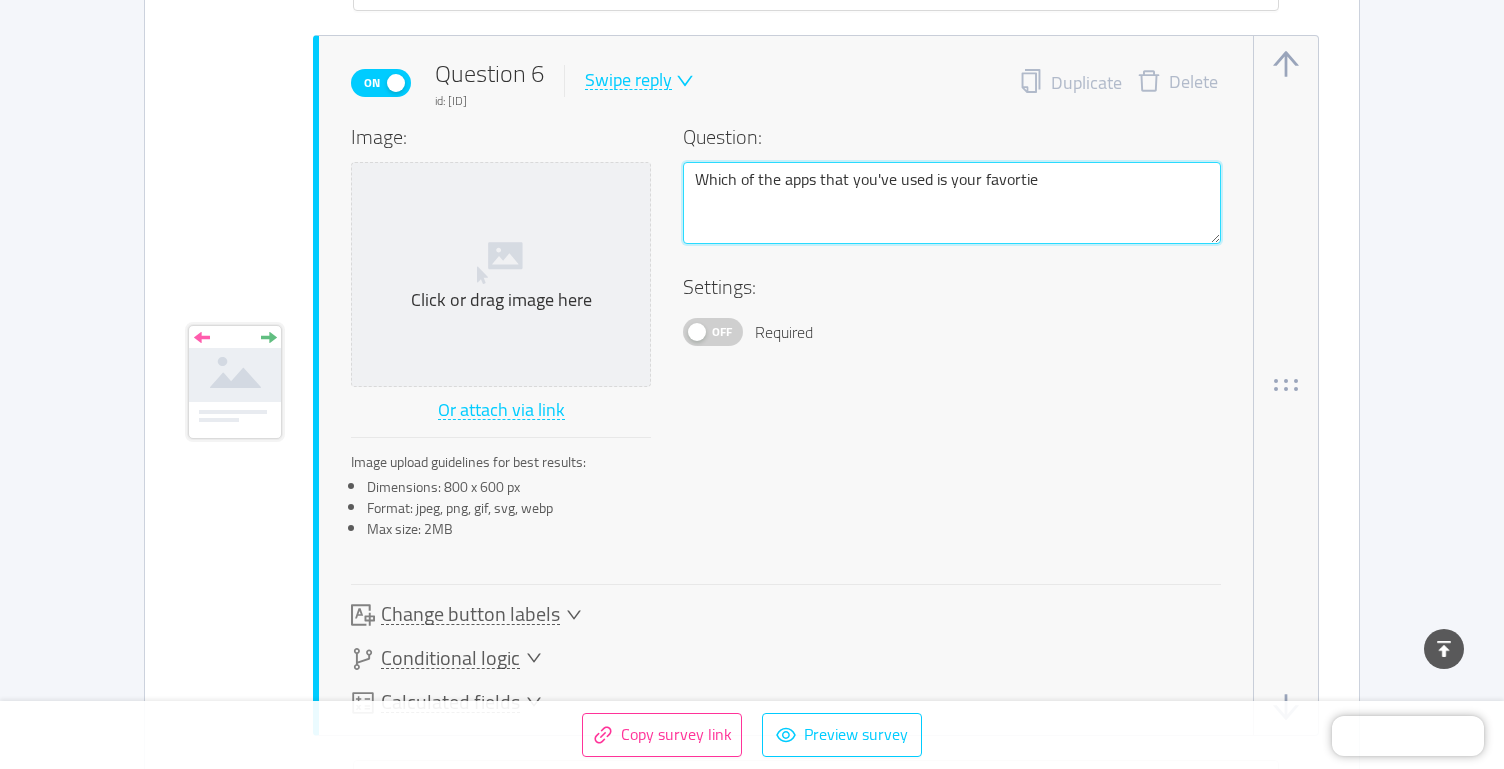 type 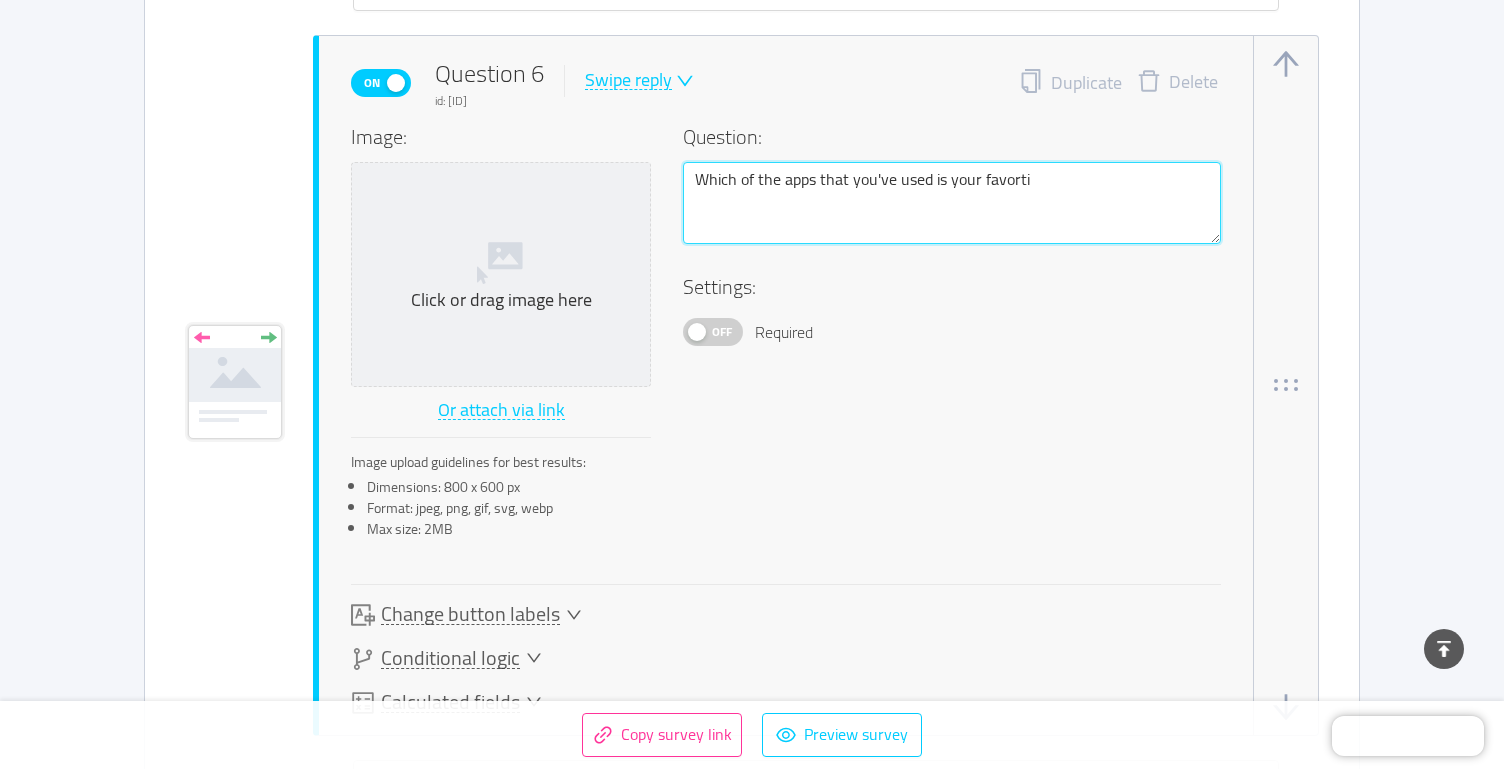 type 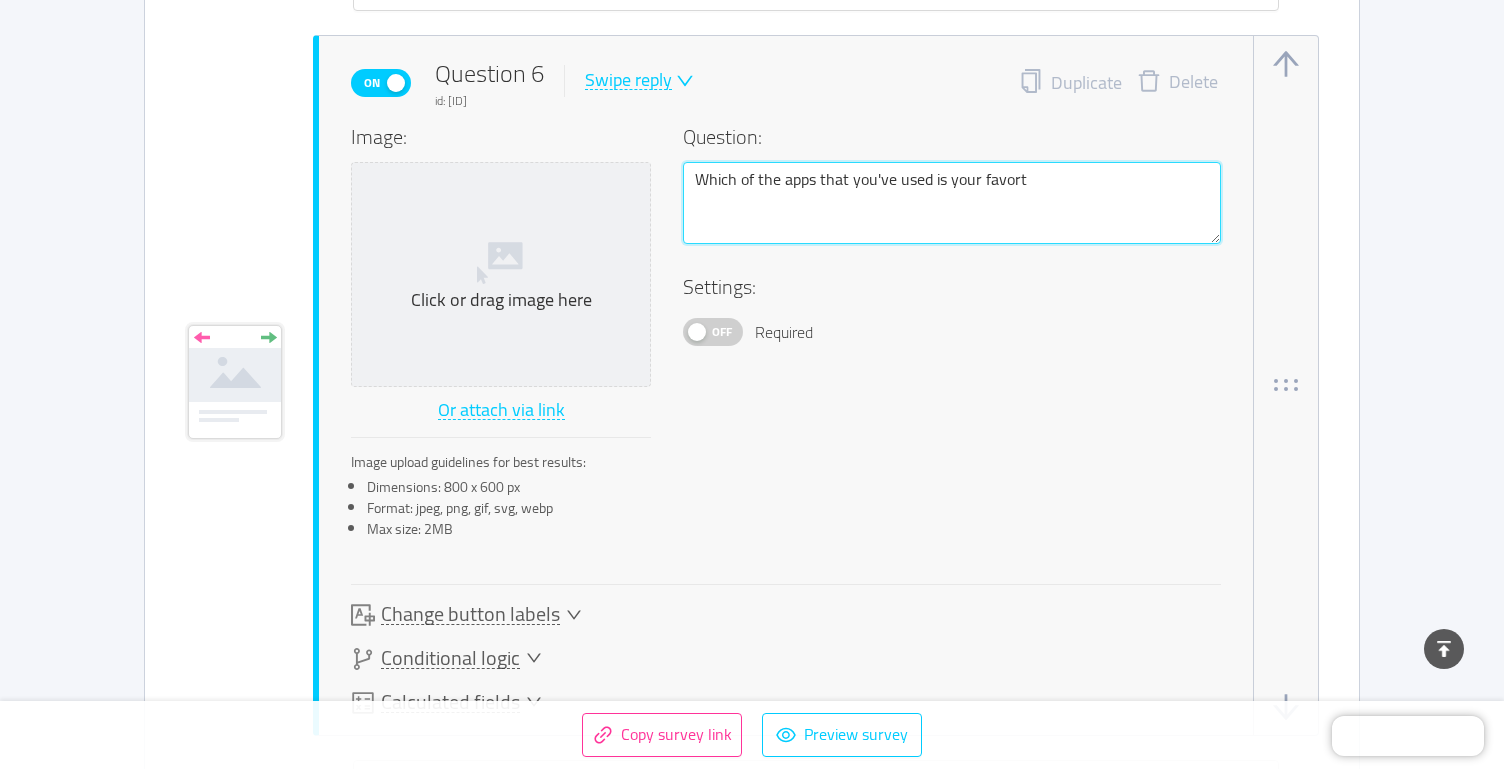 type 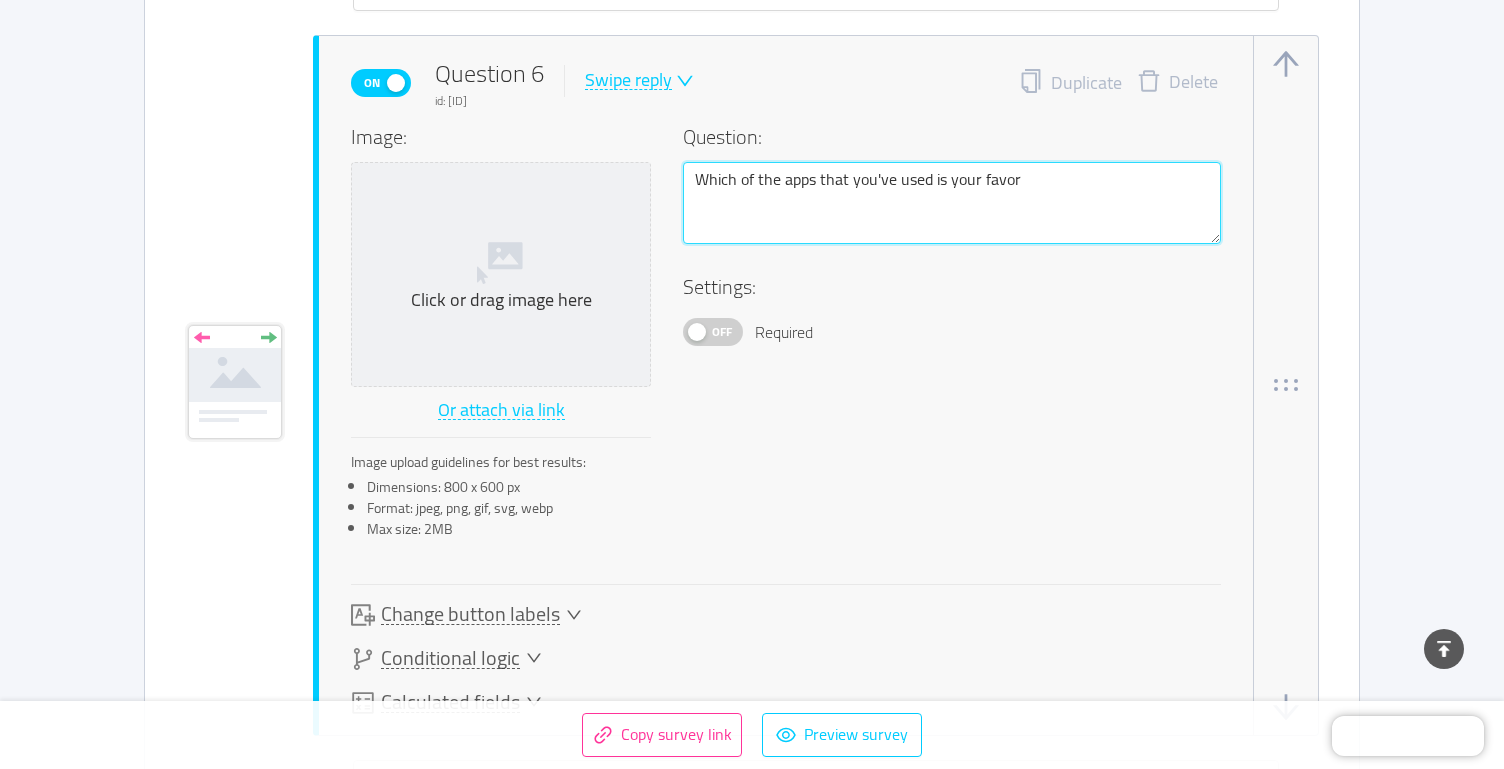 type 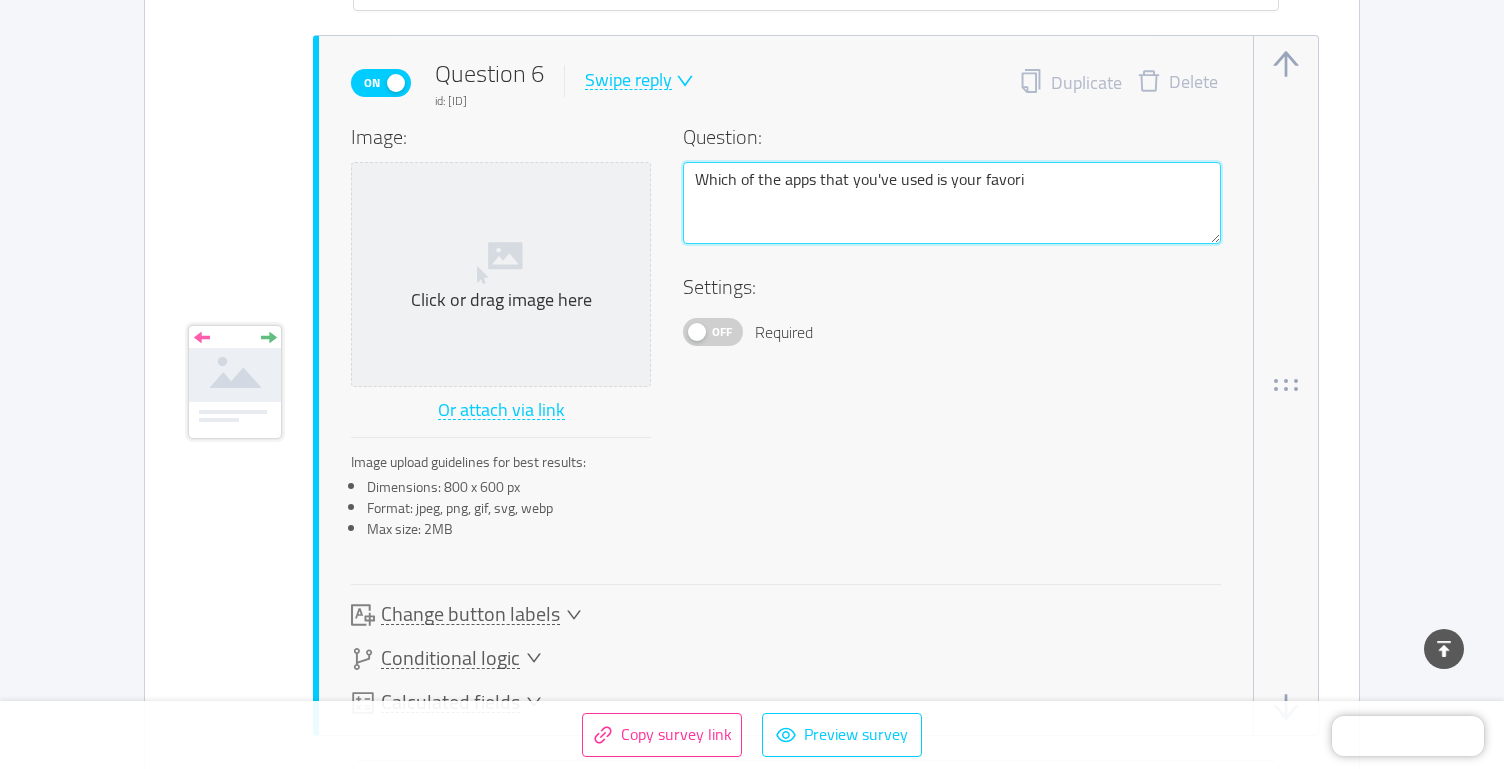 type 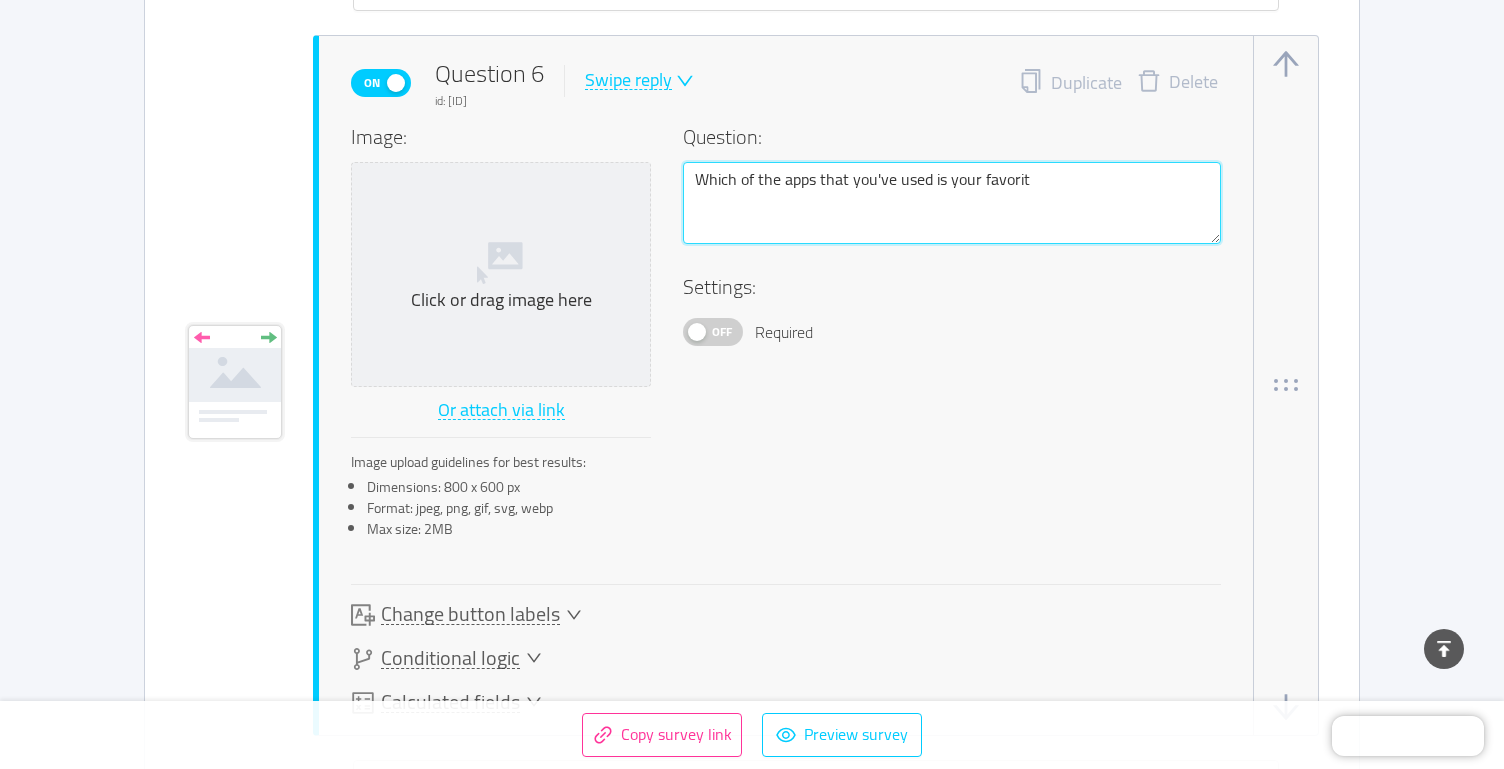 type on "Which of the apps that you've used is your favorite" 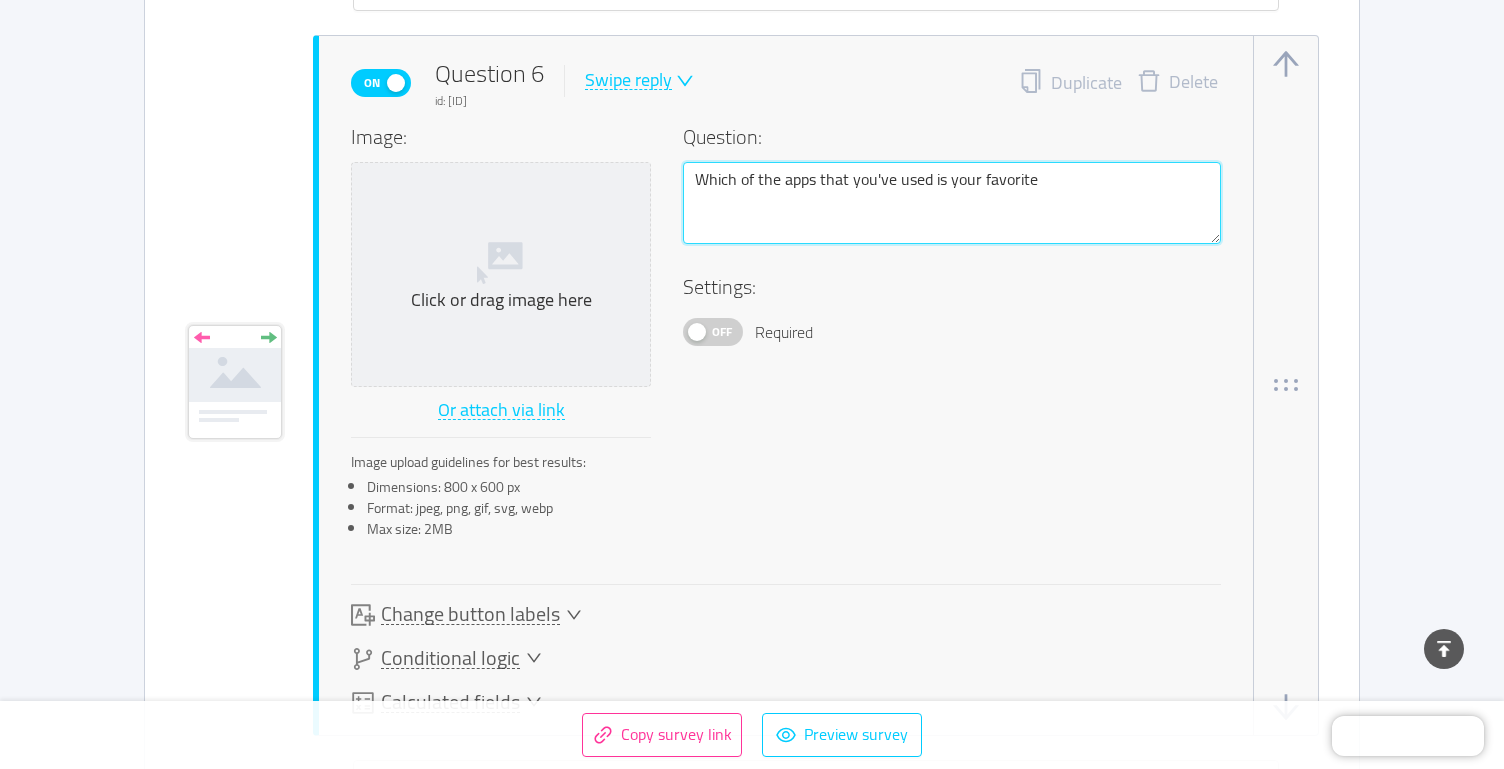 type 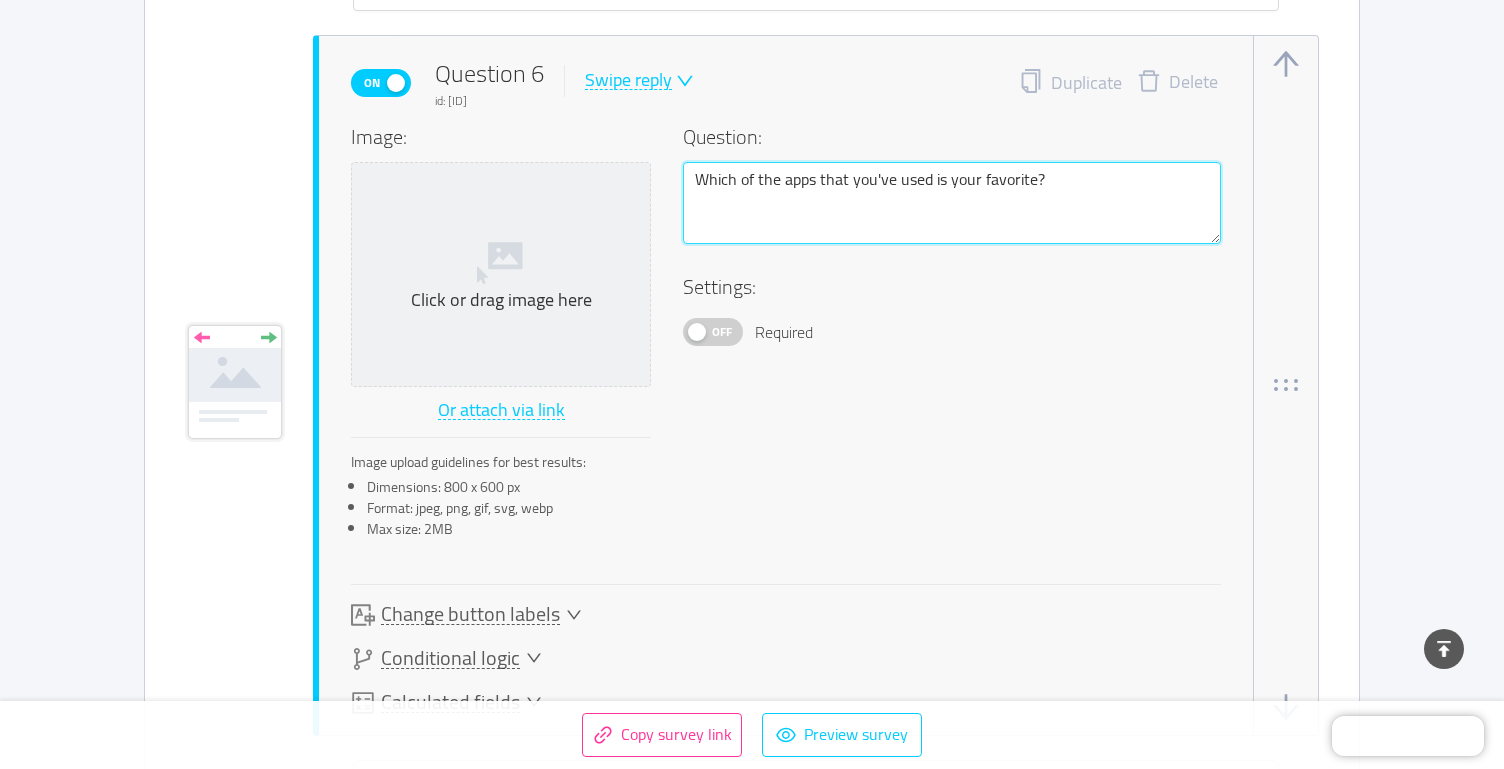 type on "Which of the apps that you've used is your favorite?" 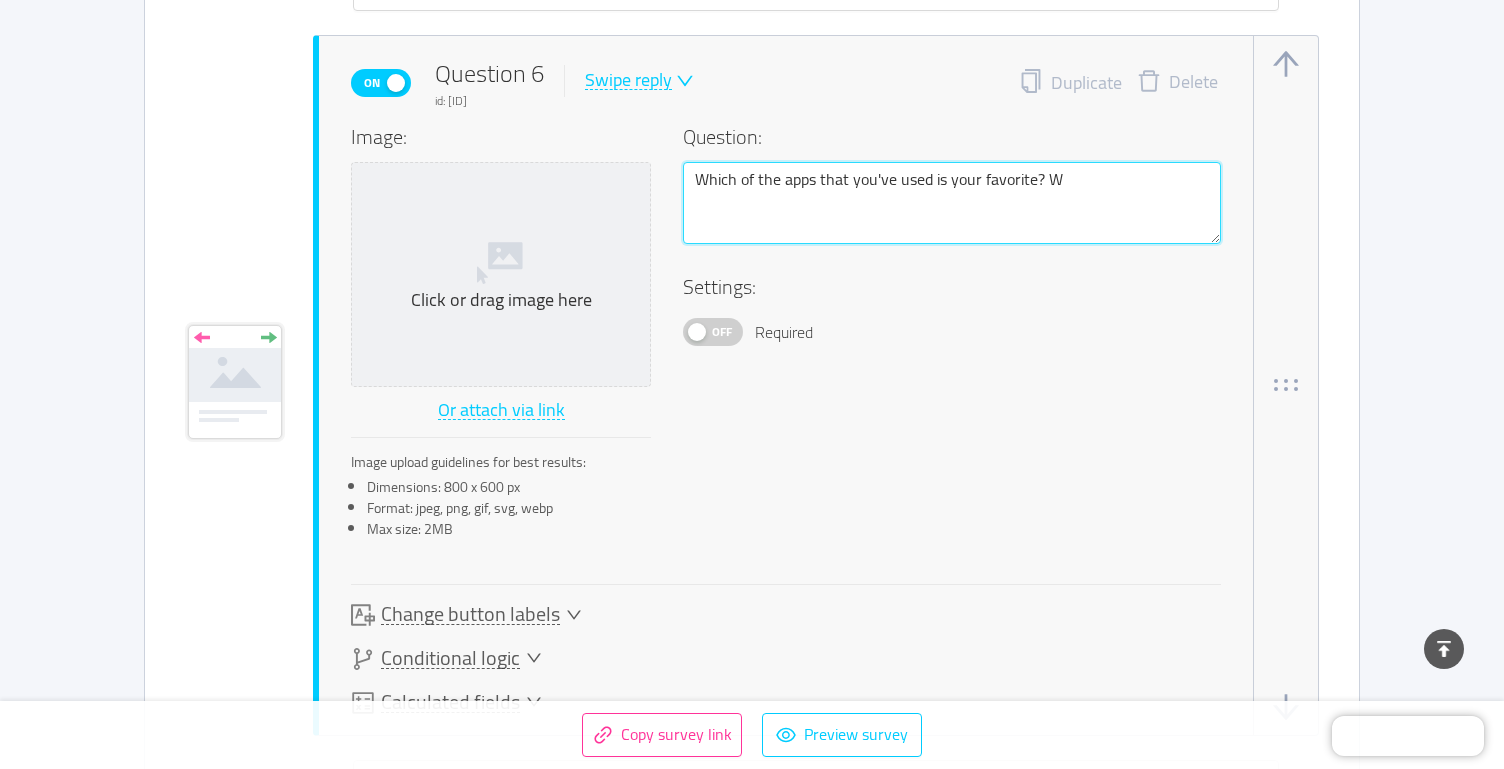 type 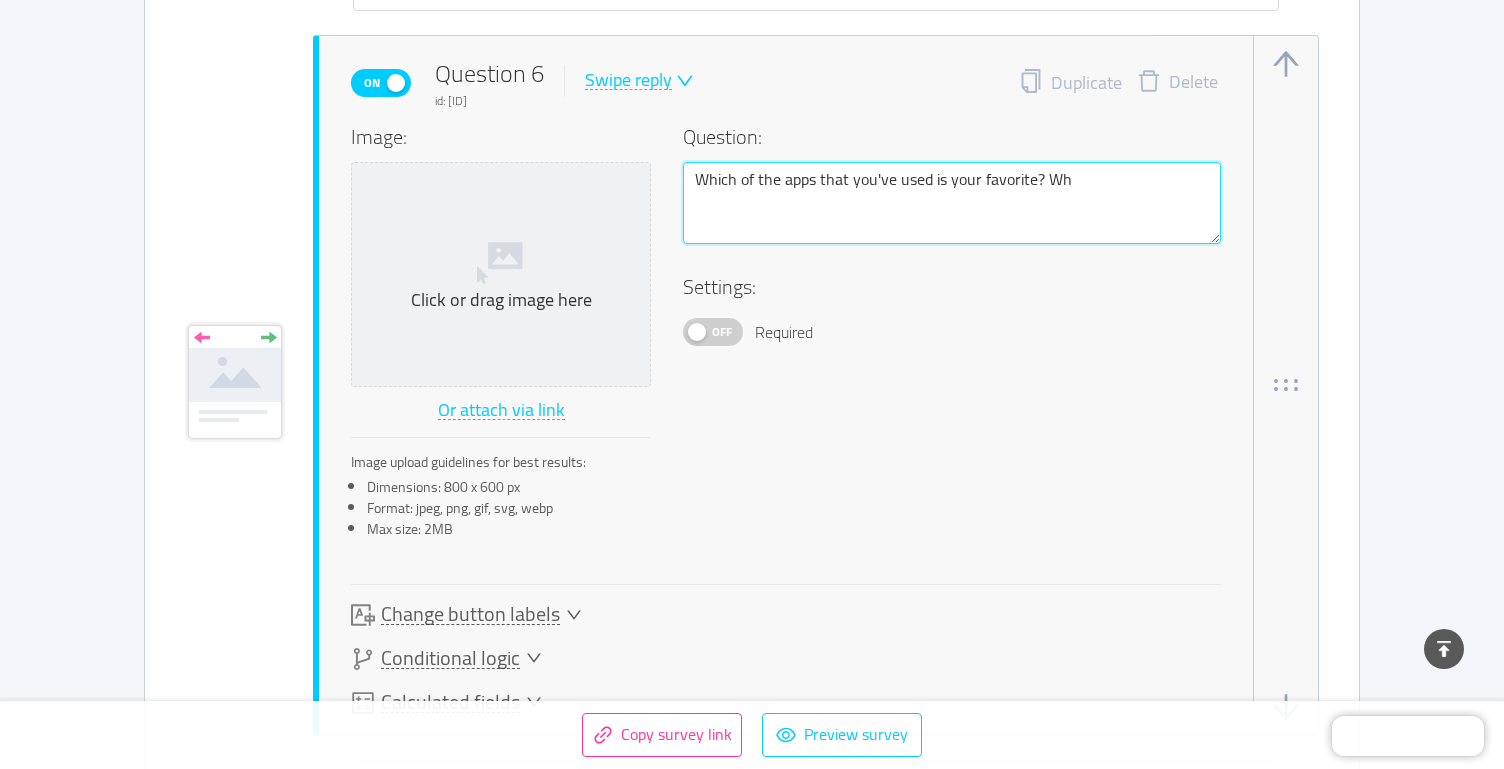 type on "Which of the apps that you've used is your favorite? Wha" 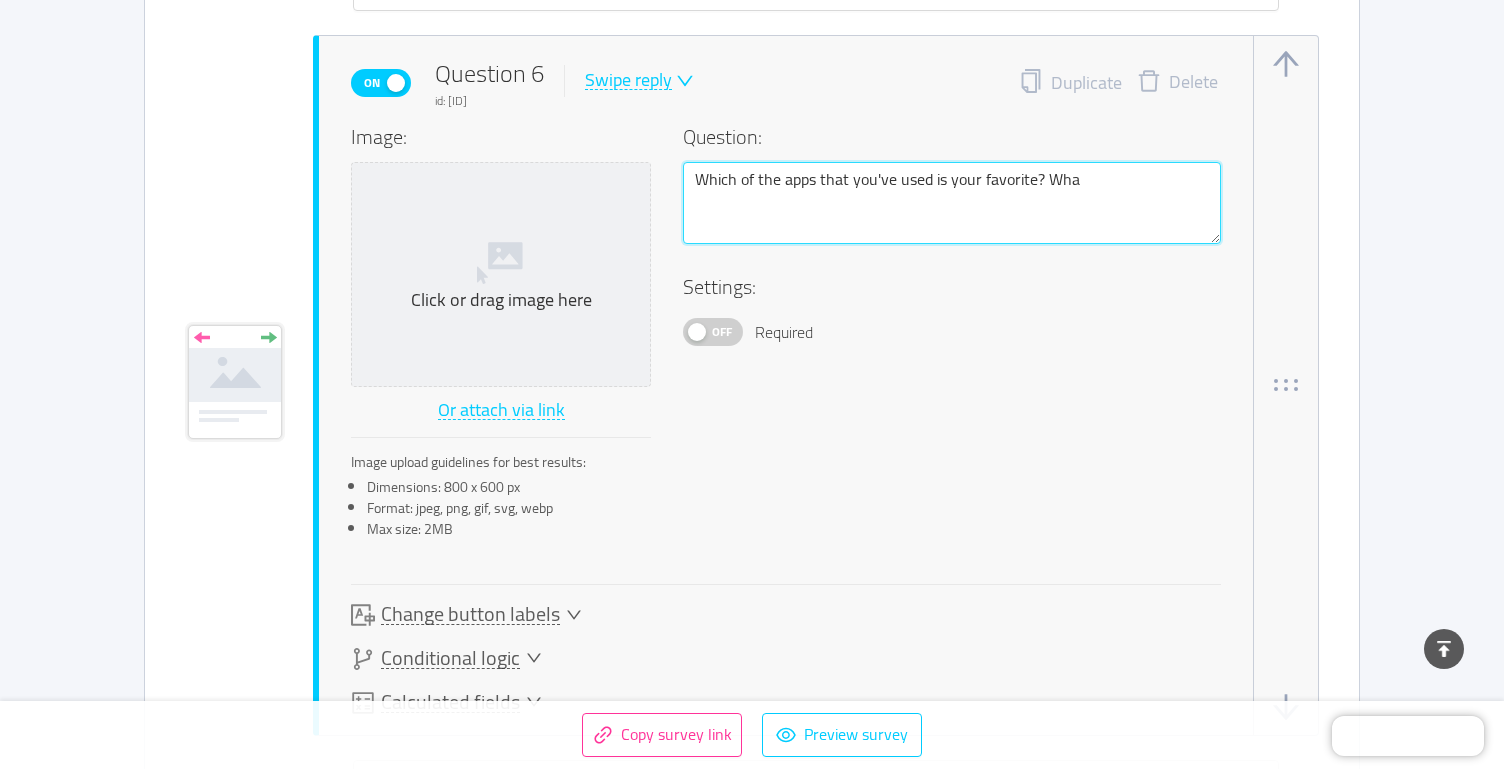 type 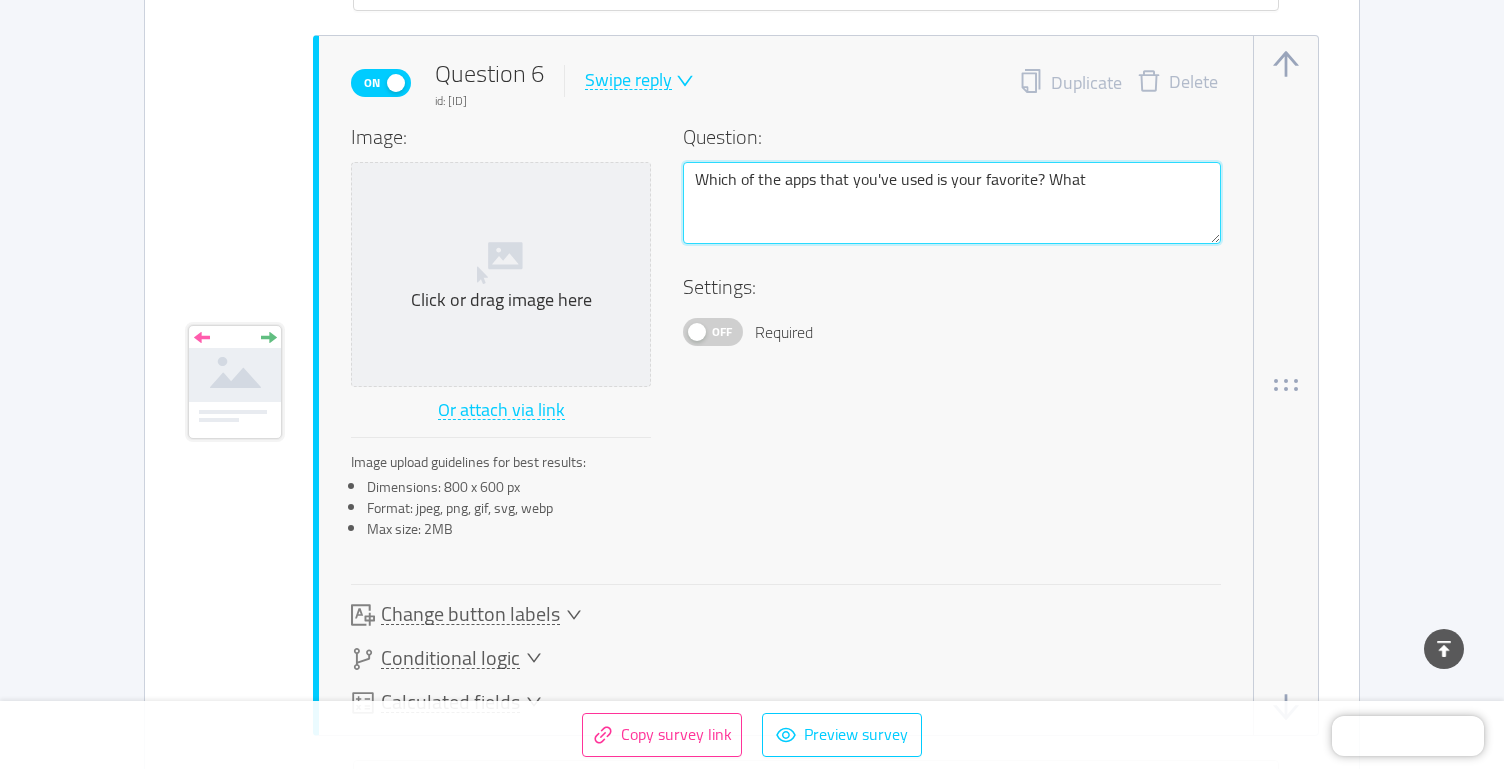 type 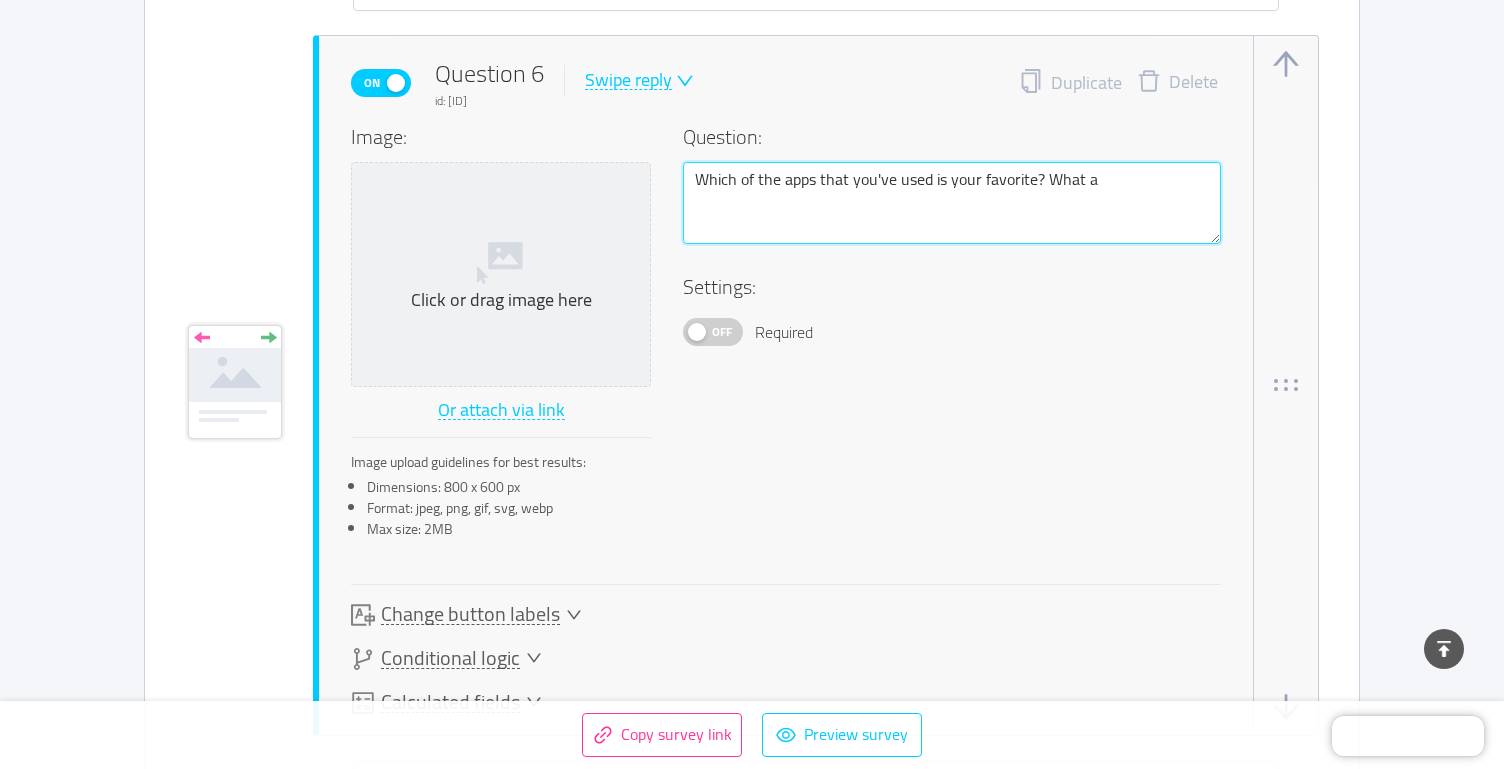 type 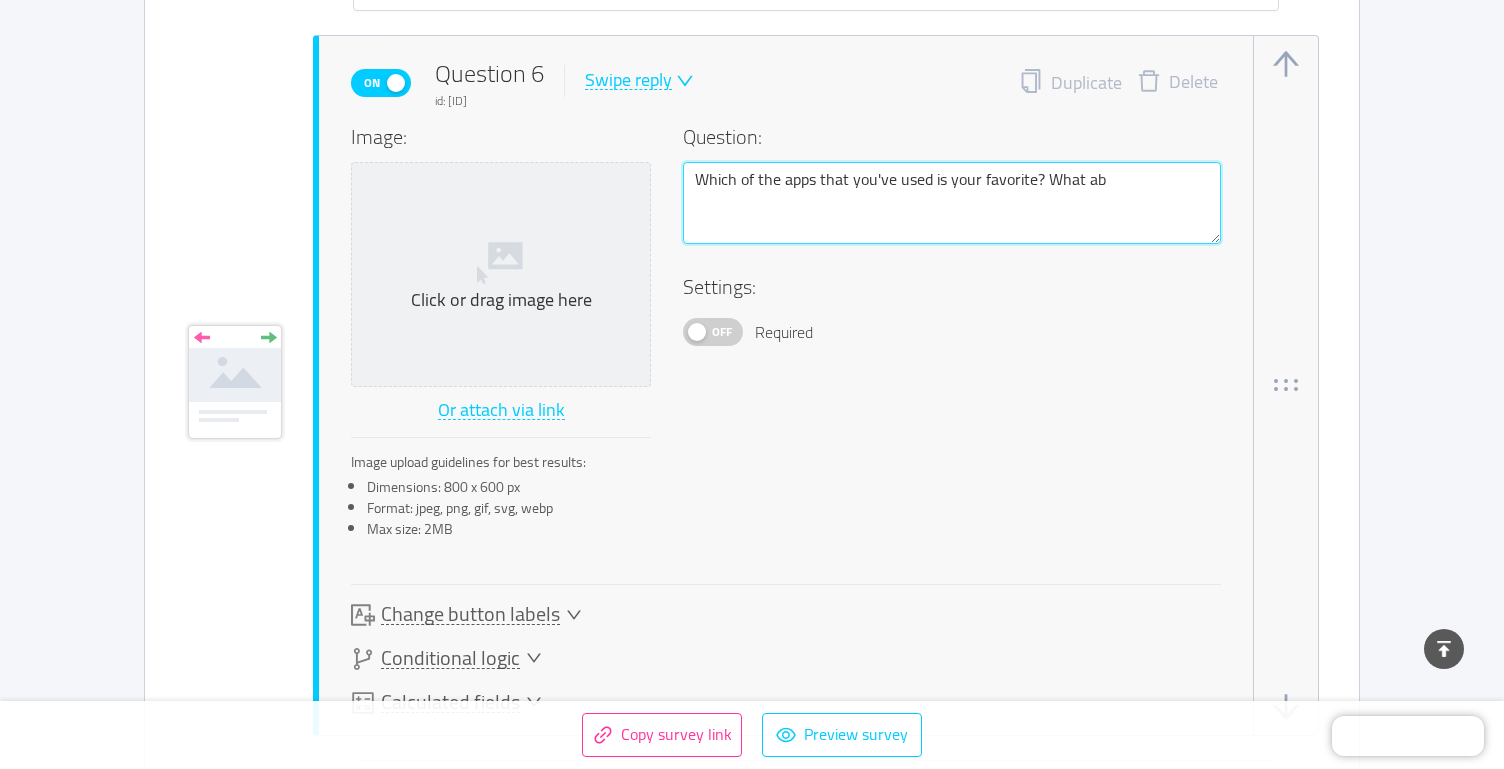 type 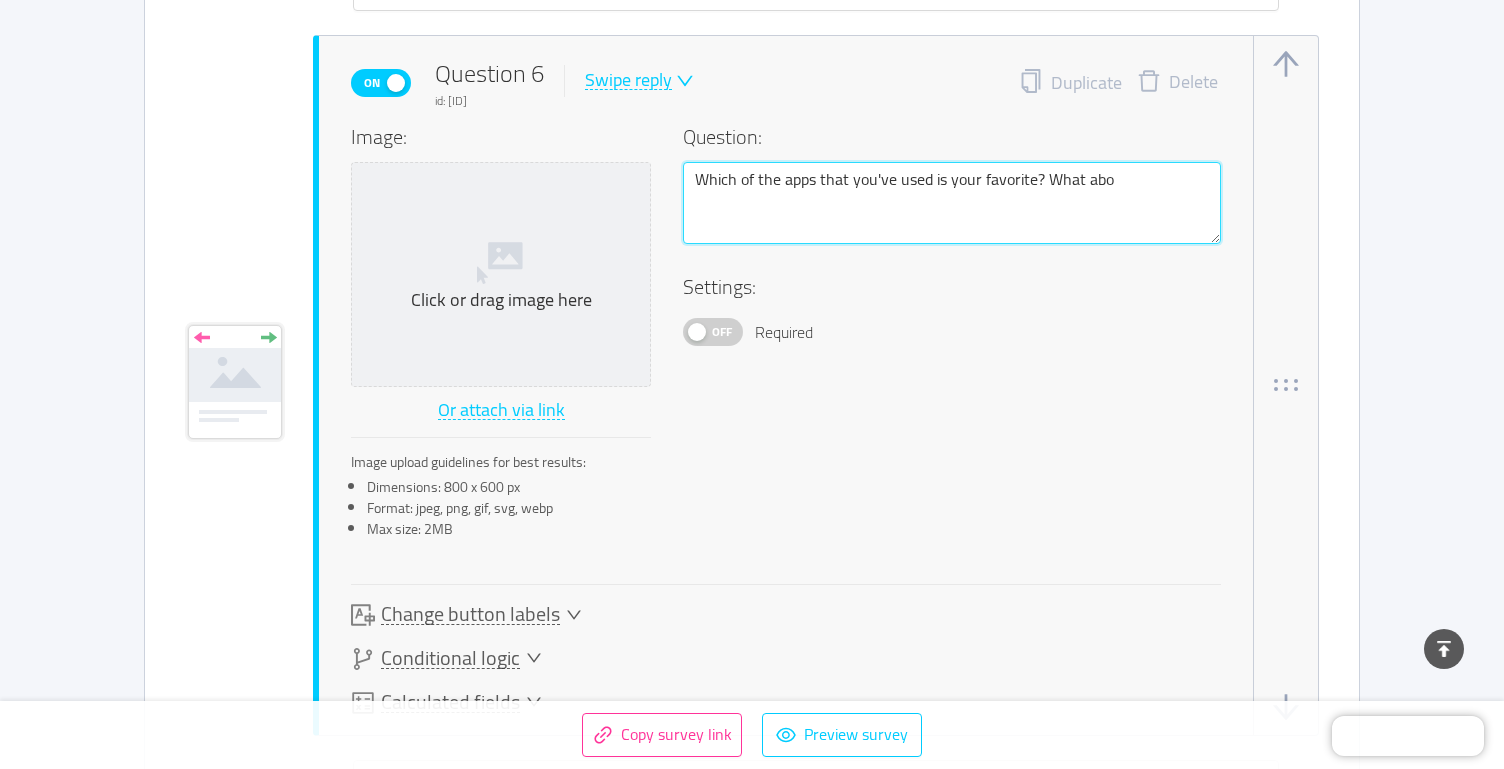 type 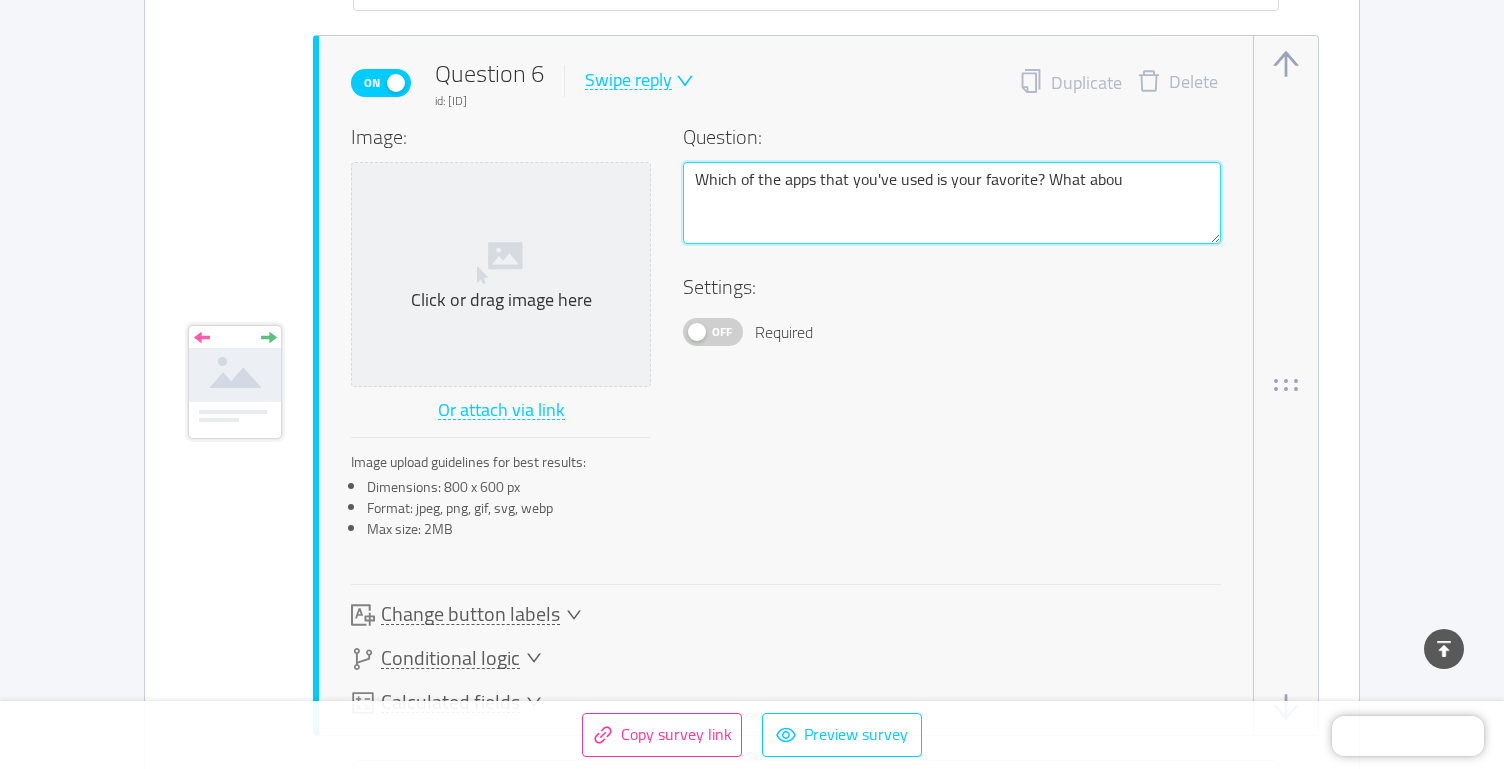 type 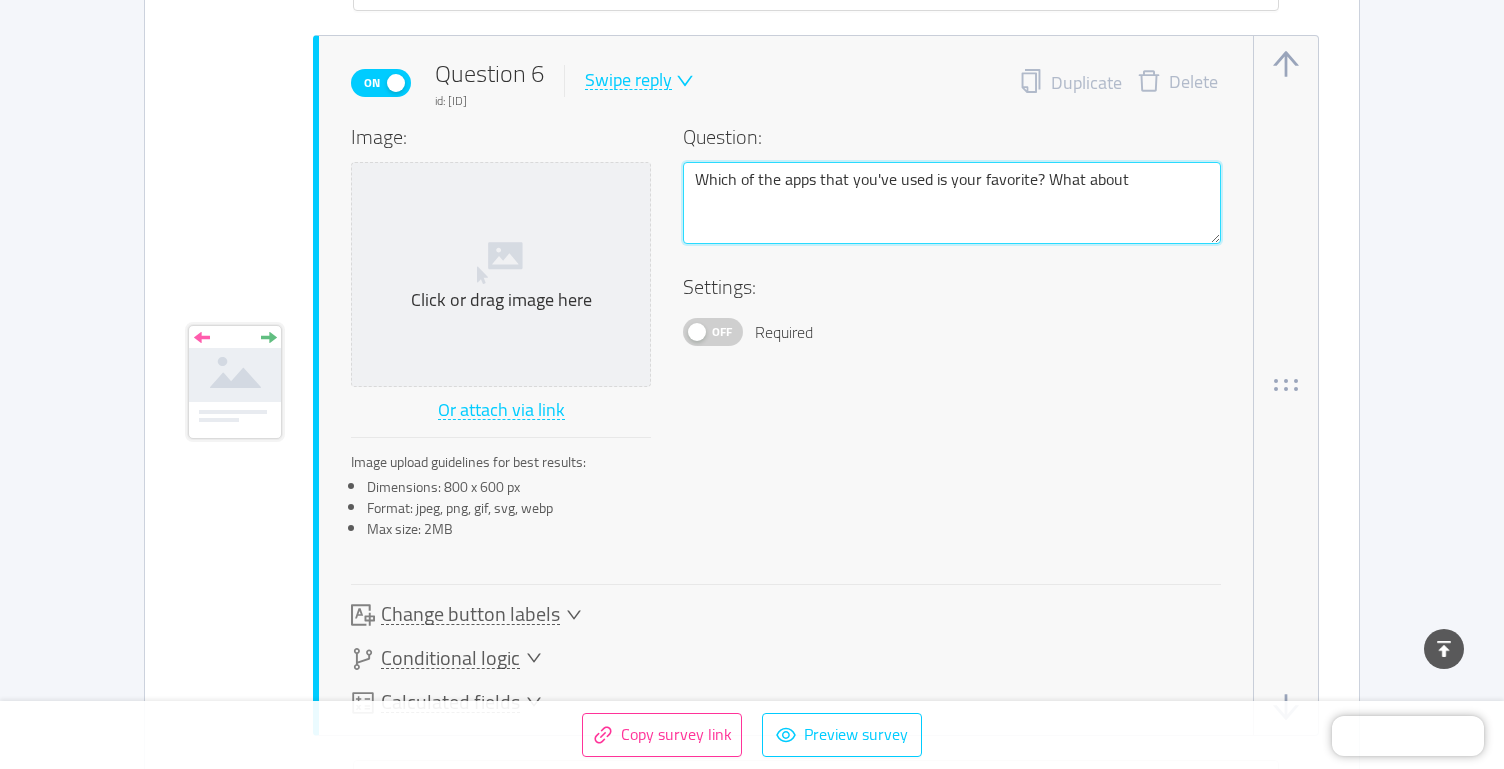 type 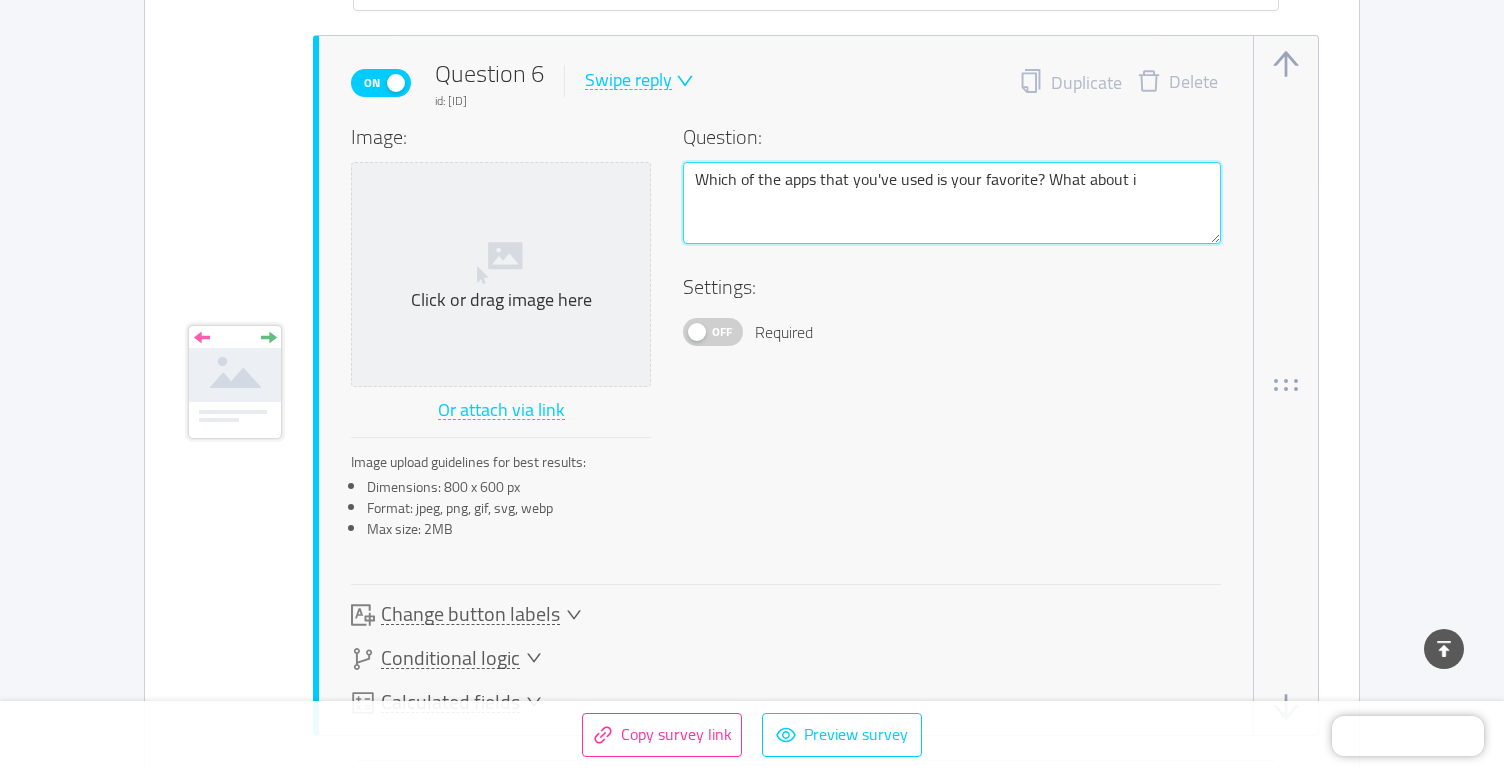 type 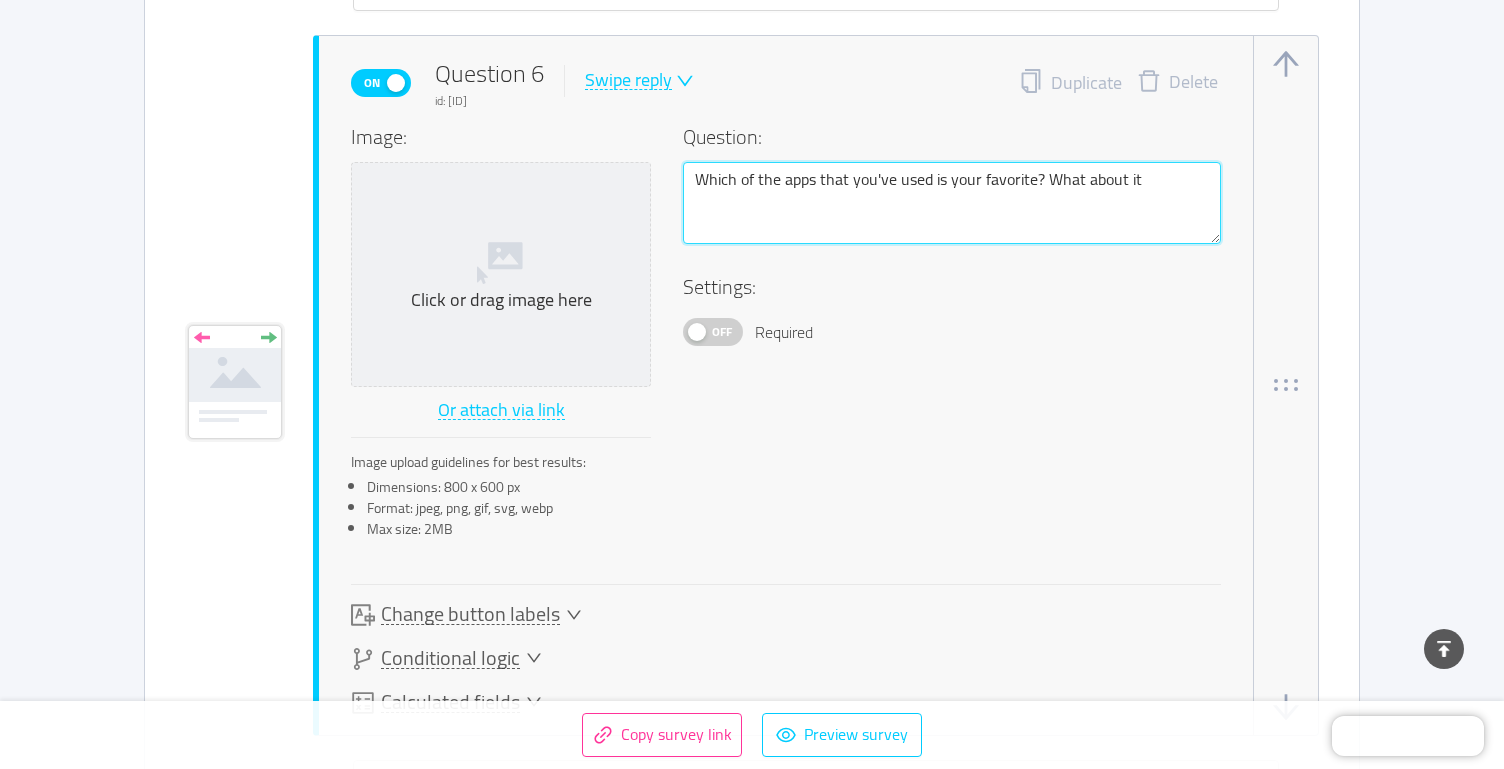 type 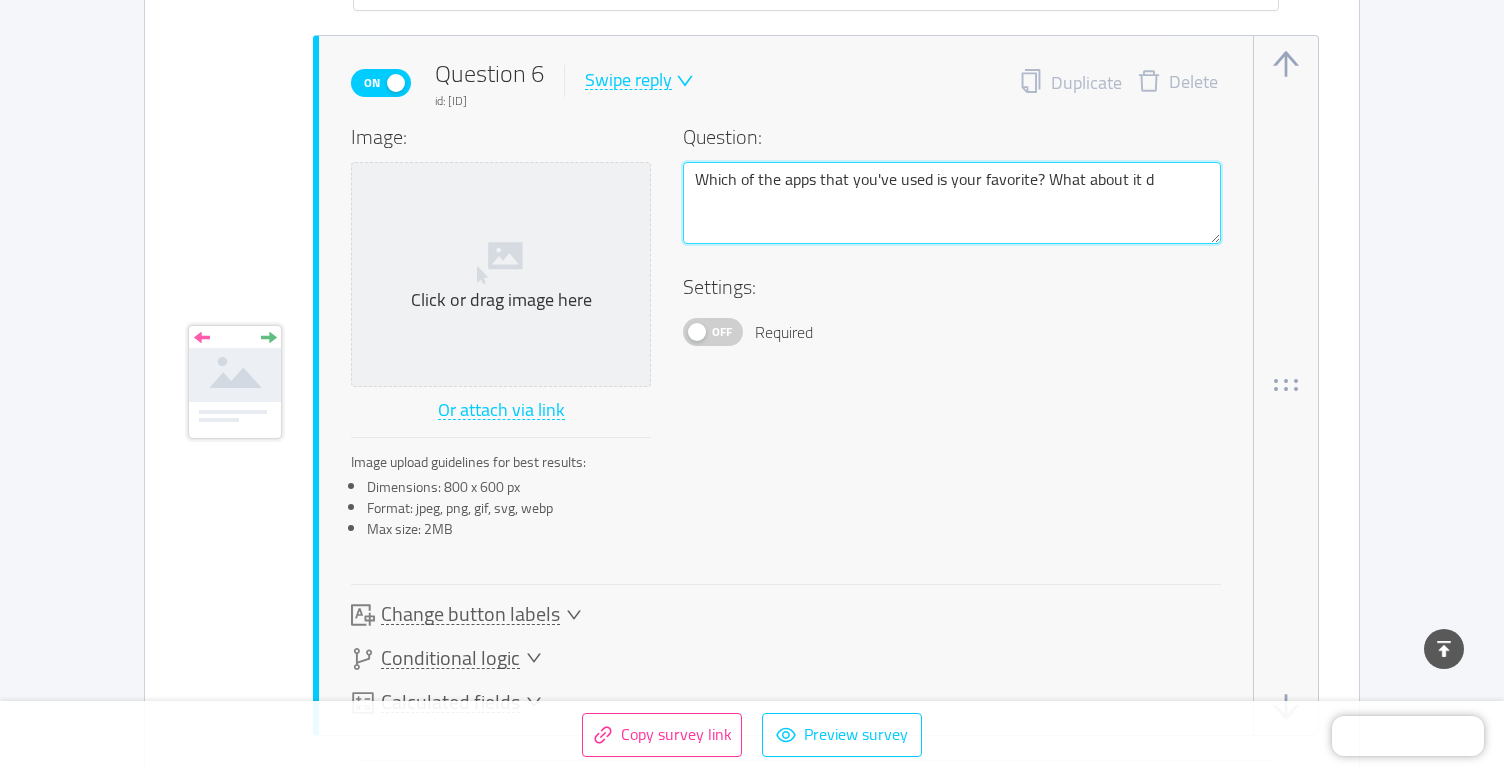 type 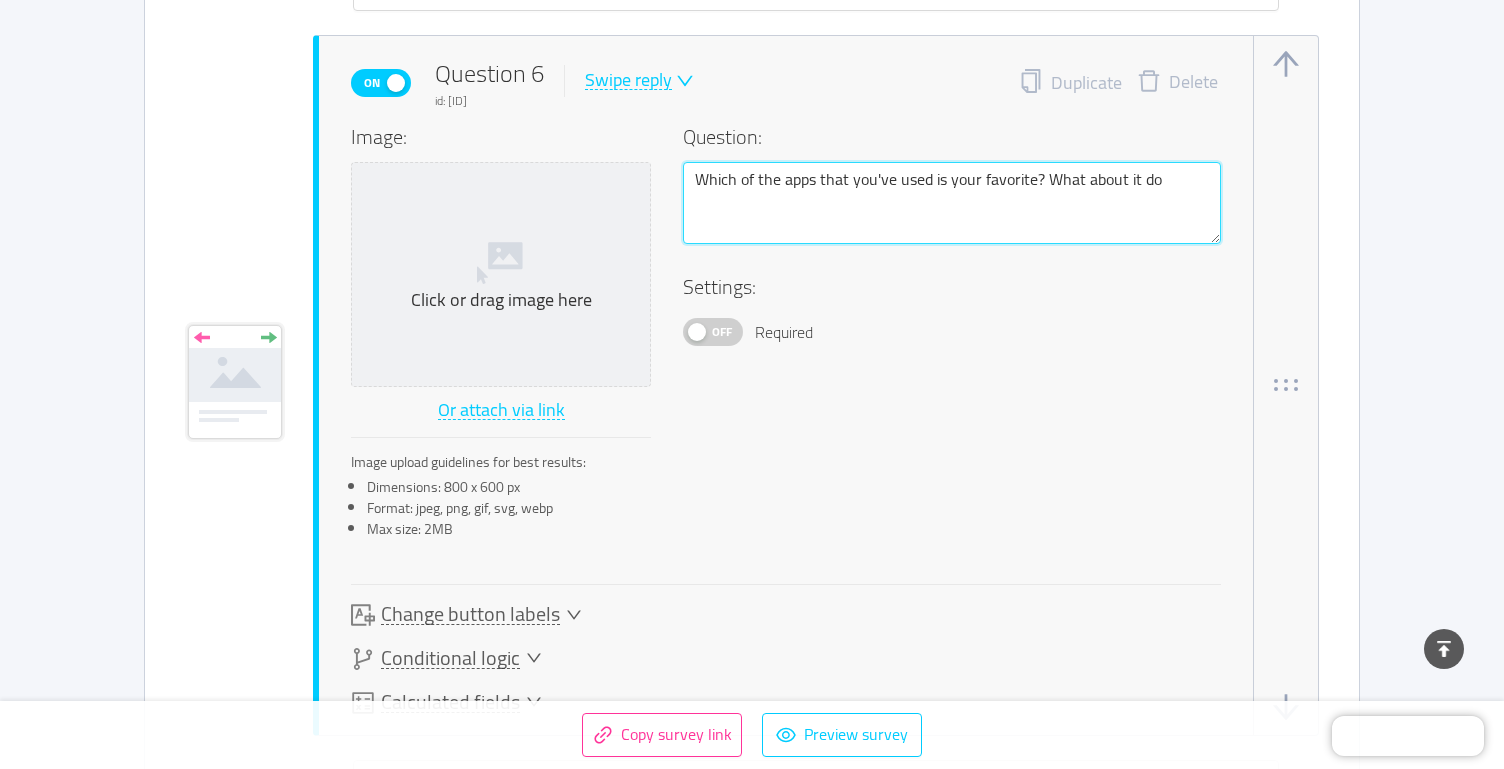 type on "Which of the apps that you've used is your favorite? What about it do" 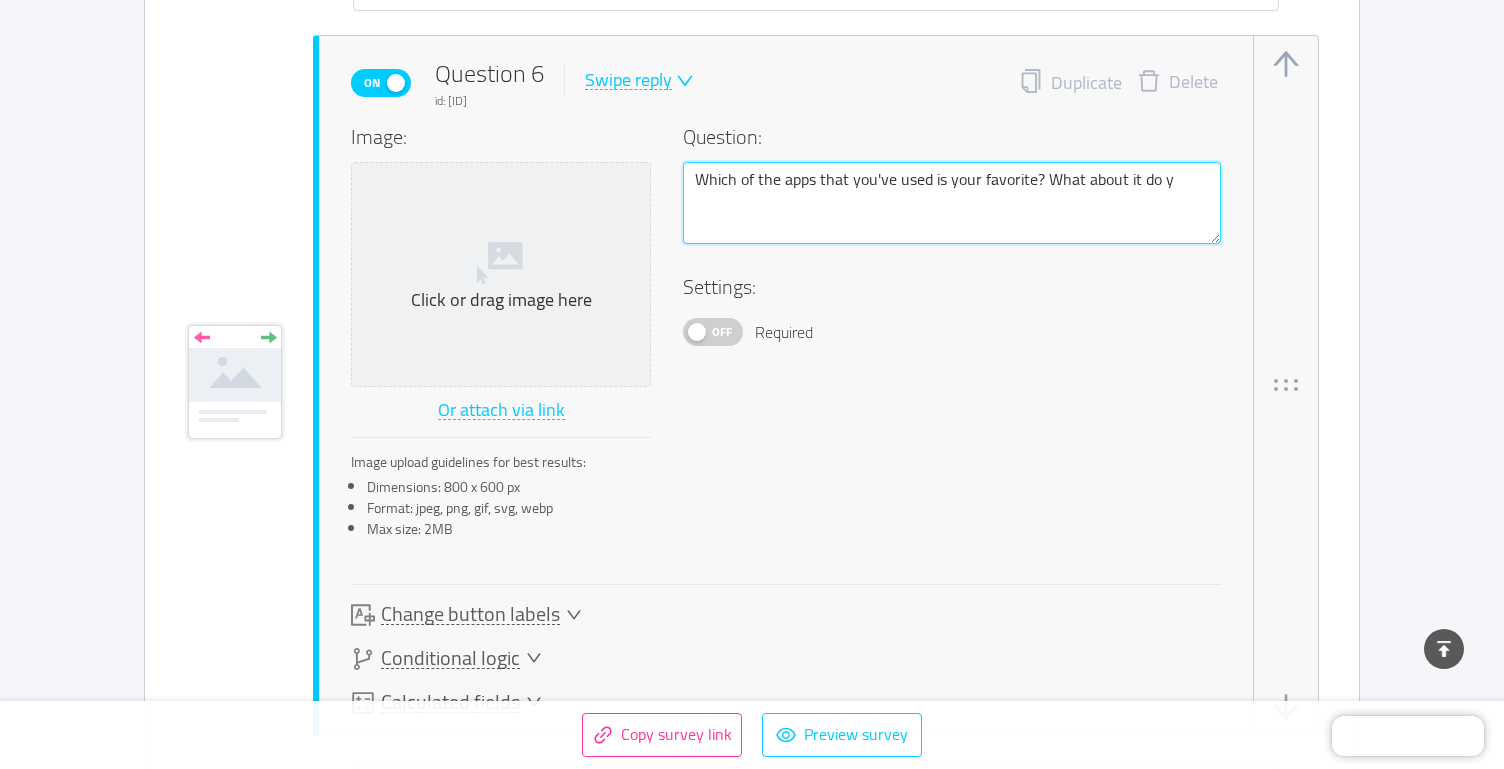 type 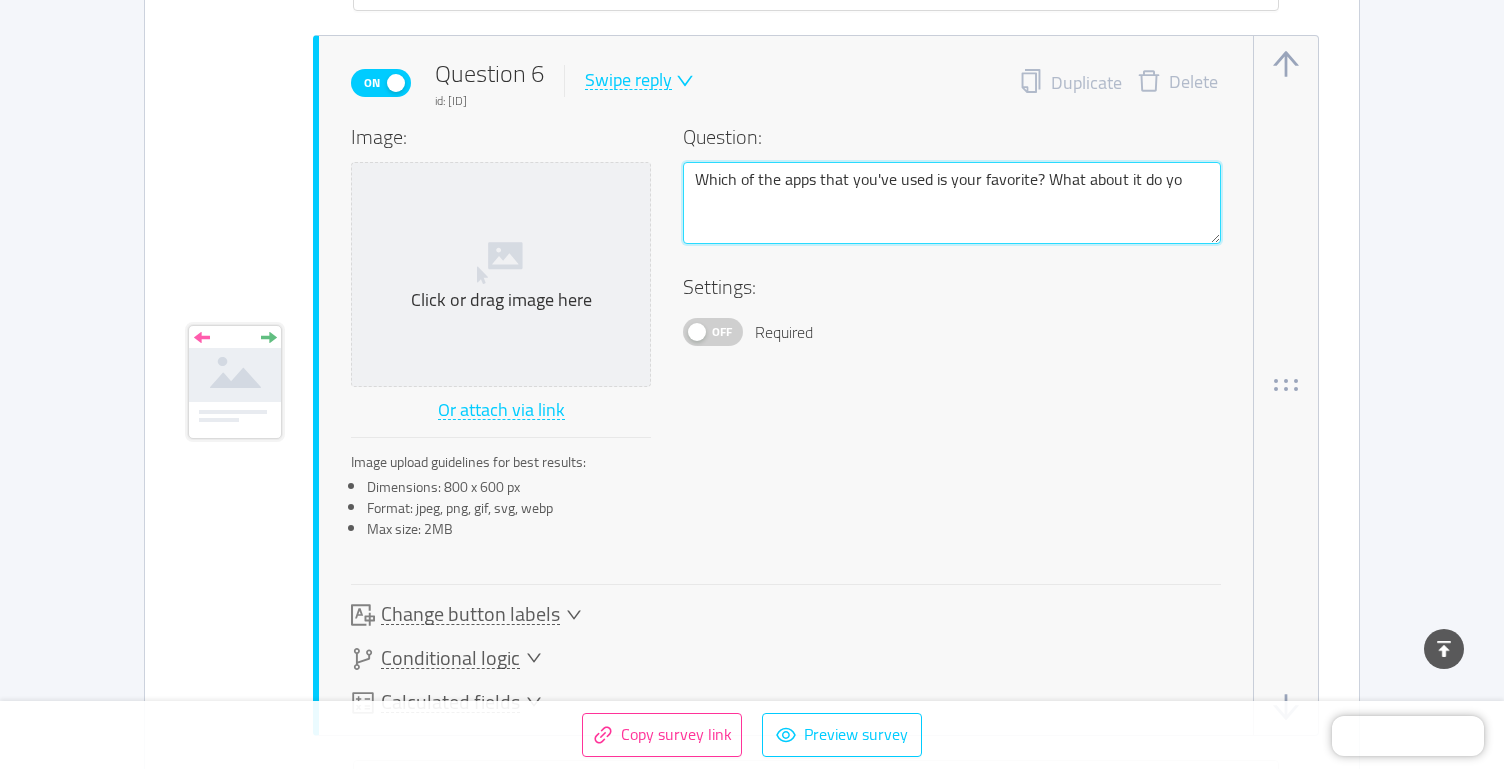 type 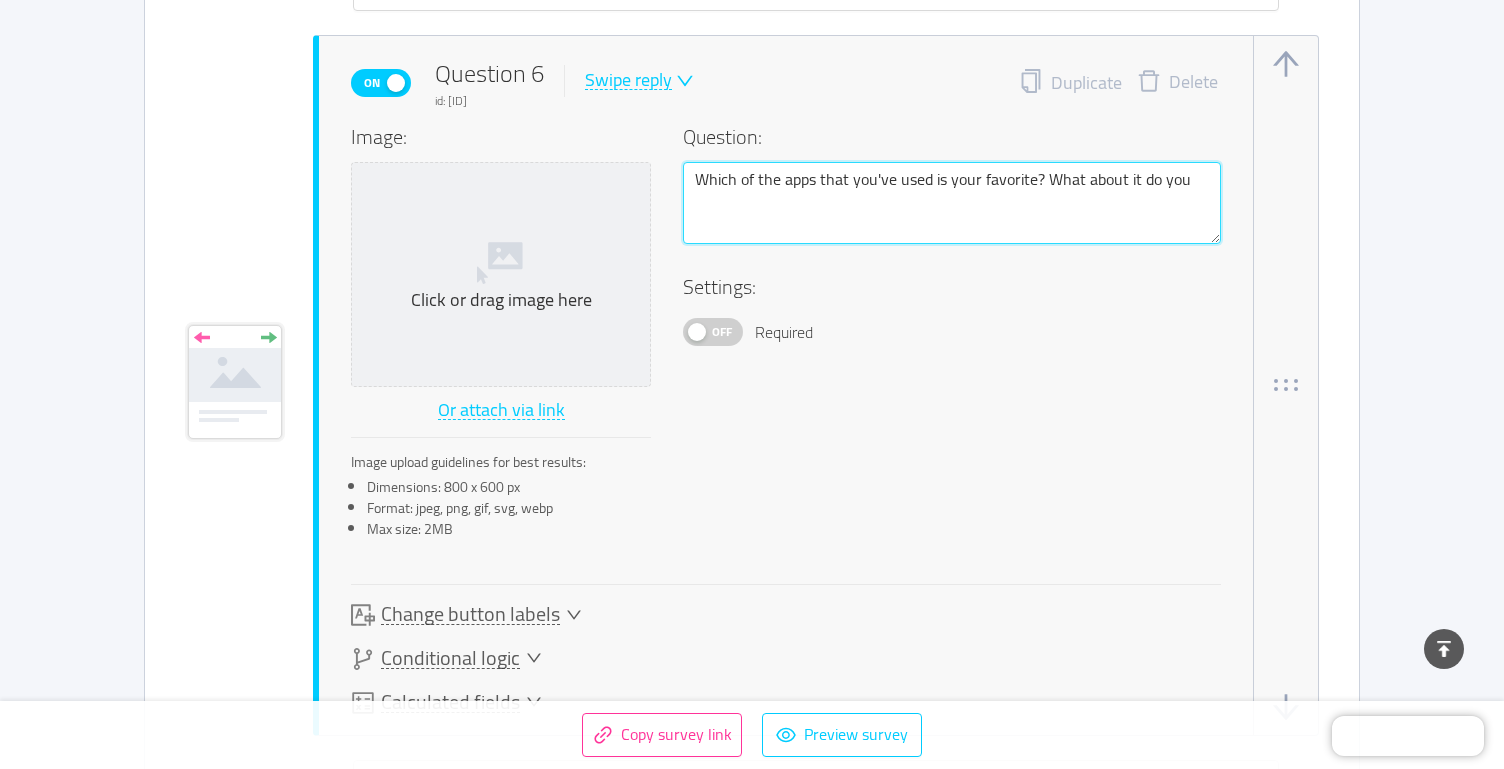 type 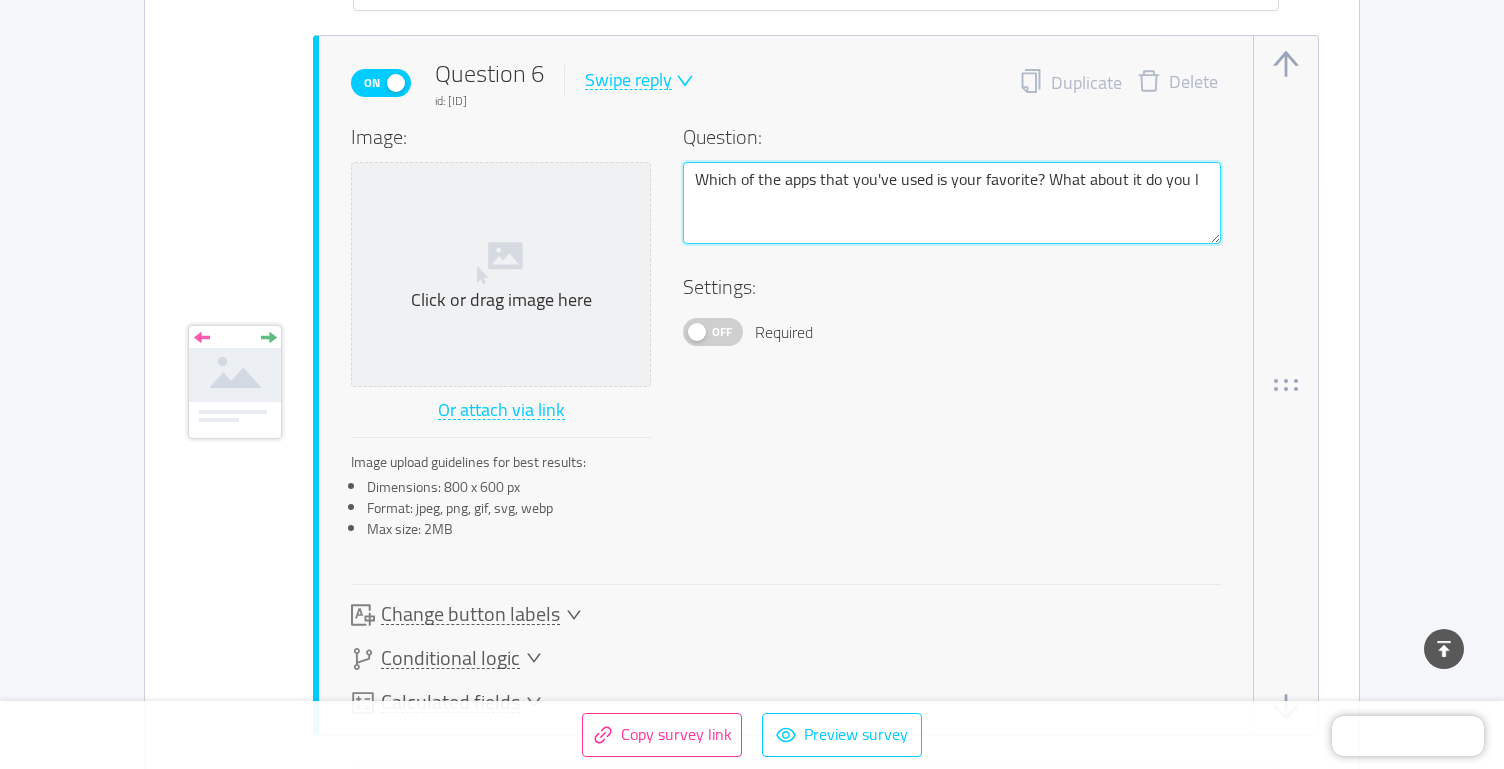 type 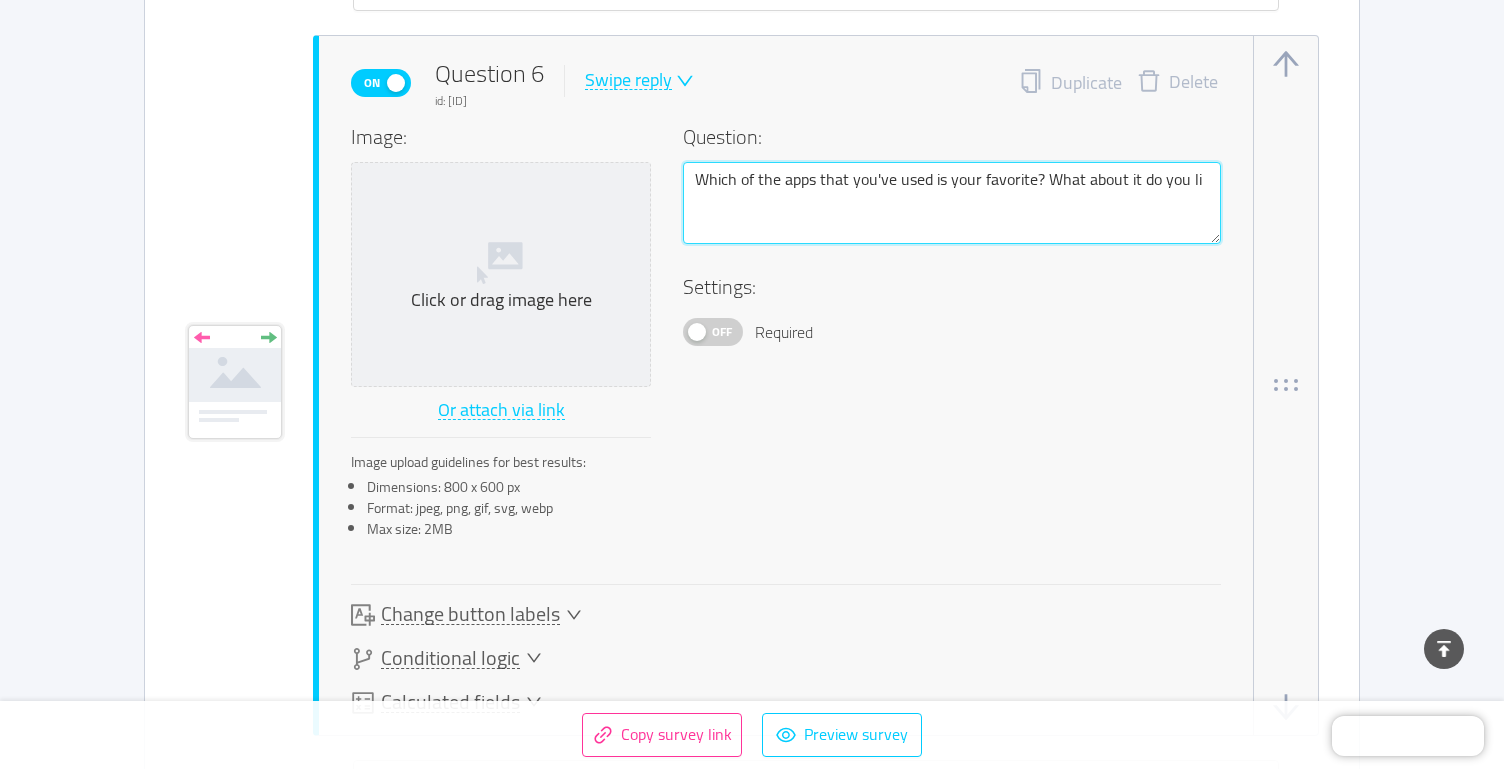 type 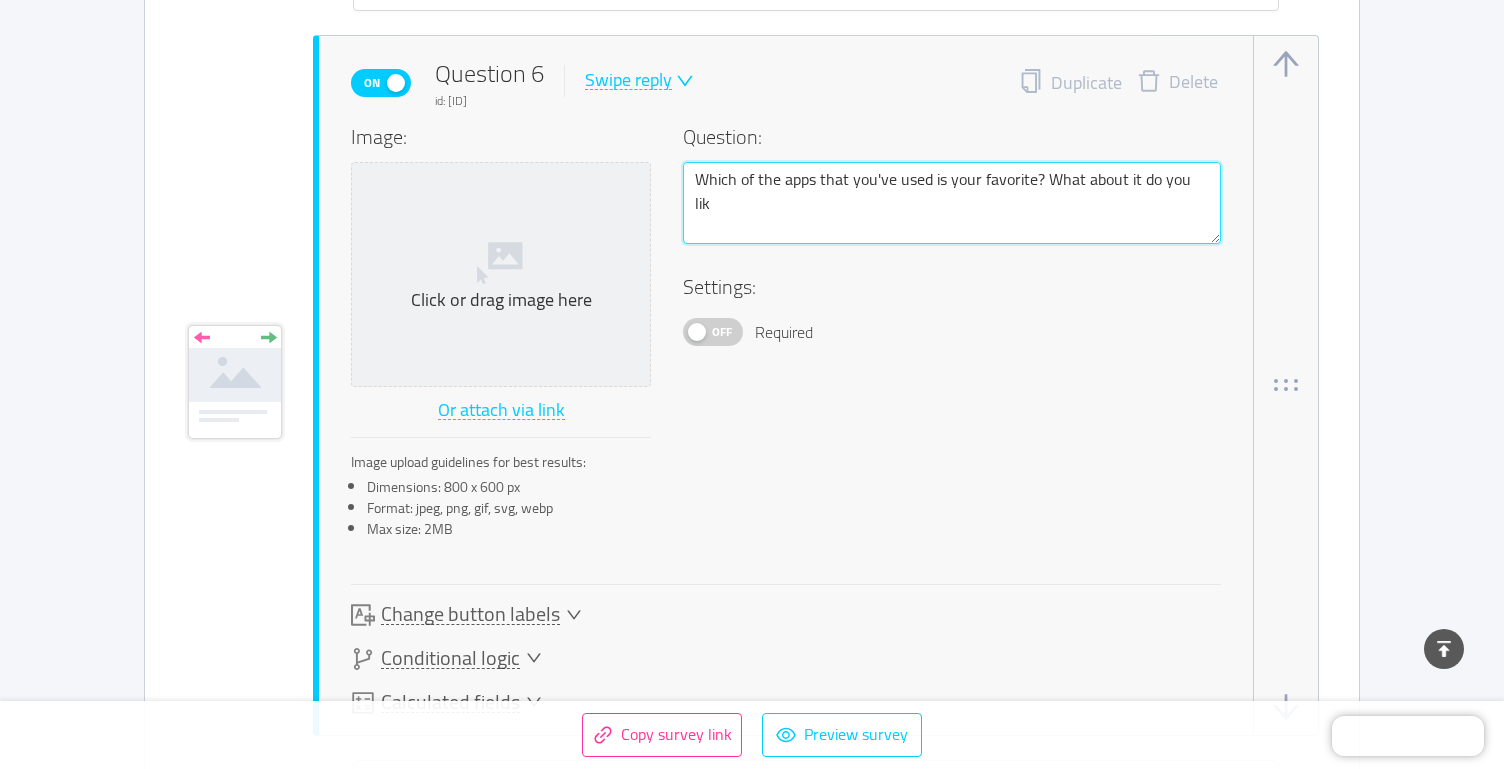 type 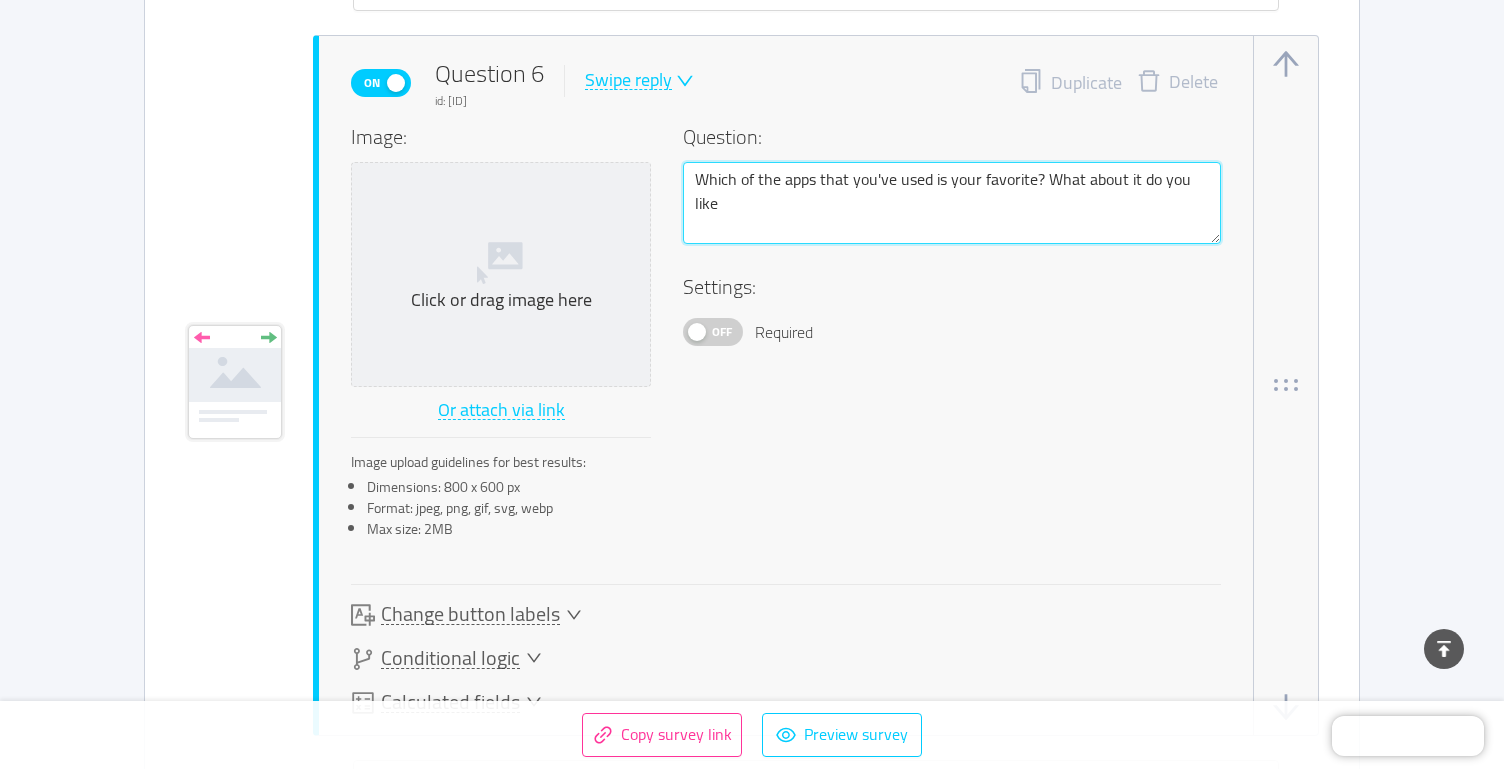 type 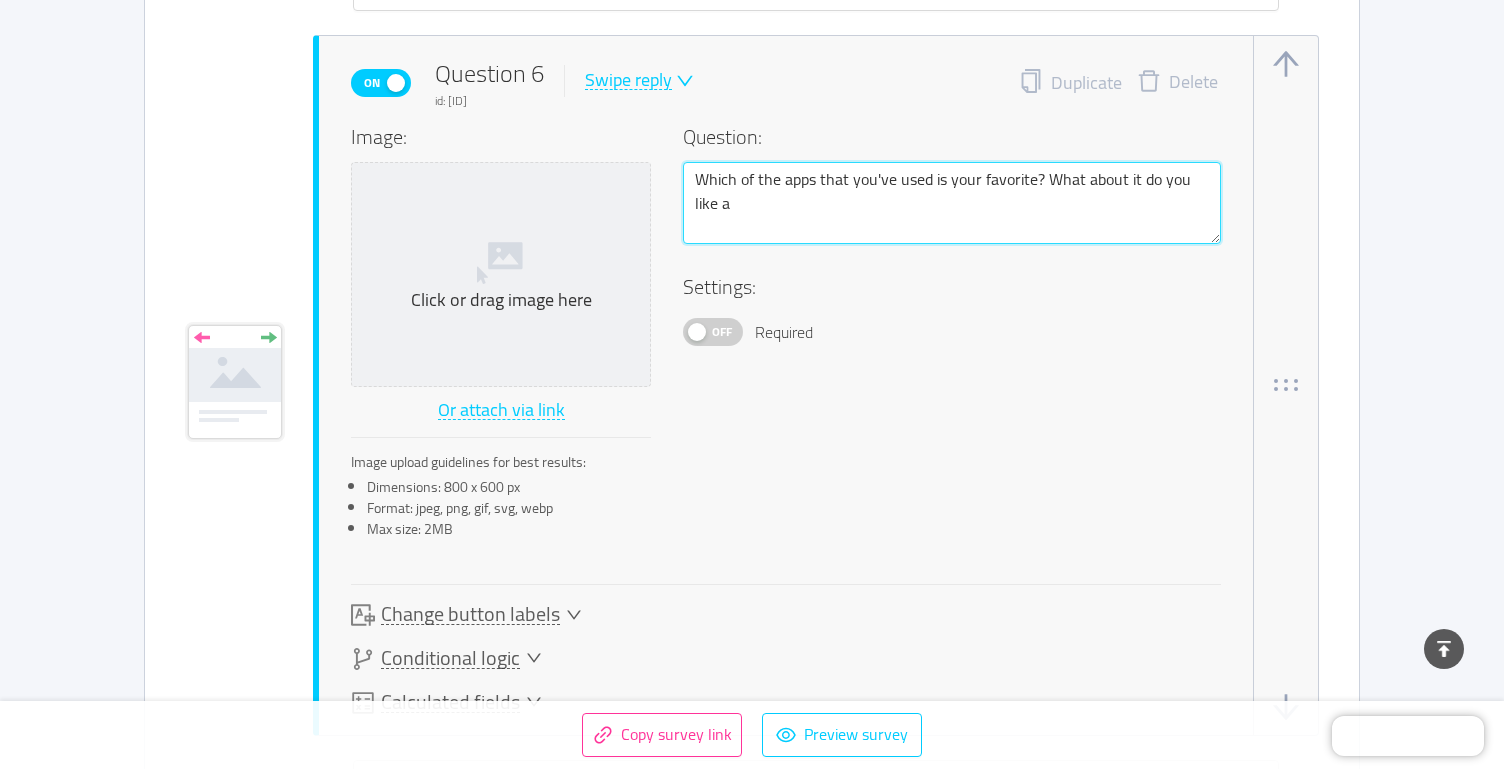 type 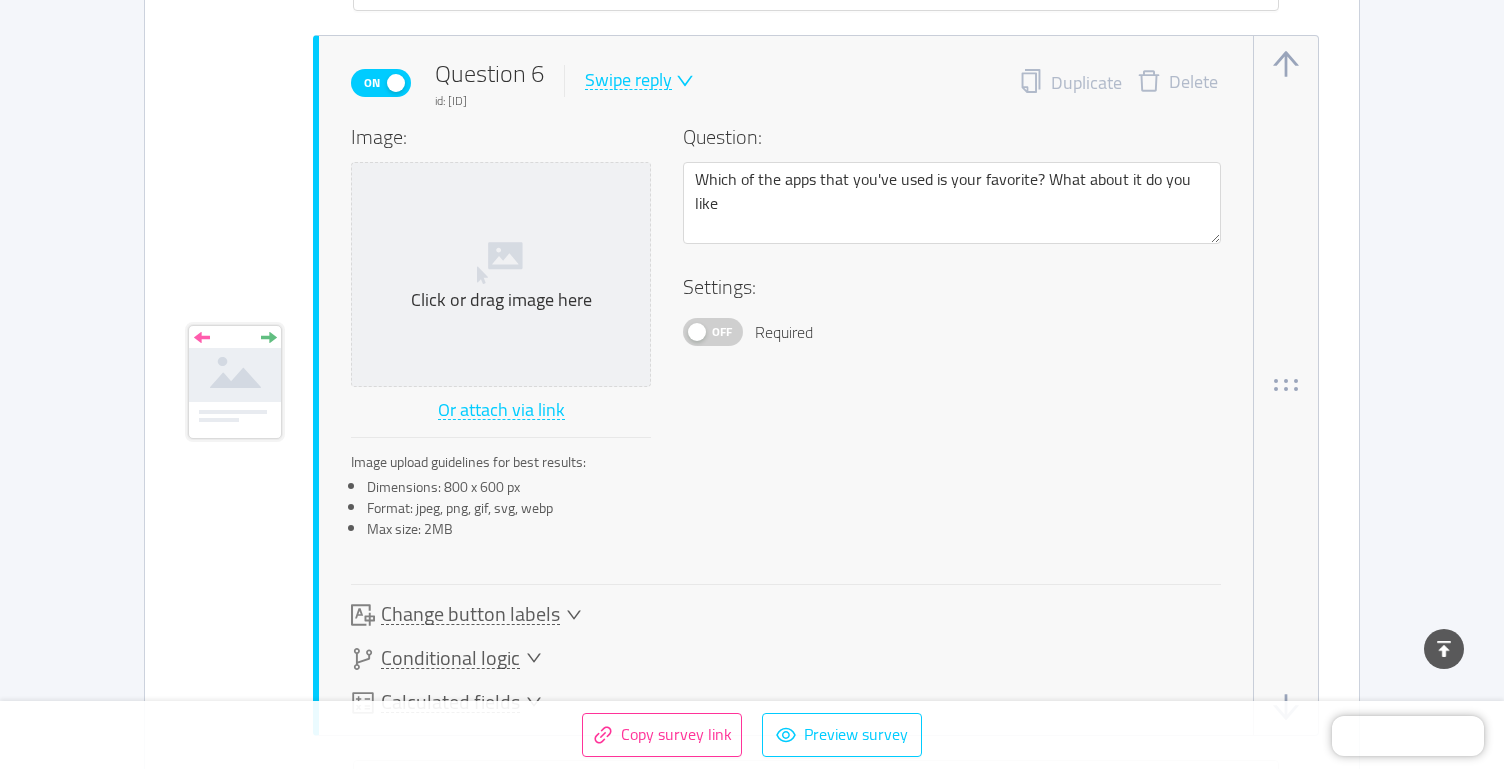 click at bounding box center [683, 81] 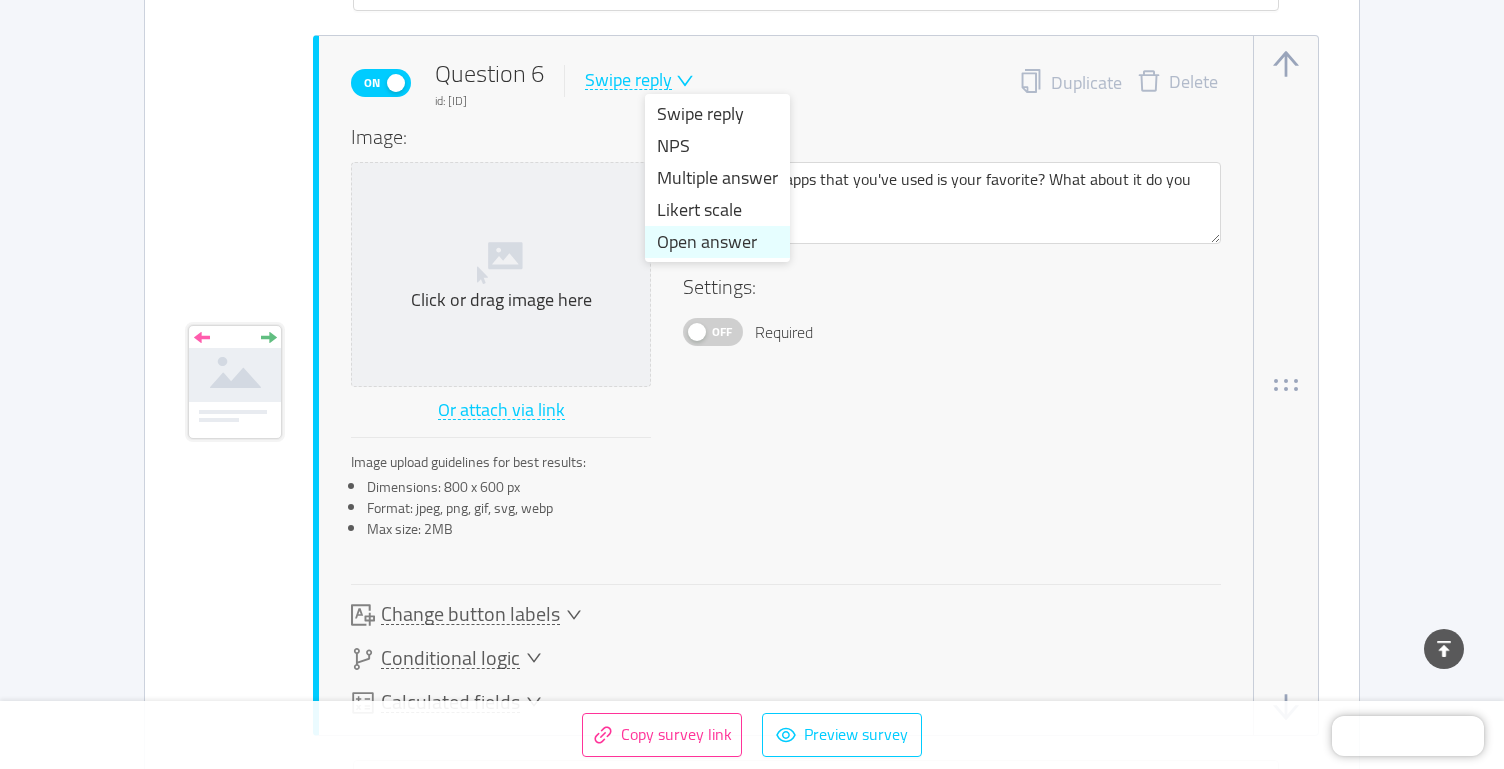 click on "Open answer" at bounding box center [717, 242] 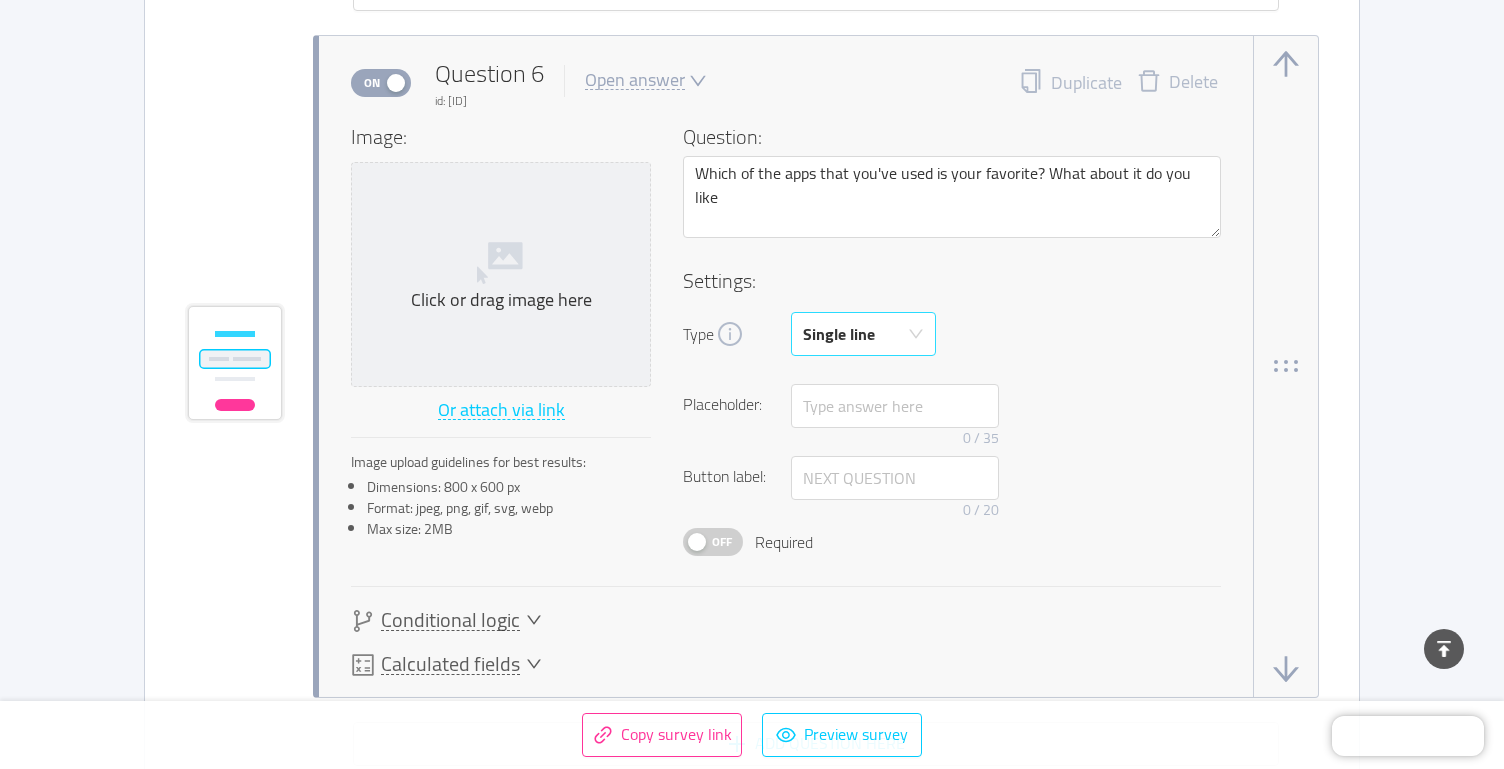 click 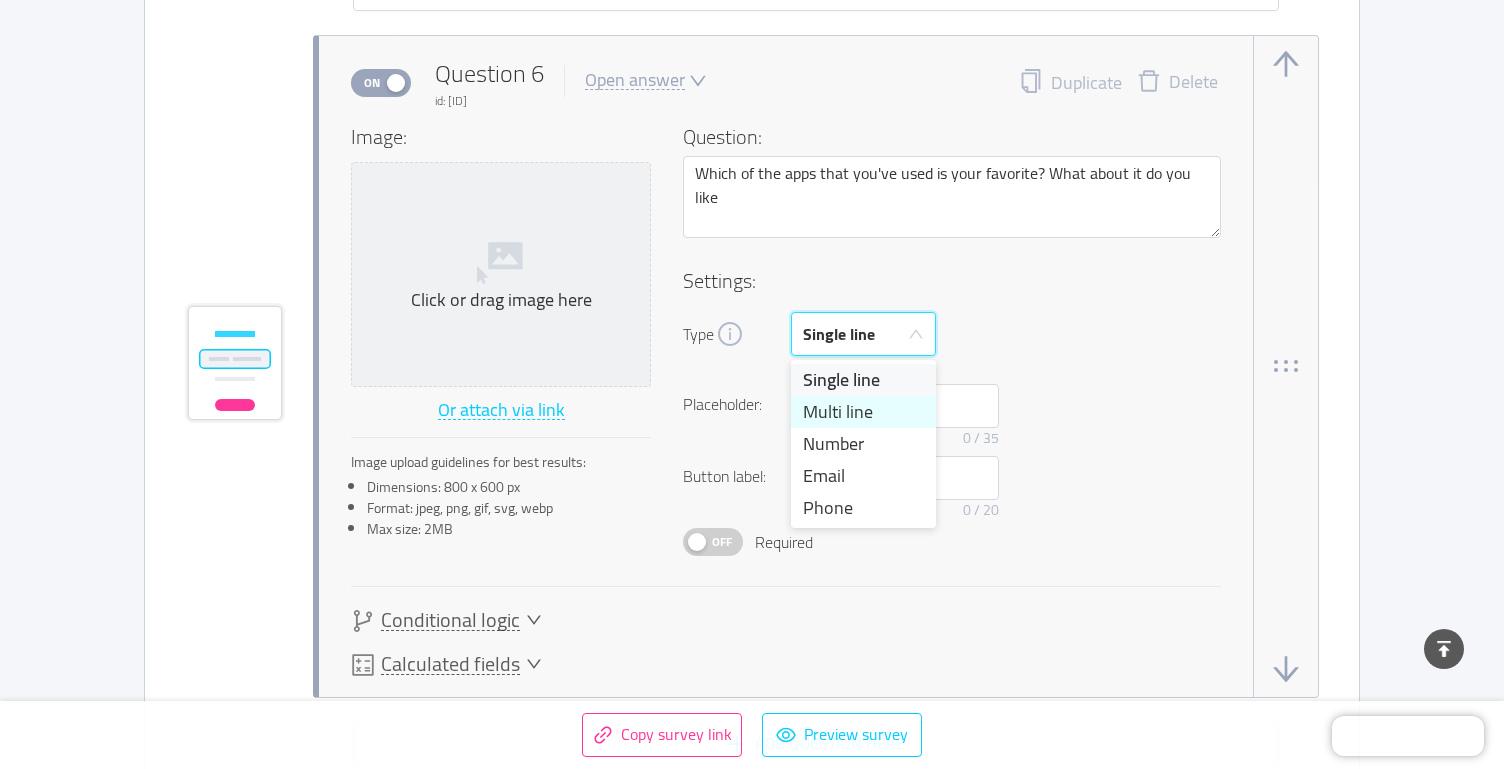 click on "Multi line" at bounding box center [863, 412] 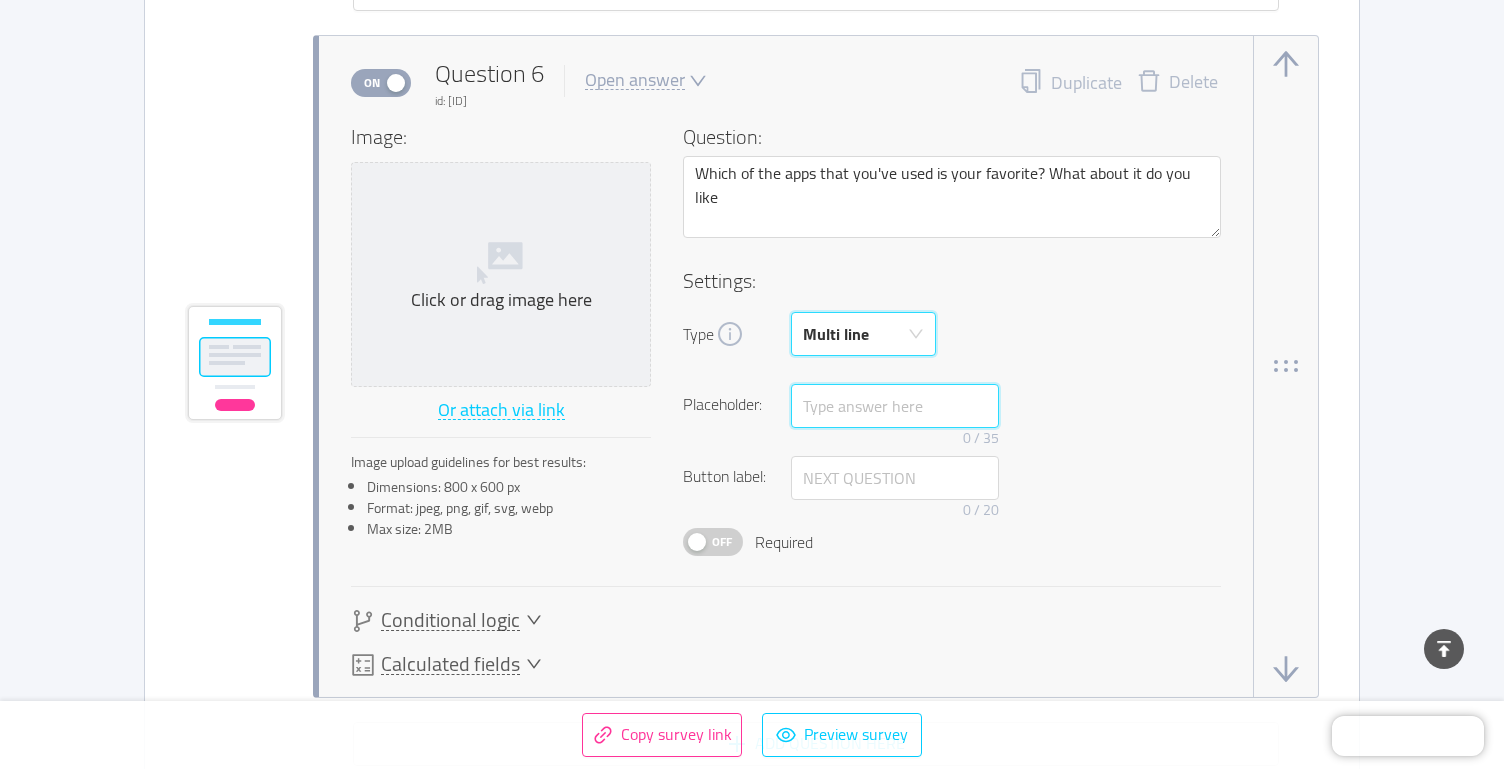 click at bounding box center [895, 406] 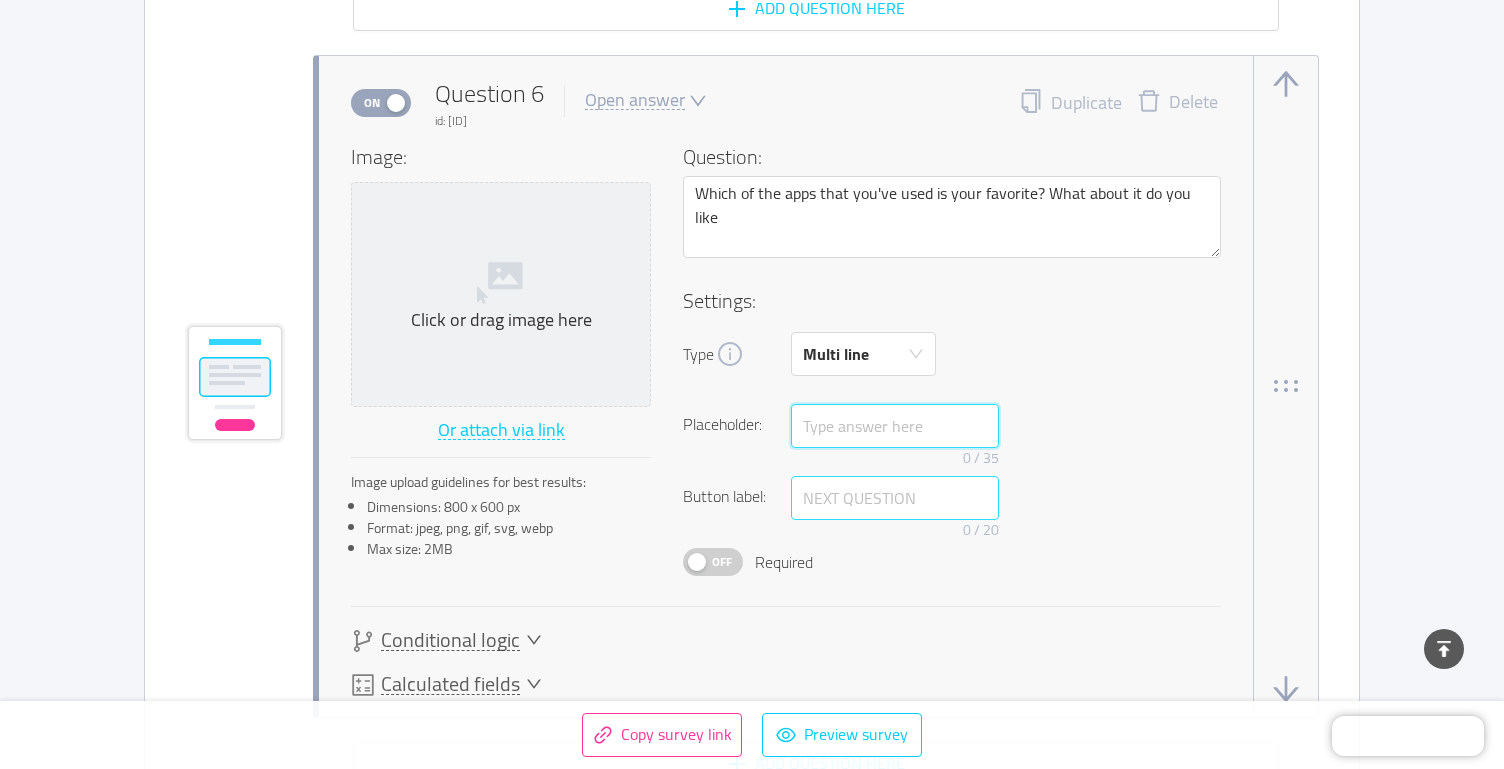 scroll, scrollTop: 6104, scrollLeft: 0, axis: vertical 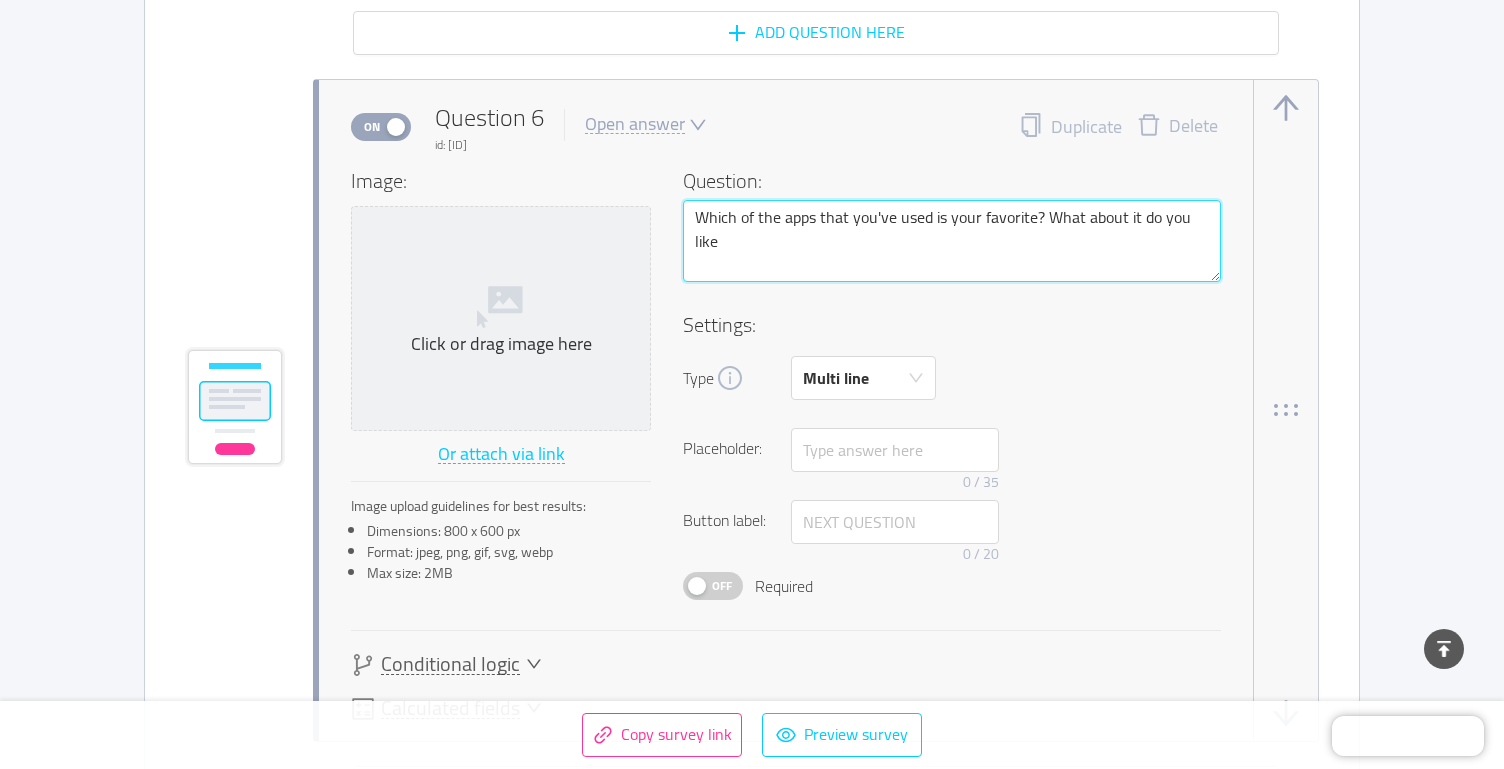 click on "Which of the apps that you've used is your favorite? What about it do you like" at bounding box center (952, 241) 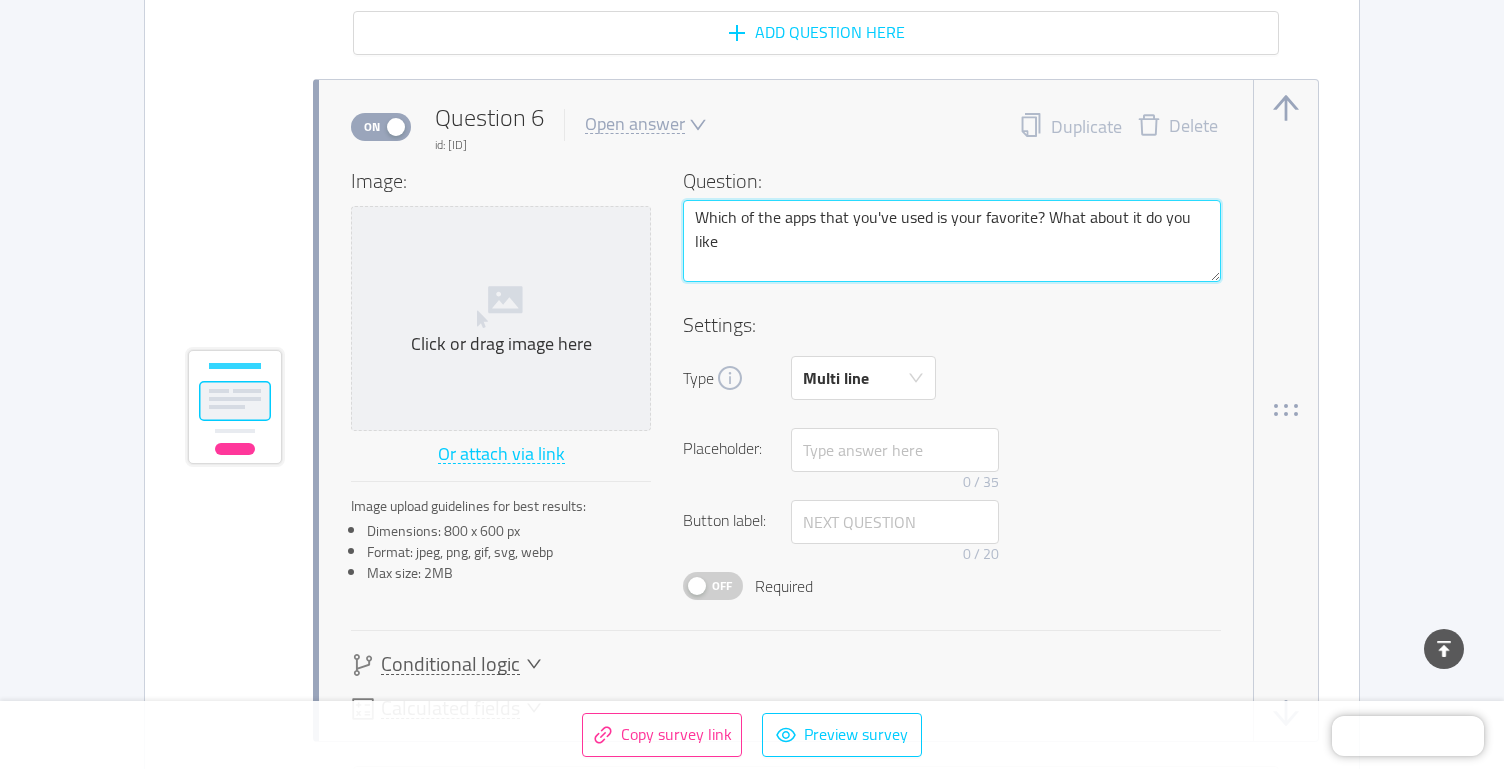 click on "Which of the apps that you've used is your favorite? What about it do you like" at bounding box center [952, 241] 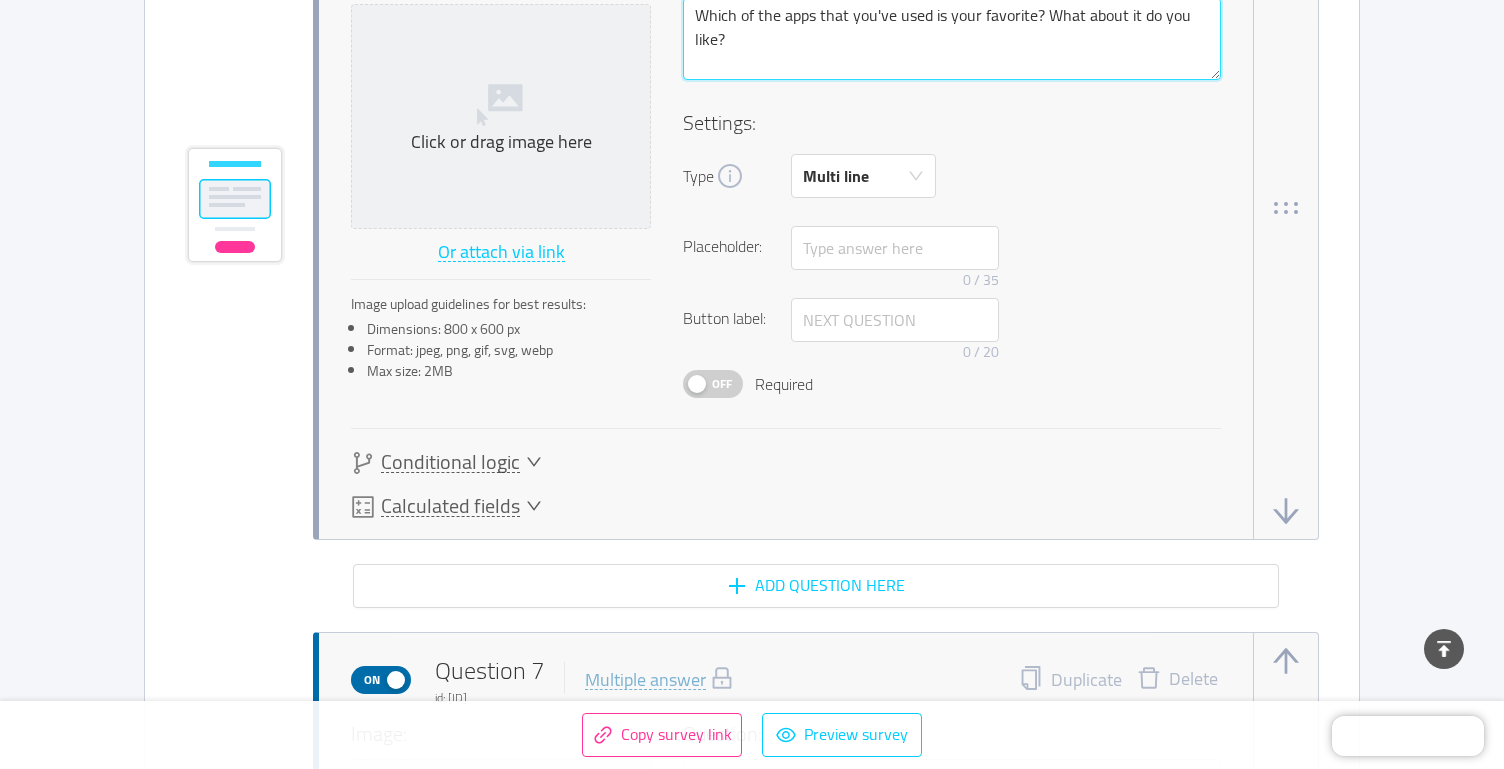 scroll, scrollTop: 6305, scrollLeft: 0, axis: vertical 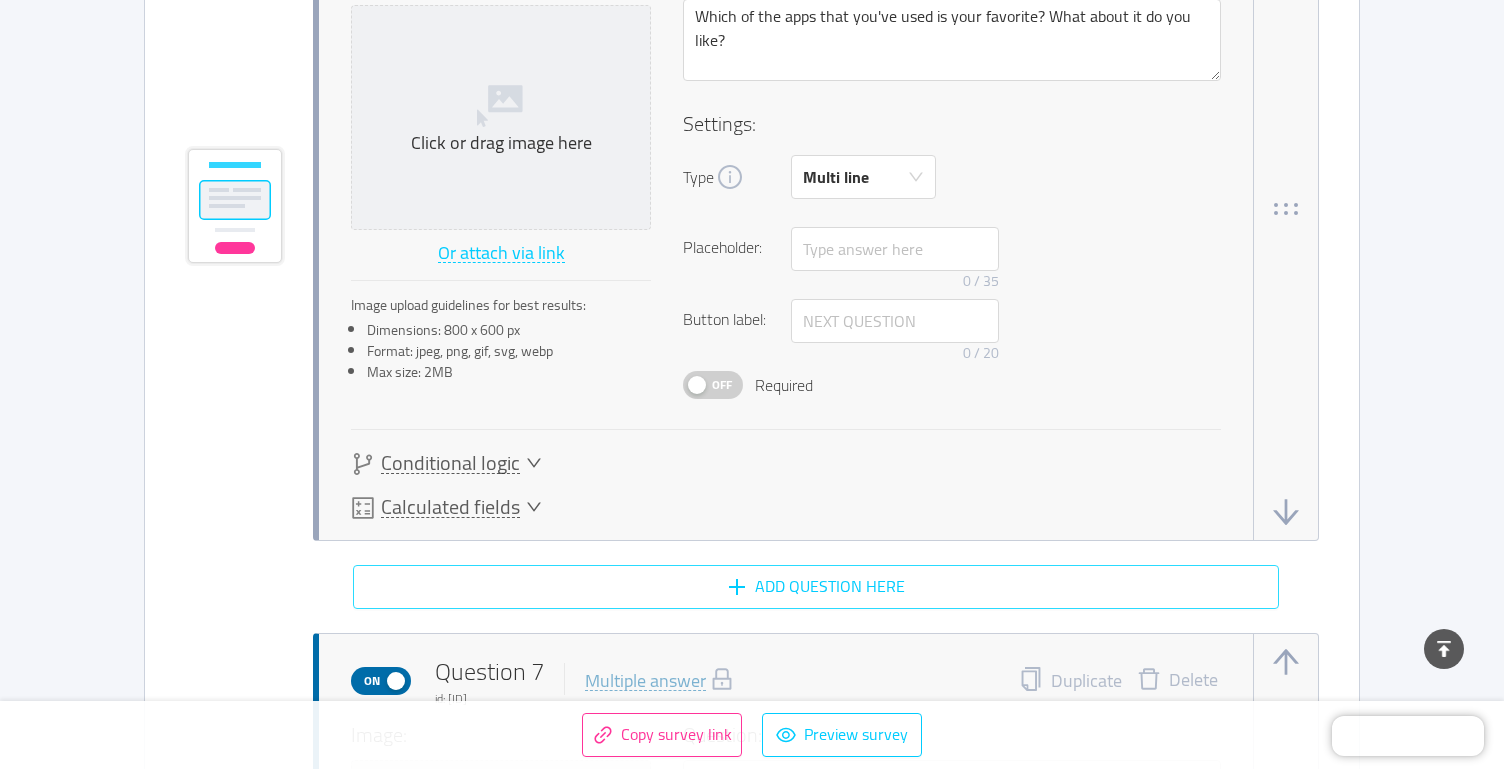 click on "Add question here" at bounding box center [816, 587] 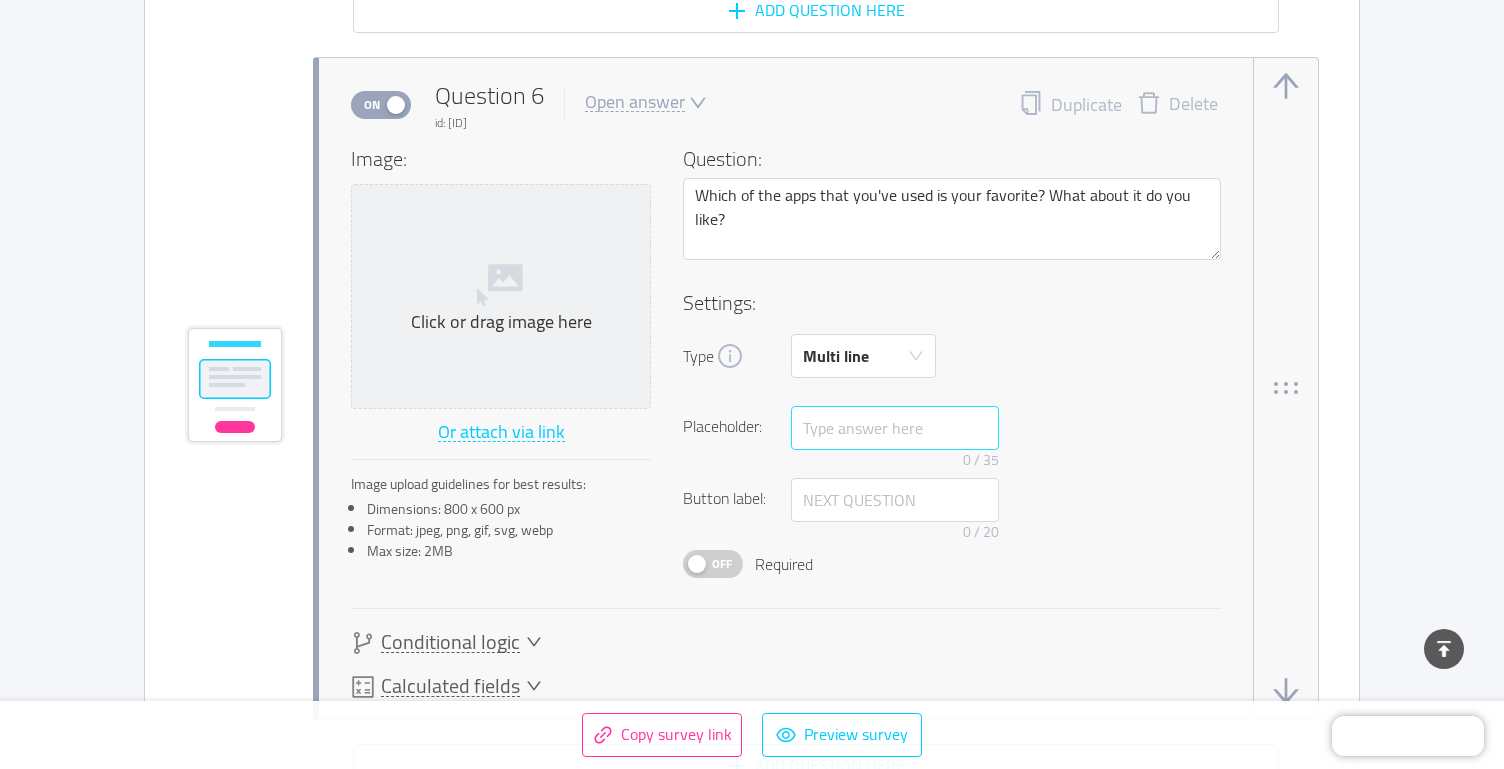 scroll, scrollTop: 6120, scrollLeft: 0, axis: vertical 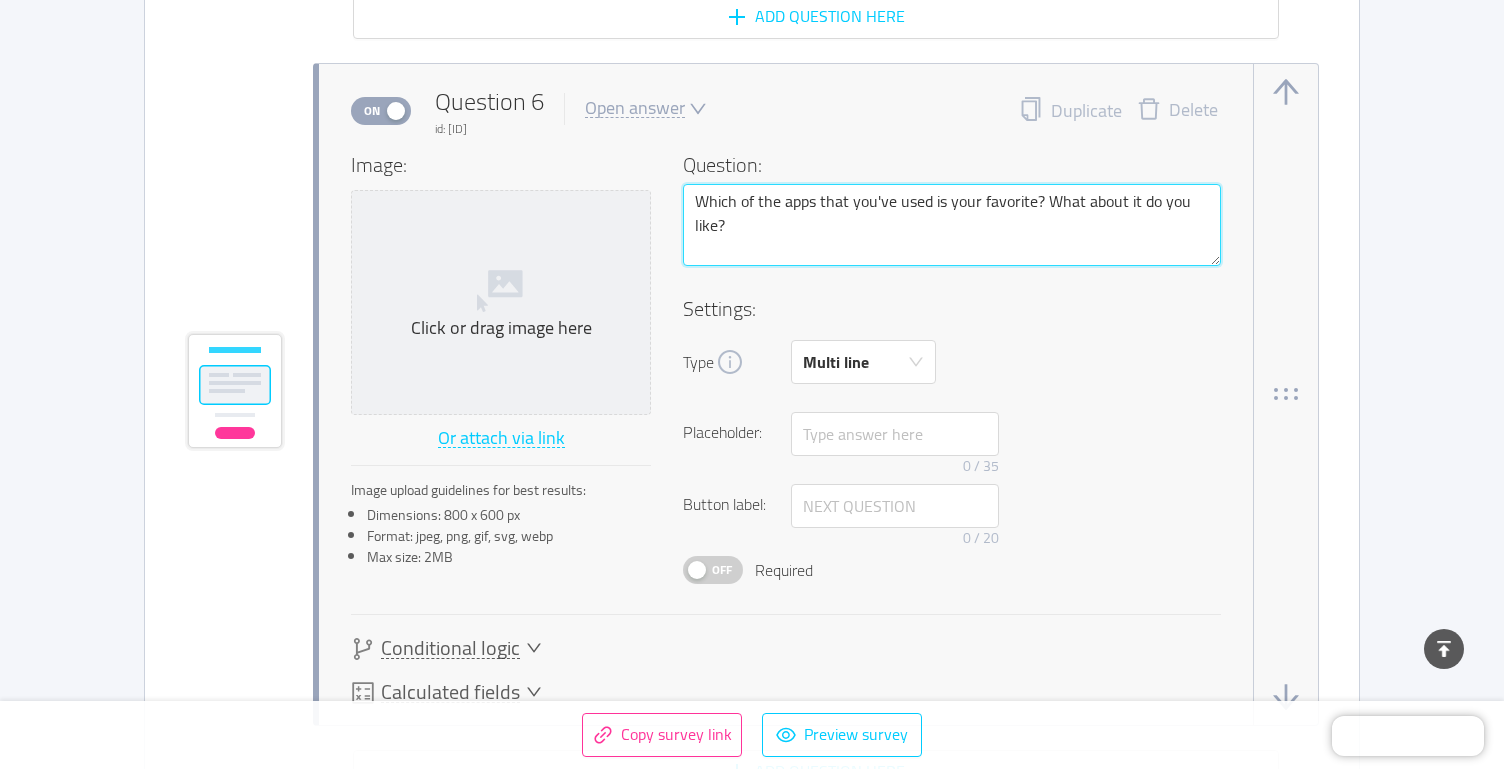 drag, startPoint x: 777, startPoint y: 239, endPoint x: 696, endPoint y: 184, distance: 97.90812 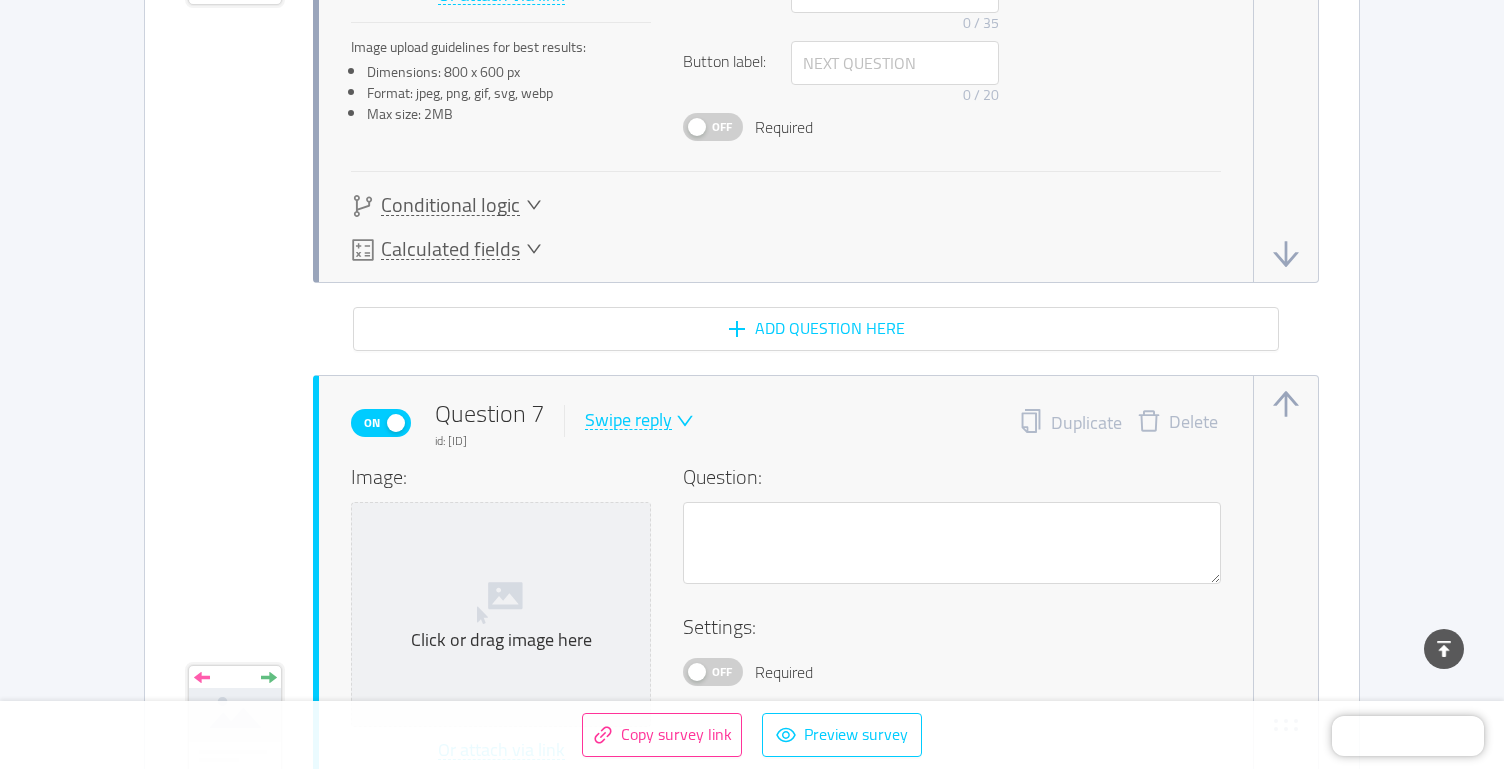 scroll, scrollTop: 6598, scrollLeft: 0, axis: vertical 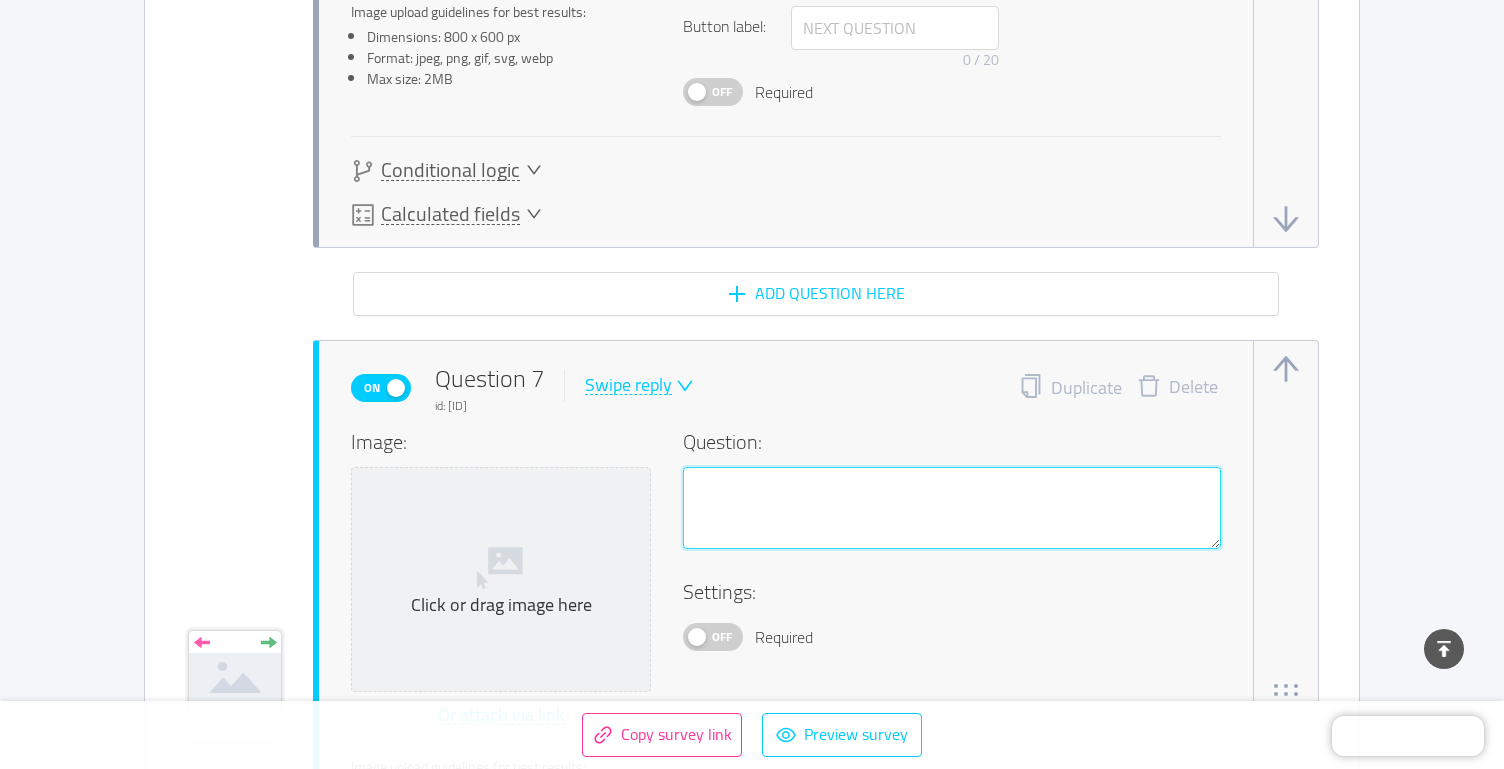 click at bounding box center [952, 508] 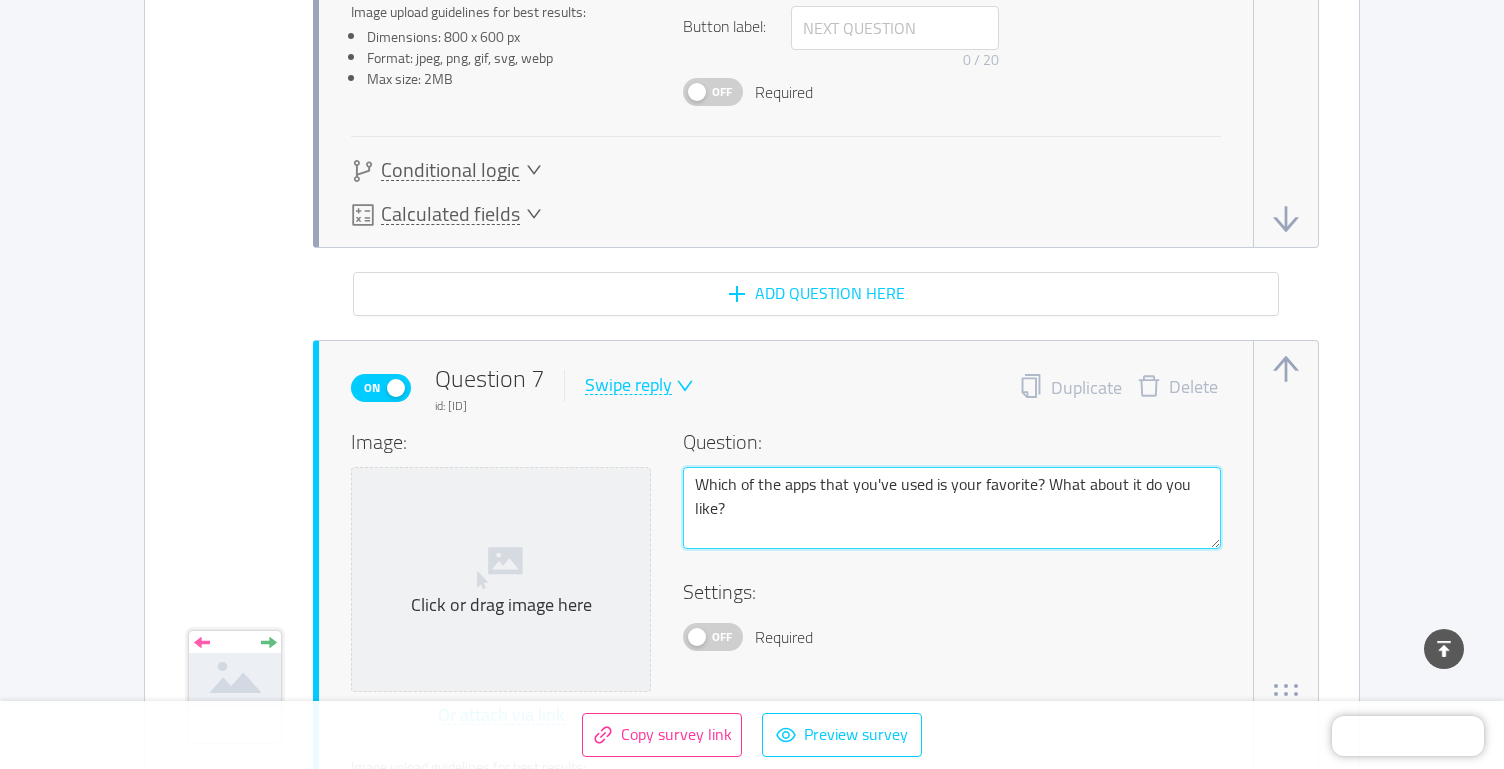 click on "Which of the apps that you've used is your favorite? What about it do you like?" at bounding box center [952, 508] 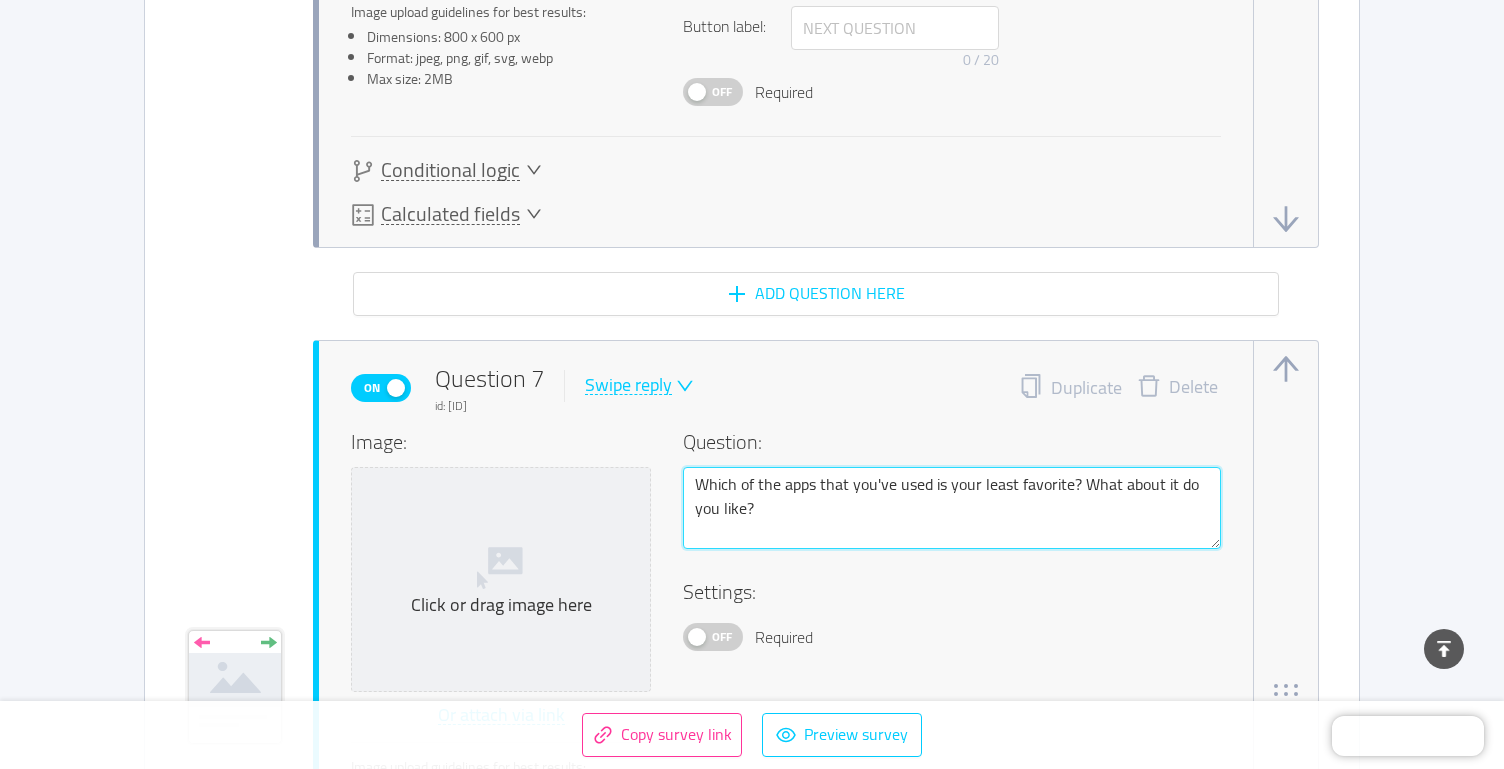 click on "Which of the apps that you've used is your least favorite? What about it do you like?" at bounding box center (952, 508) 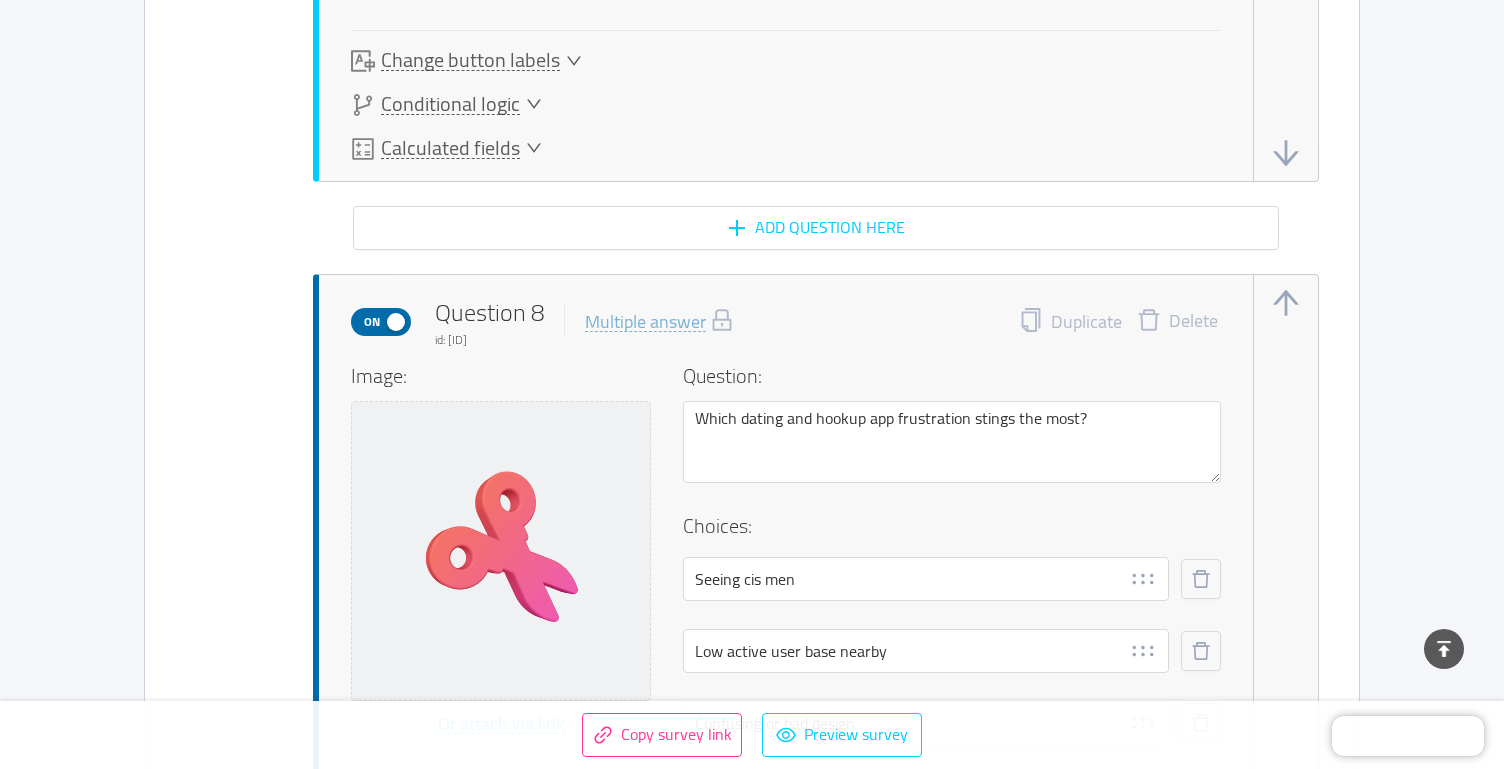 scroll, scrollTop: 7500, scrollLeft: 0, axis: vertical 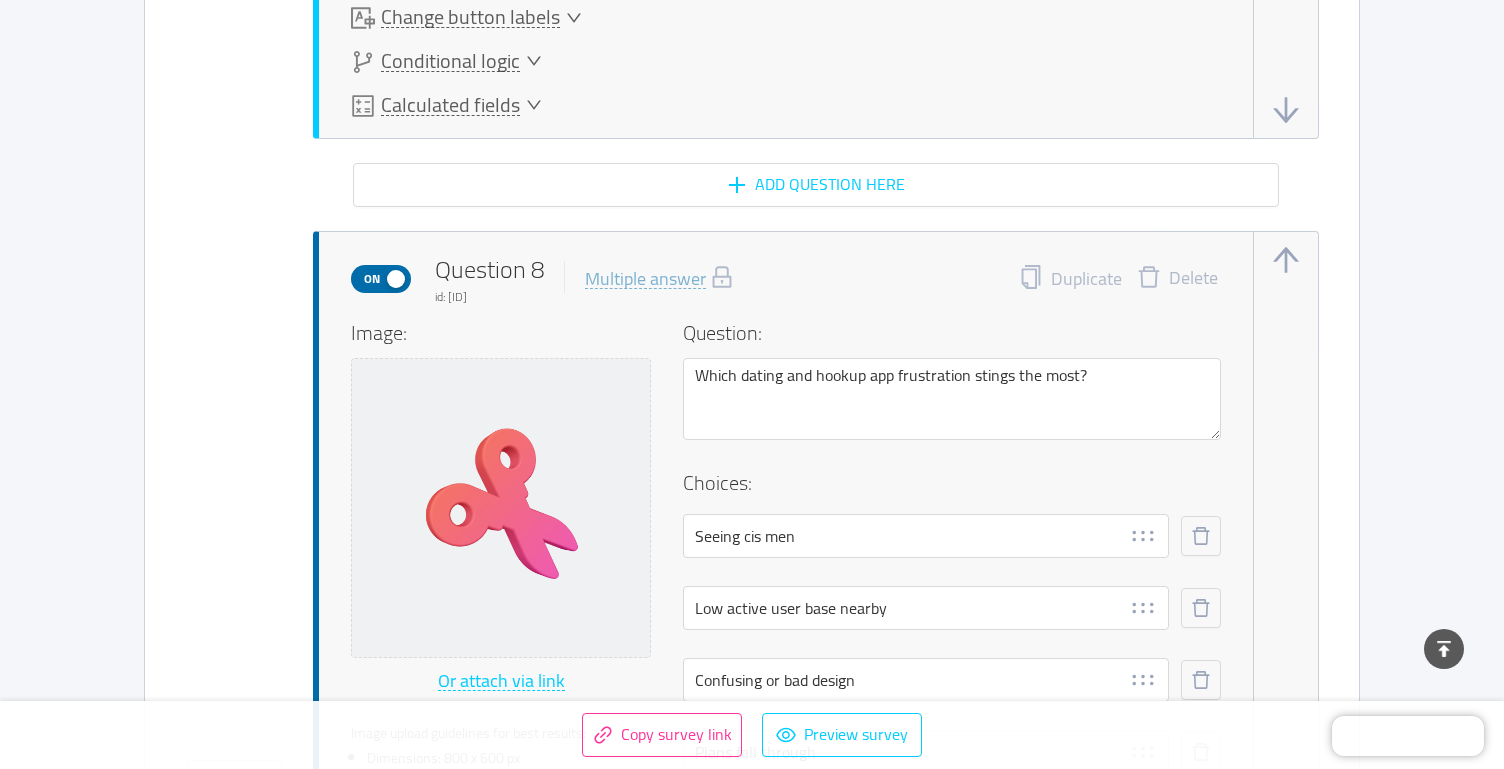 click on "On  Question 8  id: 68747ed47ce945001279a75a  Multiple answer  Duplicate Delete Image: Or attach via link Image upload guidelines for best results: Dimensions: 800 x 600 px Format: jpeg, png, gif, svg, webp Max size: 2MB Question: Which dating and hookup app frustration stings the most? Choices: Seeing cis men   Low active user base nearby   Confusing or bad design   Plans fall through   Feeling unsafe or harassed   Swiping is draining   Other   Add choice Settings: Off Single selection On Required Min required  1   Conditional logic   Calculated fields" at bounding box center [752, 820] 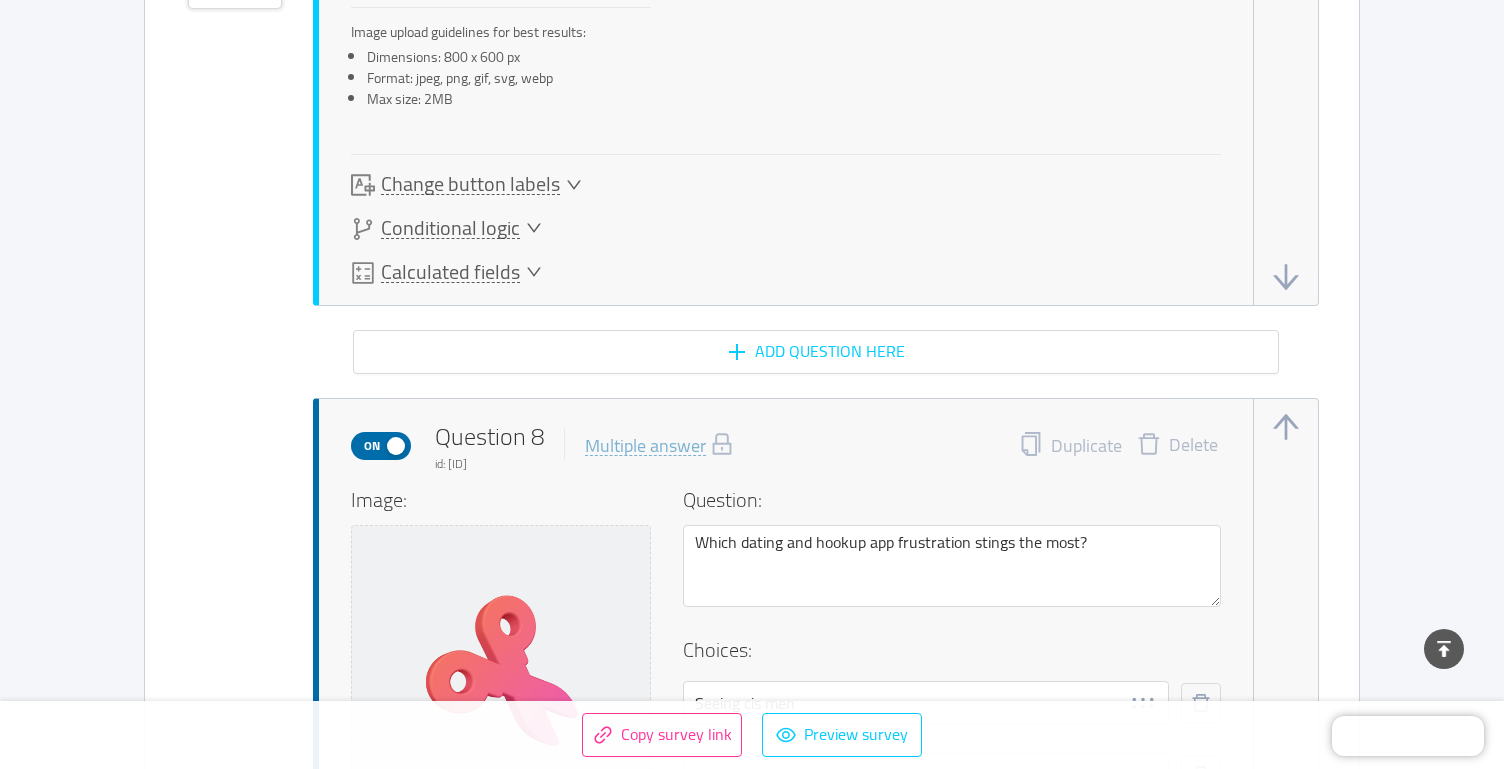 scroll, scrollTop: 7423, scrollLeft: 0, axis: vertical 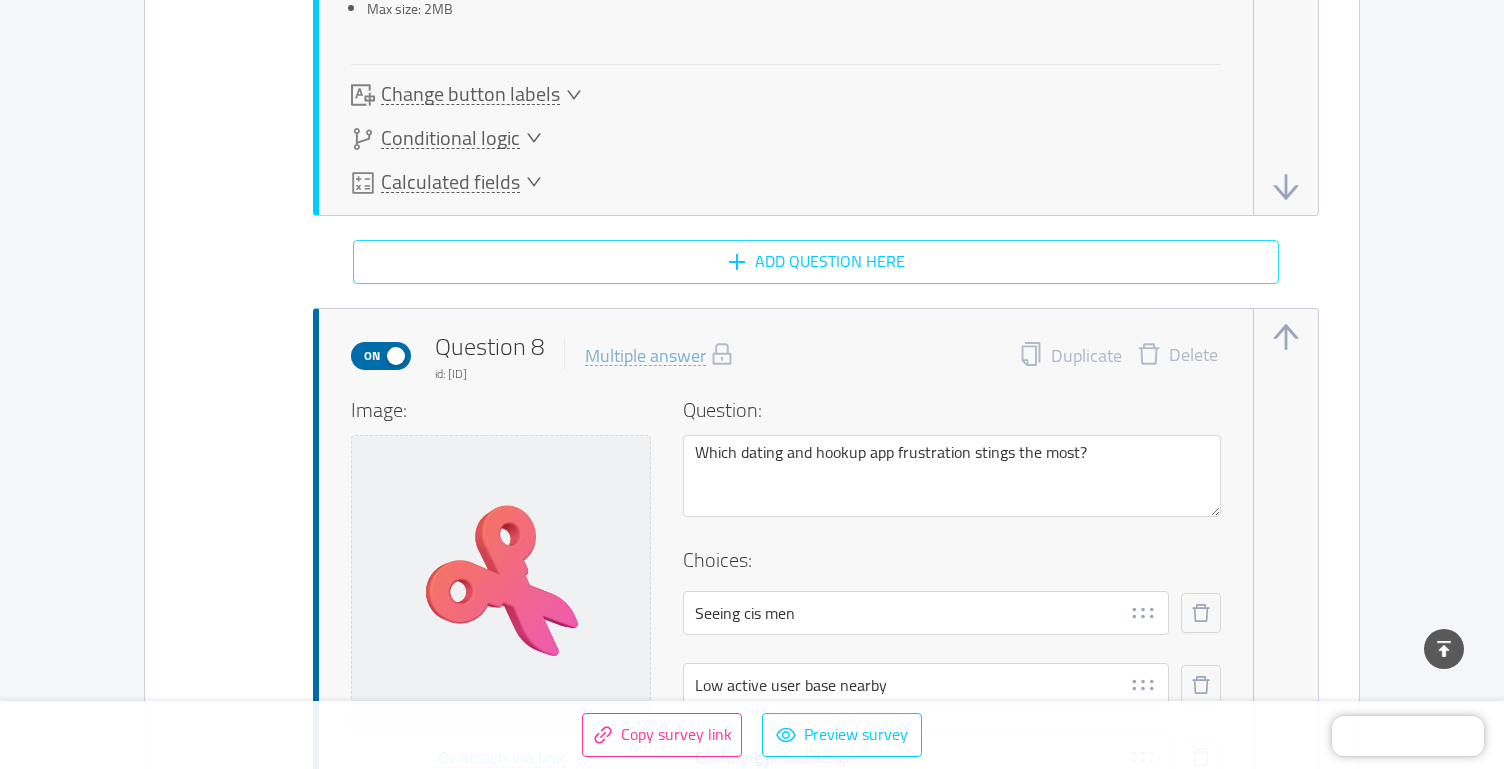 click on "Add question here" at bounding box center [816, 262] 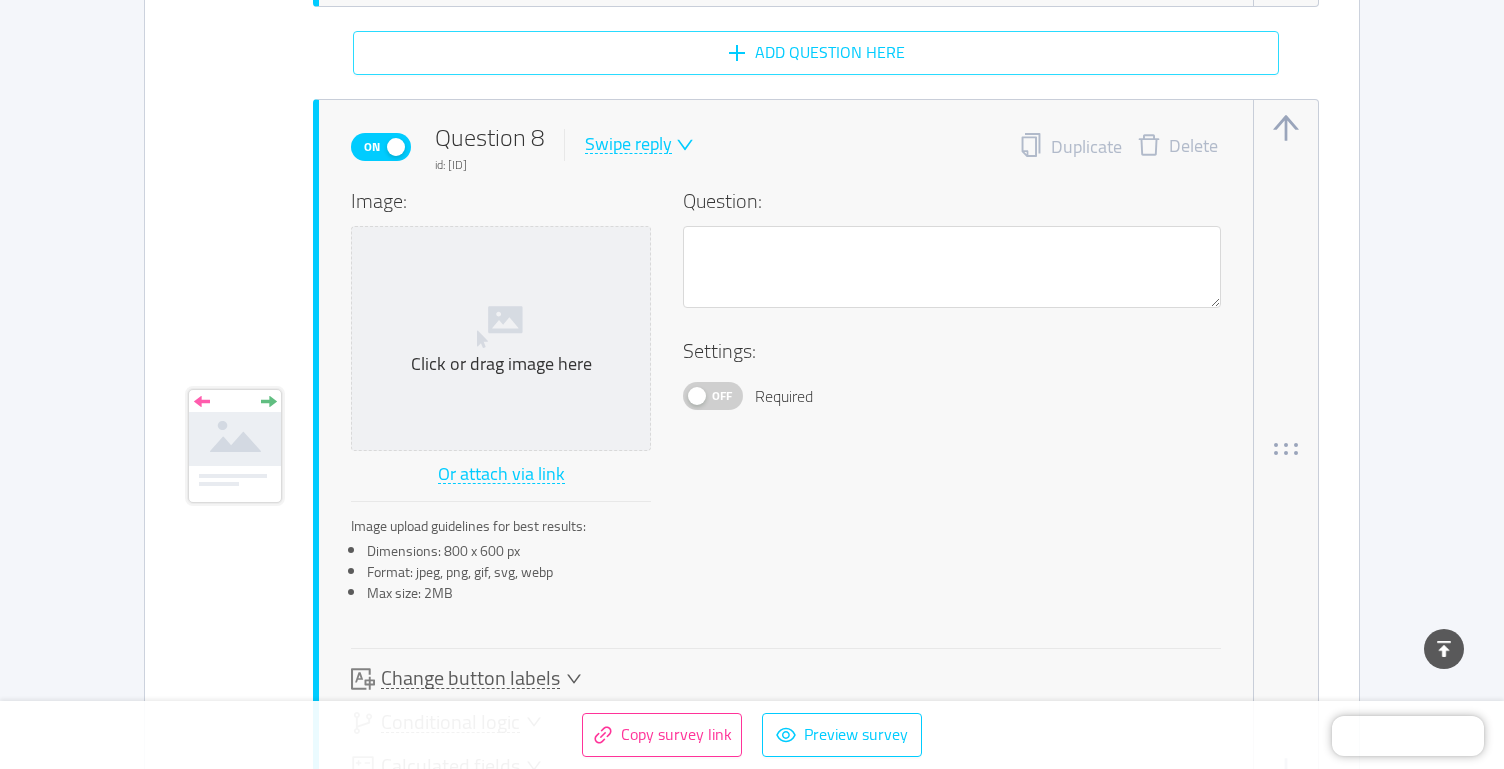 scroll, scrollTop: 7696, scrollLeft: 0, axis: vertical 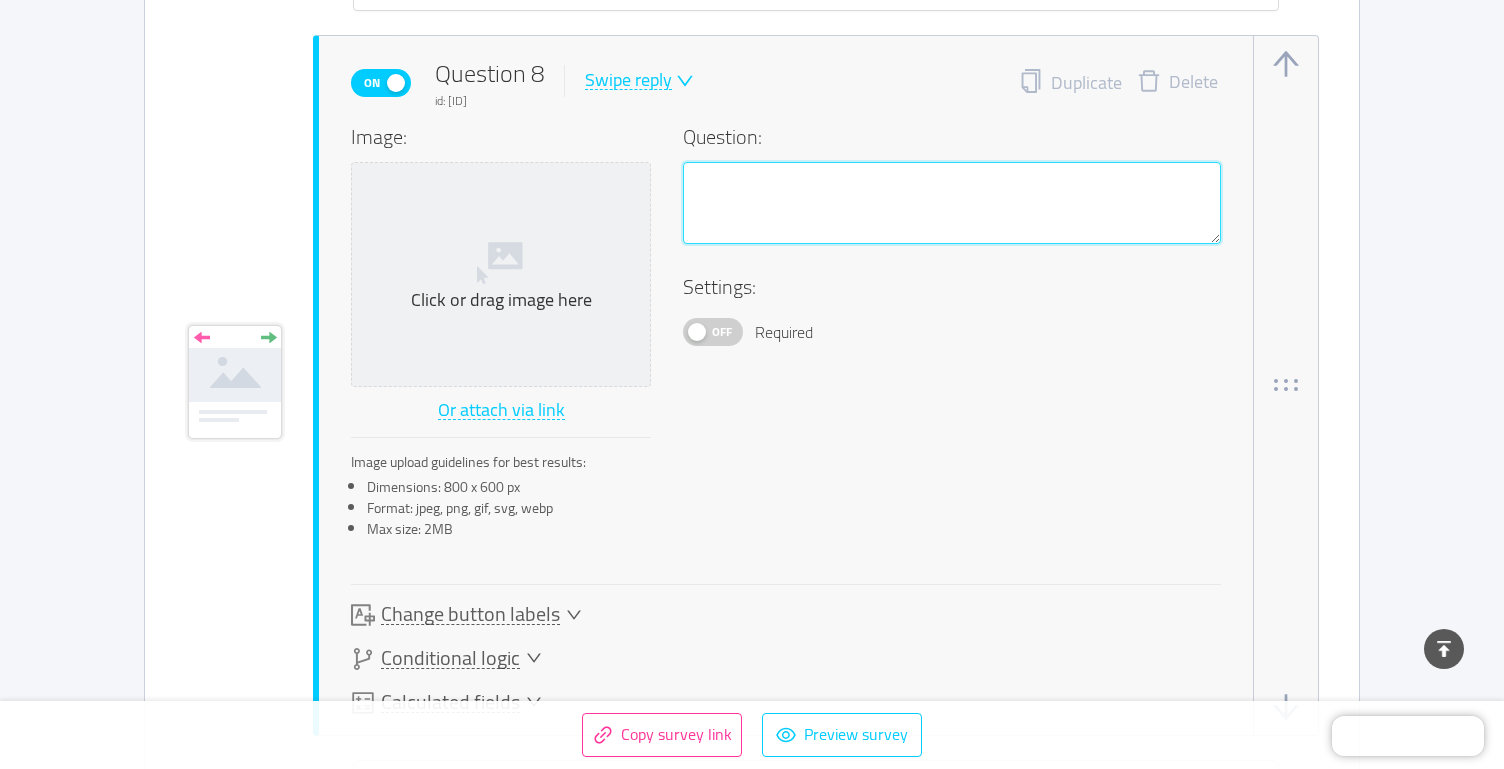 click at bounding box center (952, 203) 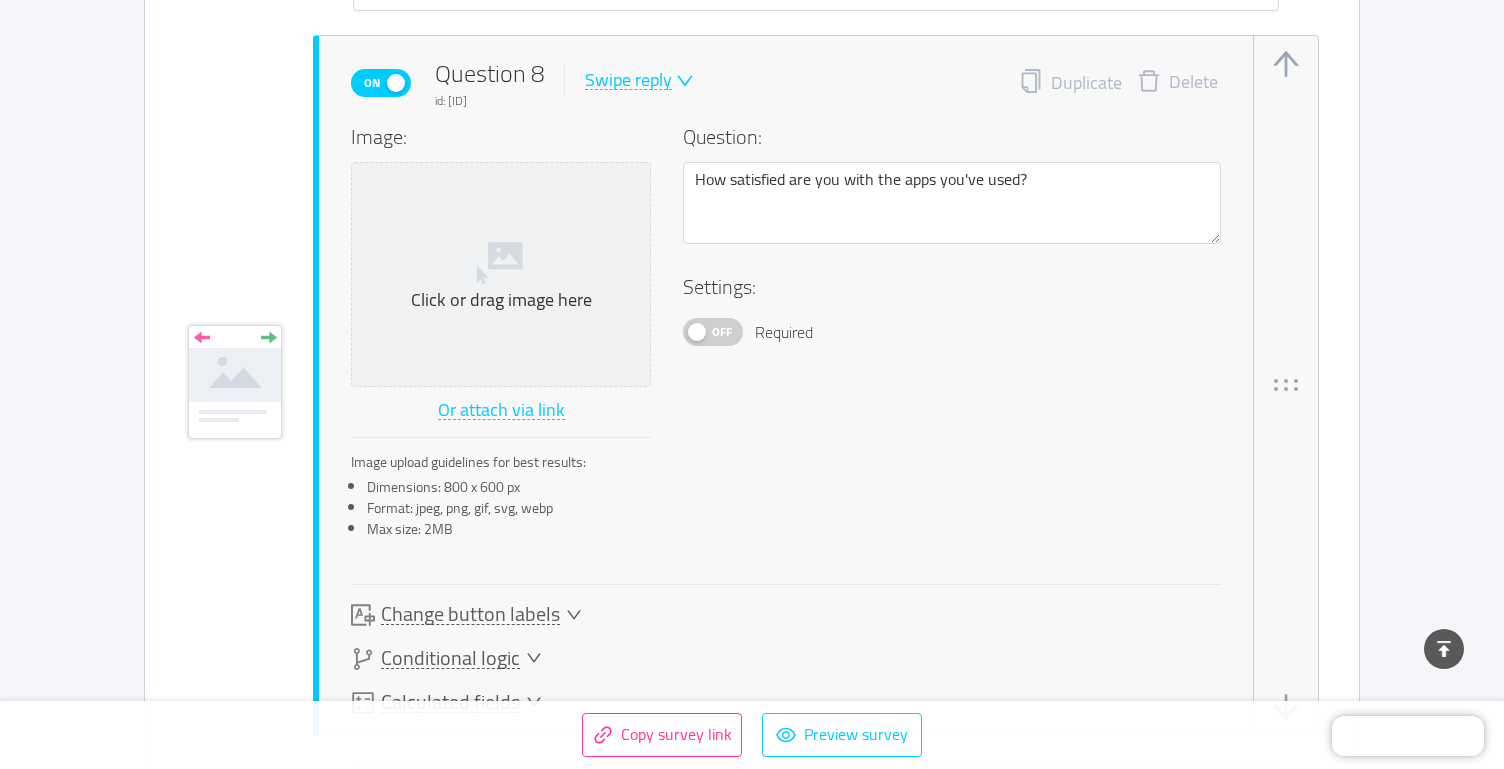 click on "Swipe reply" at bounding box center [628, 80] 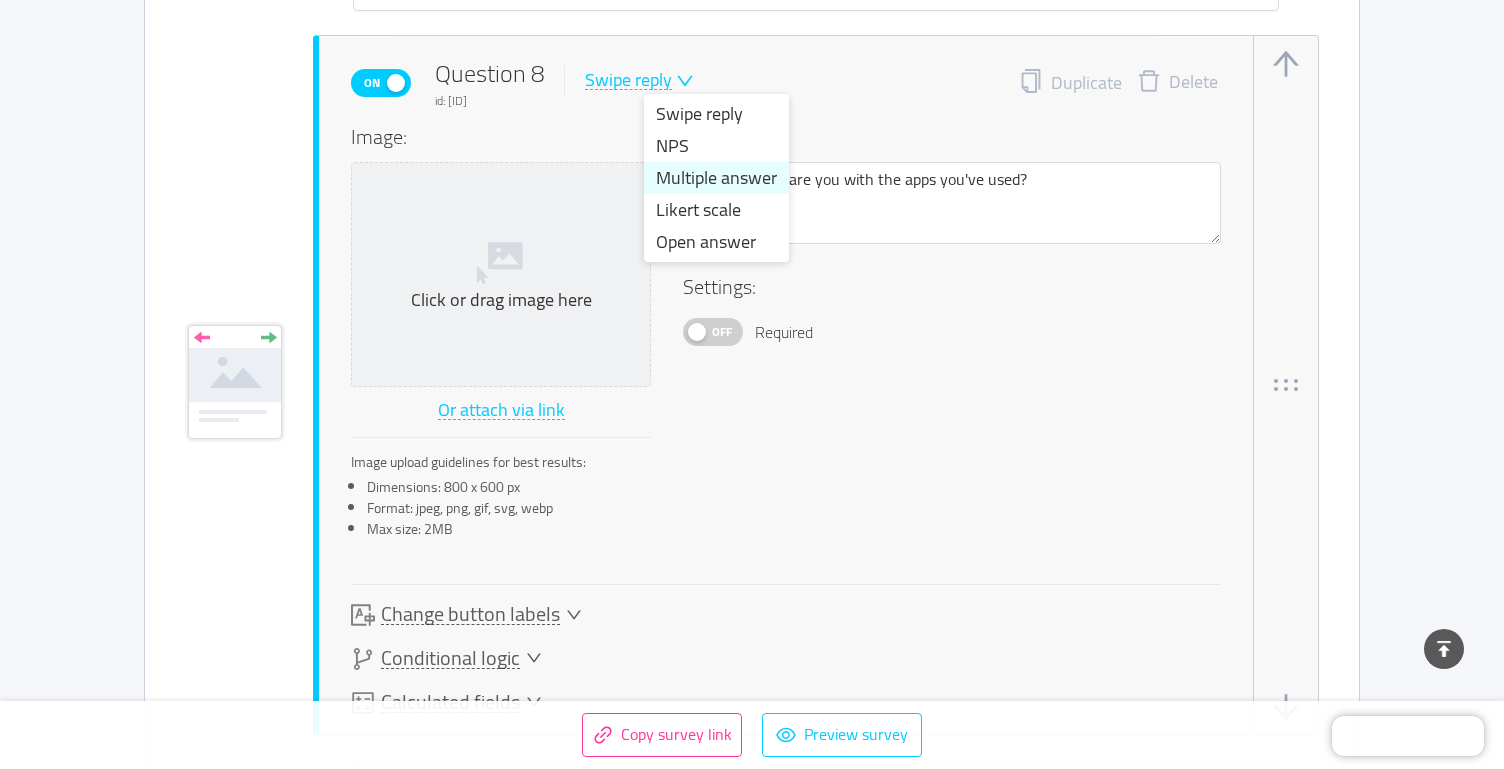 click on "Multiple answer" at bounding box center [716, 178] 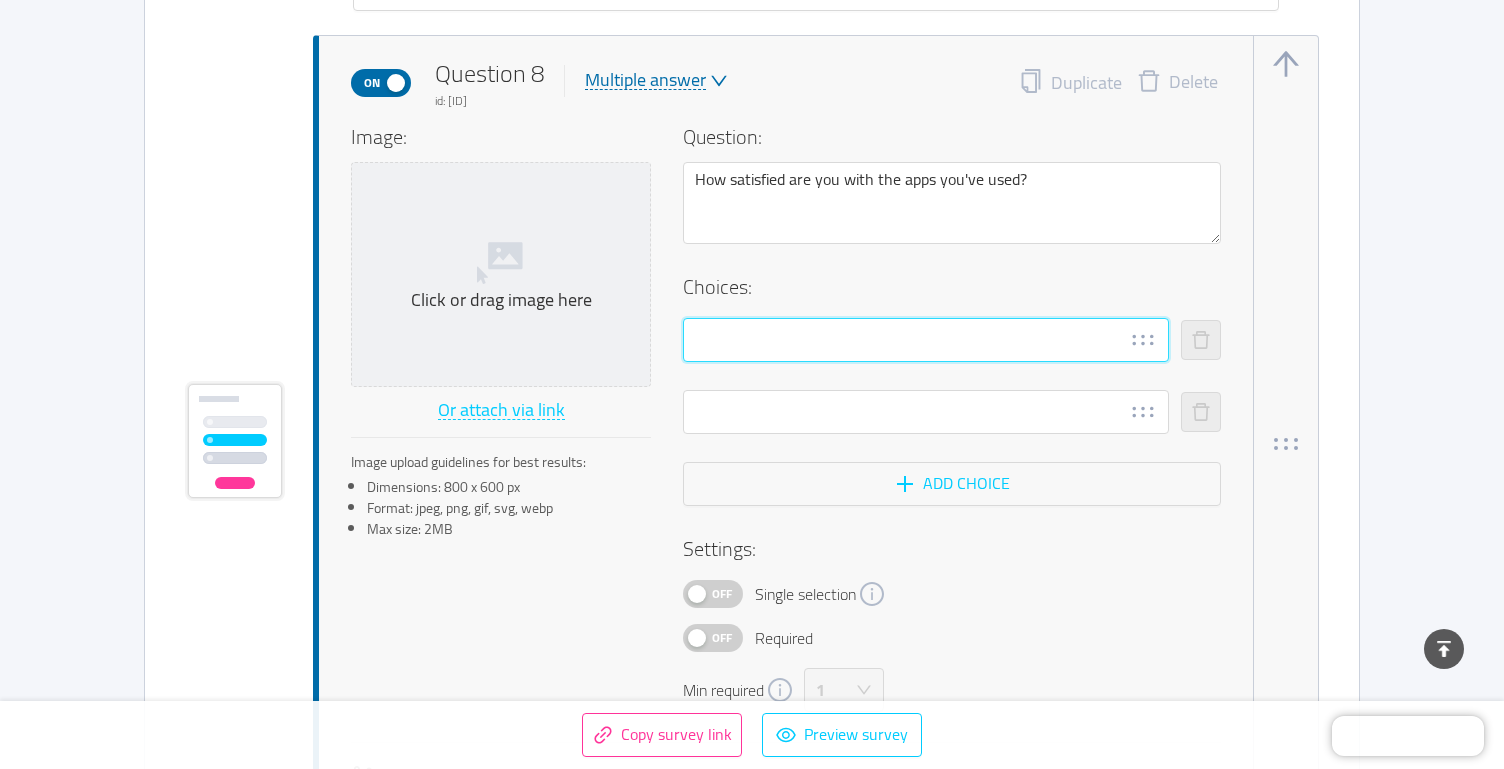click at bounding box center (926, 340) 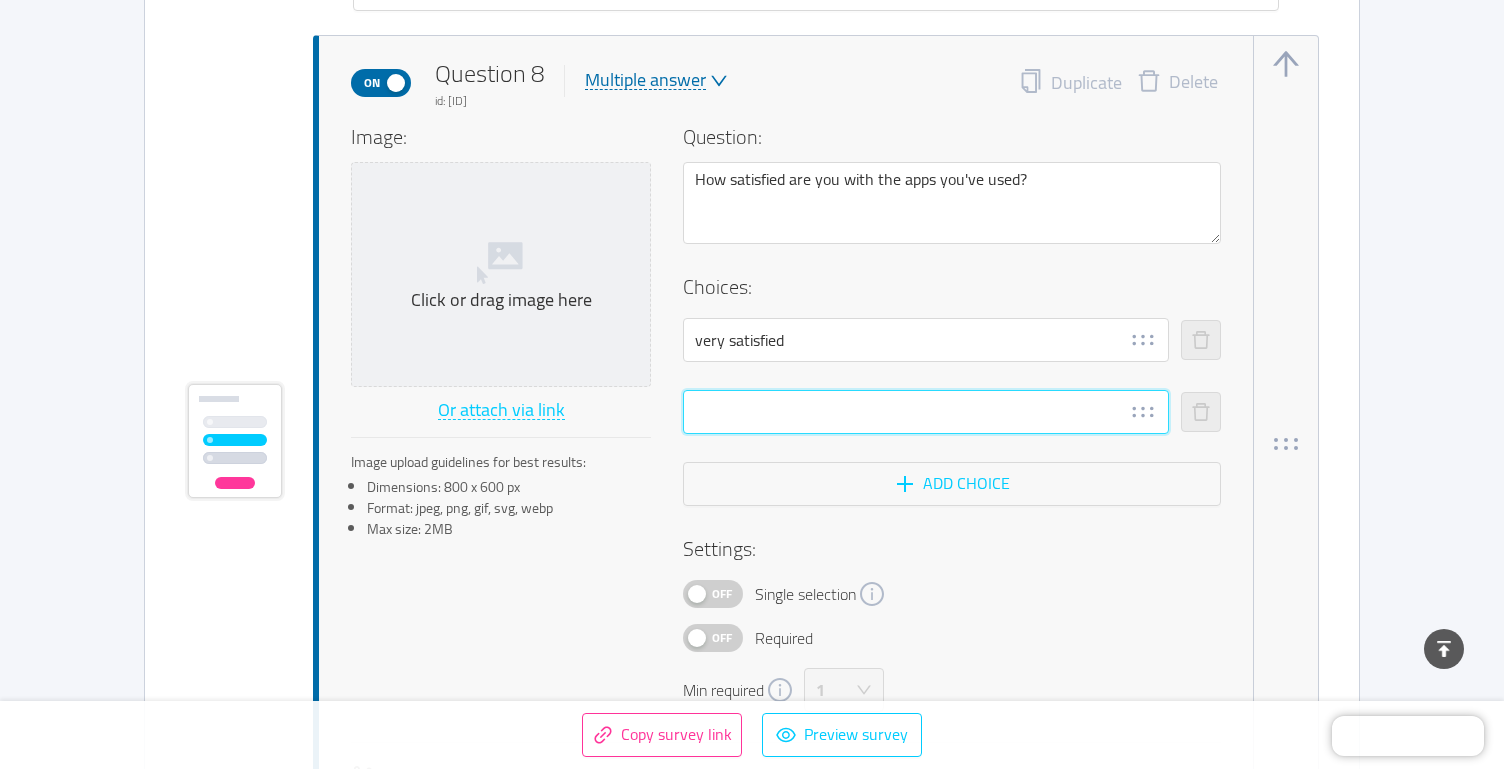 click at bounding box center [926, 412] 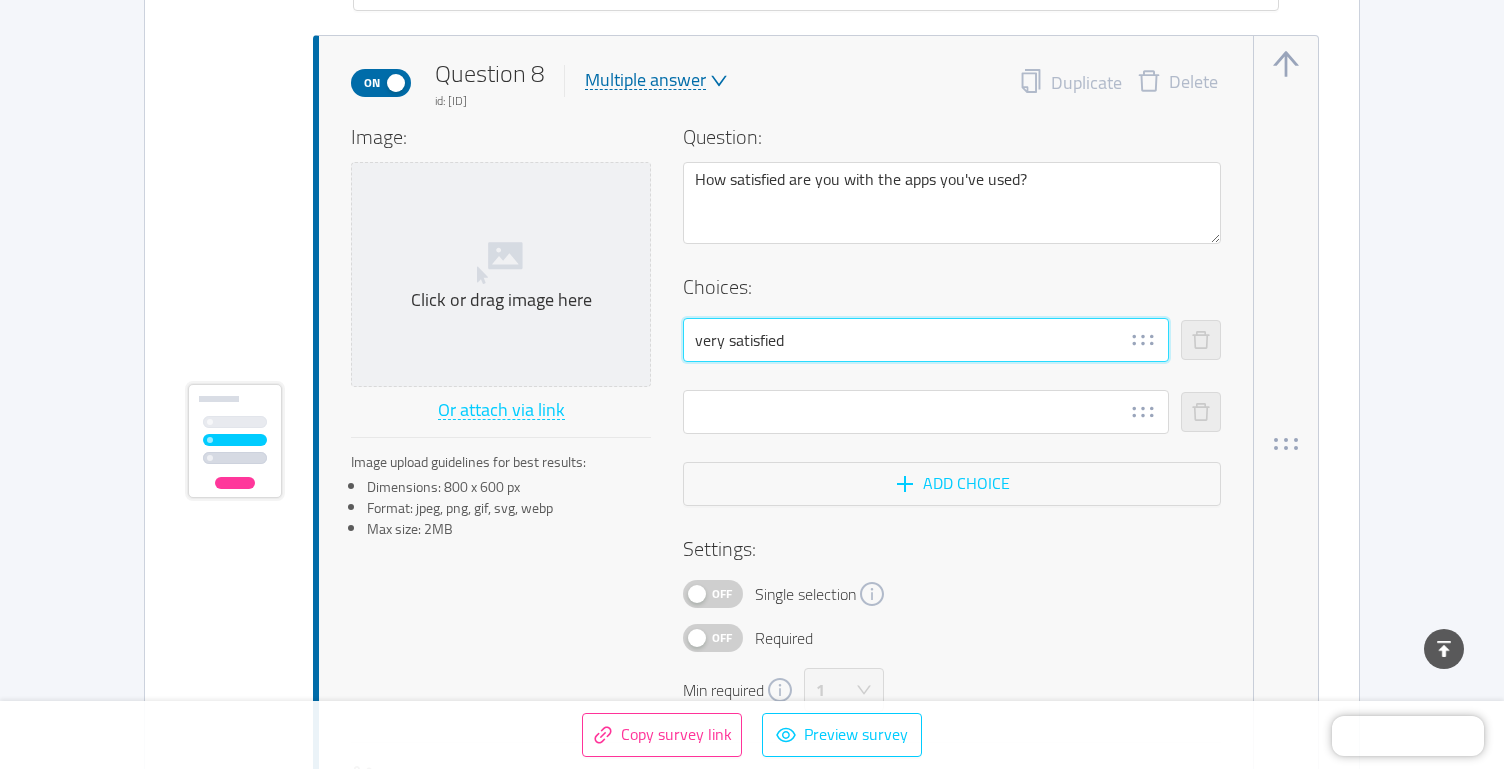 click on "very satisfied" at bounding box center (926, 340) 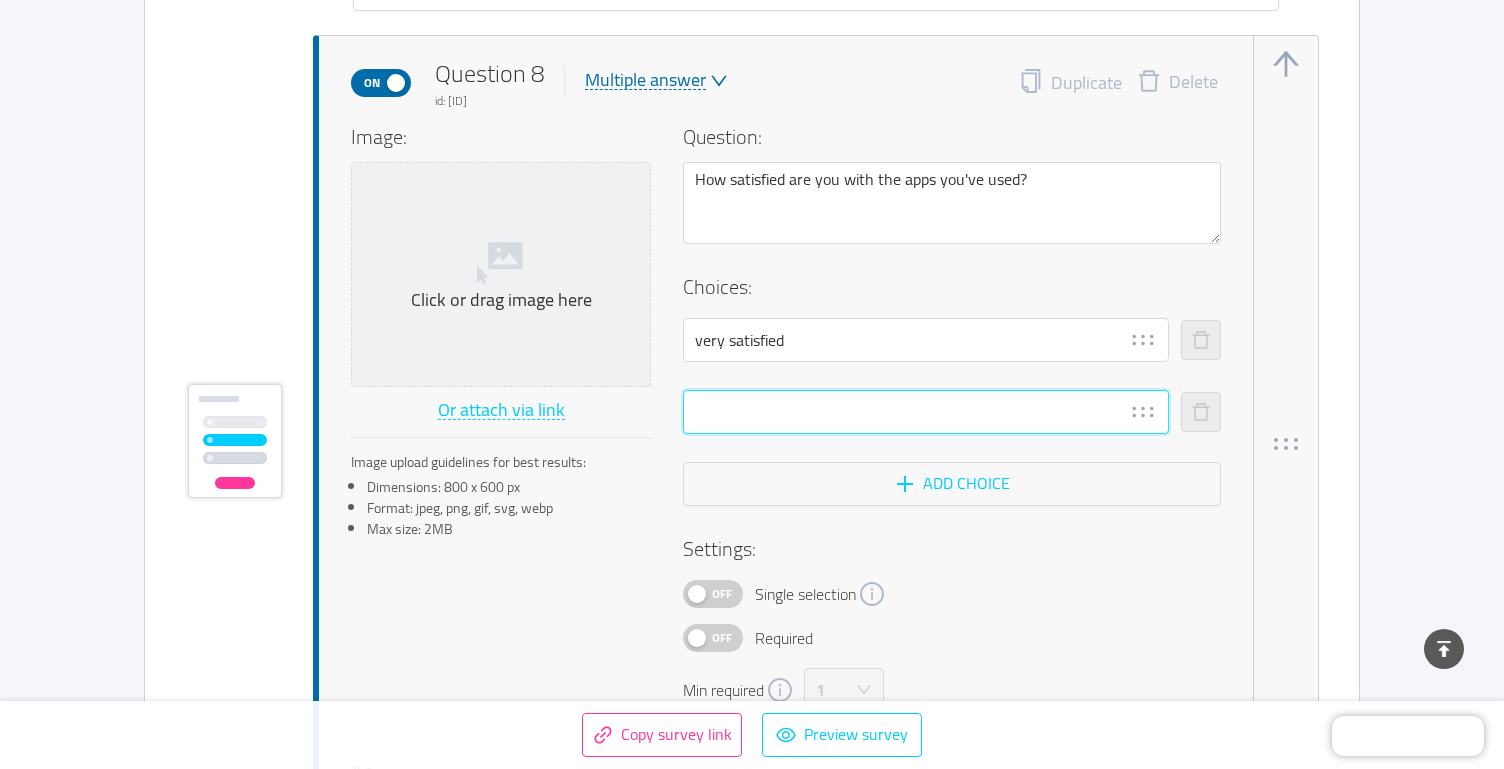 click at bounding box center [926, 412] 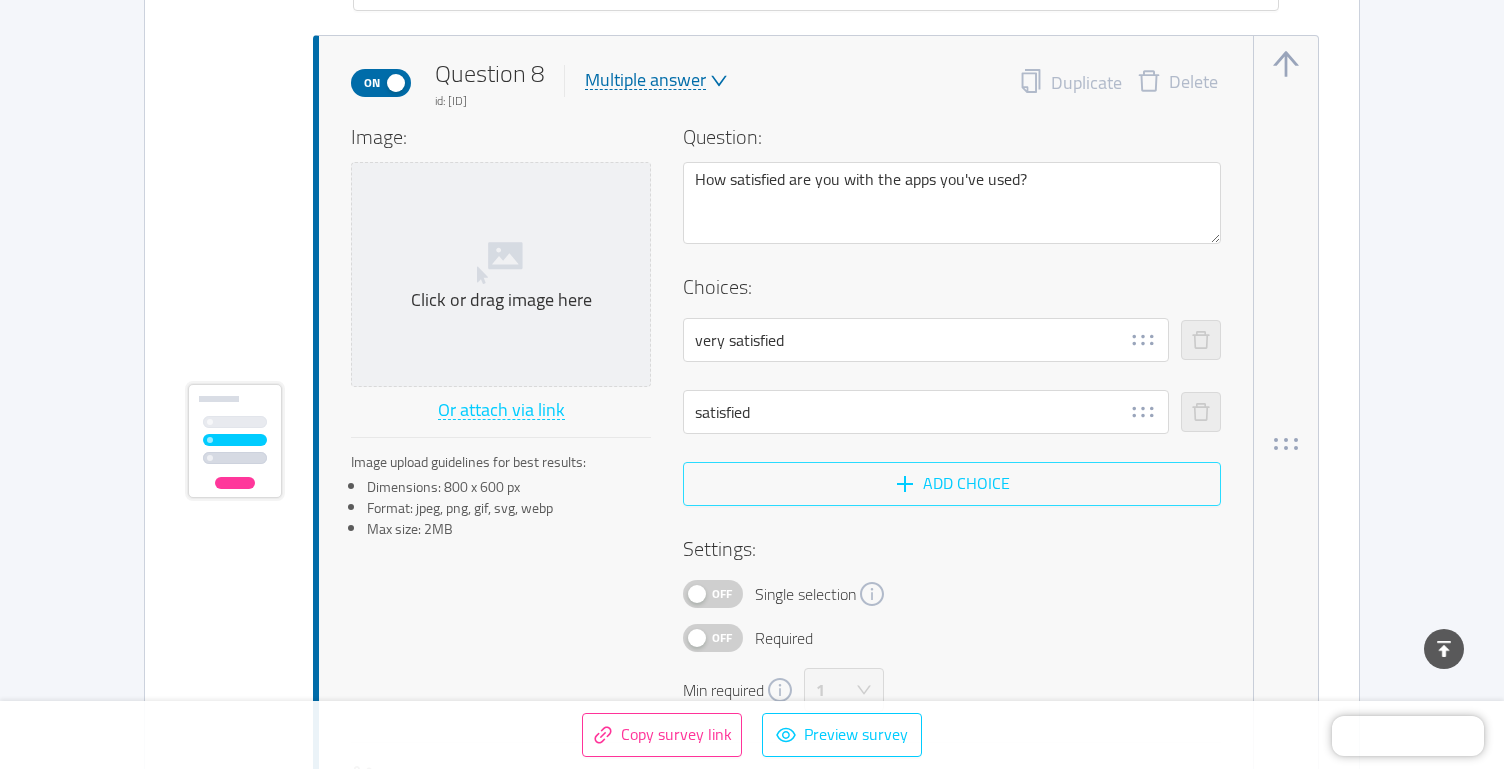 click on "Add choice" at bounding box center (952, 484) 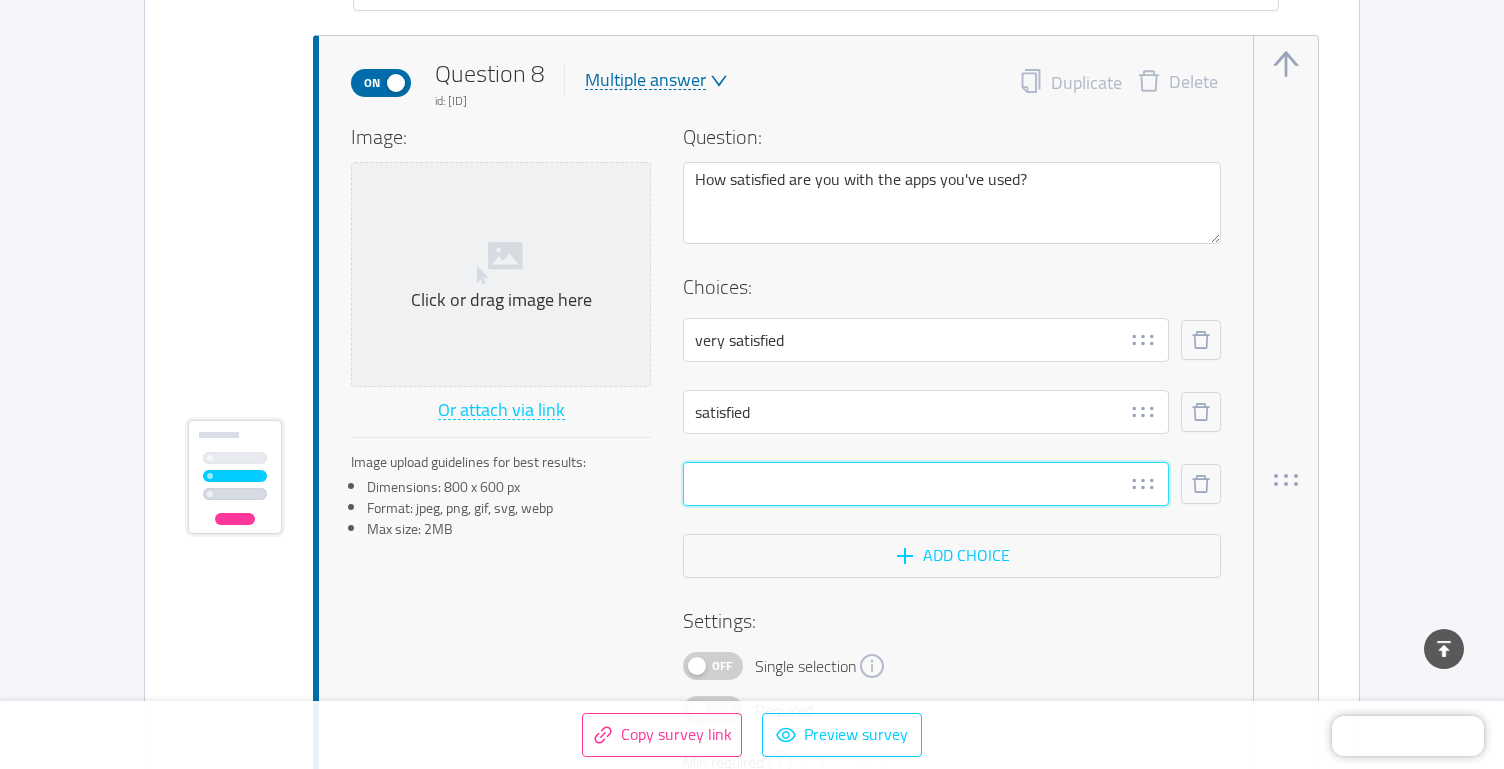 click at bounding box center [926, 484] 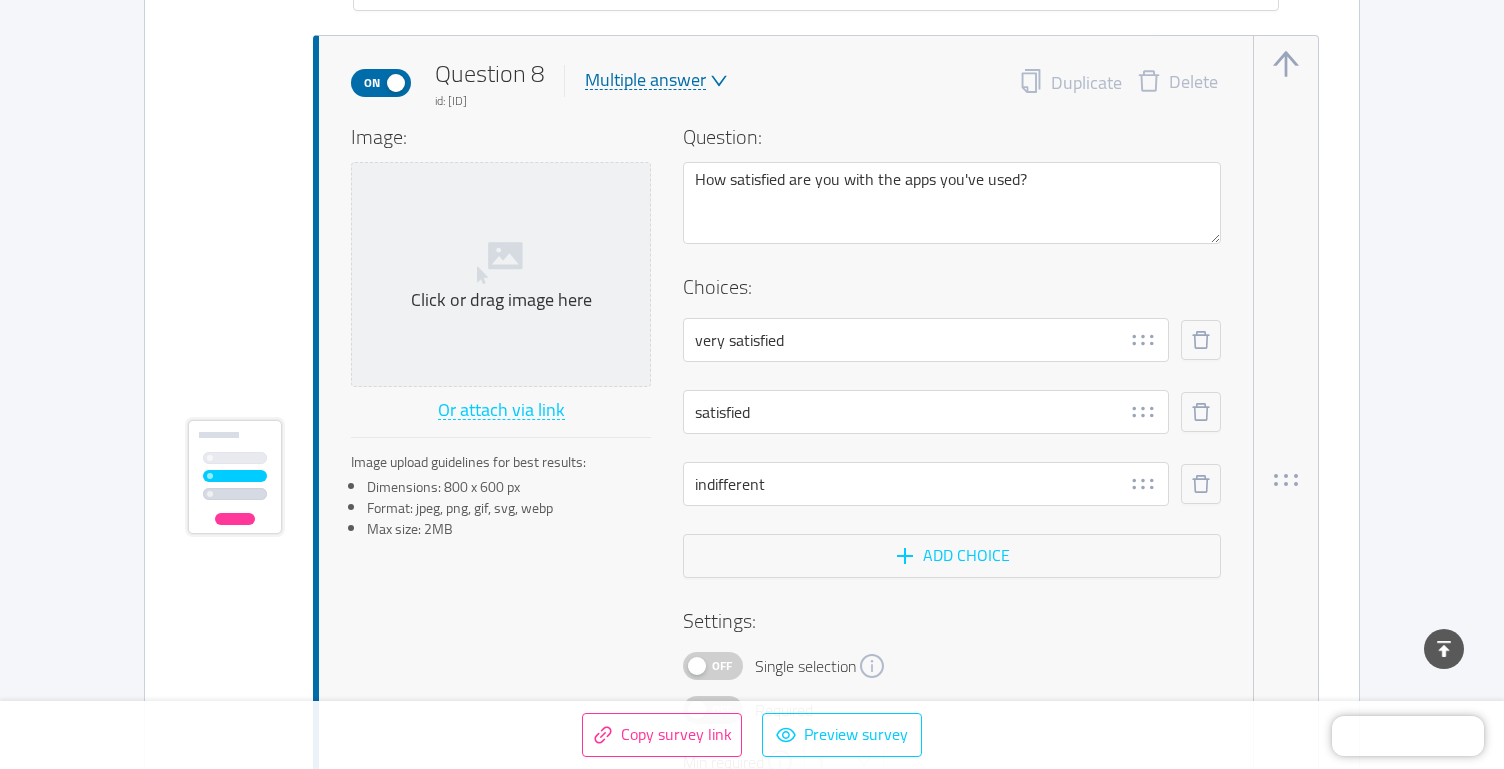 click on "Question: How satisfied are you with the apps you've used? Choices: very satisfied   satisfied   indifferent   Add choice Settings: Off Single selection Off Required Min required  1" at bounding box center [952, 453] 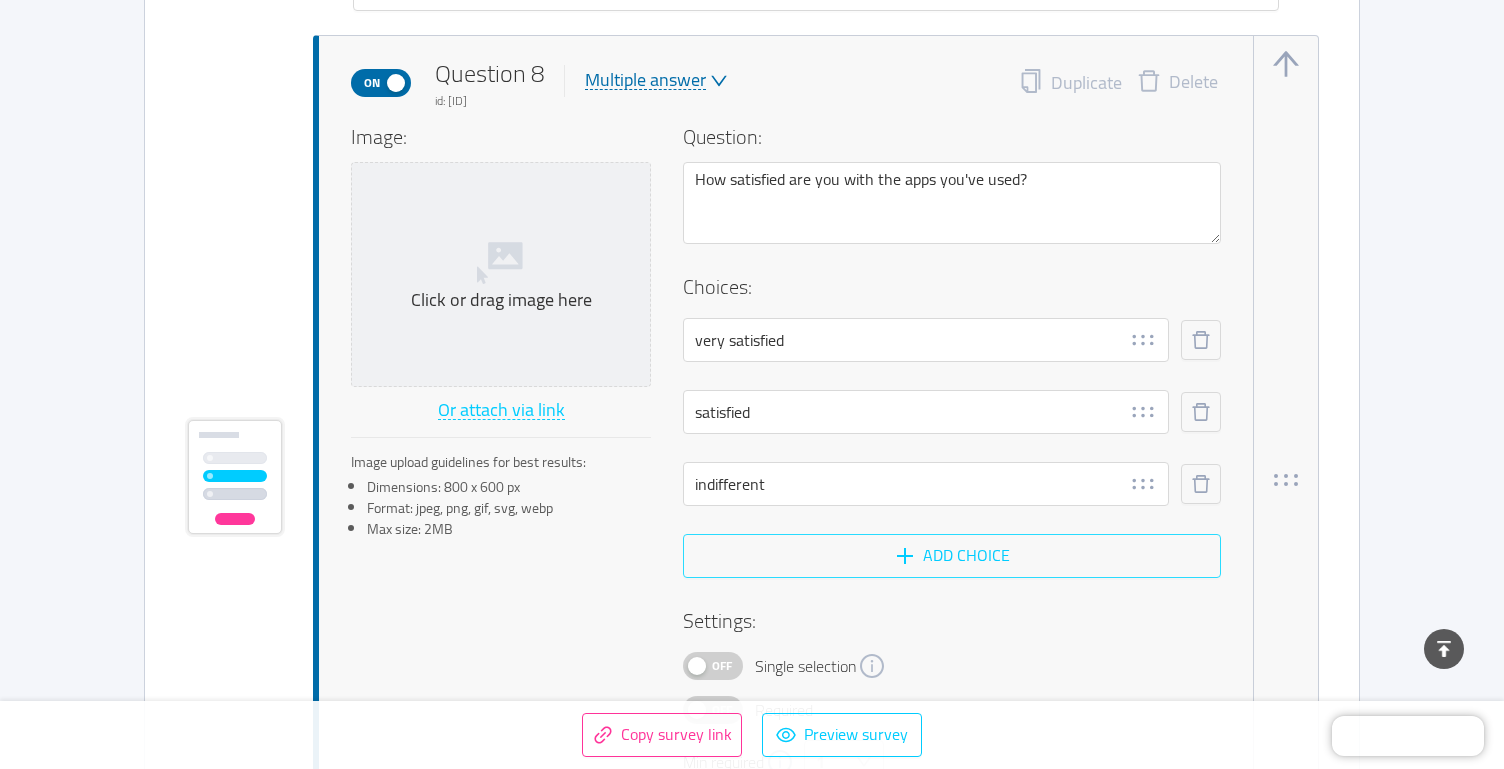 click on "Add choice" at bounding box center (952, 556) 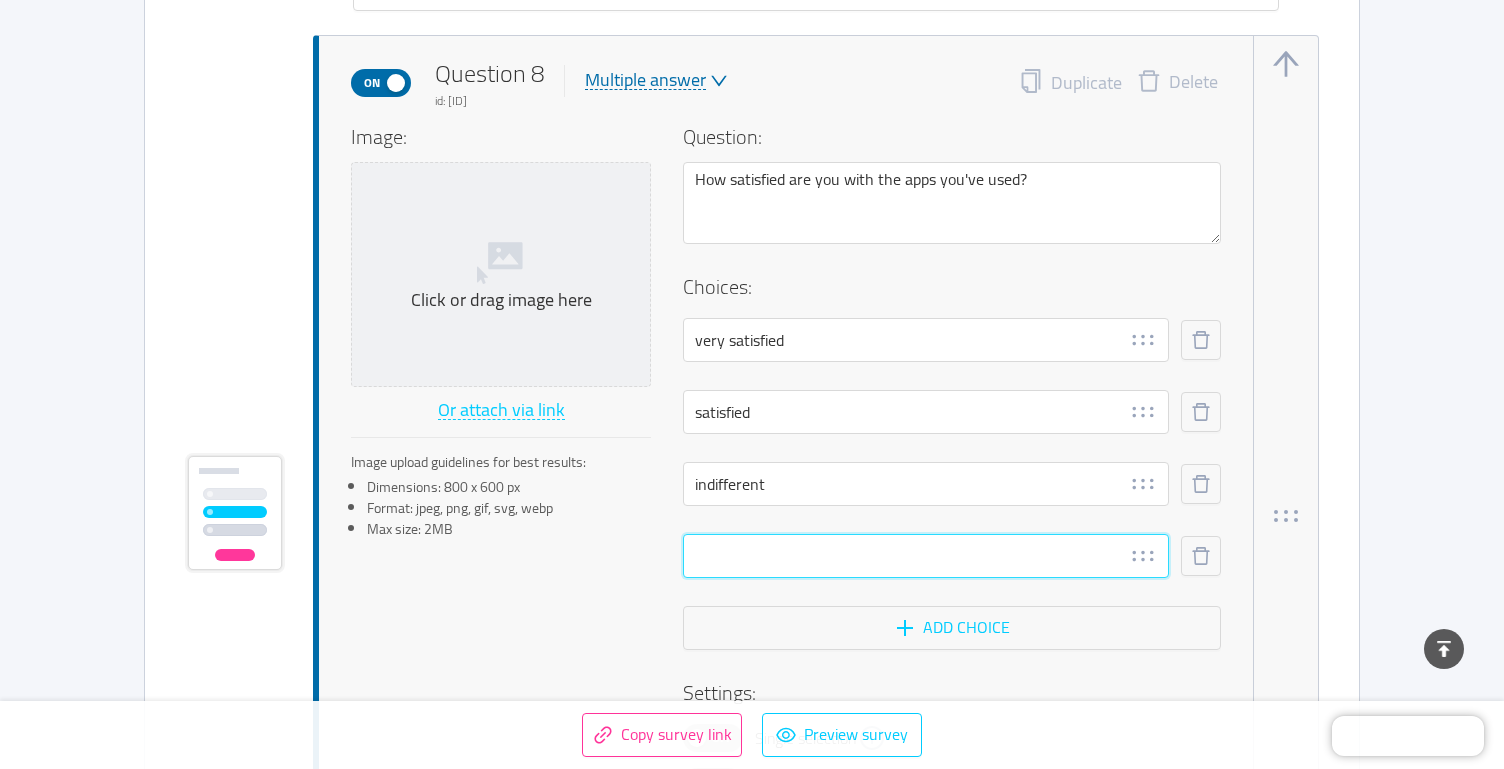 click at bounding box center [926, 556] 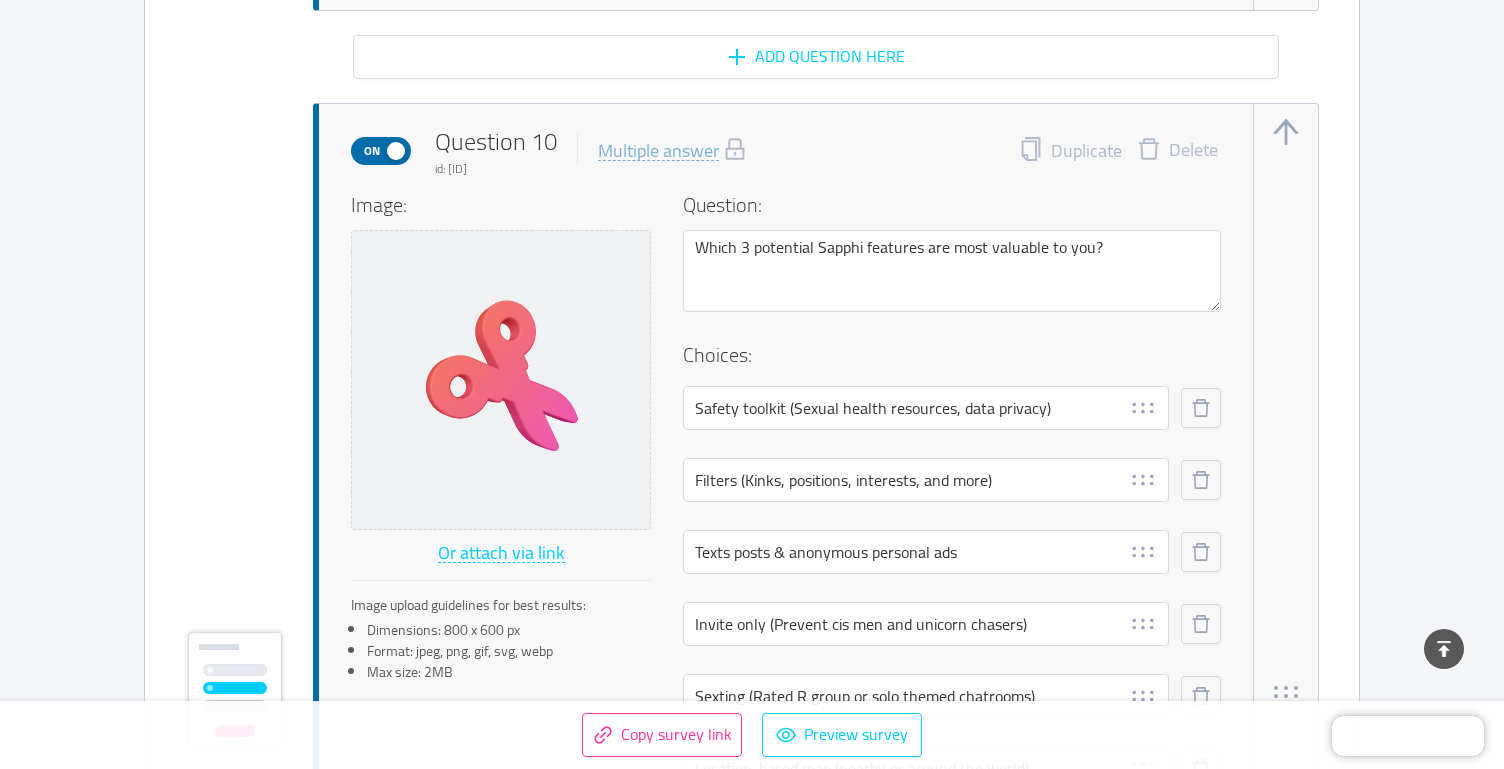 scroll, scrollTop: 9955, scrollLeft: 0, axis: vertical 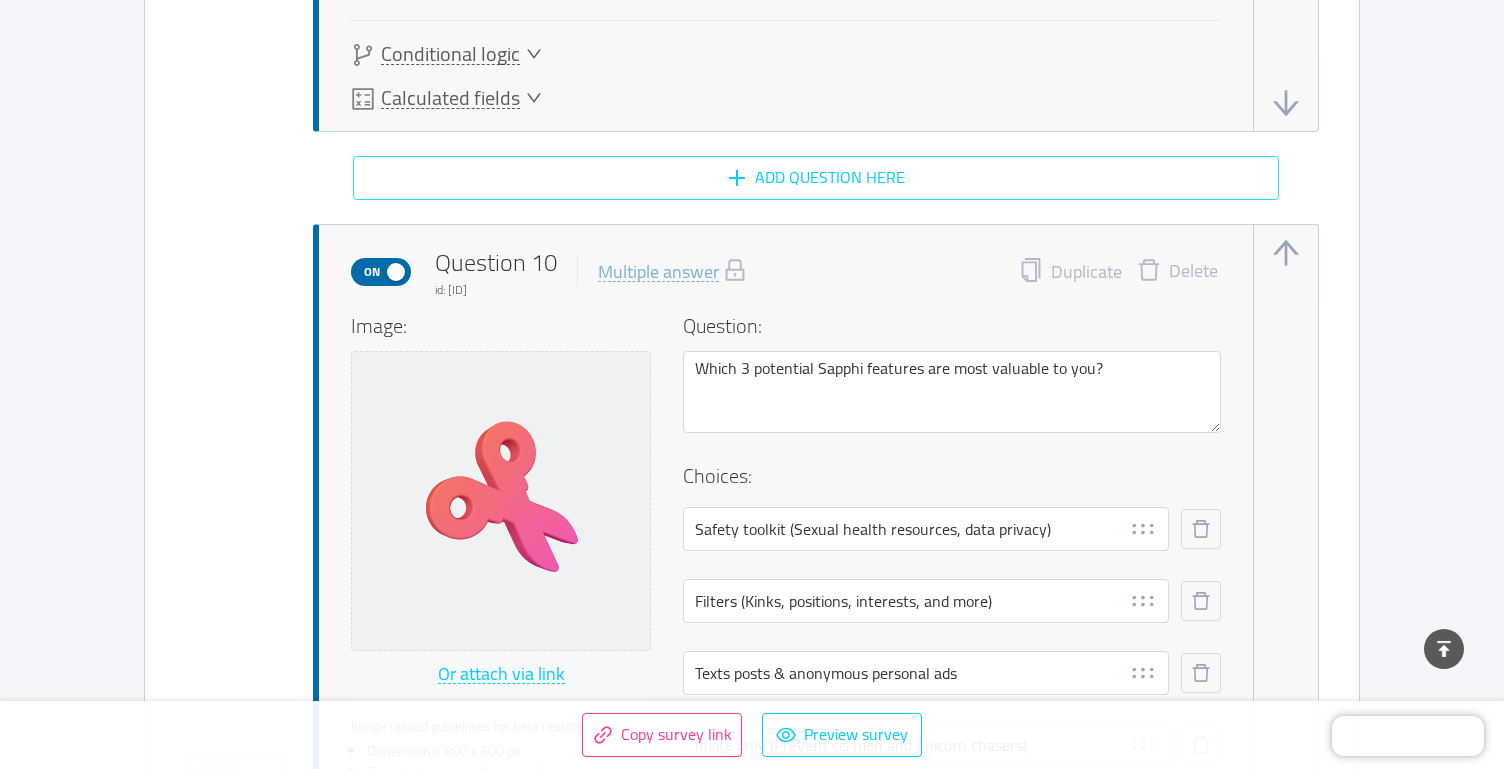 click on "Add question here" at bounding box center (816, 178) 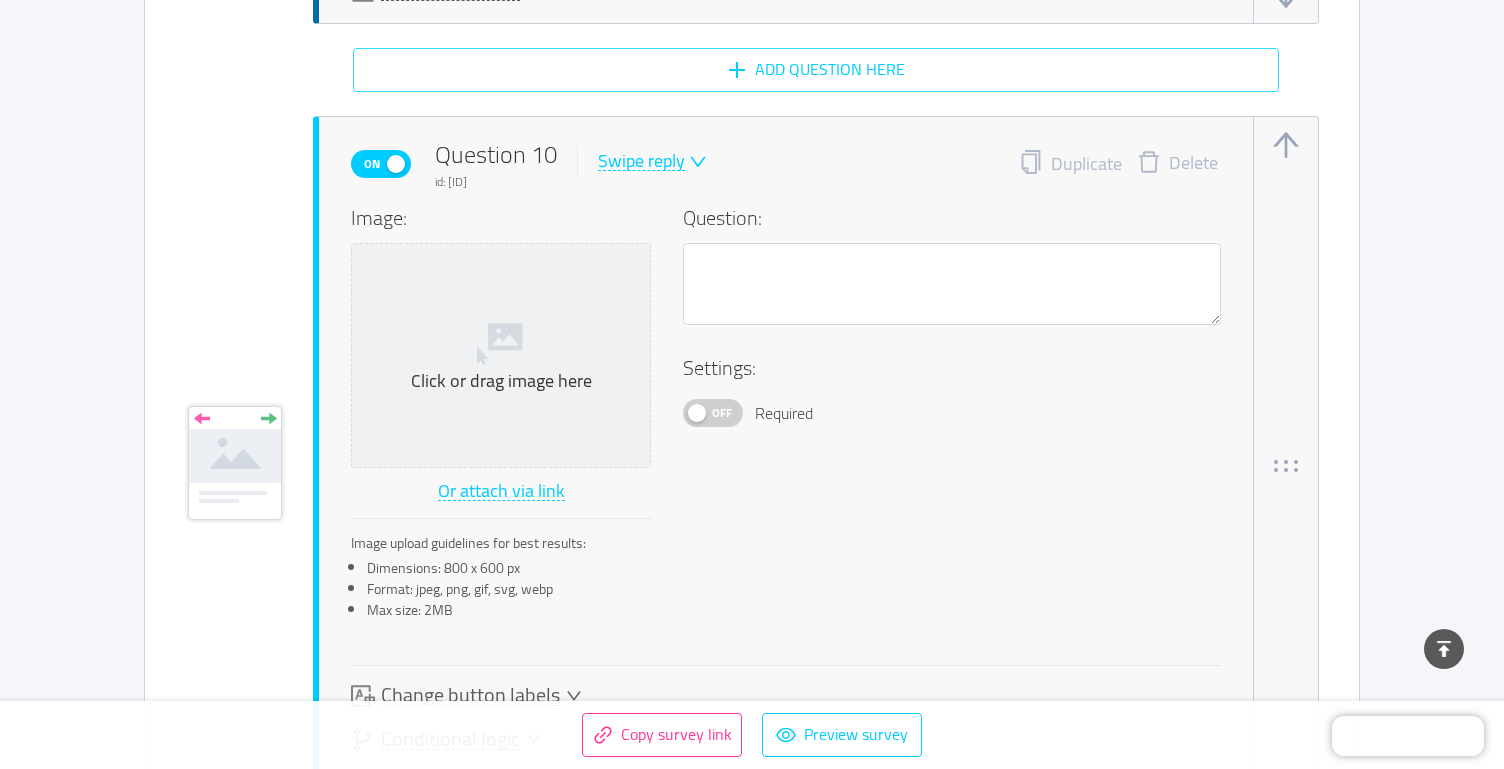 scroll, scrollTop: 10022, scrollLeft: 0, axis: vertical 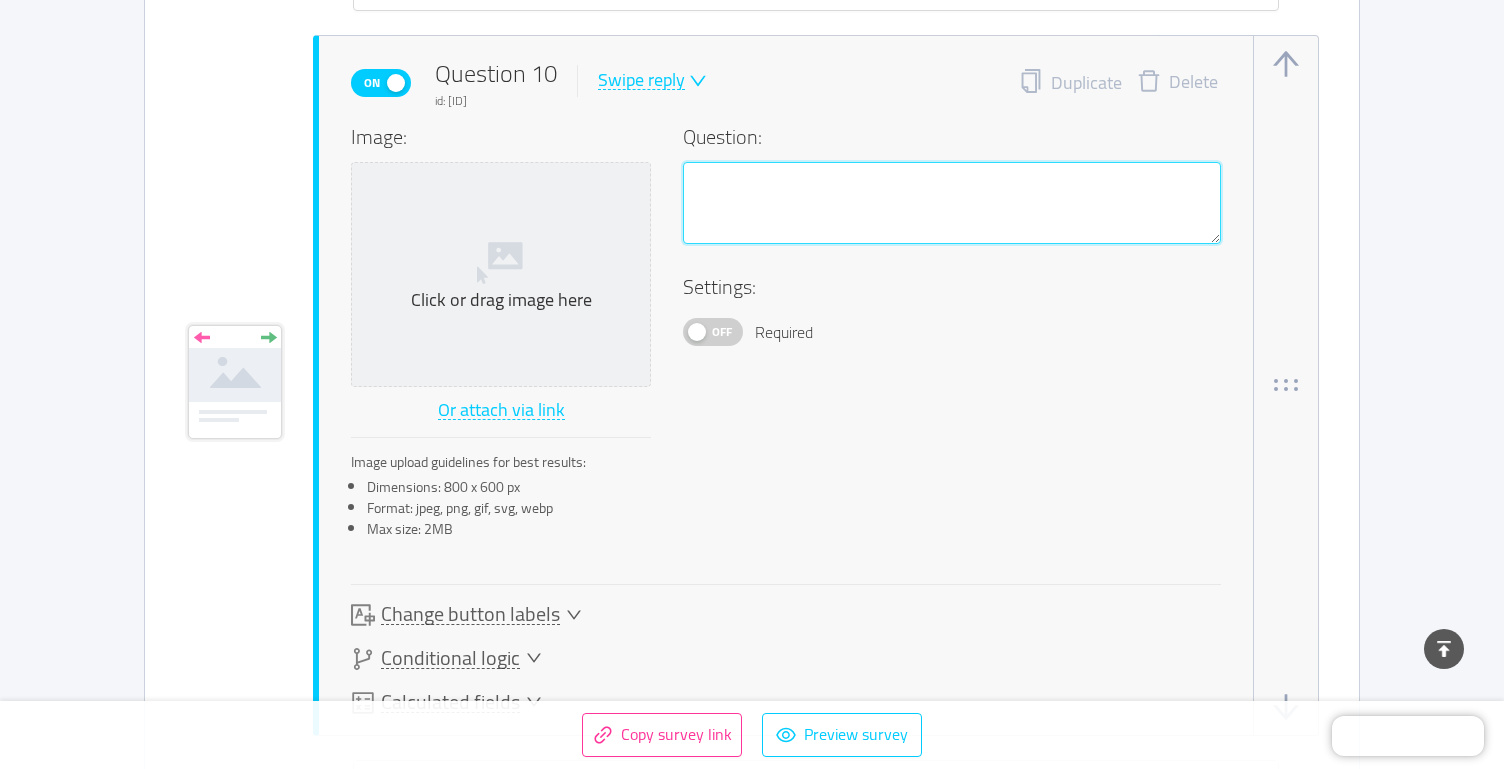 click at bounding box center [952, 203] 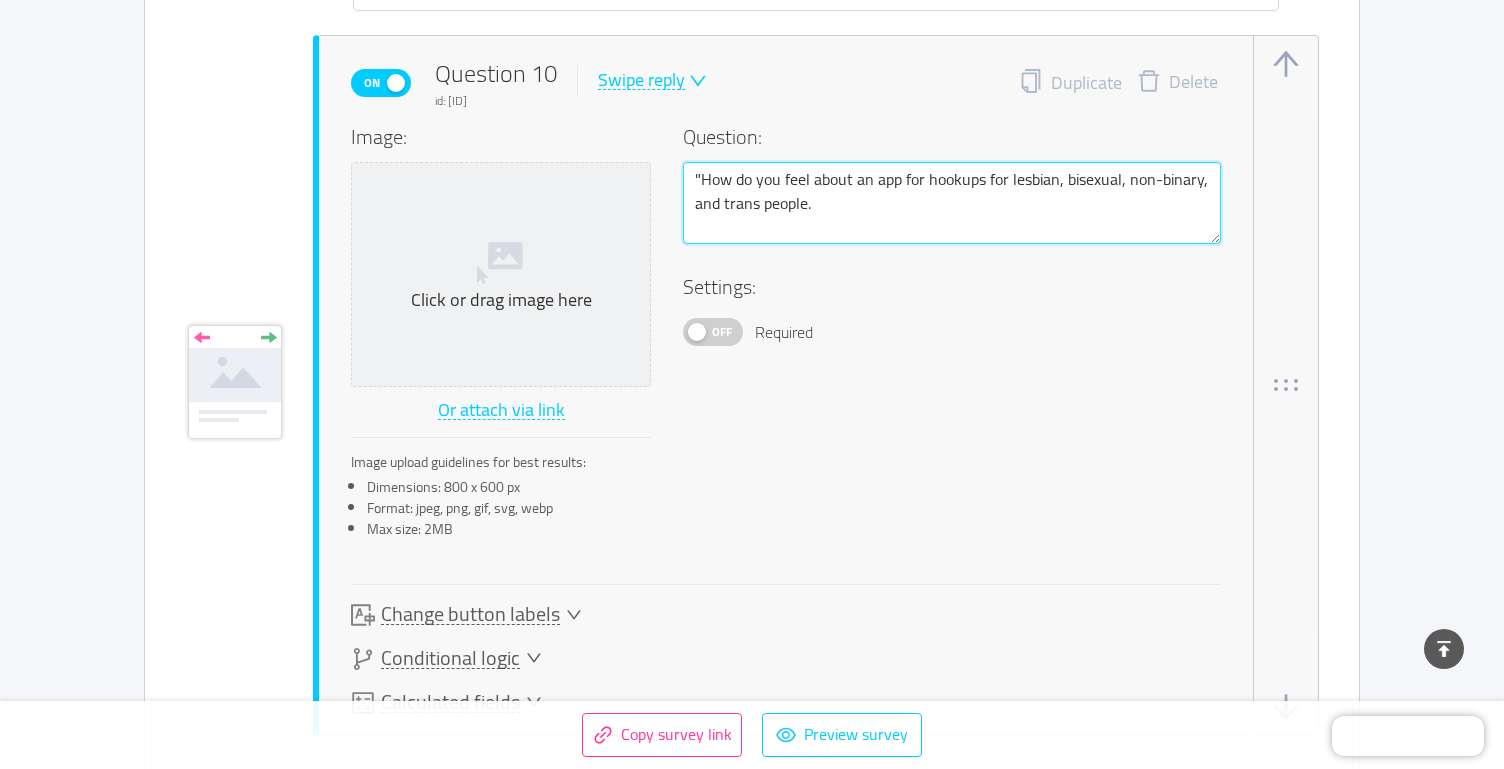 click on ""How do you feel about an app for hookups for lesbian, bisexual, non-binary, and trans people." at bounding box center [952, 203] 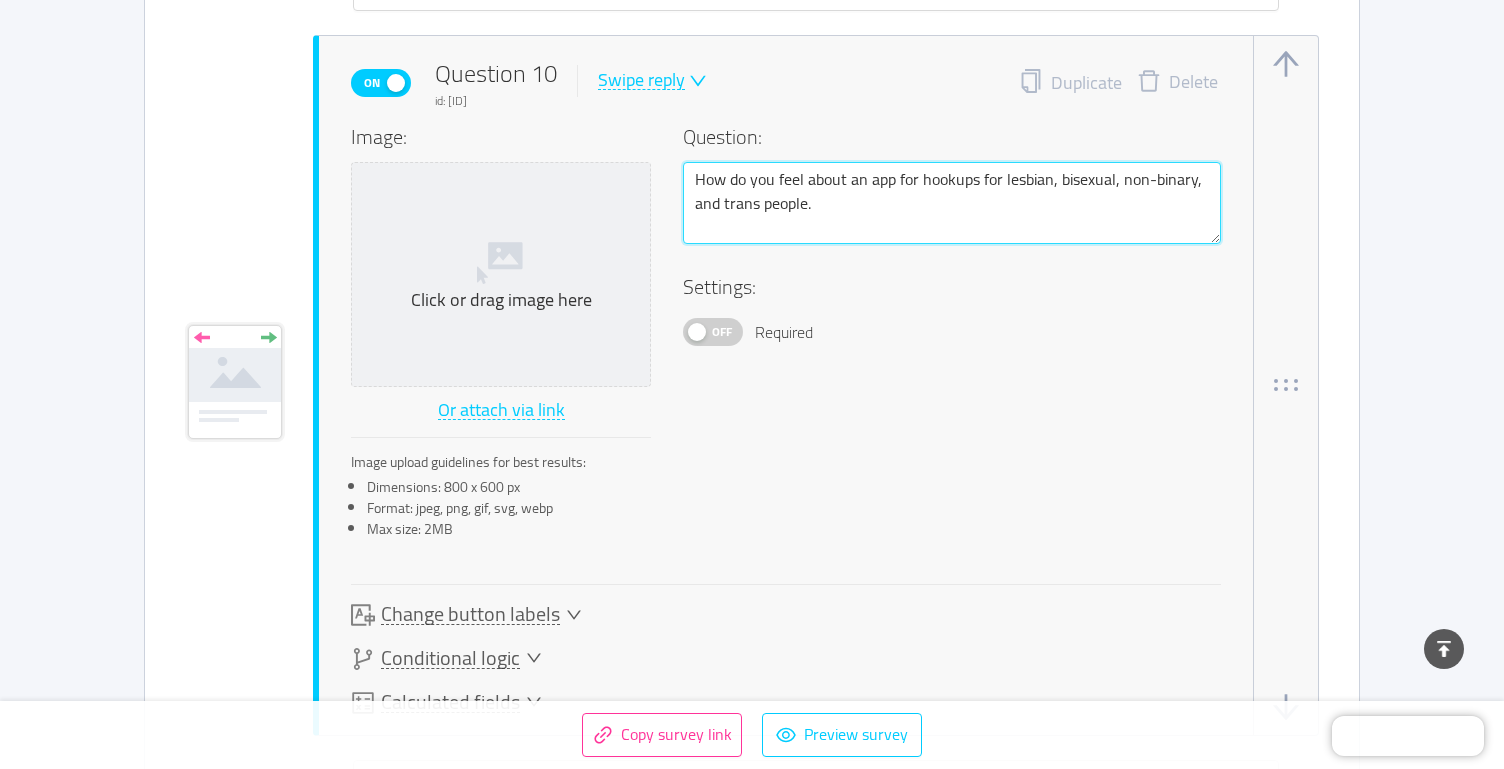 click on "How do you feel about an app for hookups for lesbian, bisexual, non-binary, and trans people." at bounding box center (952, 203) 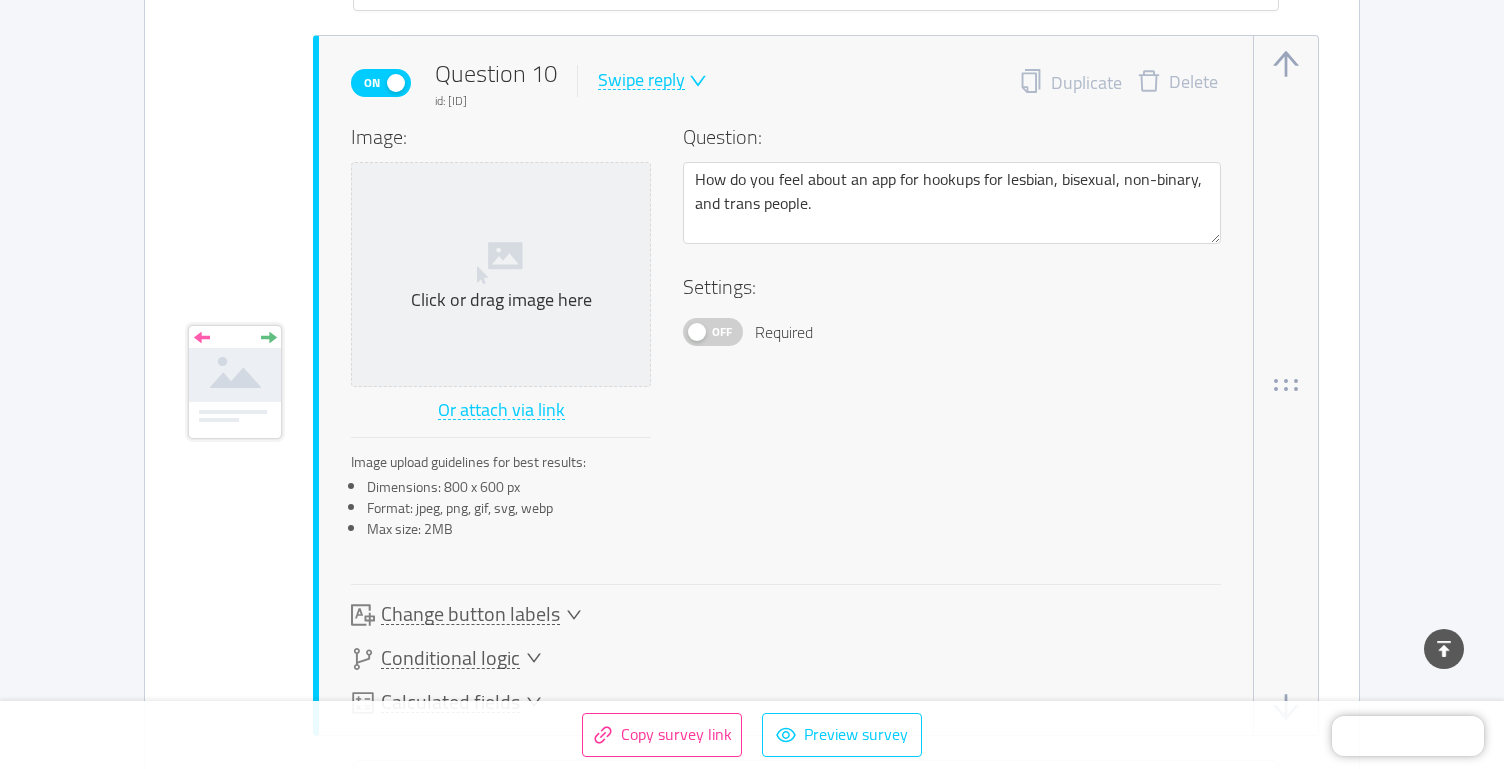 click on "Swipe reply" at bounding box center (641, 80) 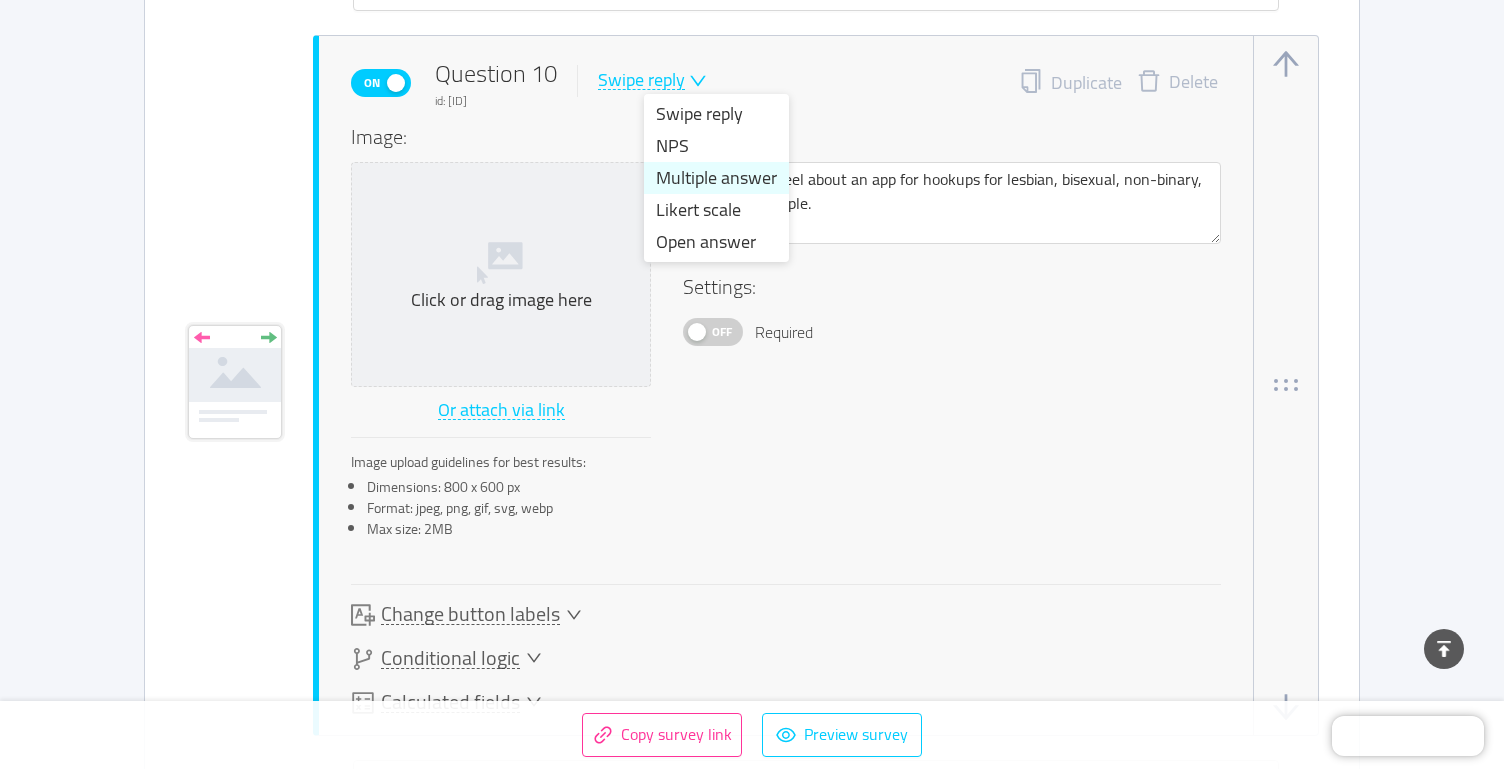 click on "Multiple answer" at bounding box center [716, 178] 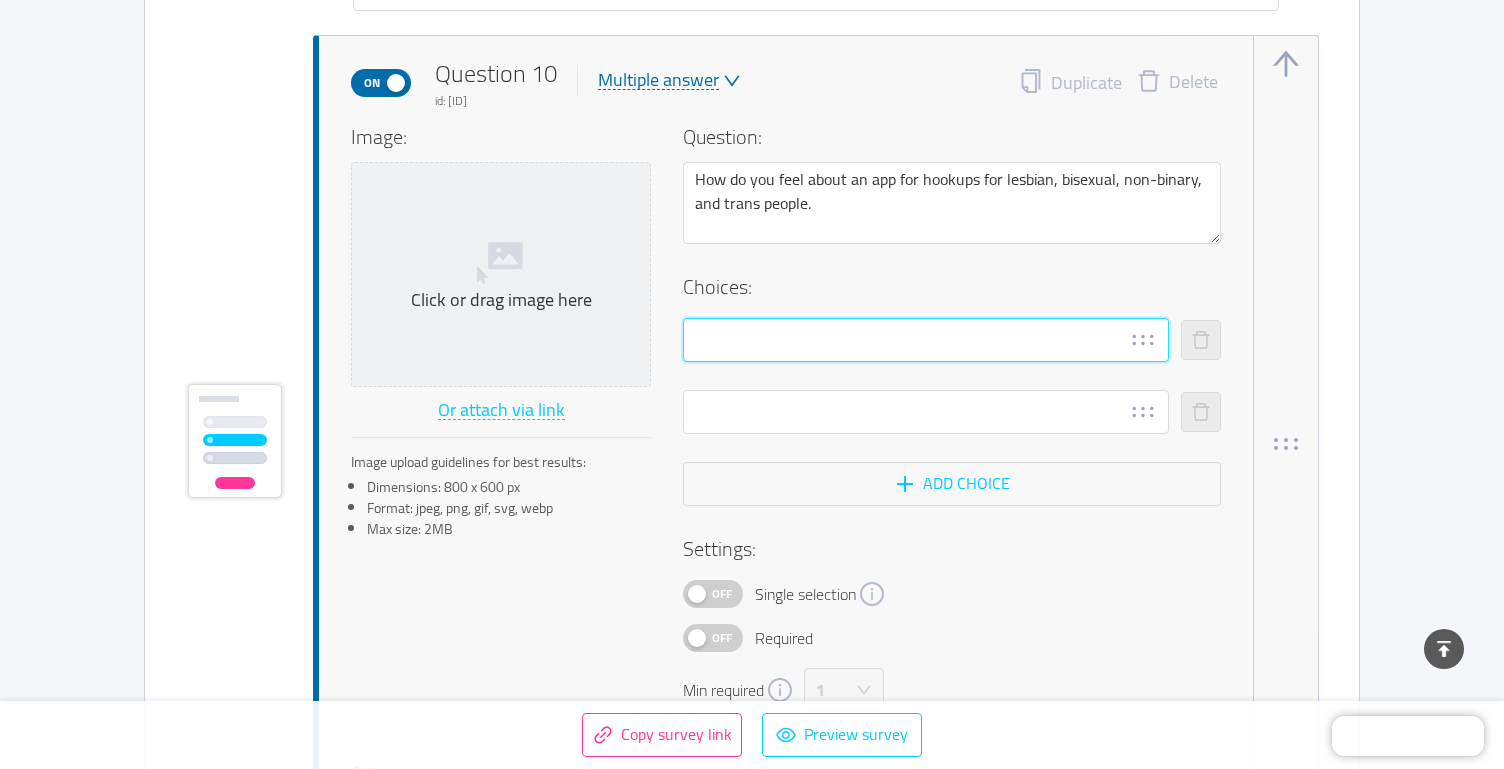 click at bounding box center (926, 340) 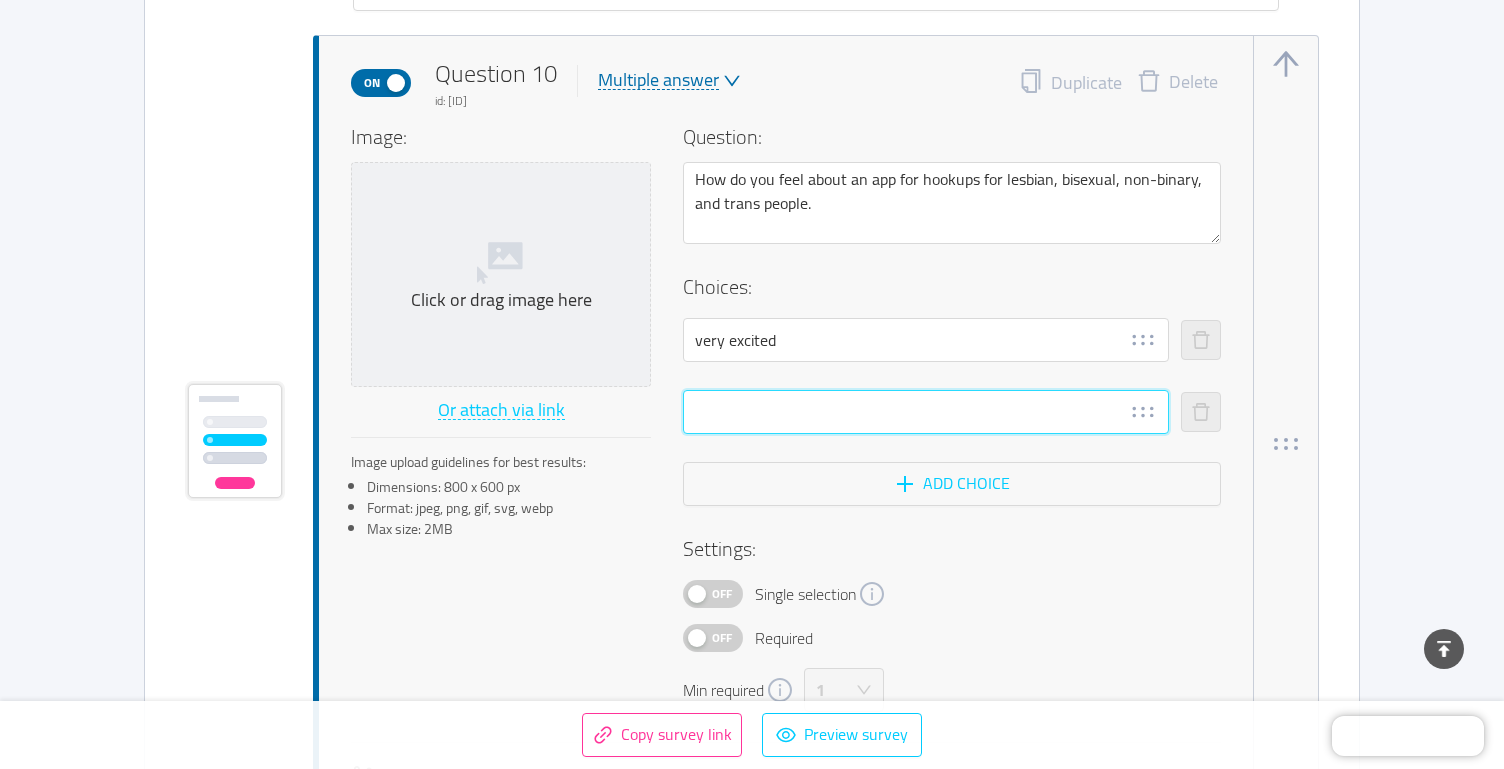 click at bounding box center [926, 412] 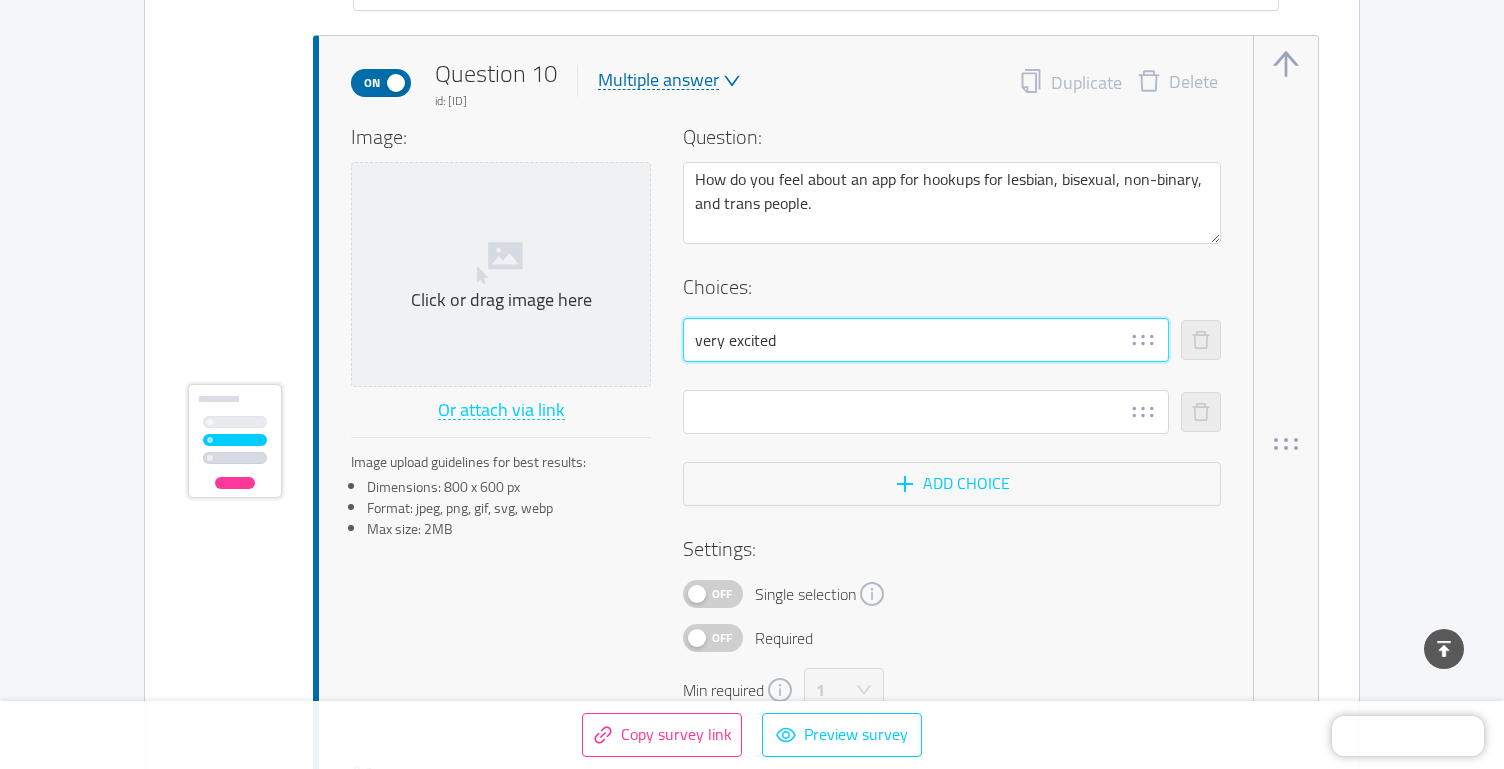 click on "very excited" at bounding box center (926, 340) 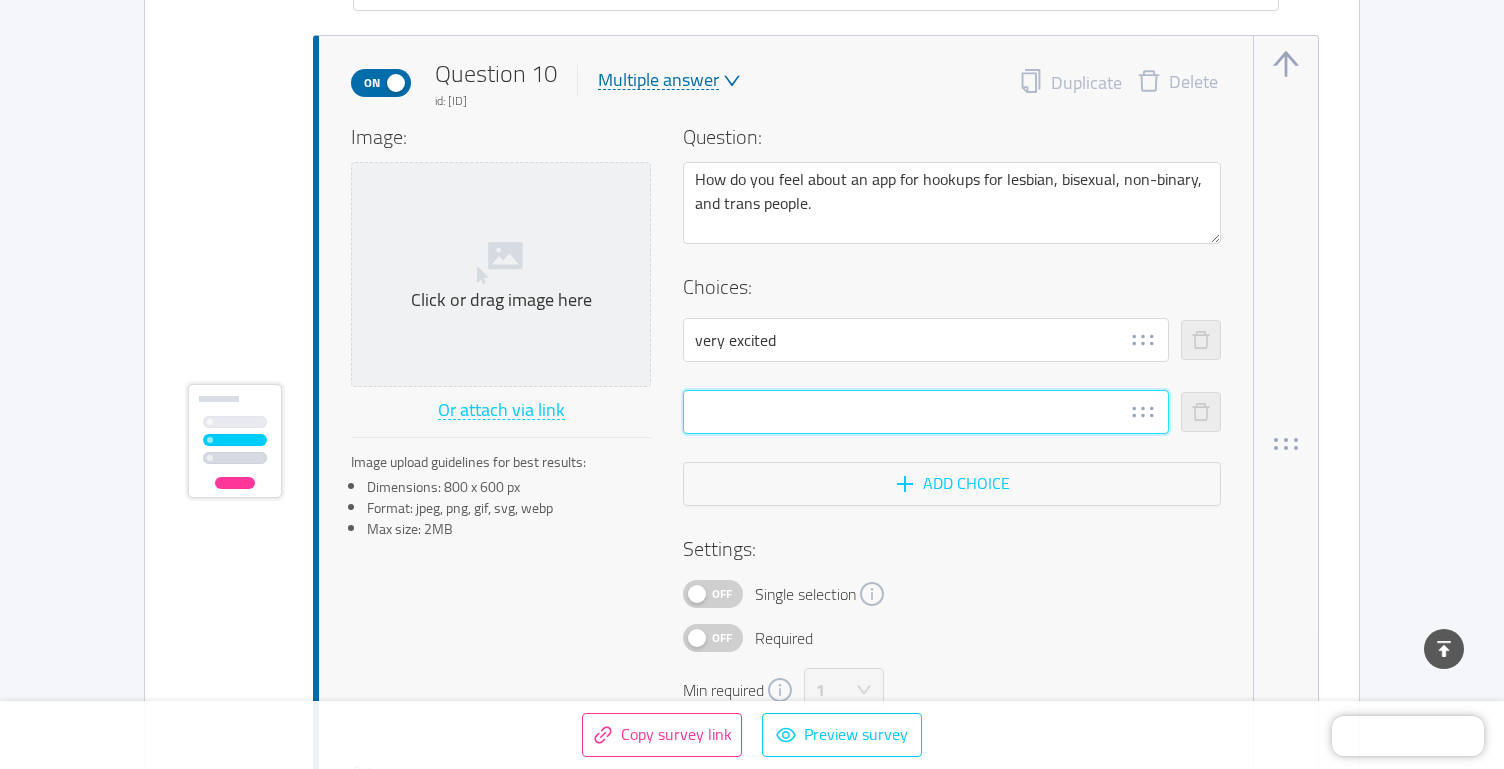 click at bounding box center [926, 412] 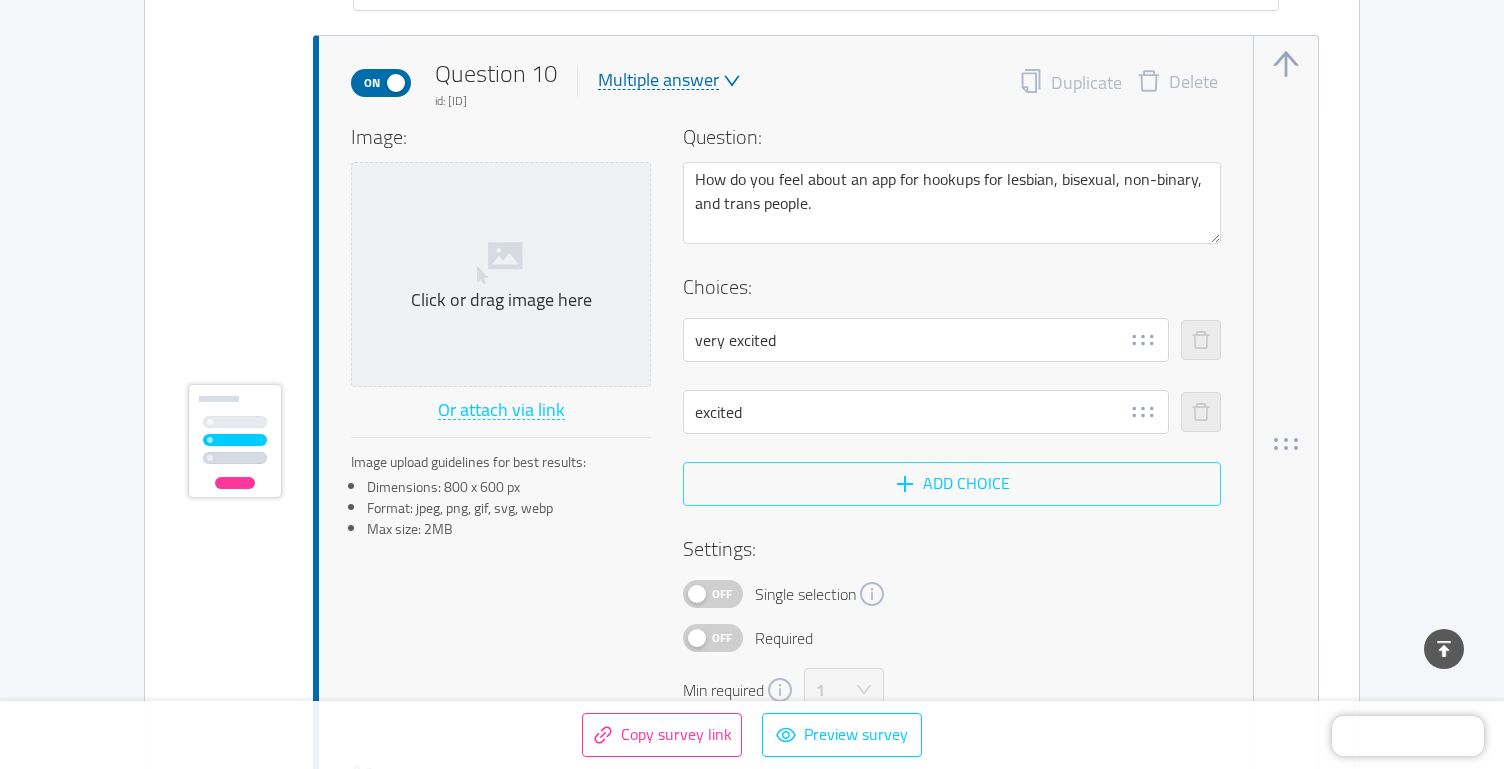 click on "Add choice" at bounding box center [952, 484] 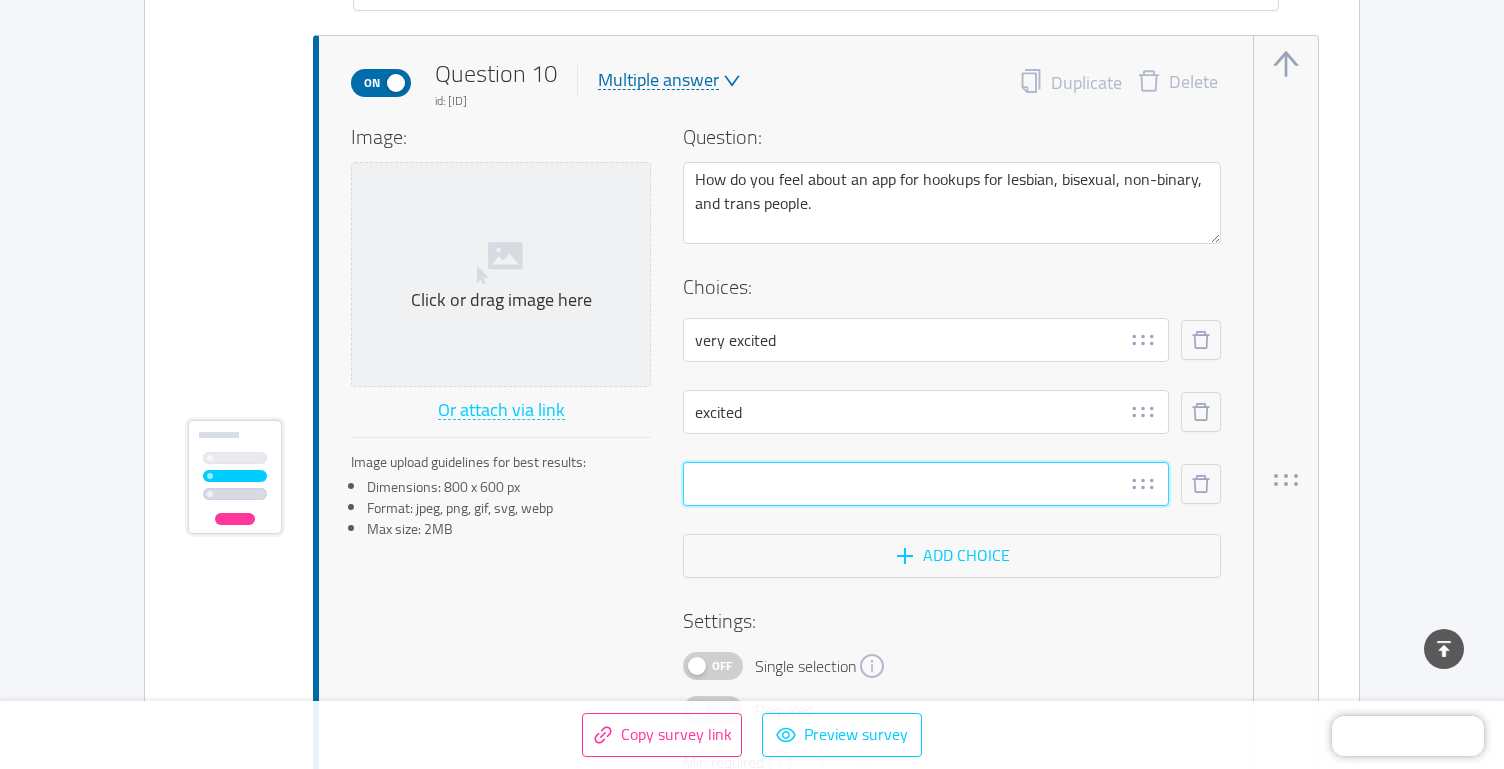 click at bounding box center [926, 484] 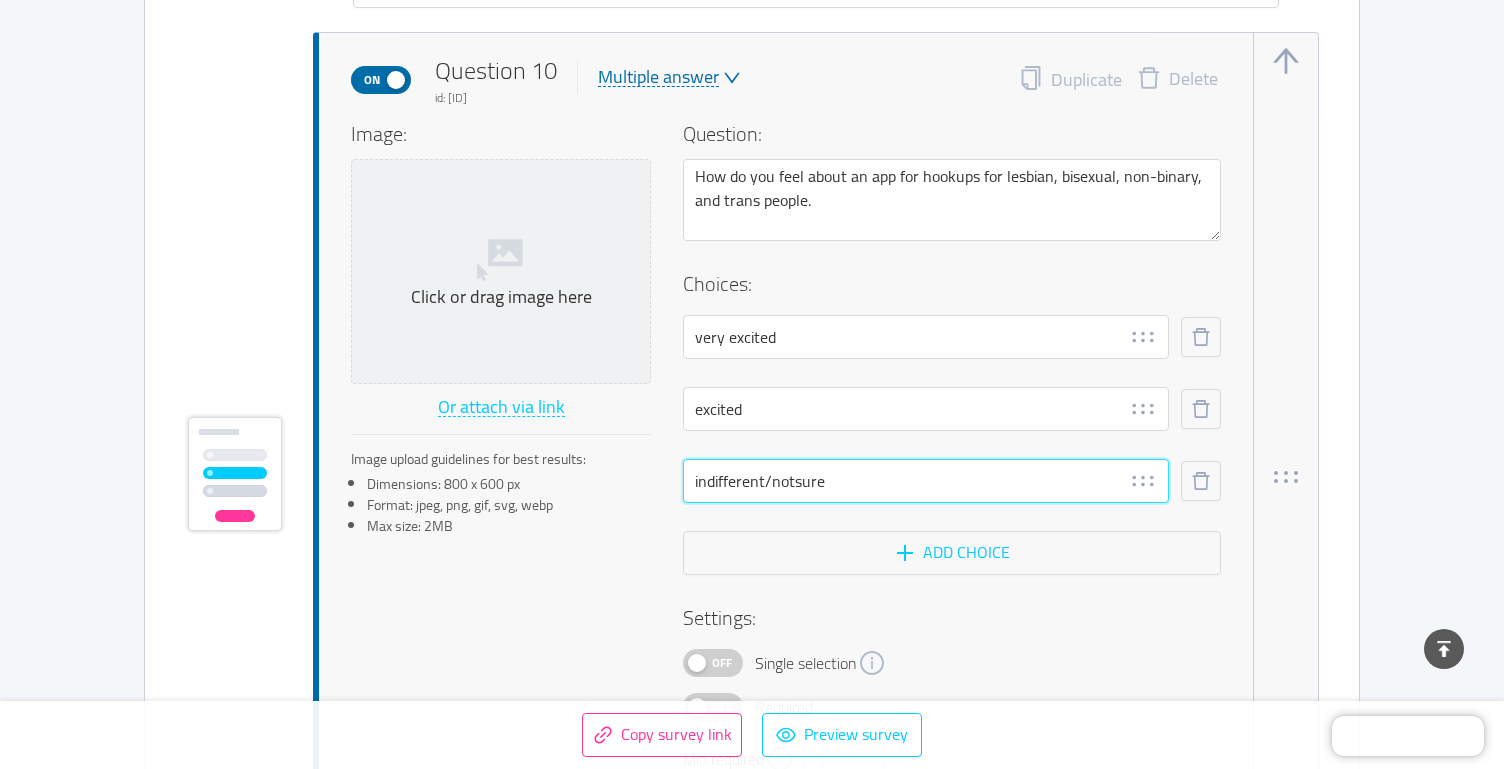 click on "indifferent/notsure" at bounding box center [926, 481] 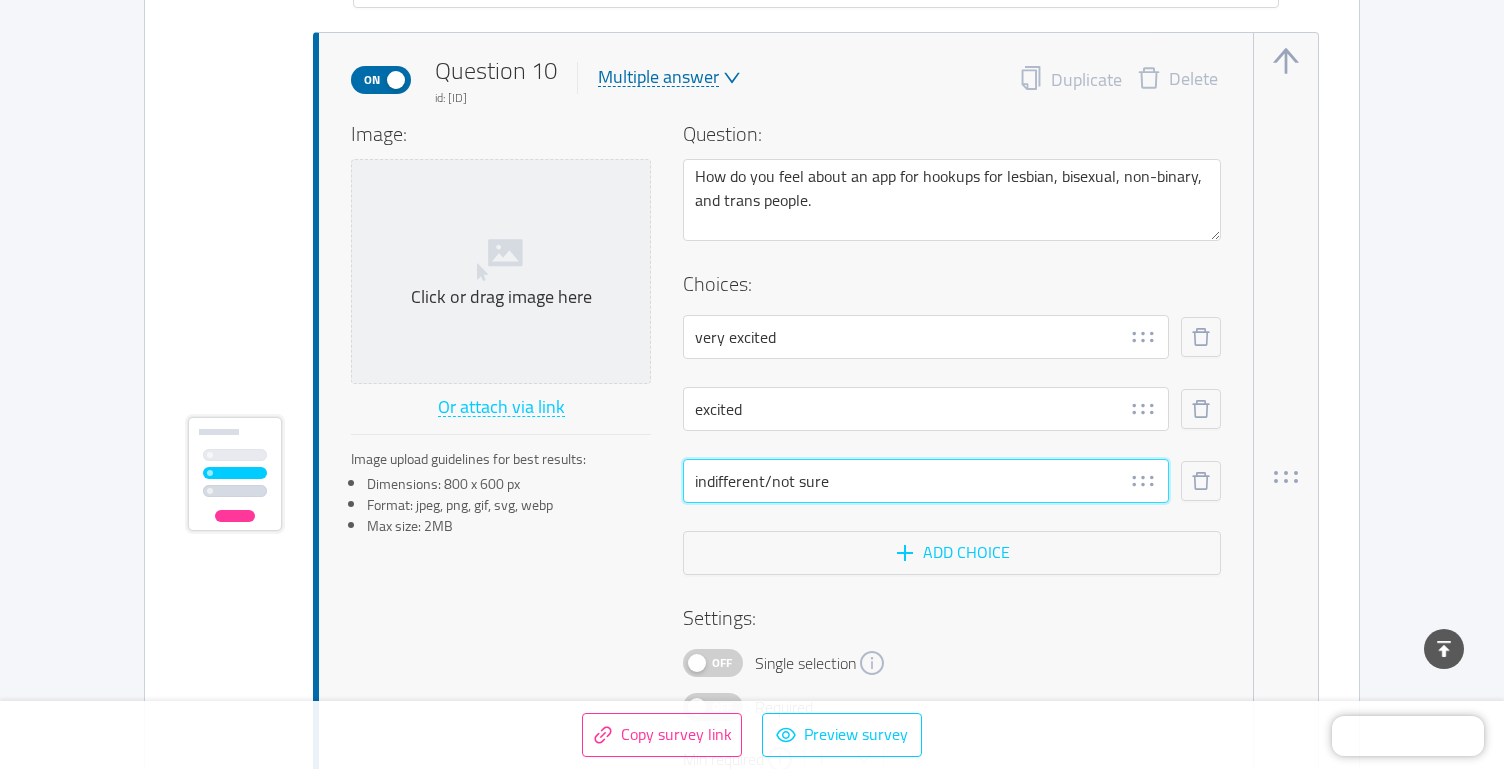 click on "indifferent/not sure" at bounding box center (926, 481) 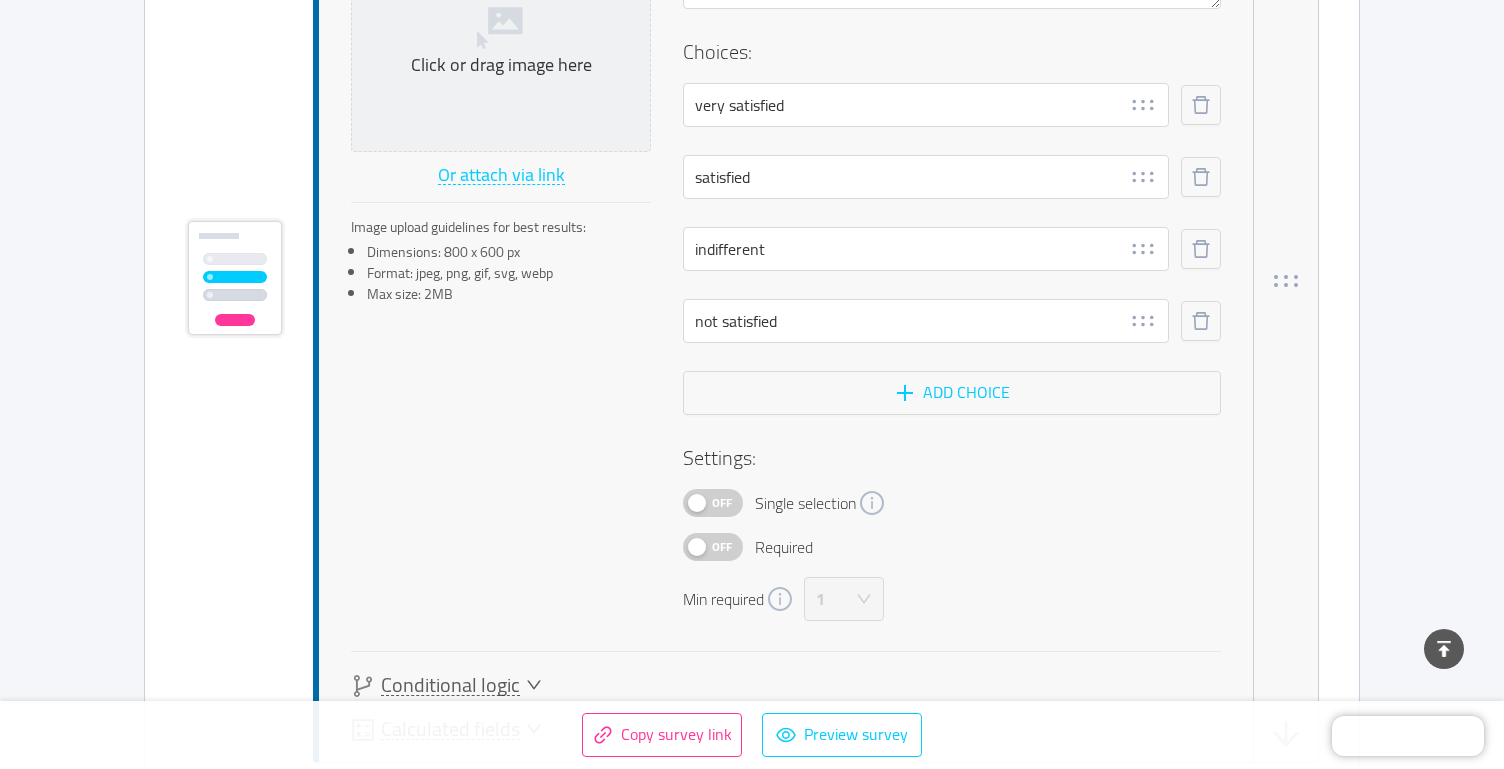 scroll, scrollTop: 7892, scrollLeft: 0, axis: vertical 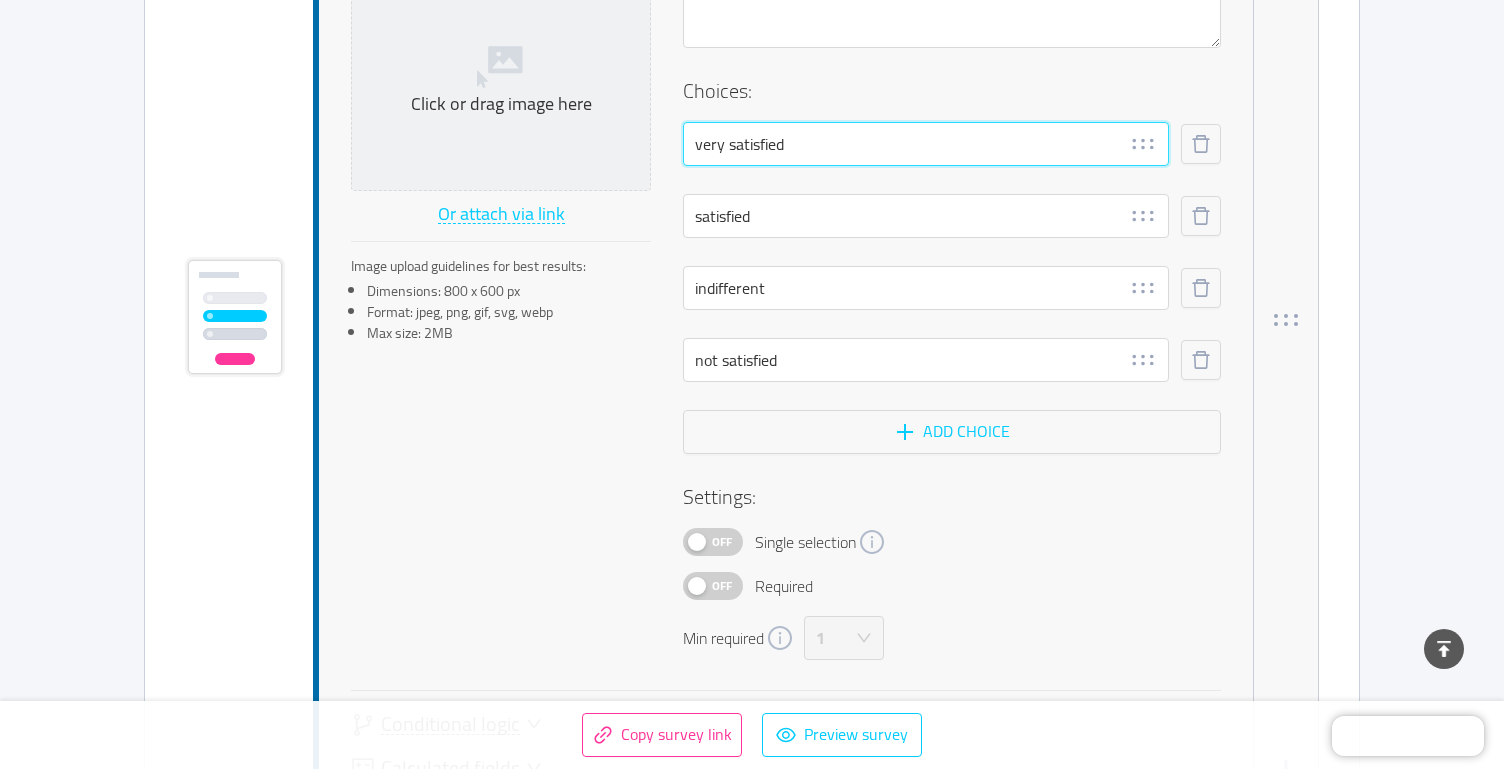 click on "very satisfied" at bounding box center (926, 144) 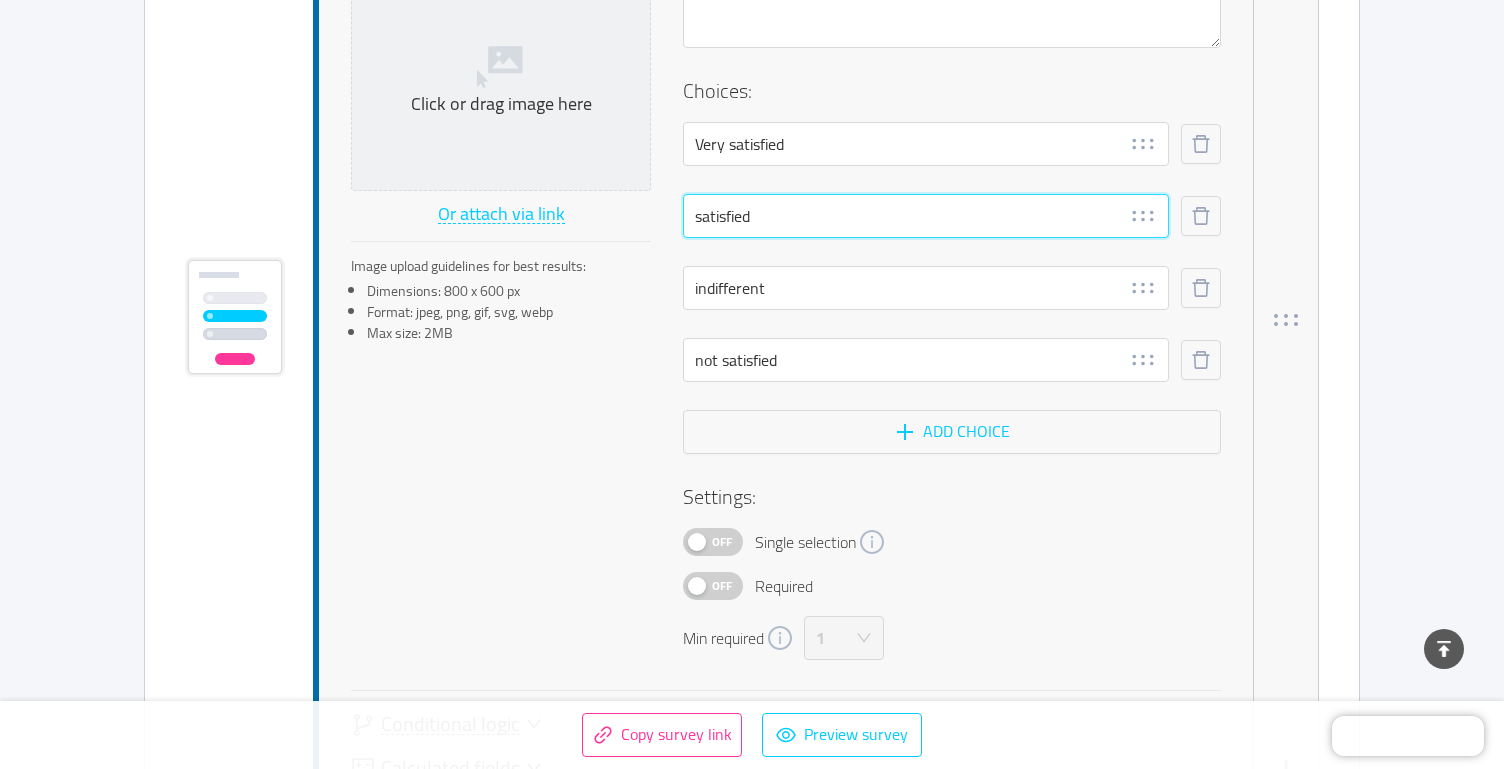 click on "satisfied" at bounding box center (926, 216) 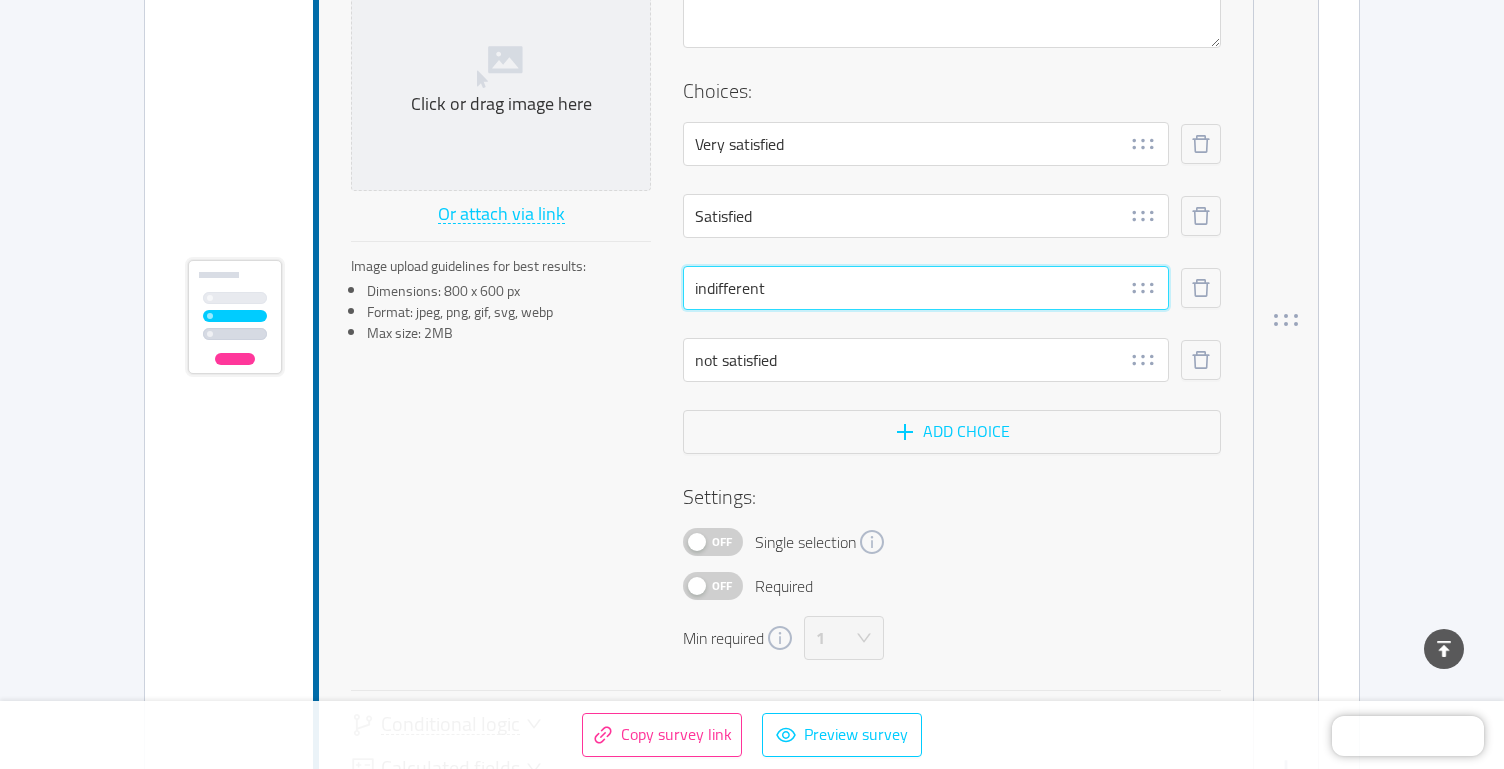 click on "indifferent" at bounding box center (926, 288) 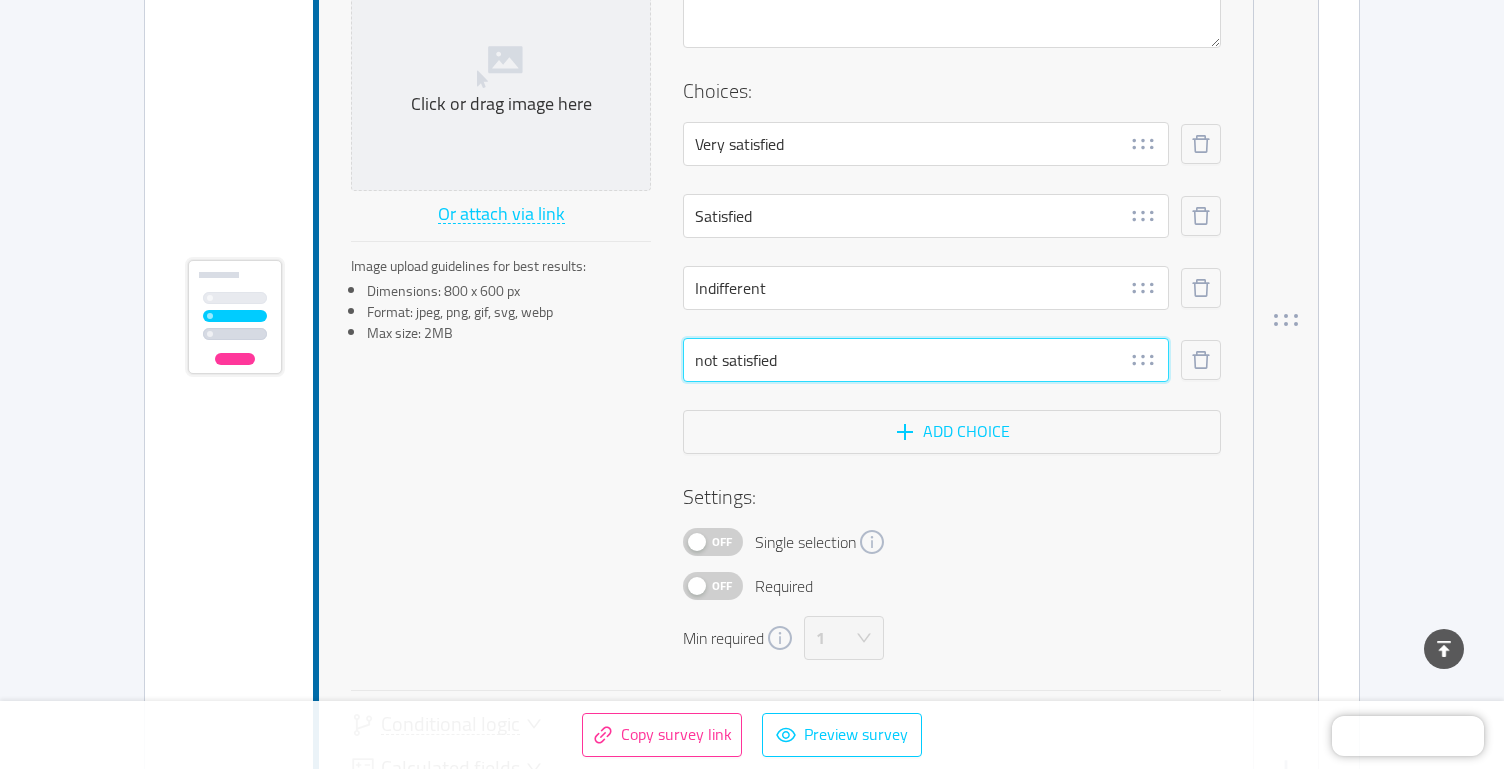 click on "not satisfied" at bounding box center [926, 360] 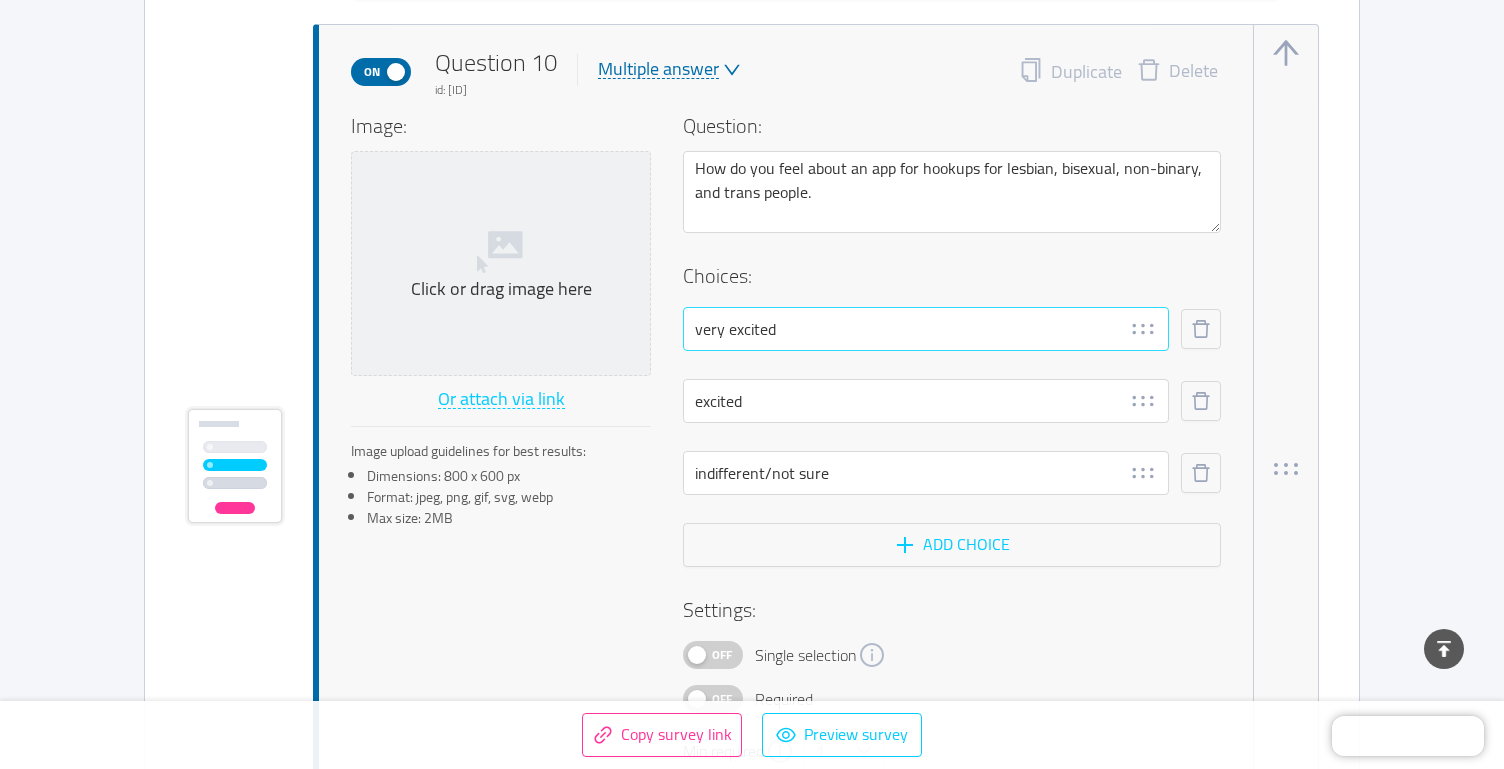 scroll, scrollTop: 10040, scrollLeft: 0, axis: vertical 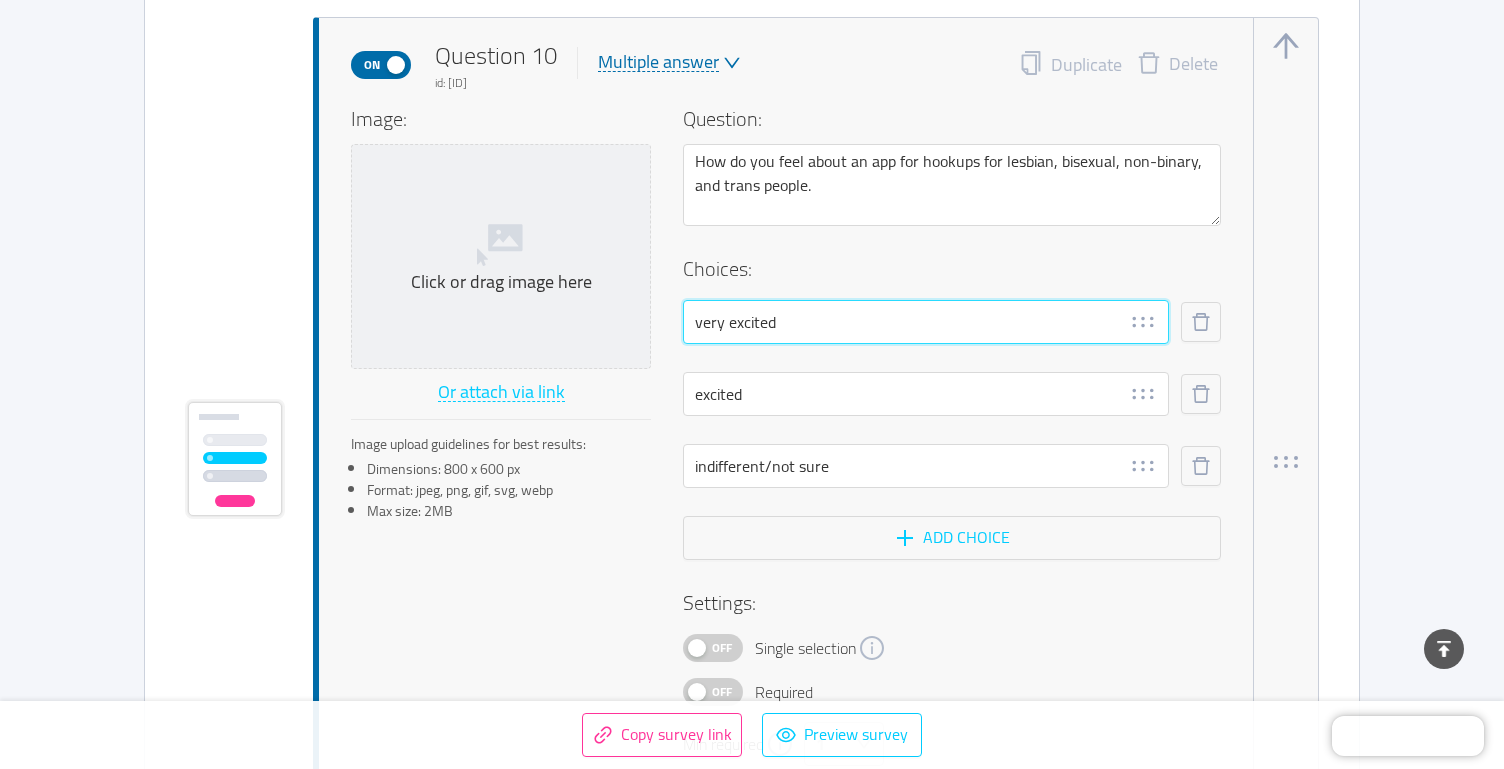 click on "very excited" at bounding box center (926, 322) 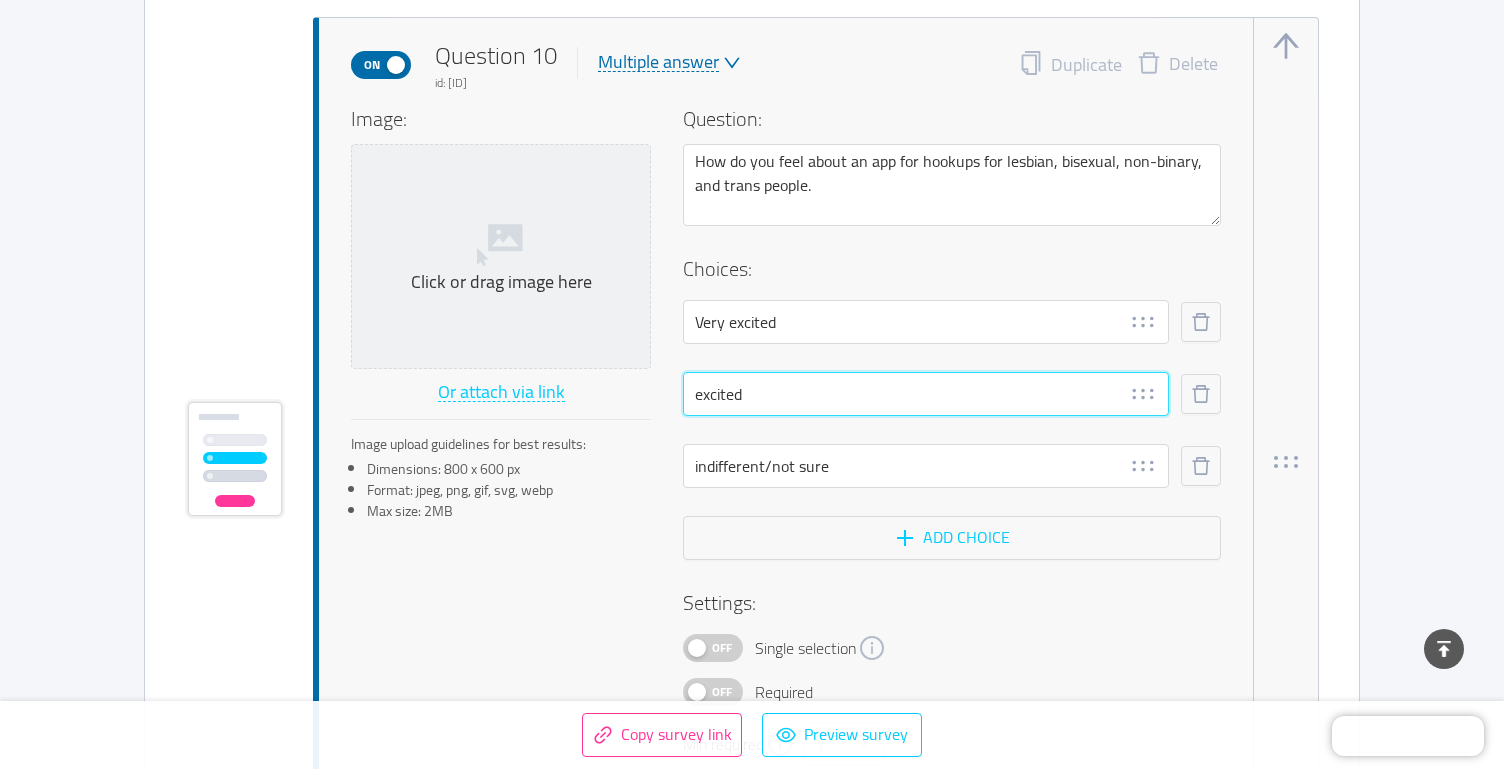 click on "excited" at bounding box center (926, 394) 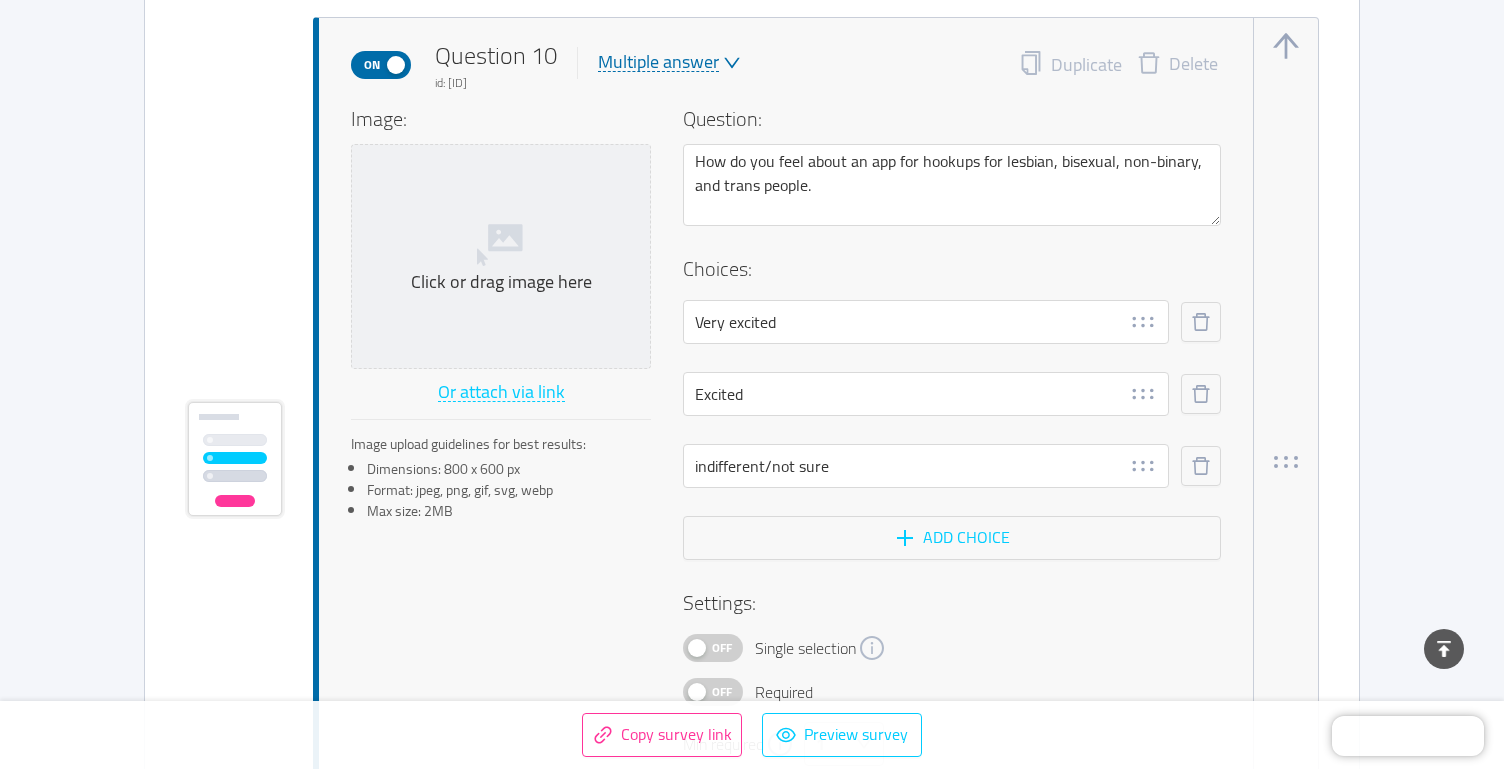 click at bounding box center (926, 502) 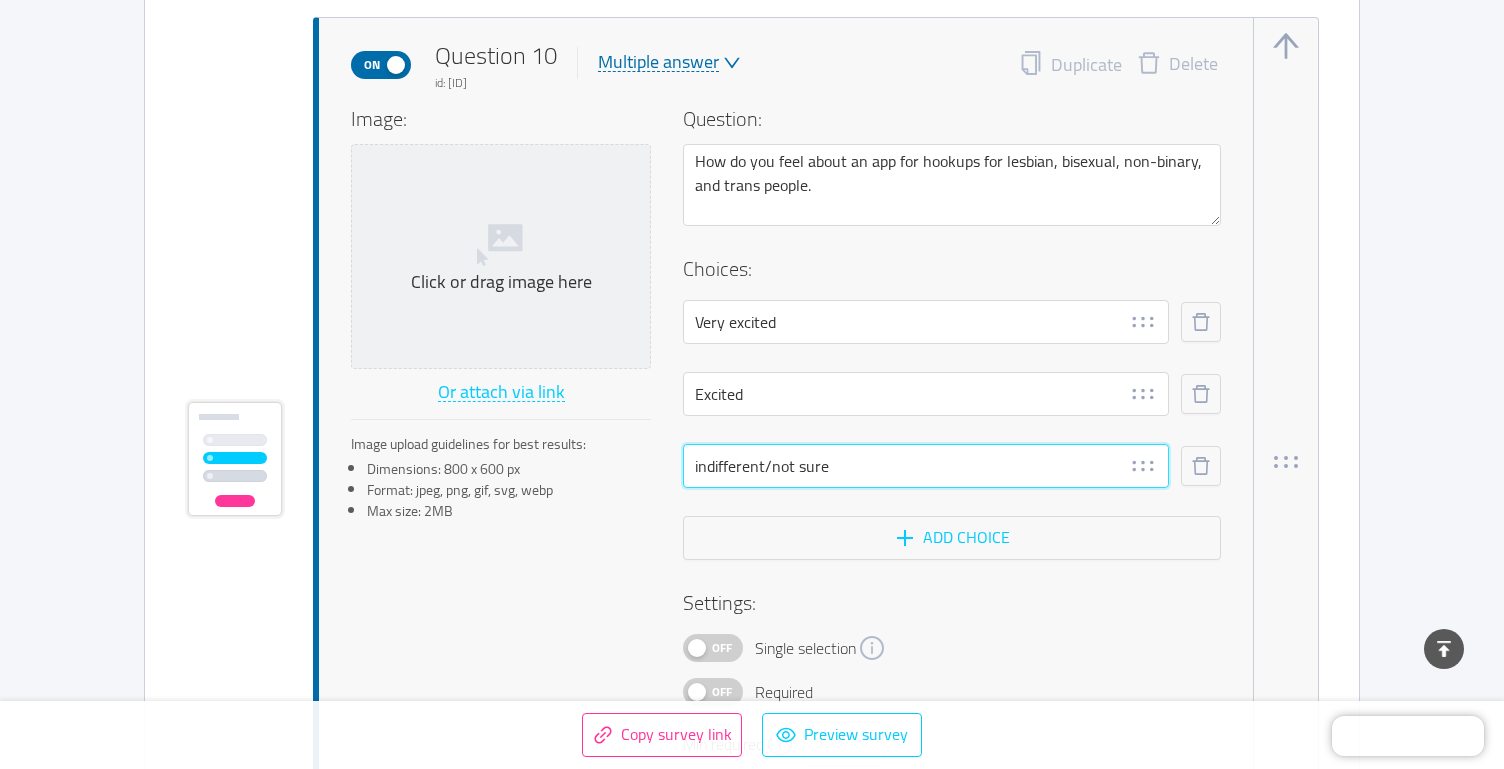 click on "indifferent/not sure" at bounding box center (926, 466) 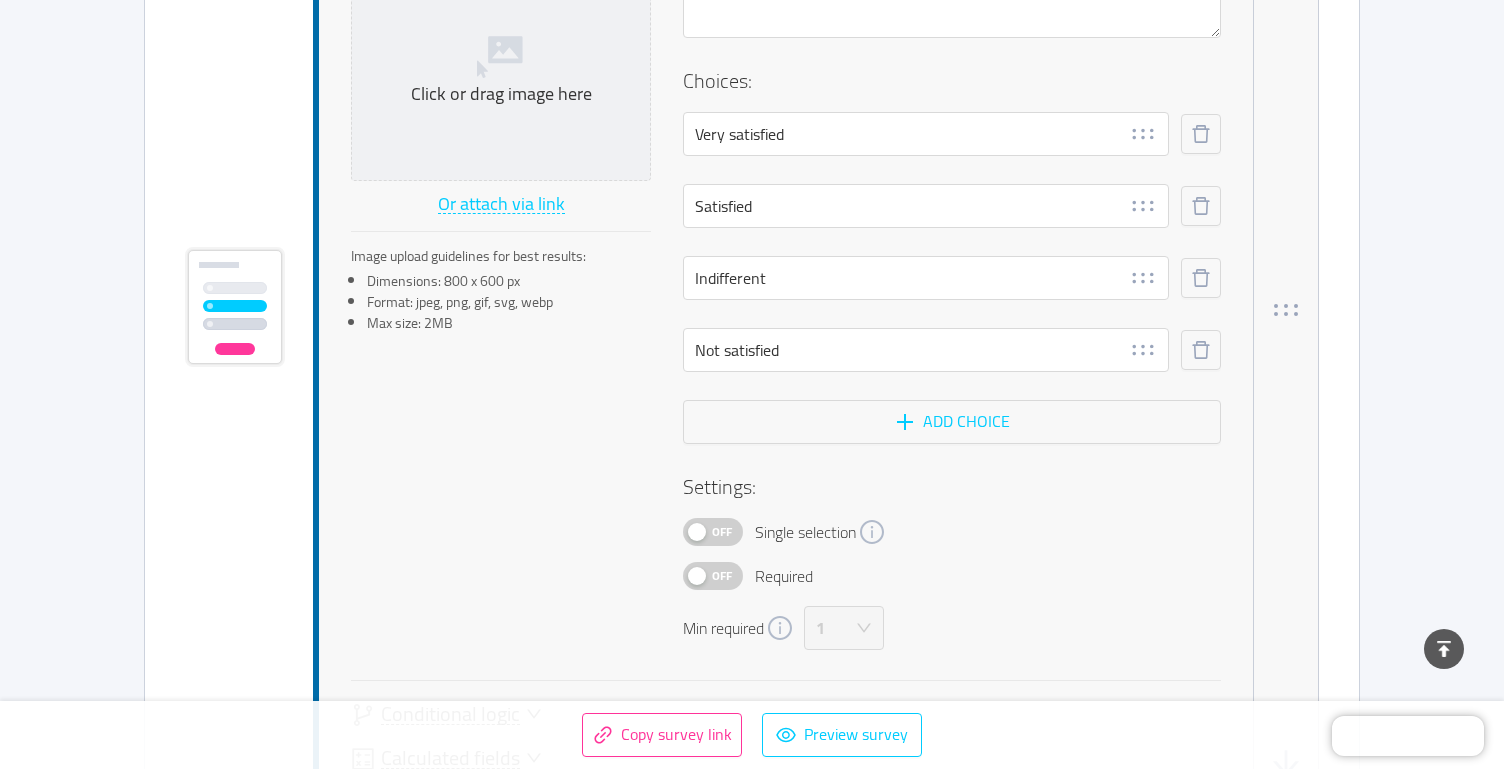 scroll, scrollTop: 7880, scrollLeft: 0, axis: vertical 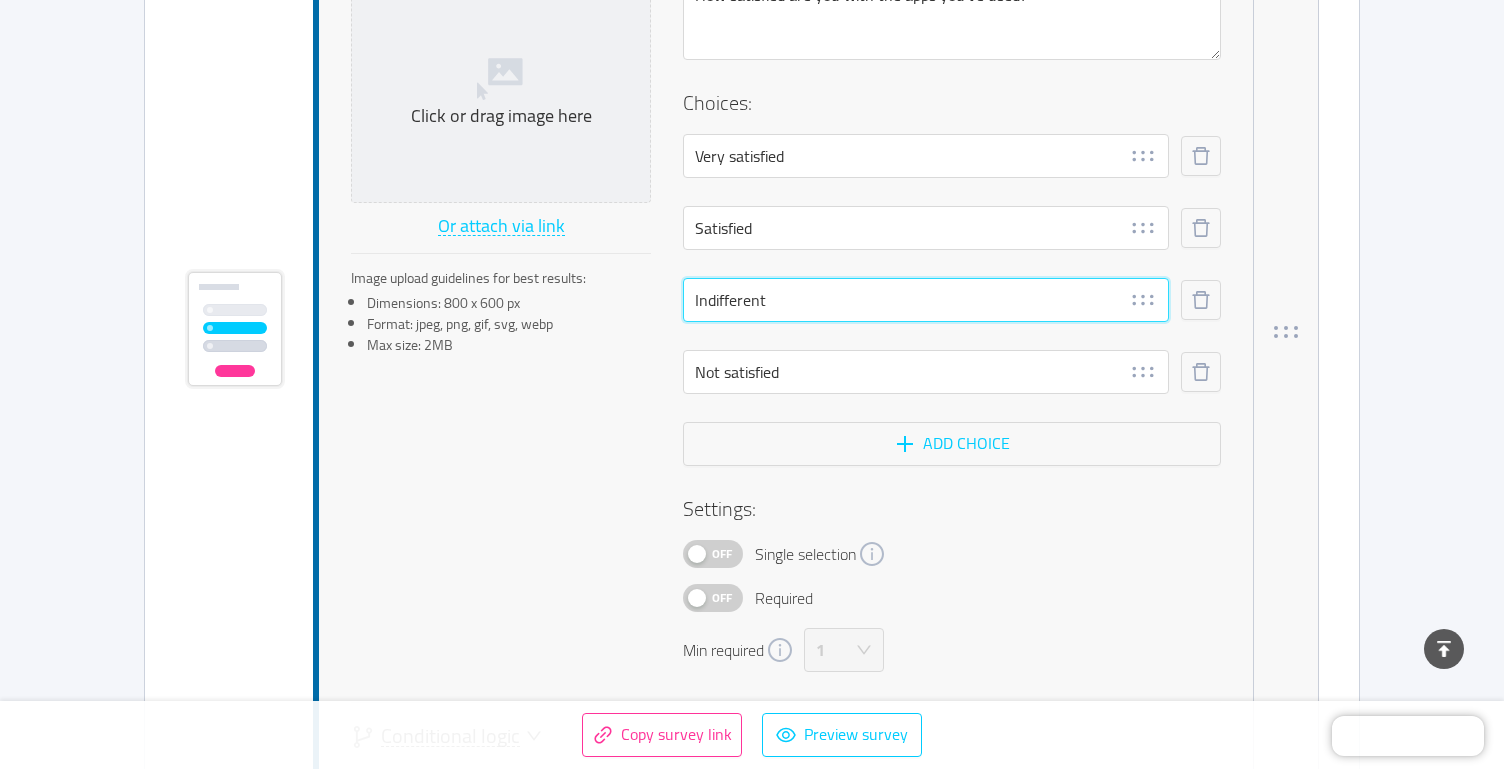 click on "Indifferent" at bounding box center (926, 300) 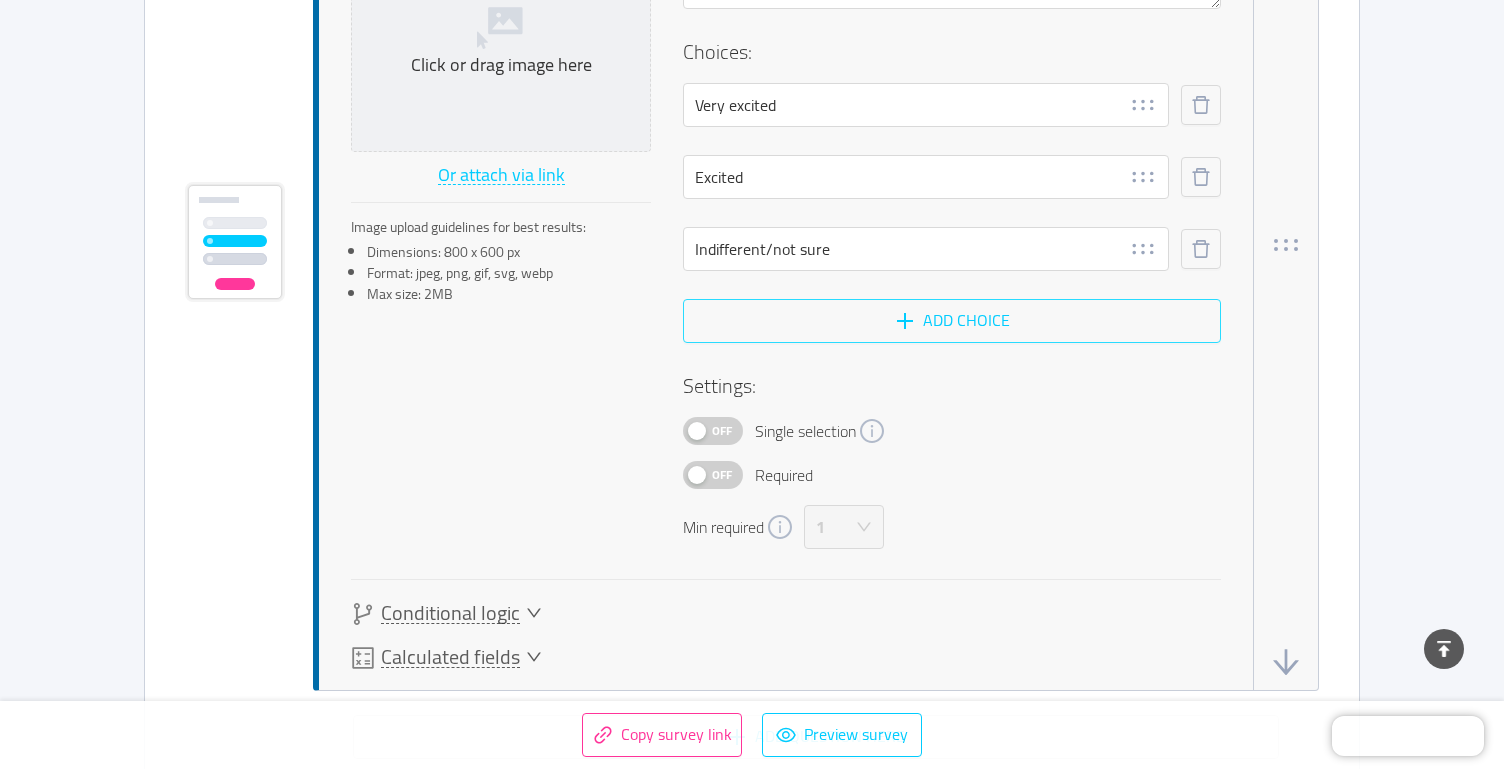 click on "Add choice" at bounding box center (952, 321) 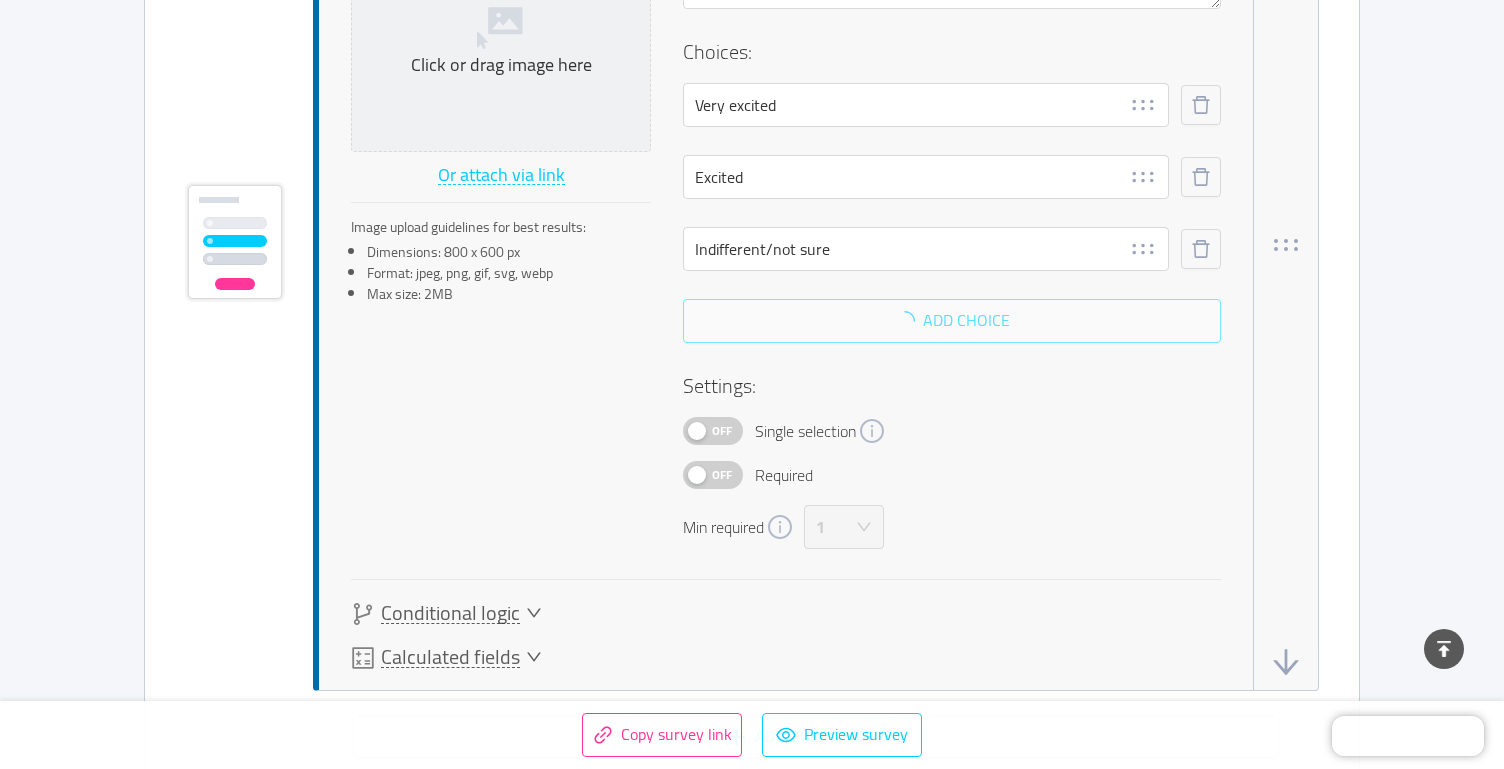 scroll, scrollTop: 10293, scrollLeft: 0, axis: vertical 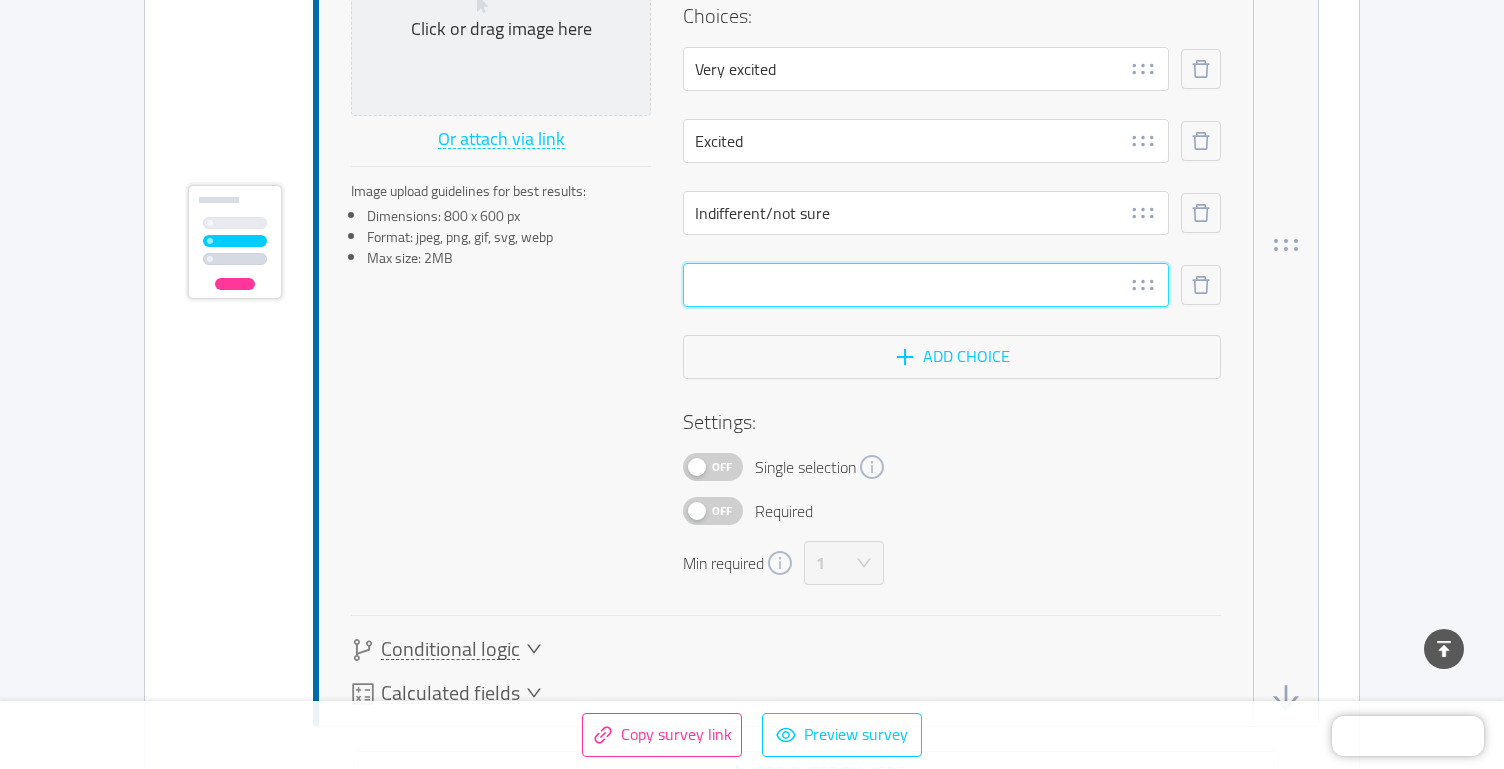 click at bounding box center (926, 285) 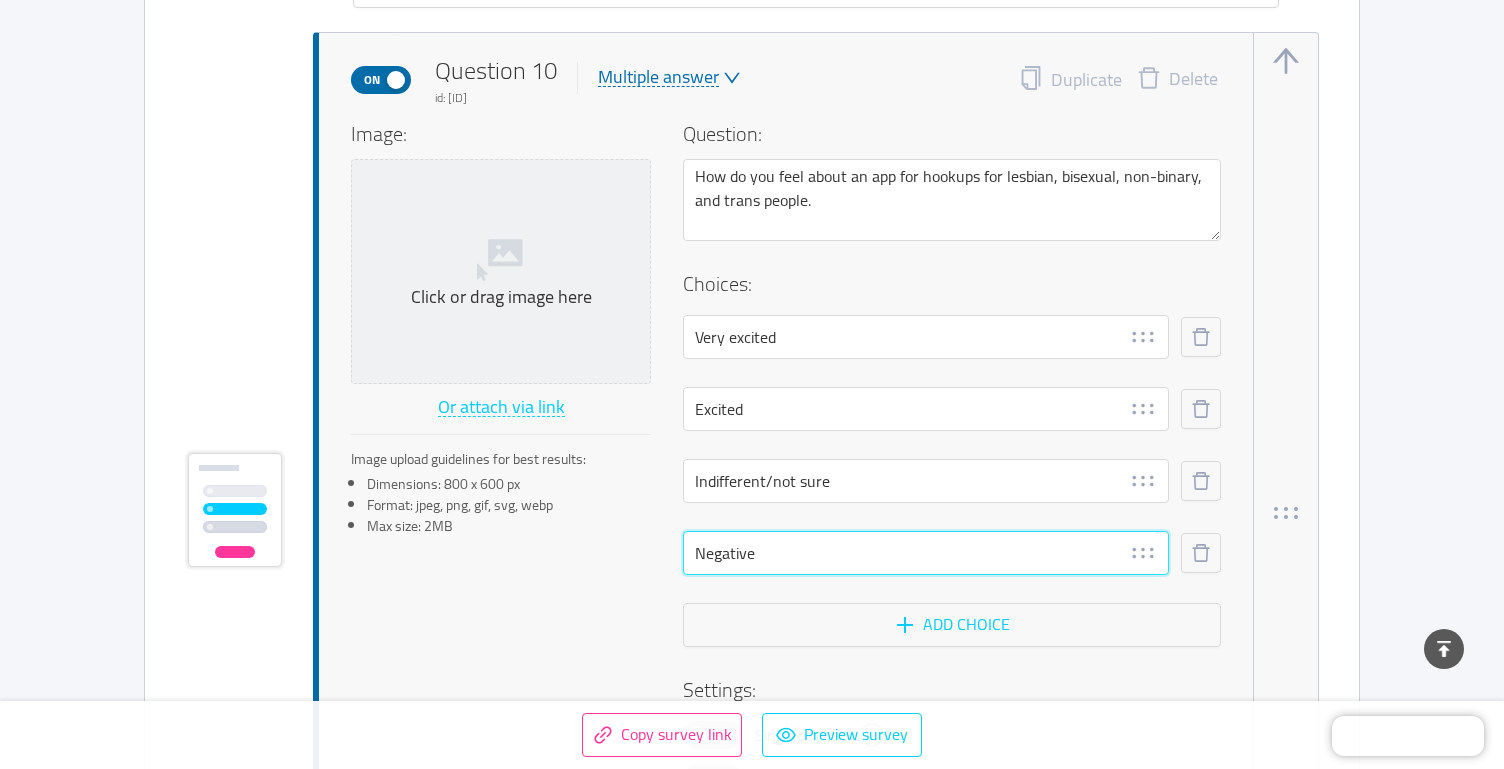 scroll, scrollTop: 10016, scrollLeft: 0, axis: vertical 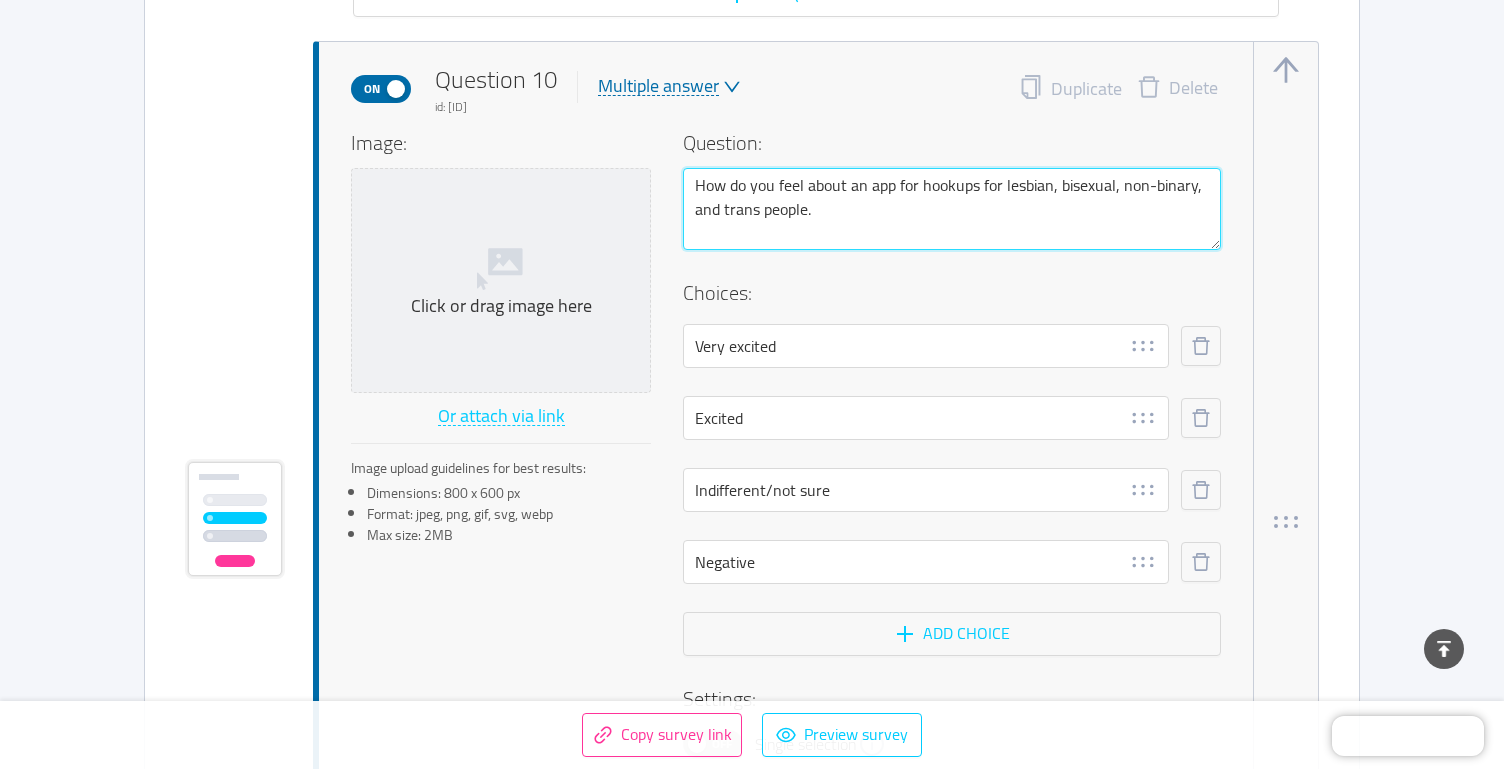 click on "How do you feel about an app for hookups for lesbian, bisexual, non-binary, and trans people." at bounding box center (952, 209) 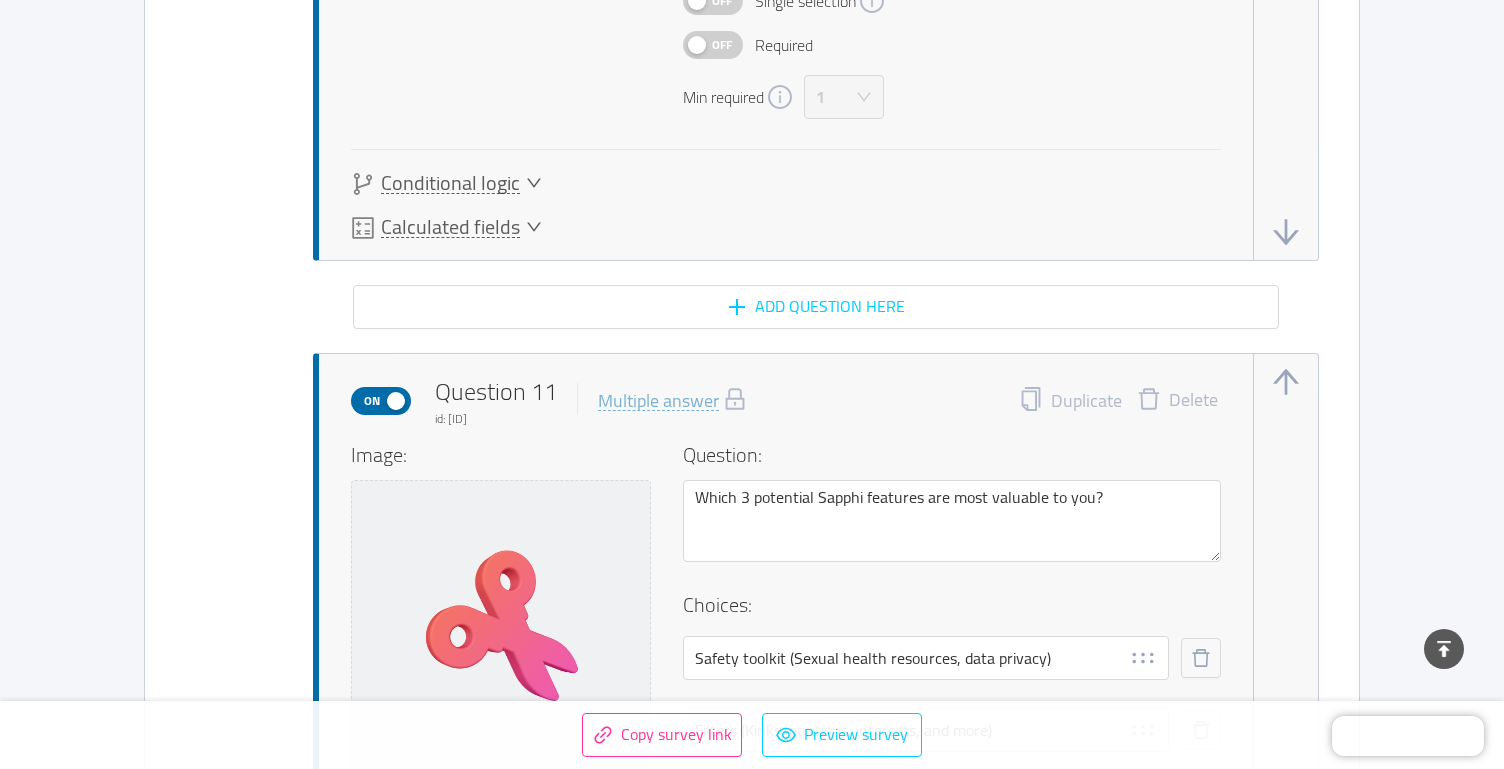 scroll, scrollTop: 10779, scrollLeft: 0, axis: vertical 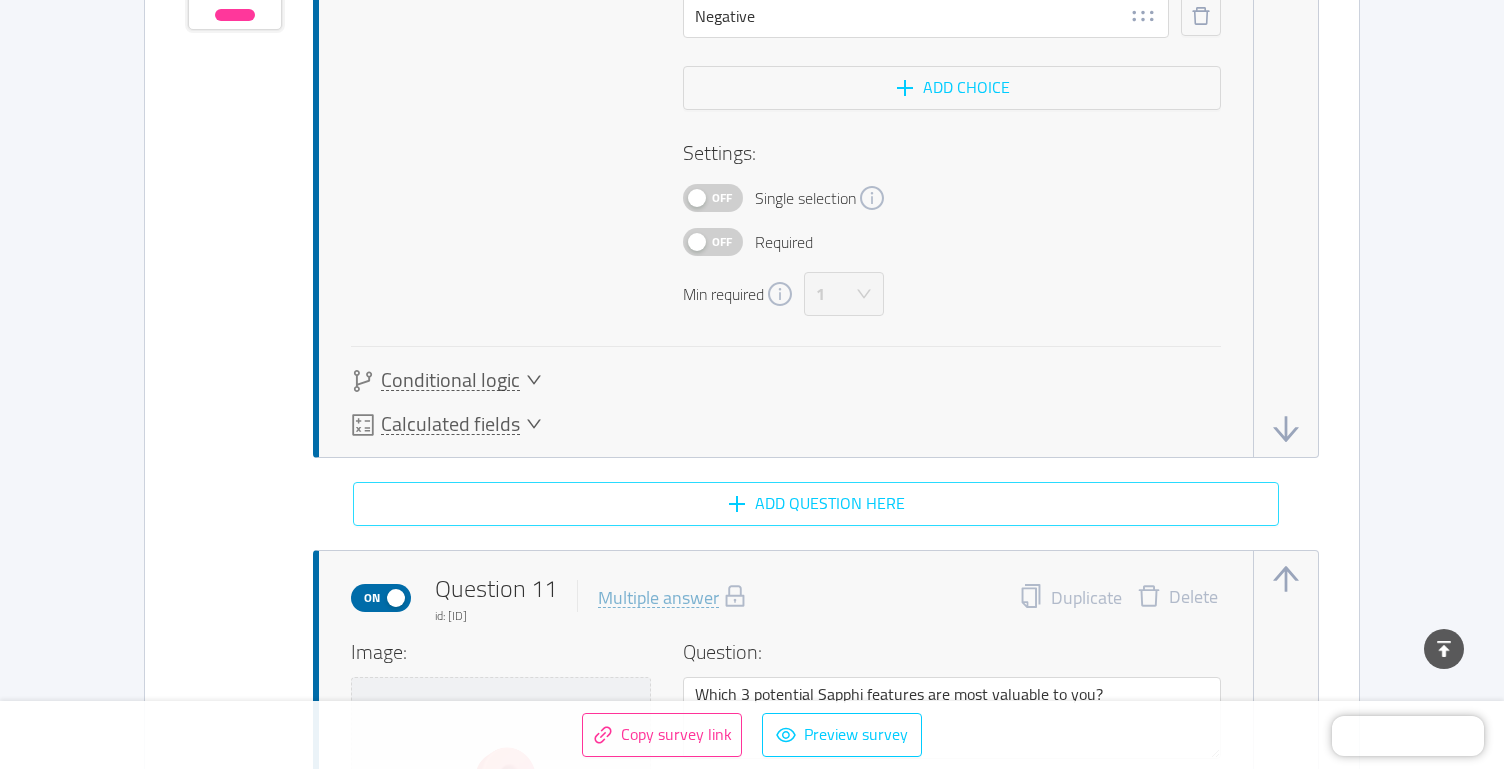 click on "Add question here" at bounding box center [816, 504] 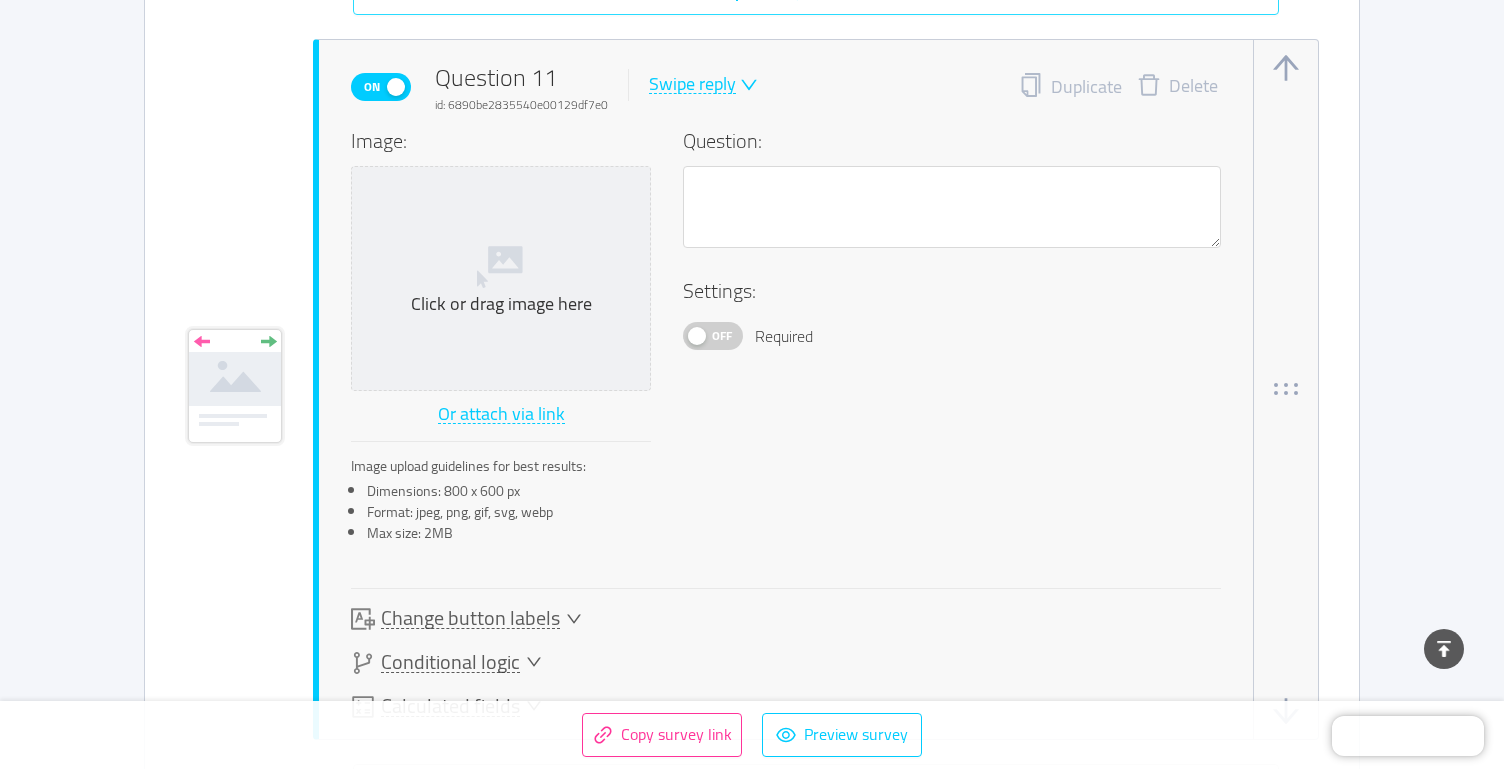 scroll, scrollTop: 11122, scrollLeft: 0, axis: vertical 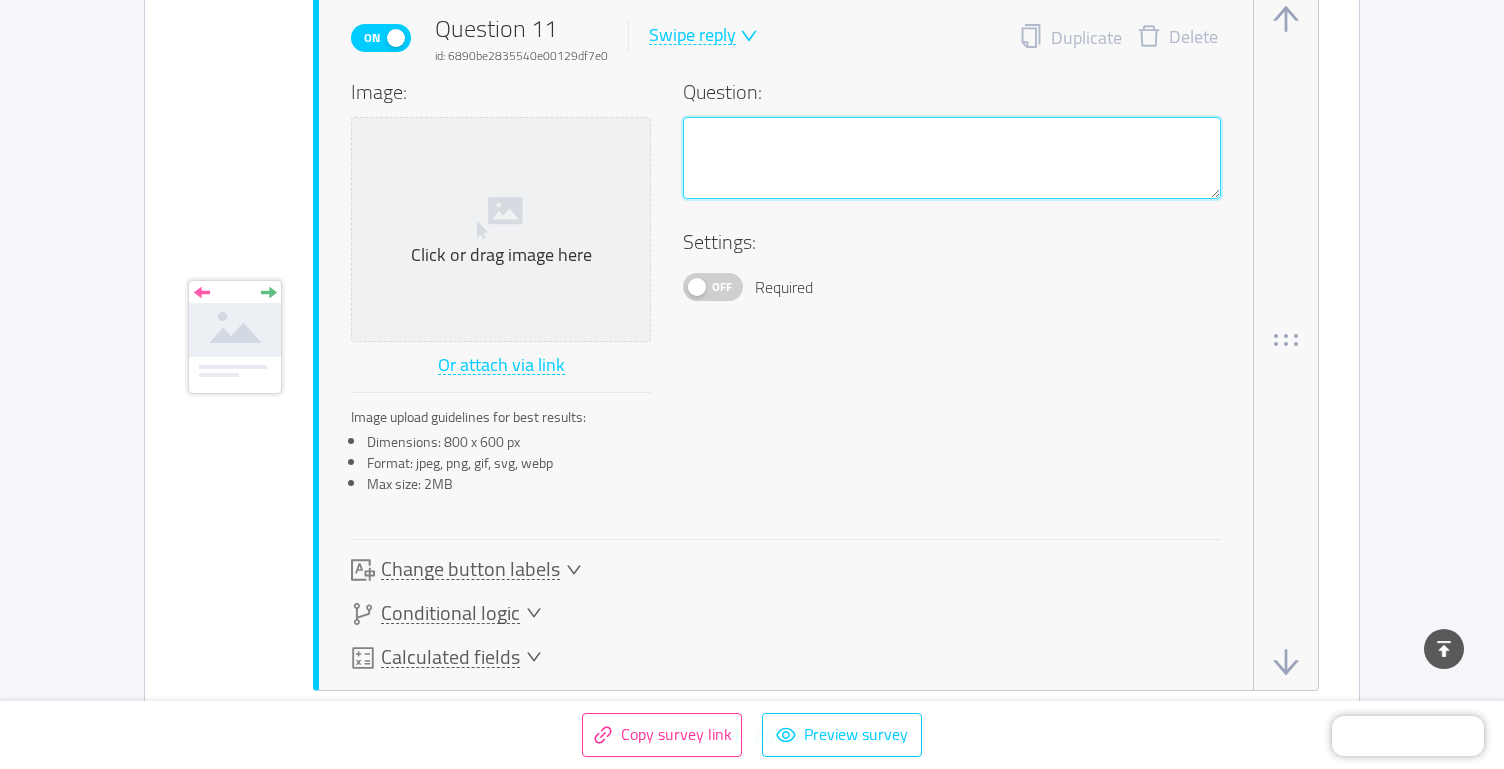 click at bounding box center (952, 158) 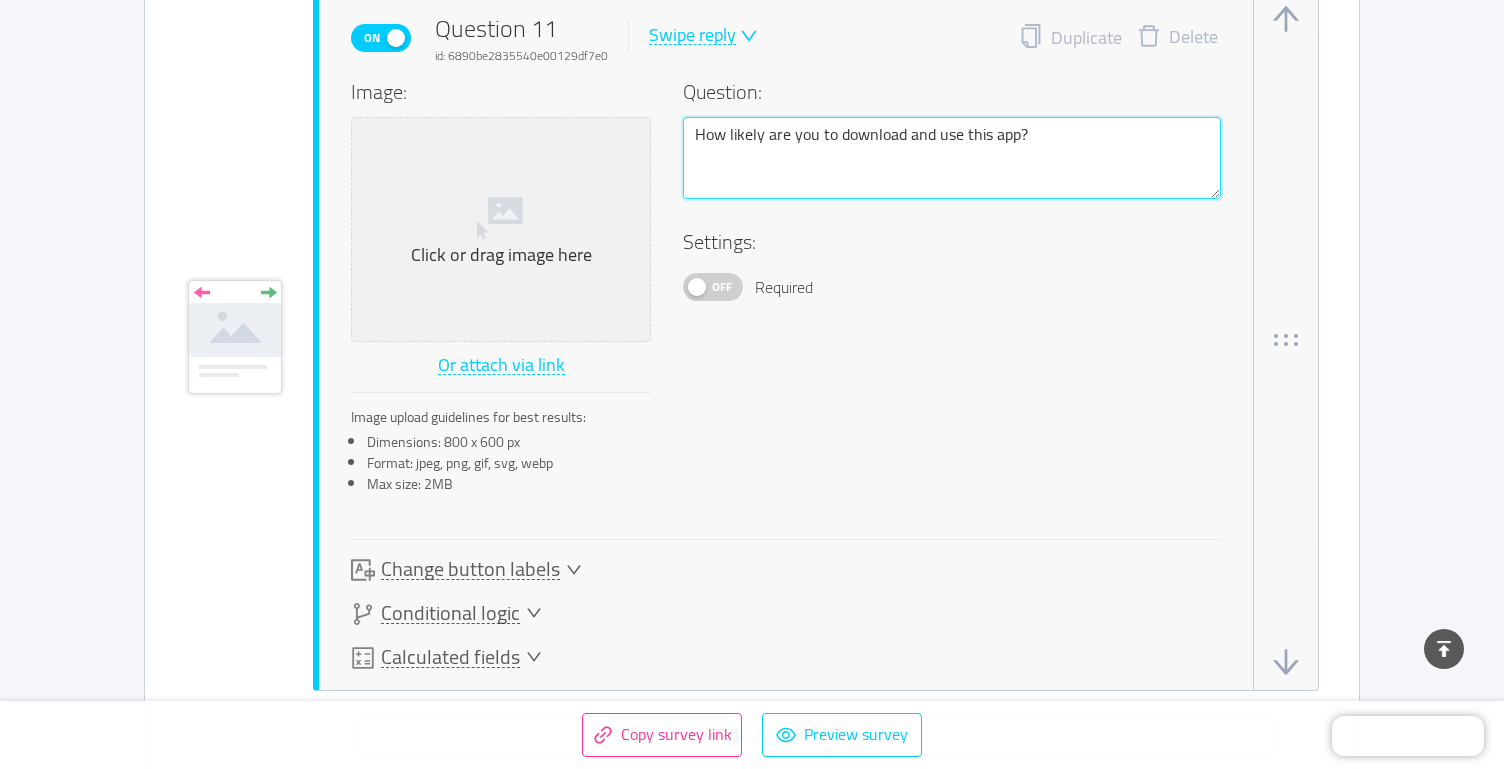 click on "How likely are you to download and use this app?" at bounding box center (952, 158) 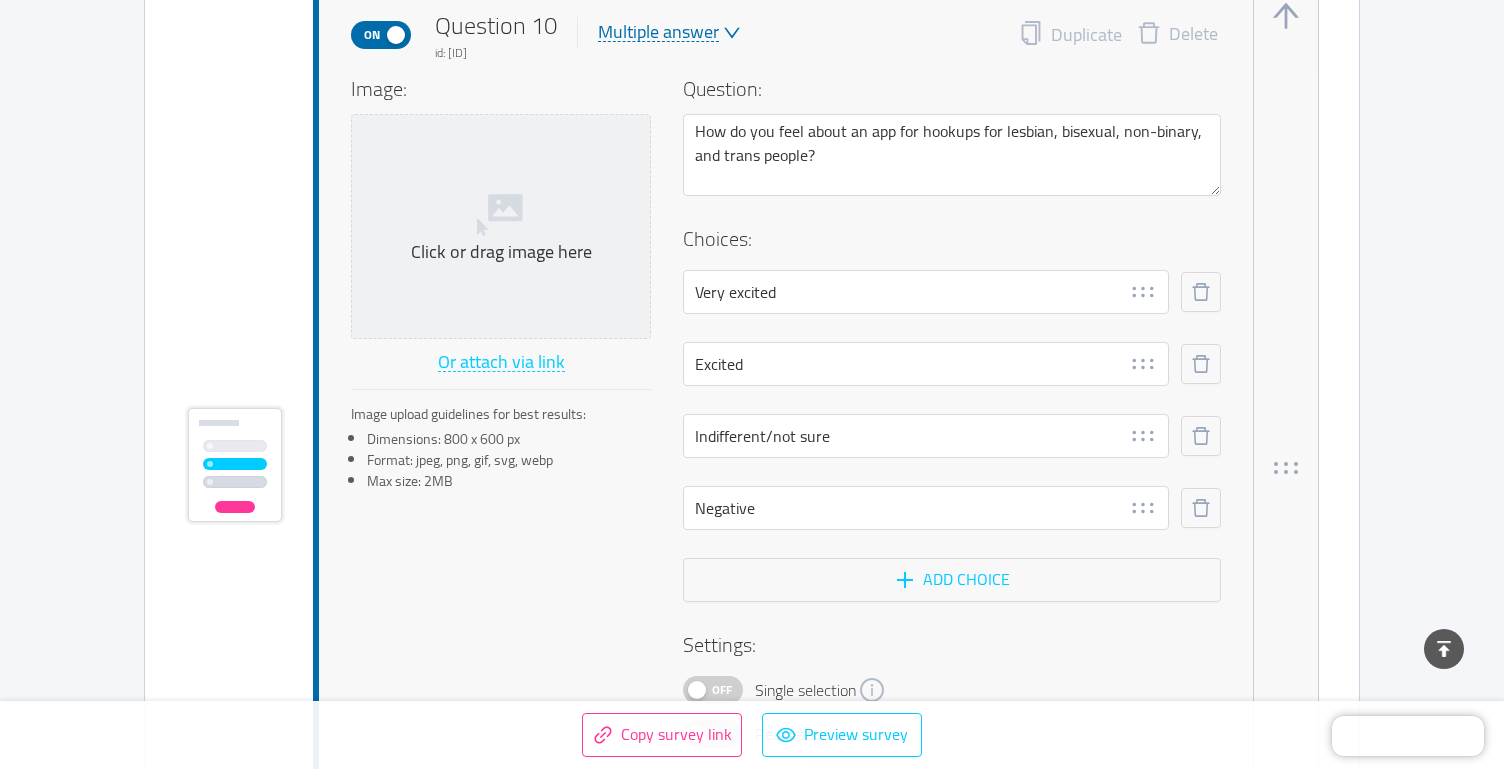 scroll, scrollTop: 9954, scrollLeft: 0, axis: vertical 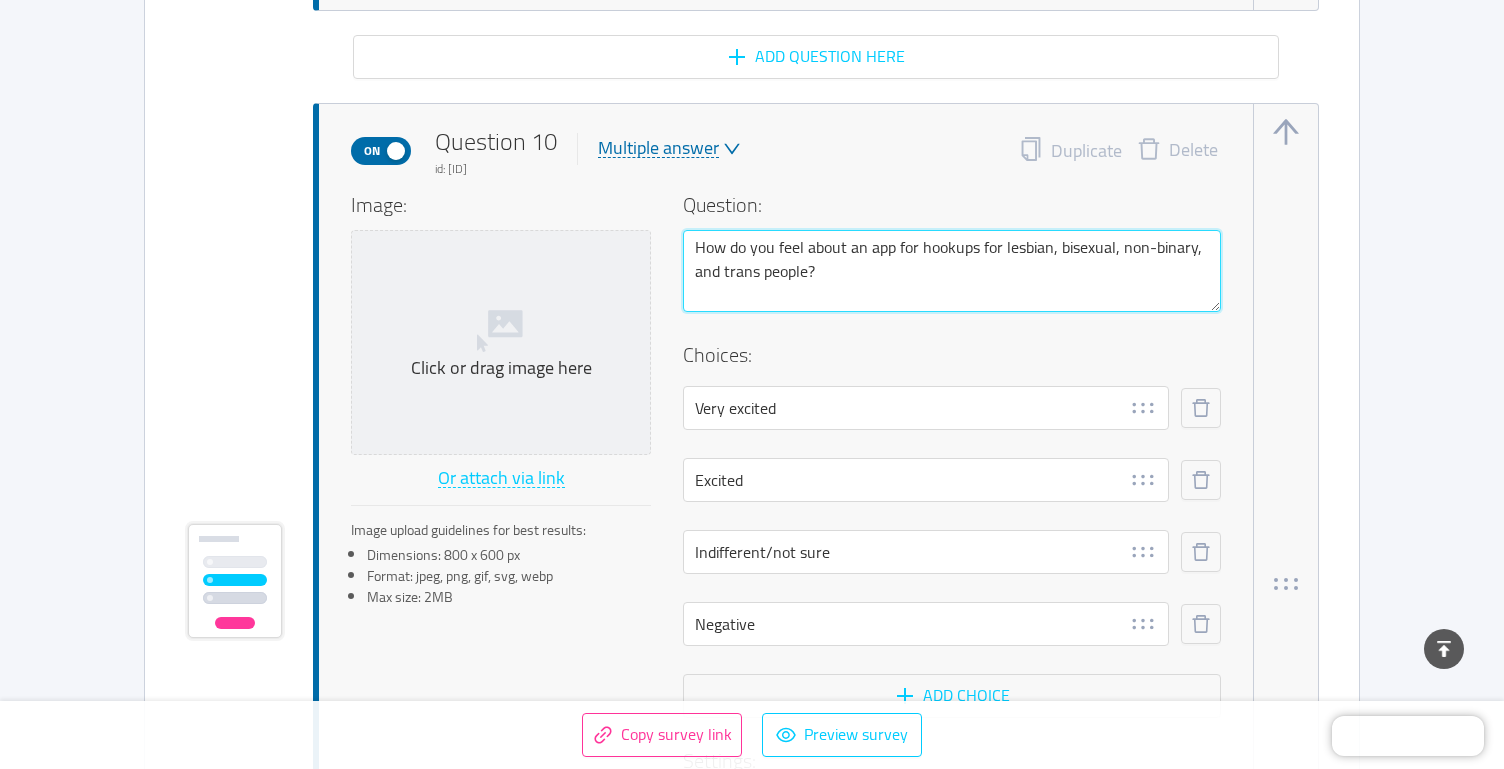 drag, startPoint x: 868, startPoint y: 248, endPoint x: 815, endPoint y: 279, distance: 61.400326 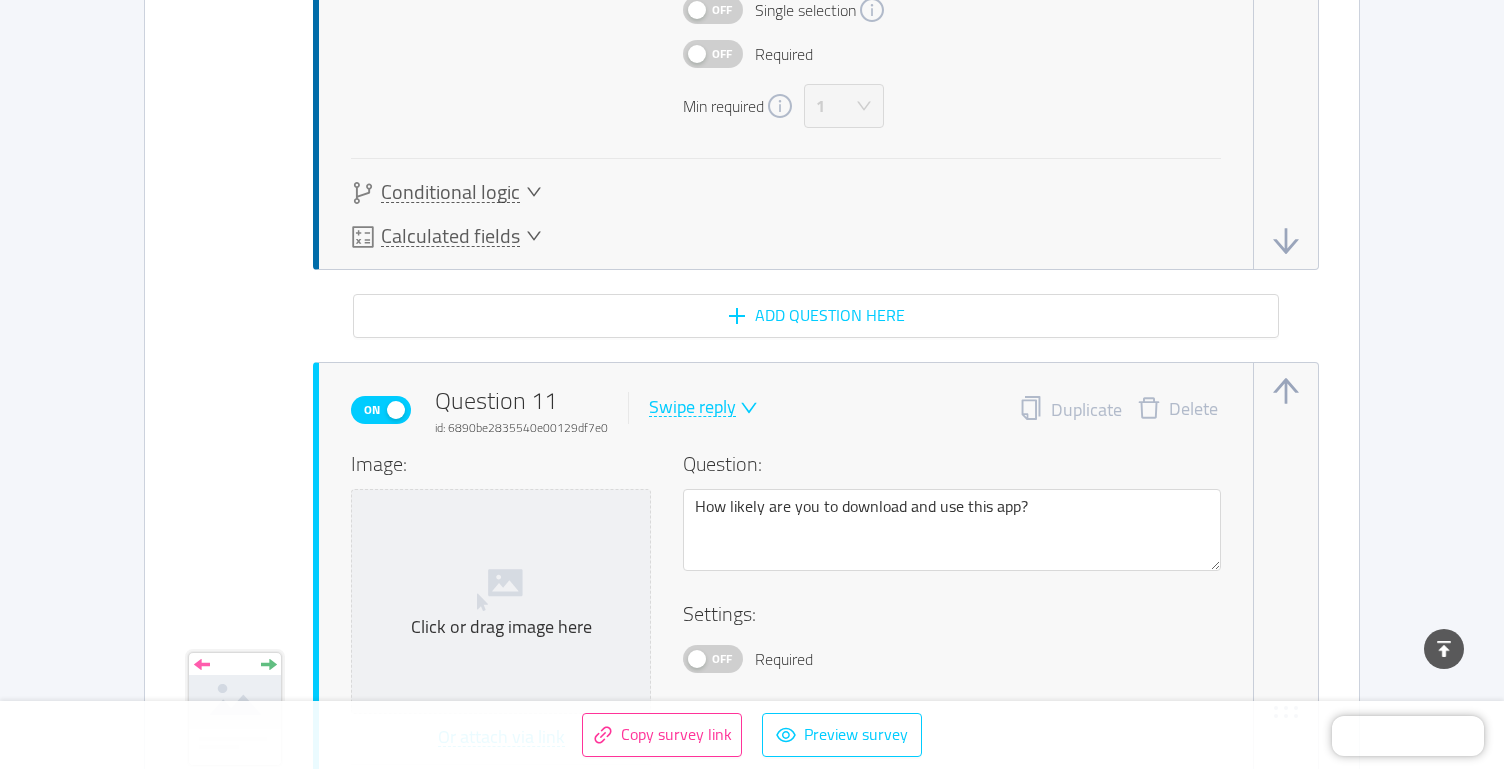 scroll, scrollTop: 10781, scrollLeft: 0, axis: vertical 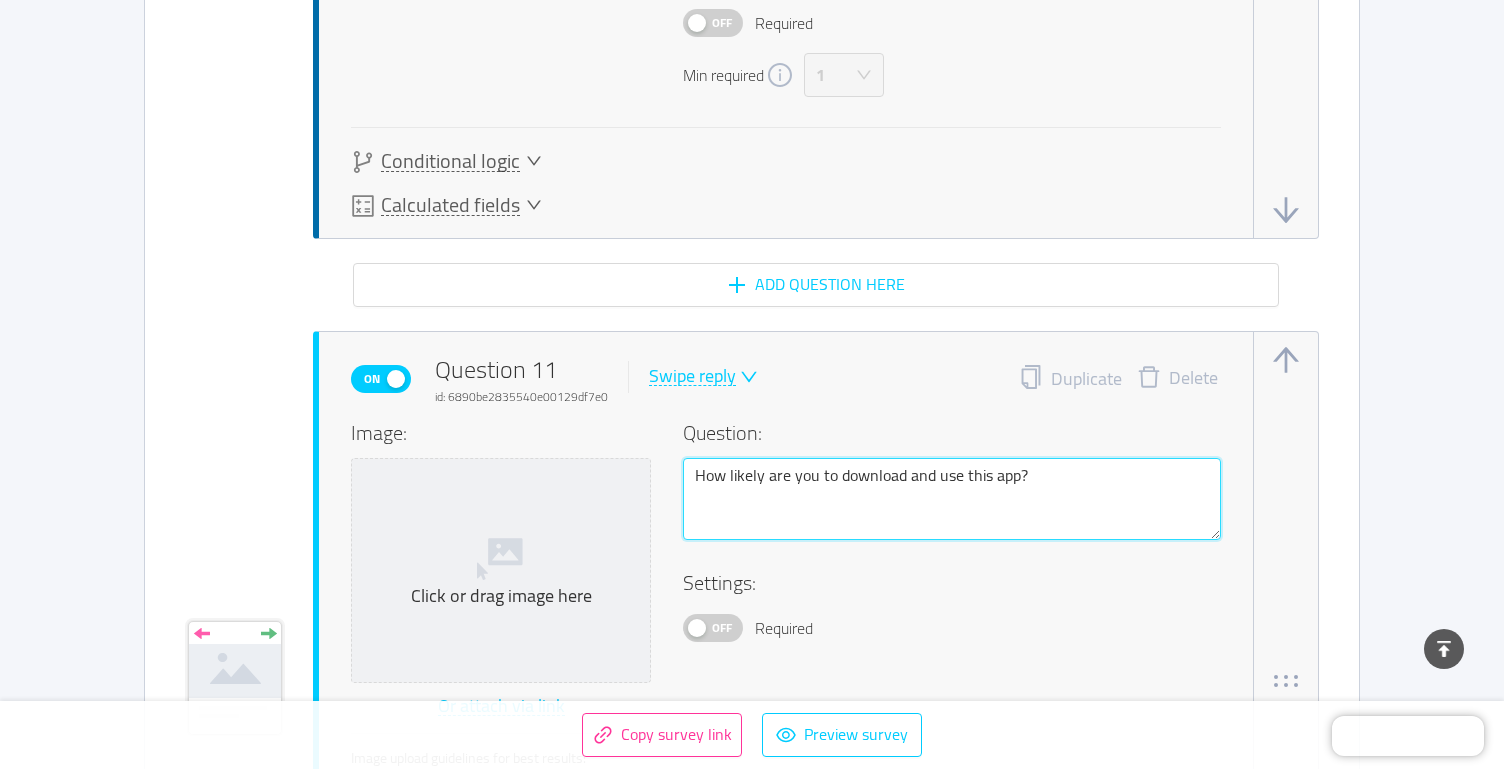 drag, startPoint x: 1040, startPoint y: 469, endPoint x: 962, endPoint y: 472, distance: 78.05767 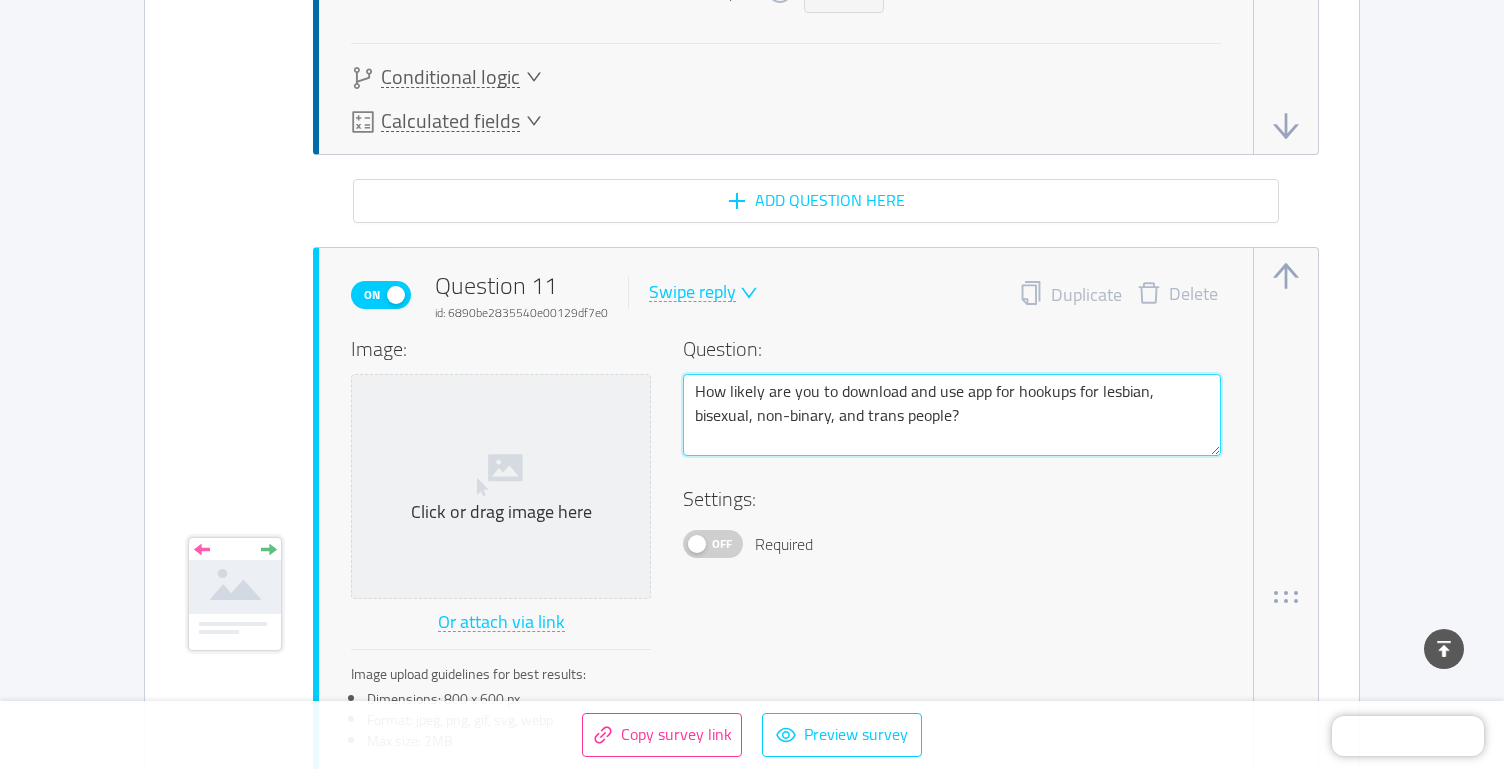 scroll, scrollTop: 10880, scrollLeft: 0, axis: vertical 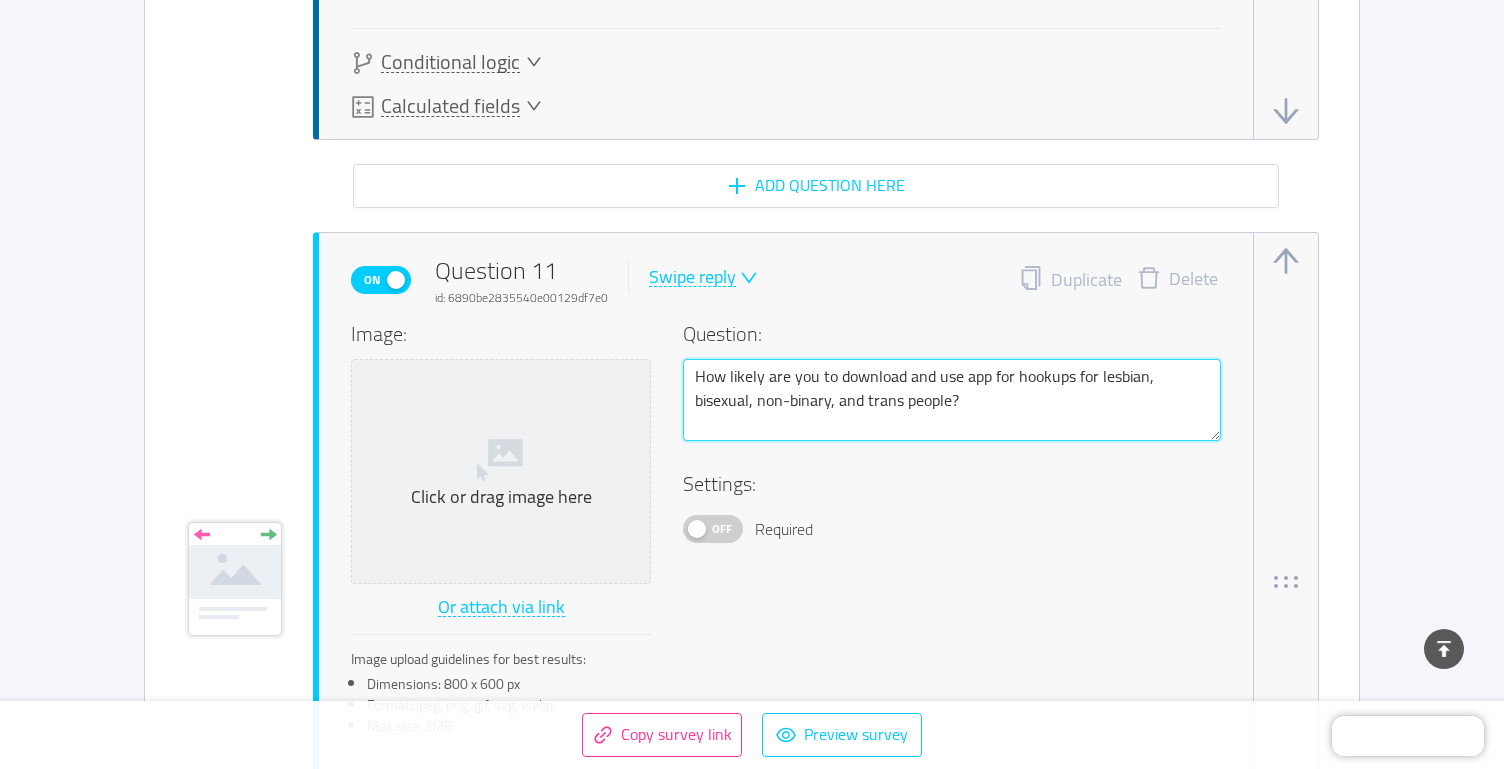 click on "How likely are you to download and use app for hookups for lesbian, bisexual, non-binary, and trans people?" at bounding box center (952, 400) 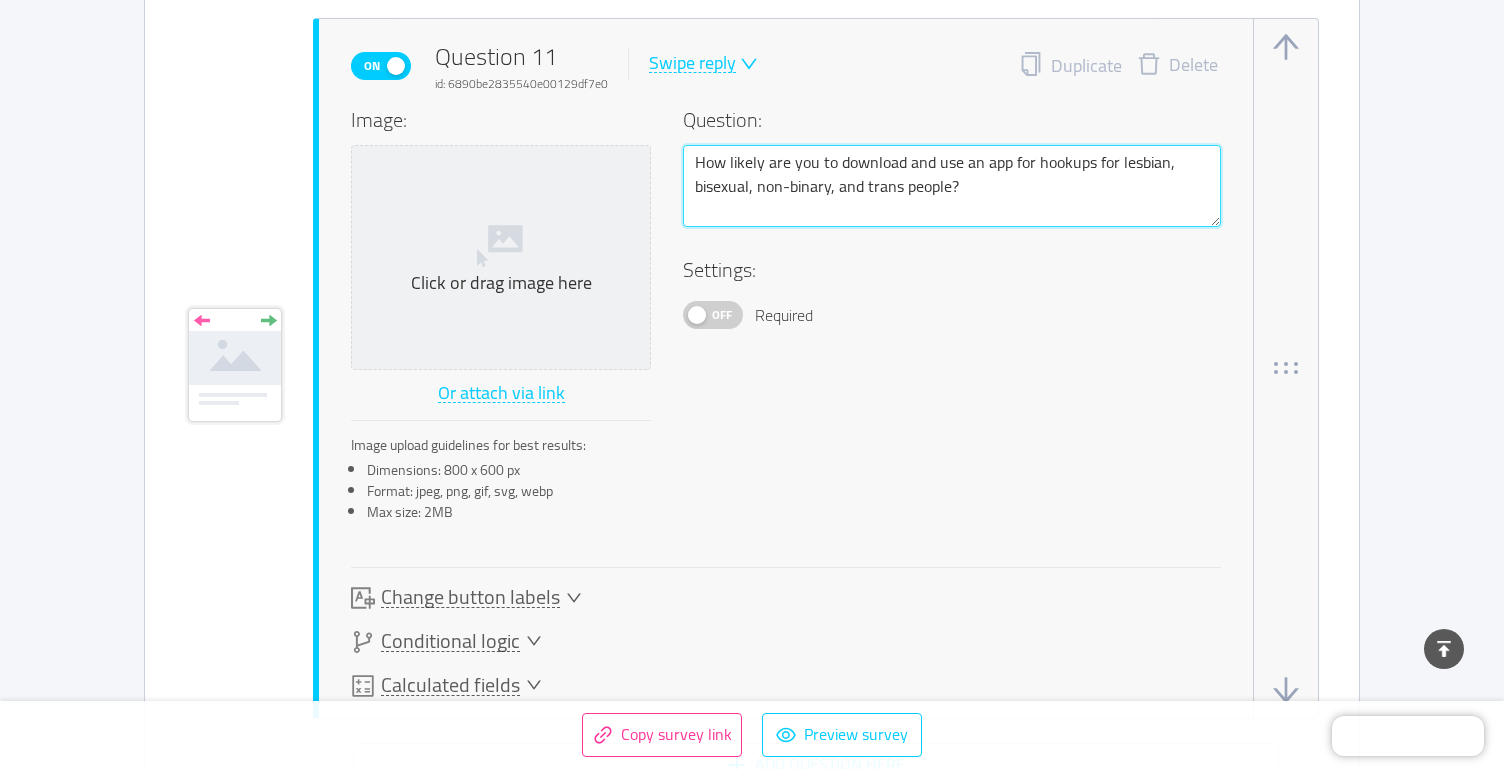 scroll, scrollTop: 11103, scrollLeft: 0, axis: vertical 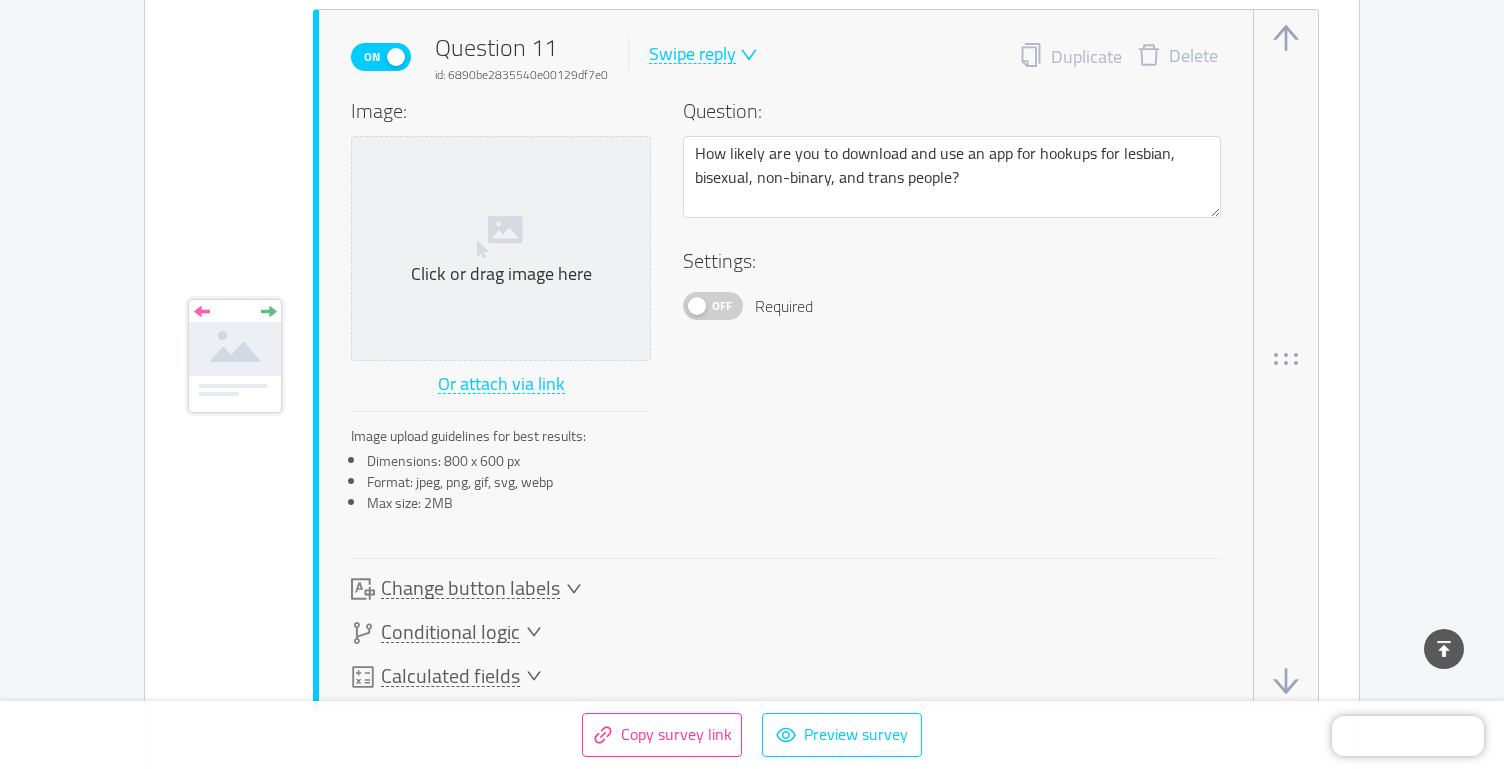 click on "Swipe reply" at bounding box center (692, 54) 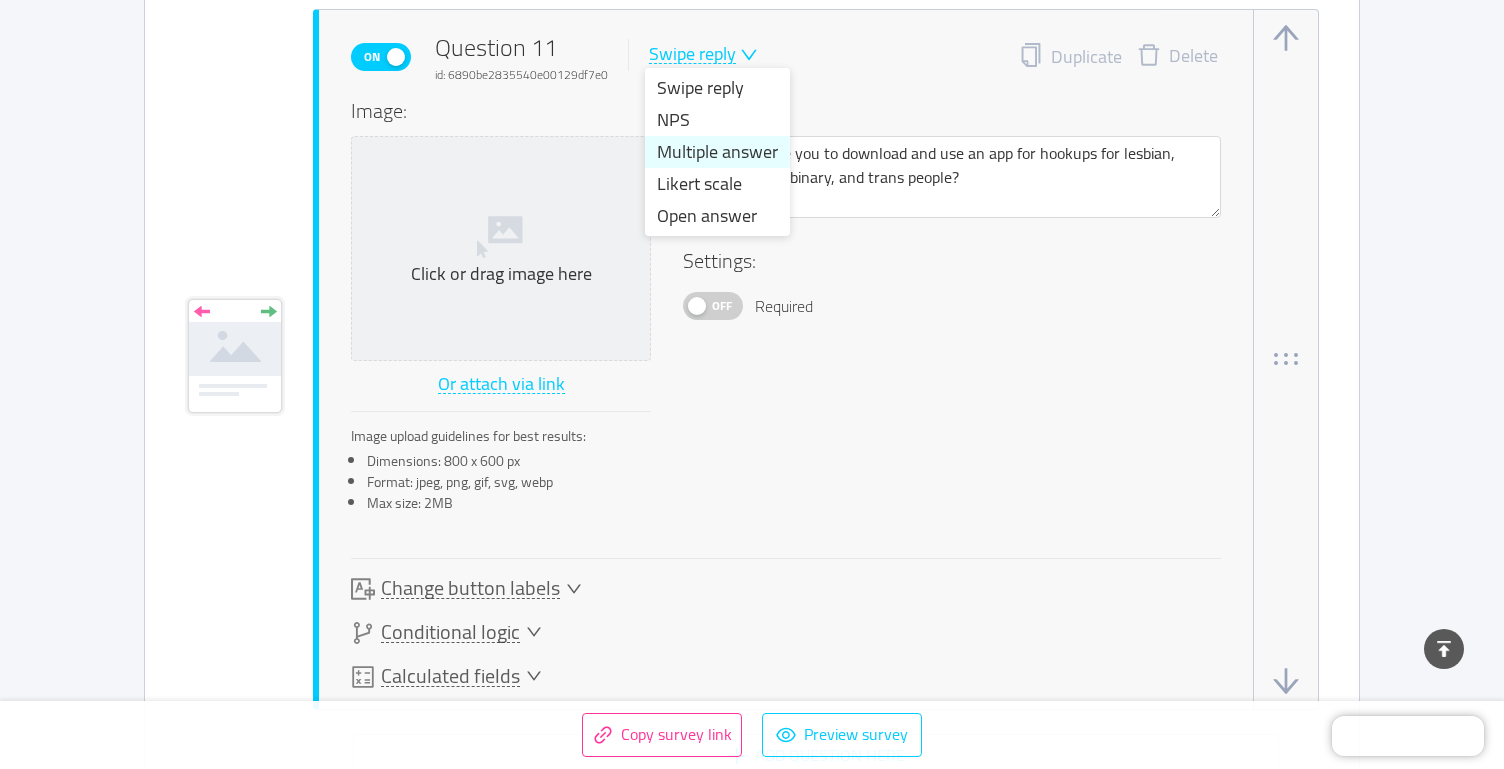 click on "Multiple answer" at bounding box center [717, 152] 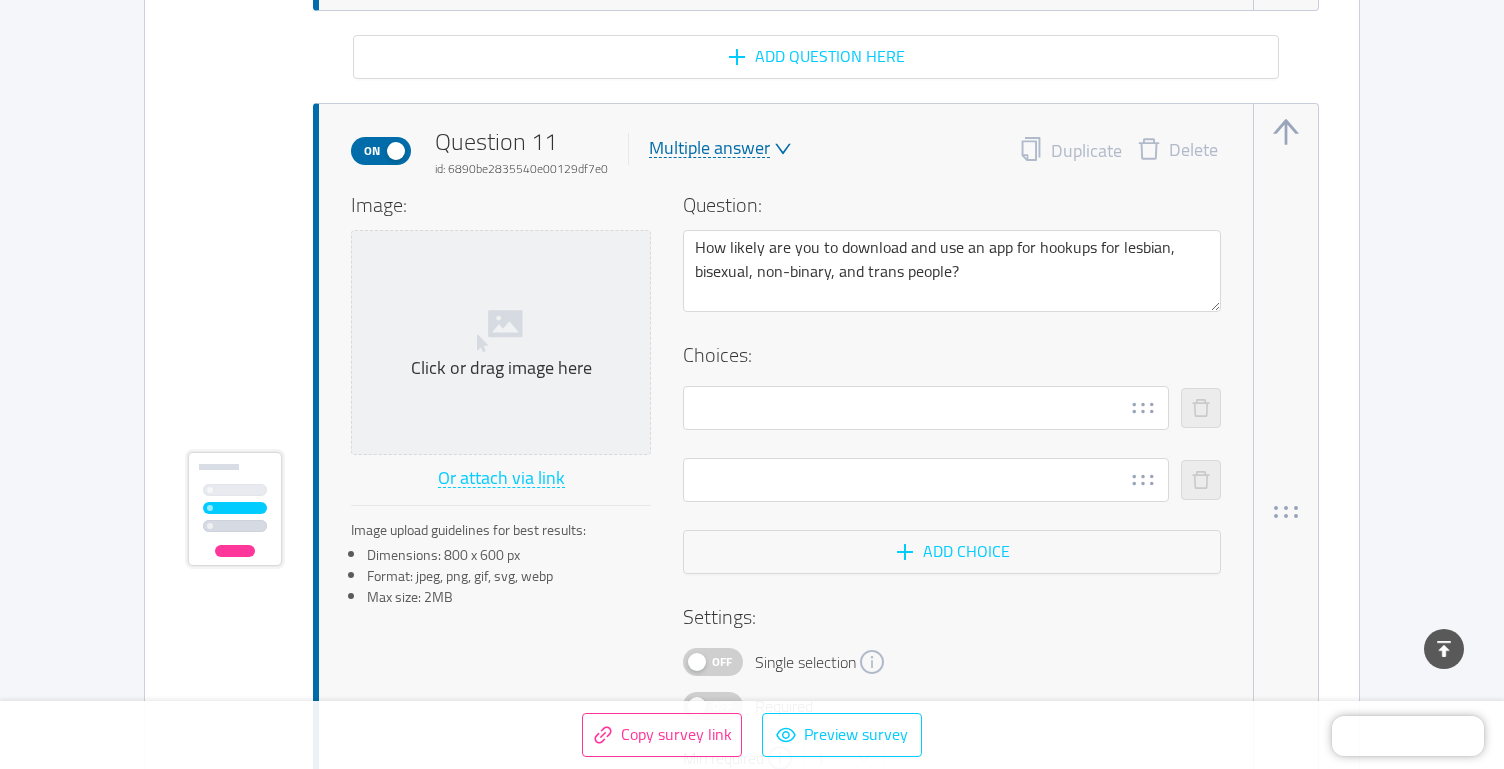 scroll, scrollTop: 11283, scrollLeft: 0, axis: vertical 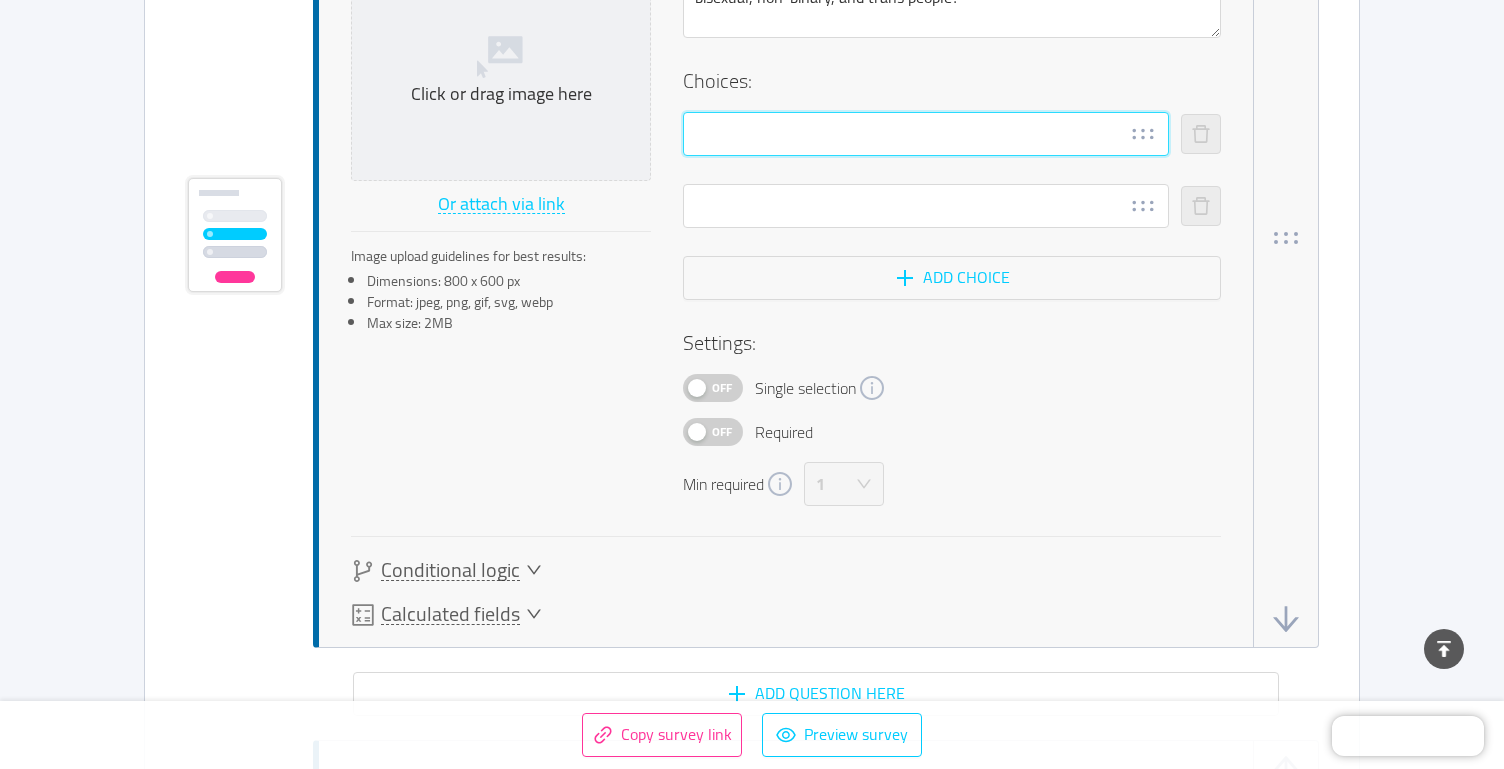 click at bounding box center [926, 134] 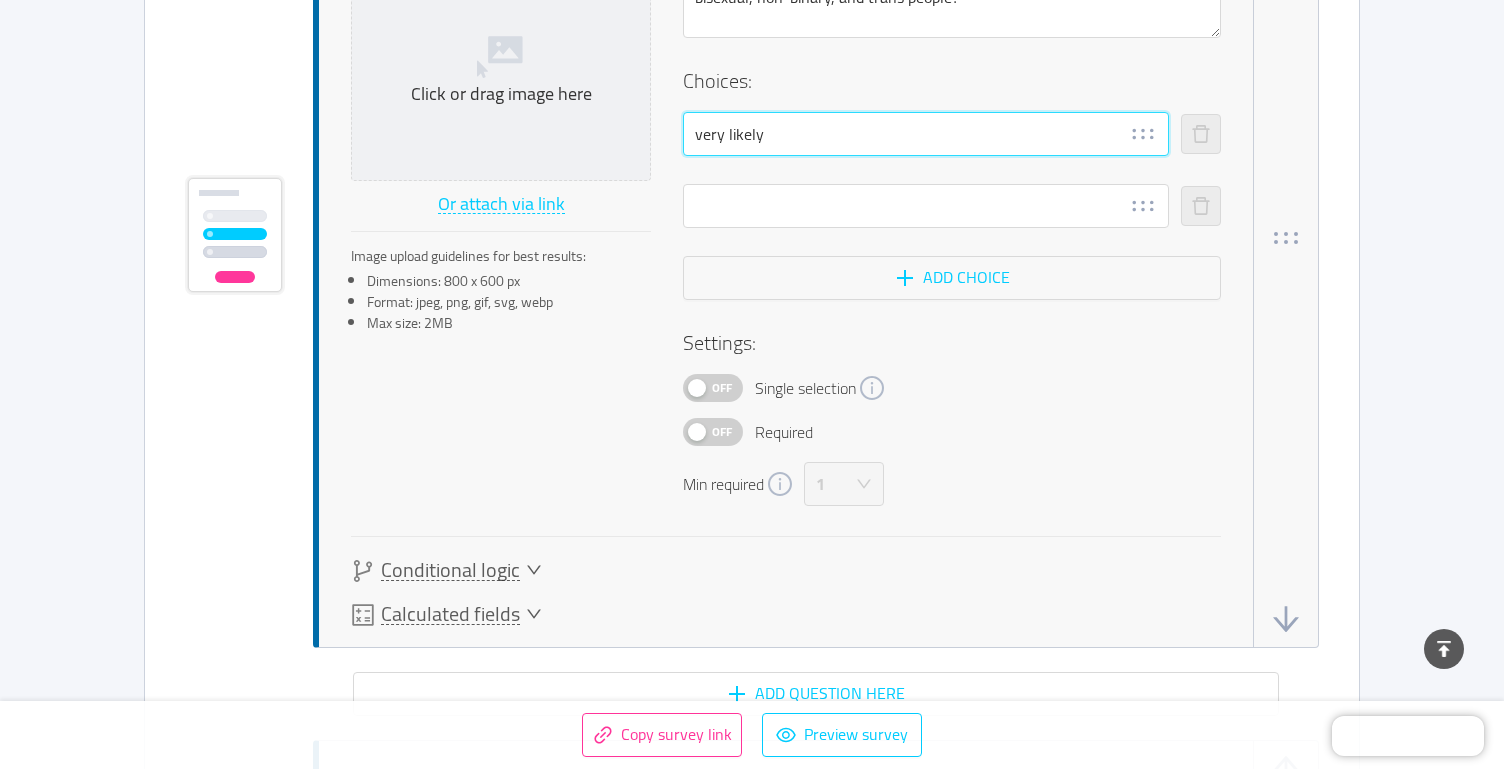 click on "very likely" at bounding box center [926, 134] 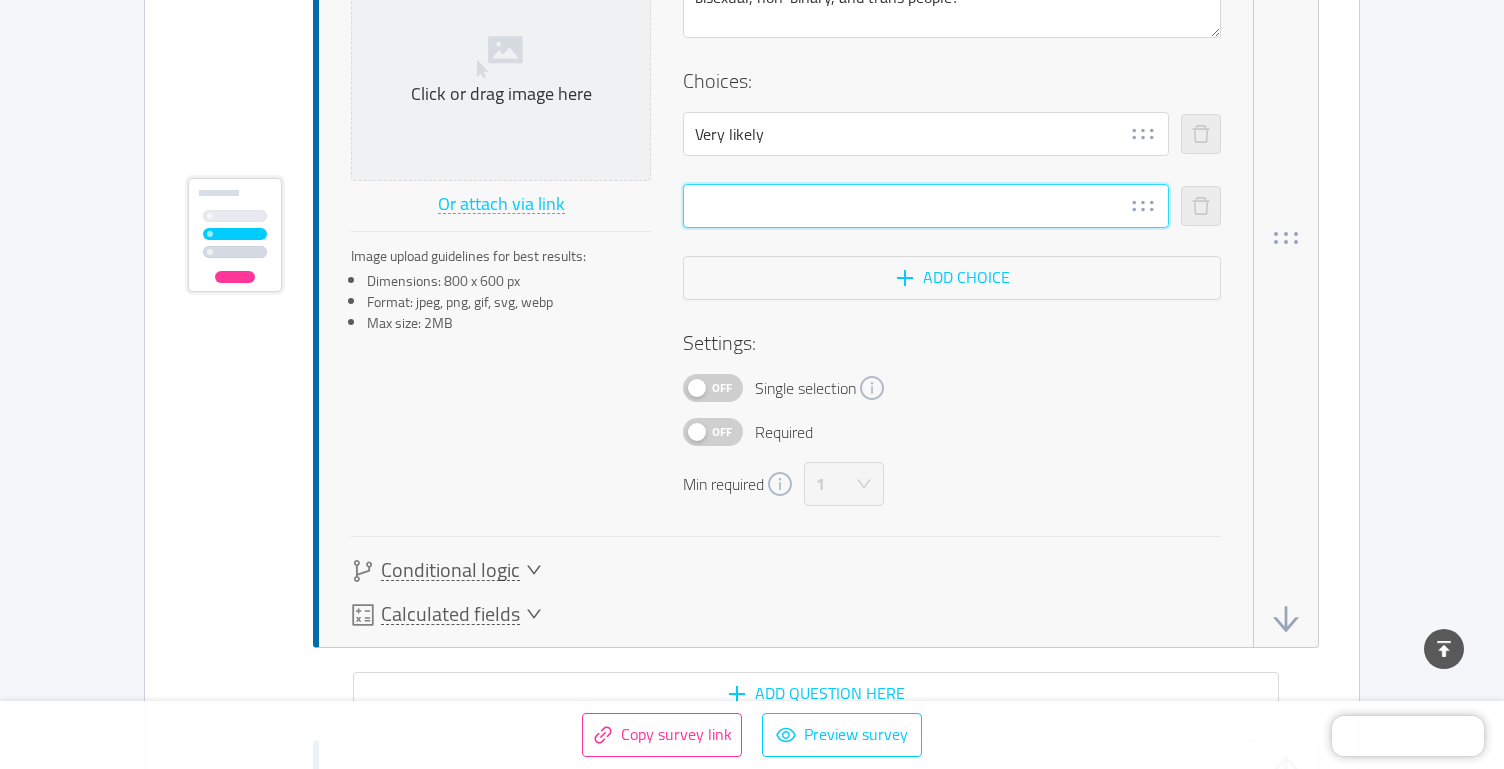 click at bounding box center (926, 206) 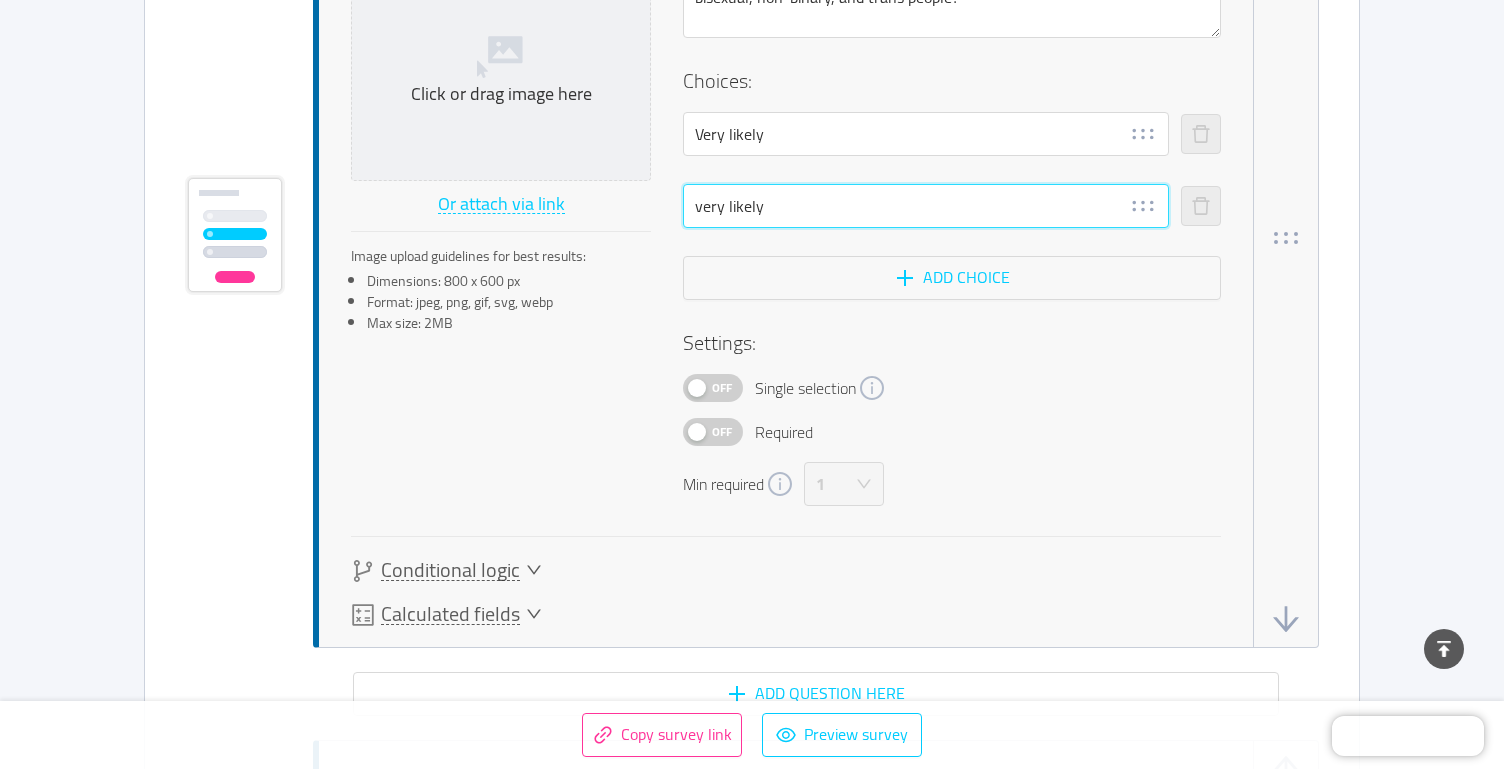 drag, startPoint x: 730, startPoint y: 208, endPoint x: 589, endPoint y: 200, distance: 141.22676 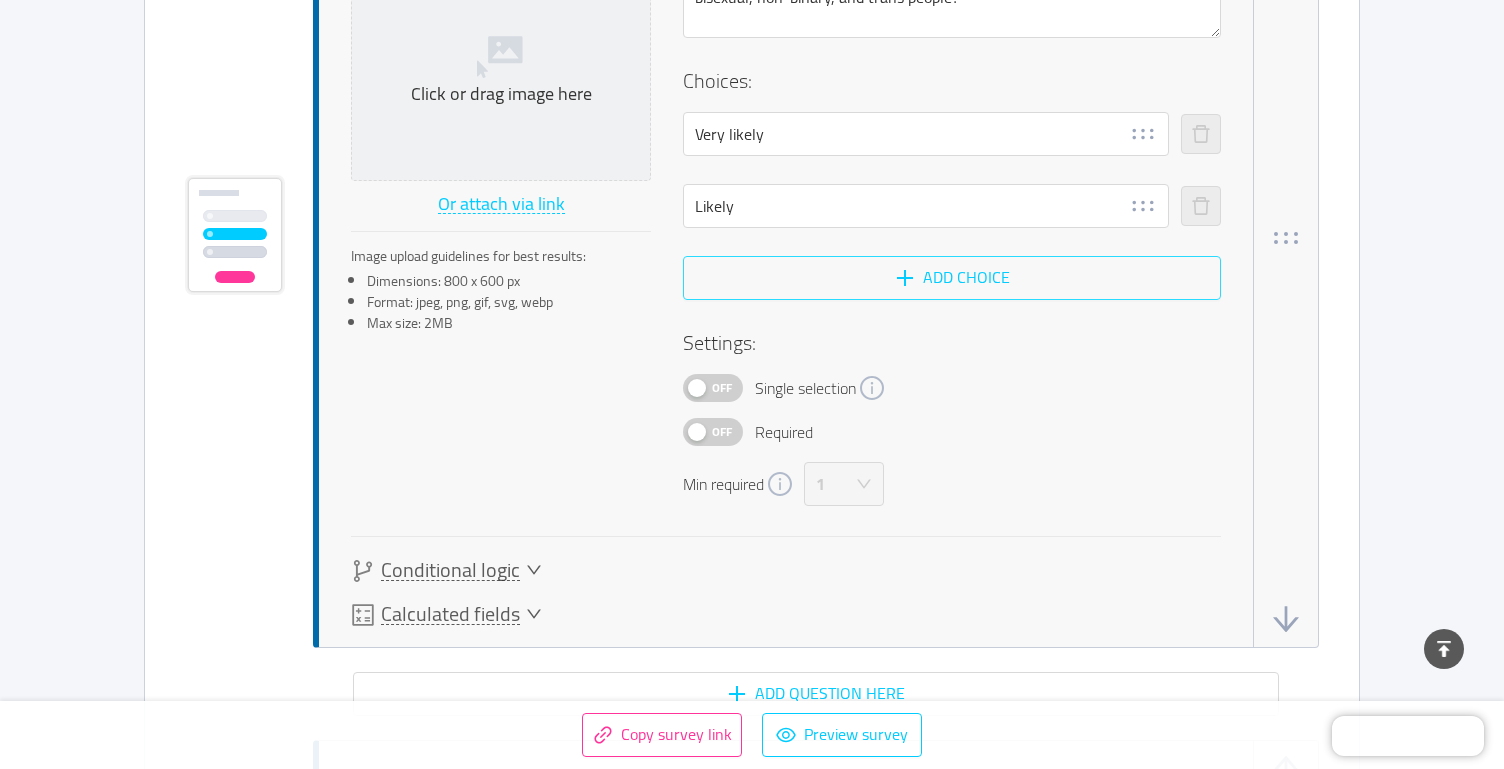click on "Add choice" at bounding box center (952, 278) 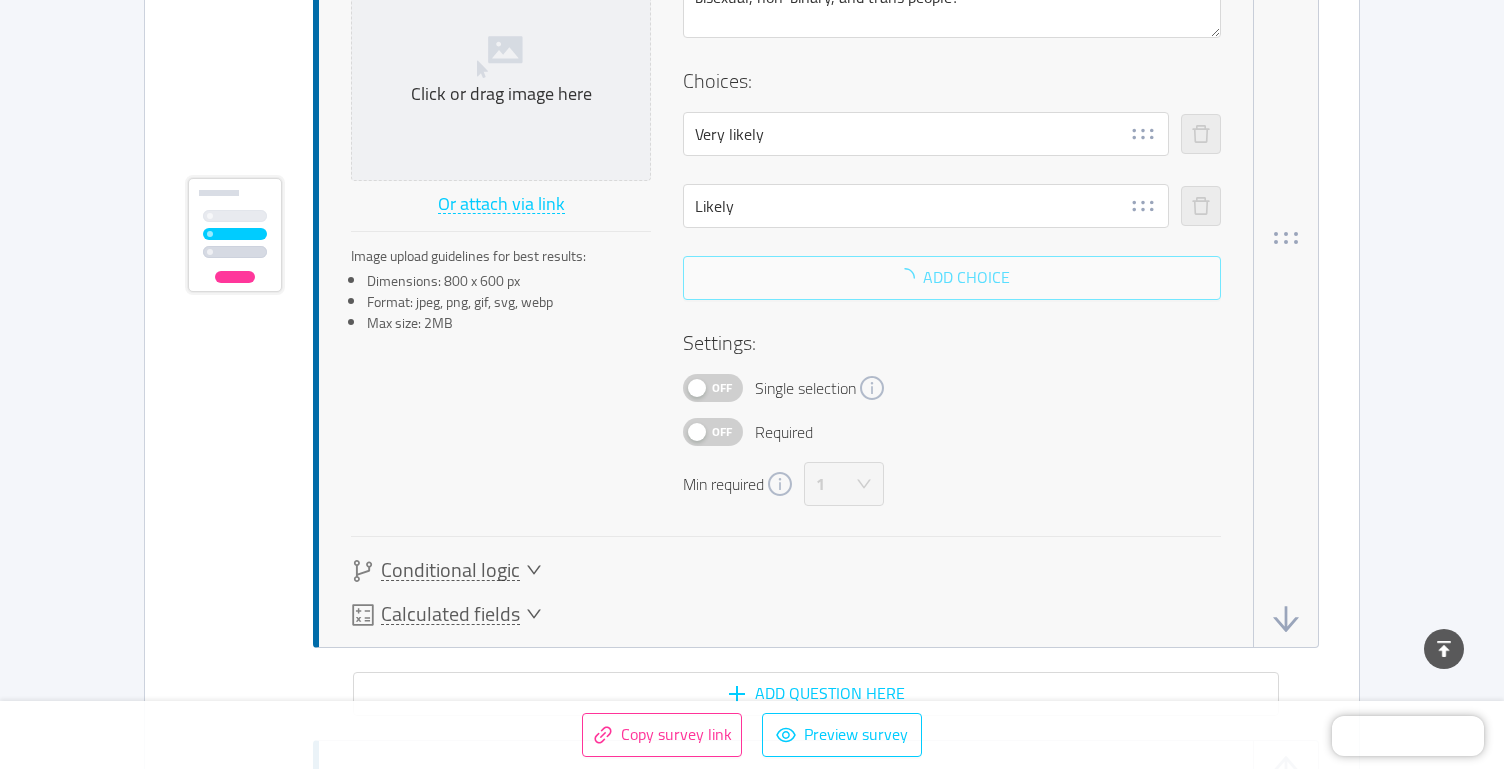 scroll, scrollTop: 11319, scrollLeft: 0, axis: vertical 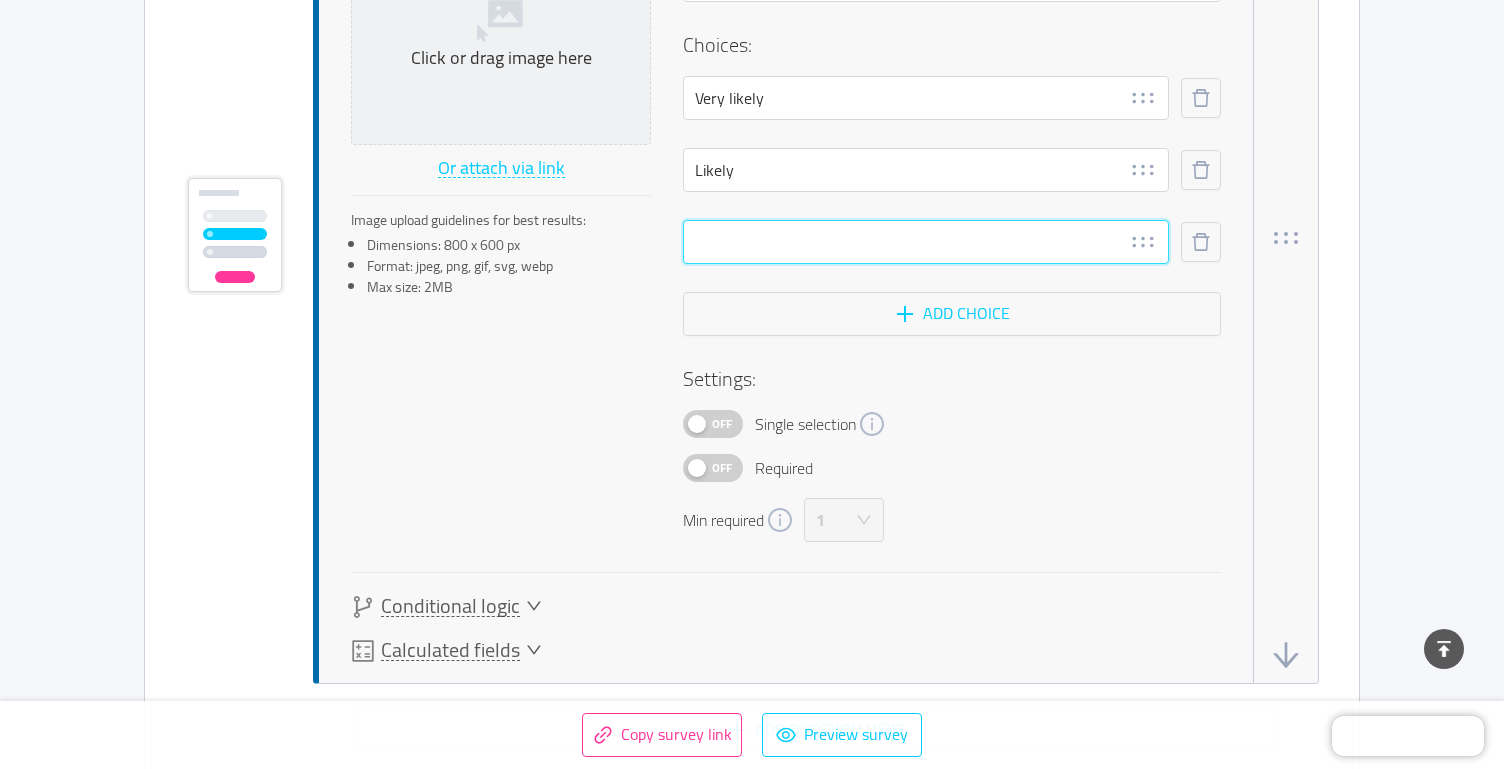 click at bounding box center (926, 242) 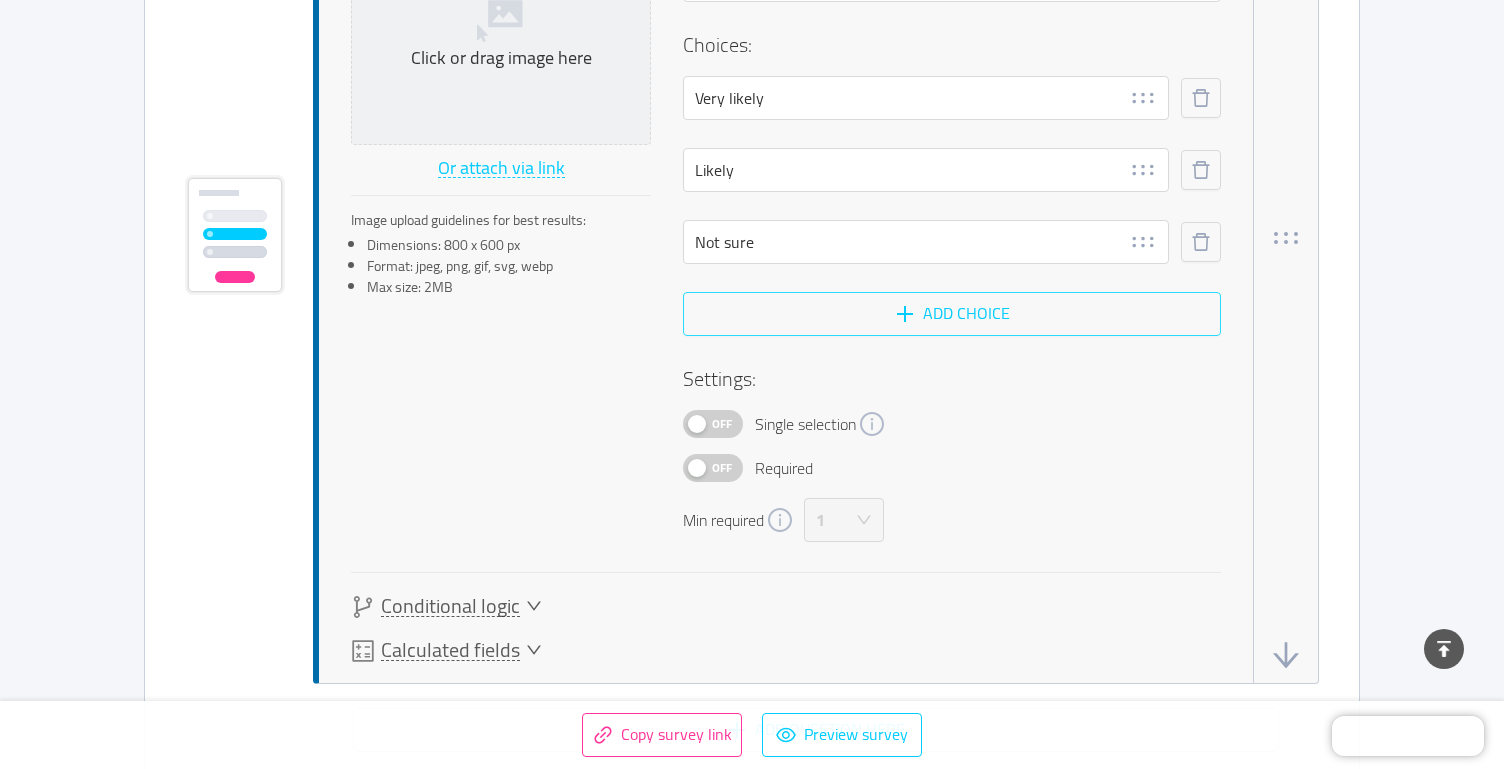 click on "Add choice" at bounding box center (952, 314) 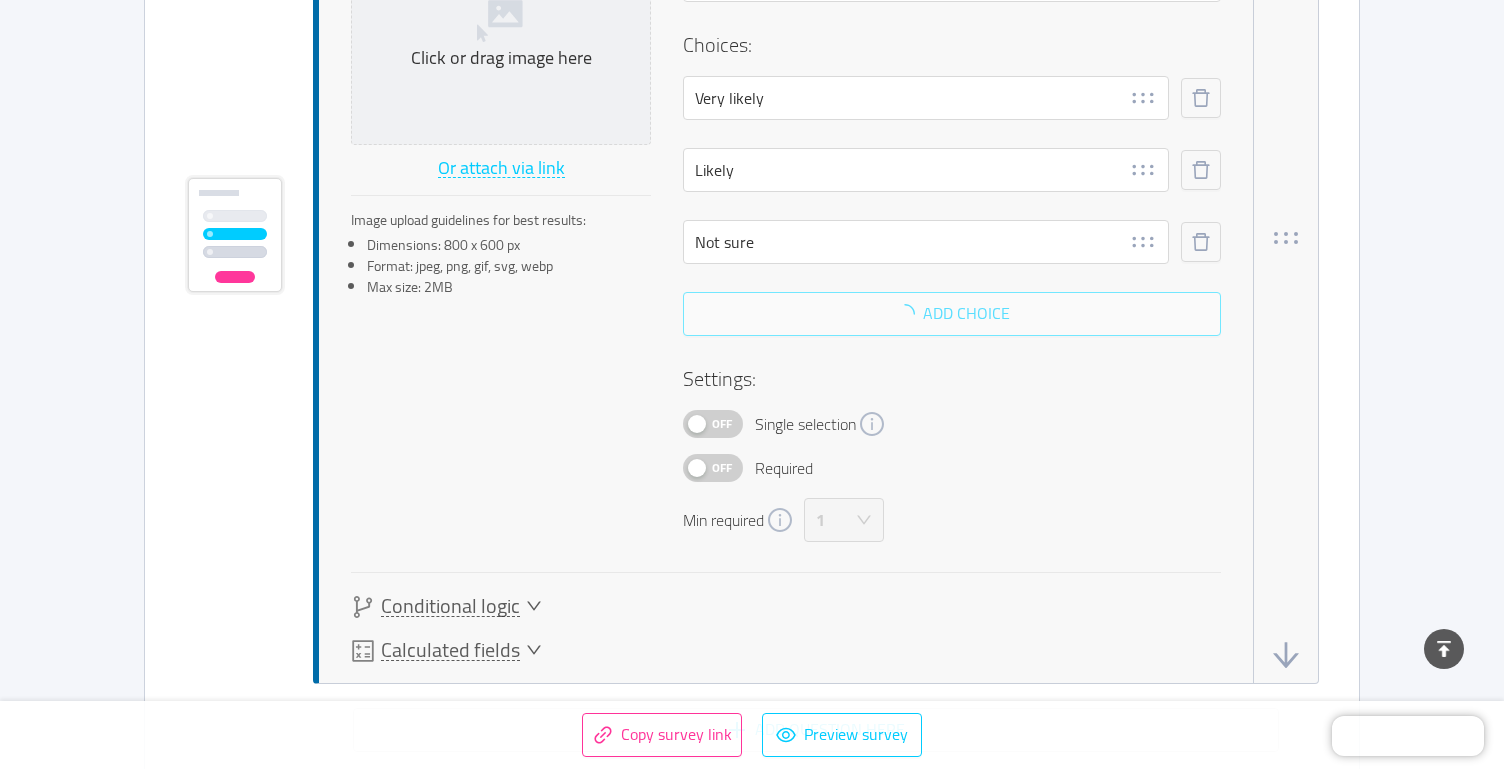scroll, scrollTop: 11355, scrollLeft: 0, axis: vertical 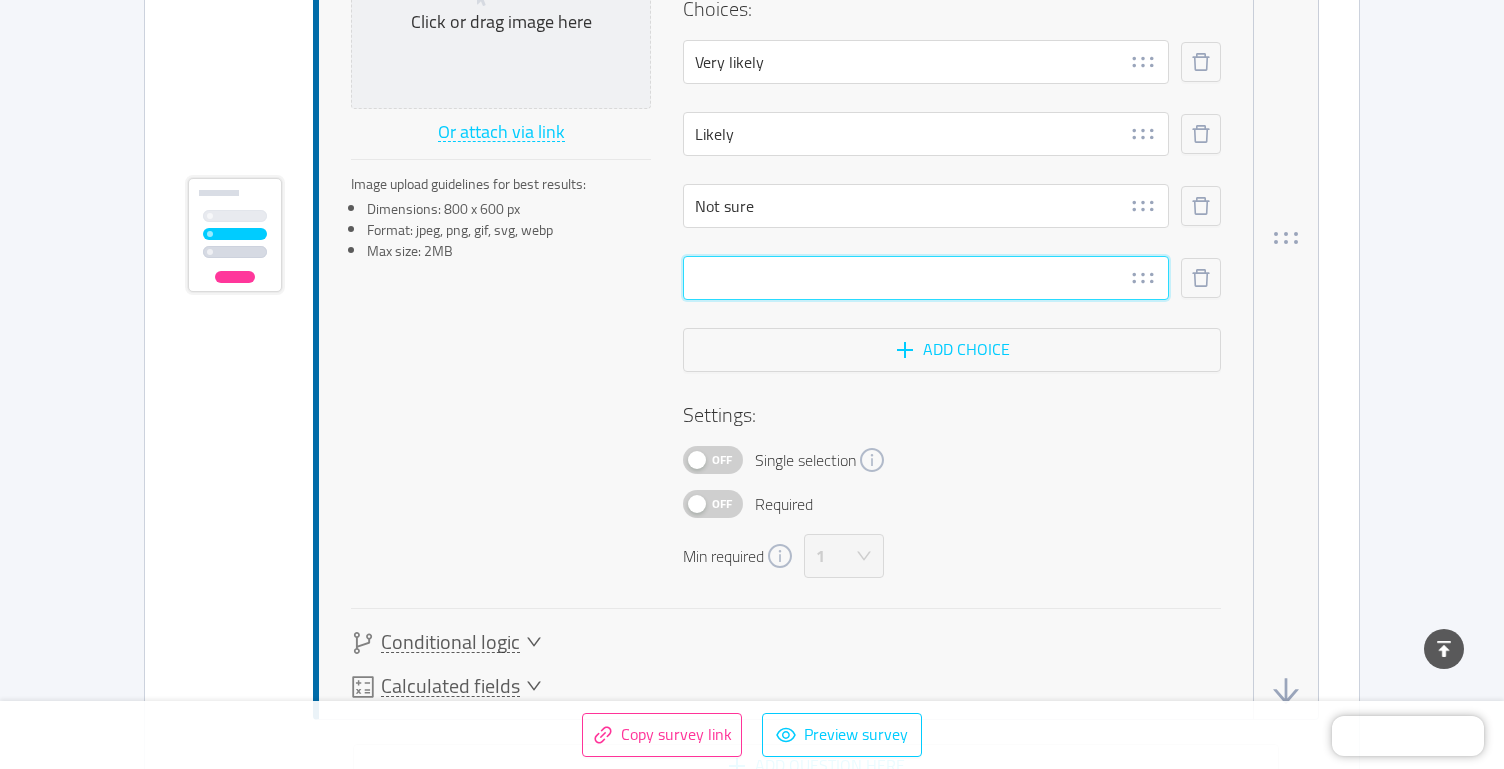 click at bounding box center (926, 278) 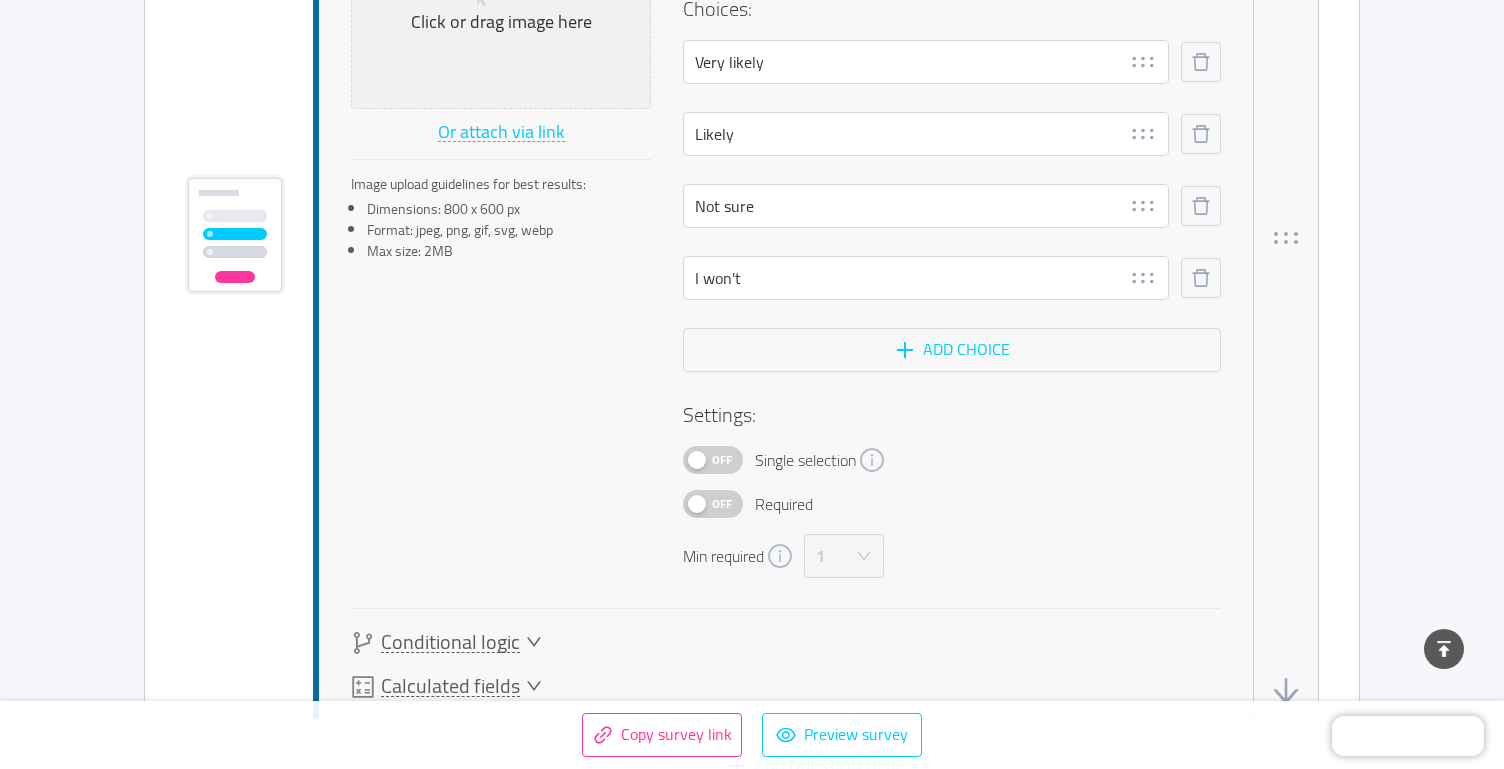 click on "Off Single selection" at bounding box center (952, 460) 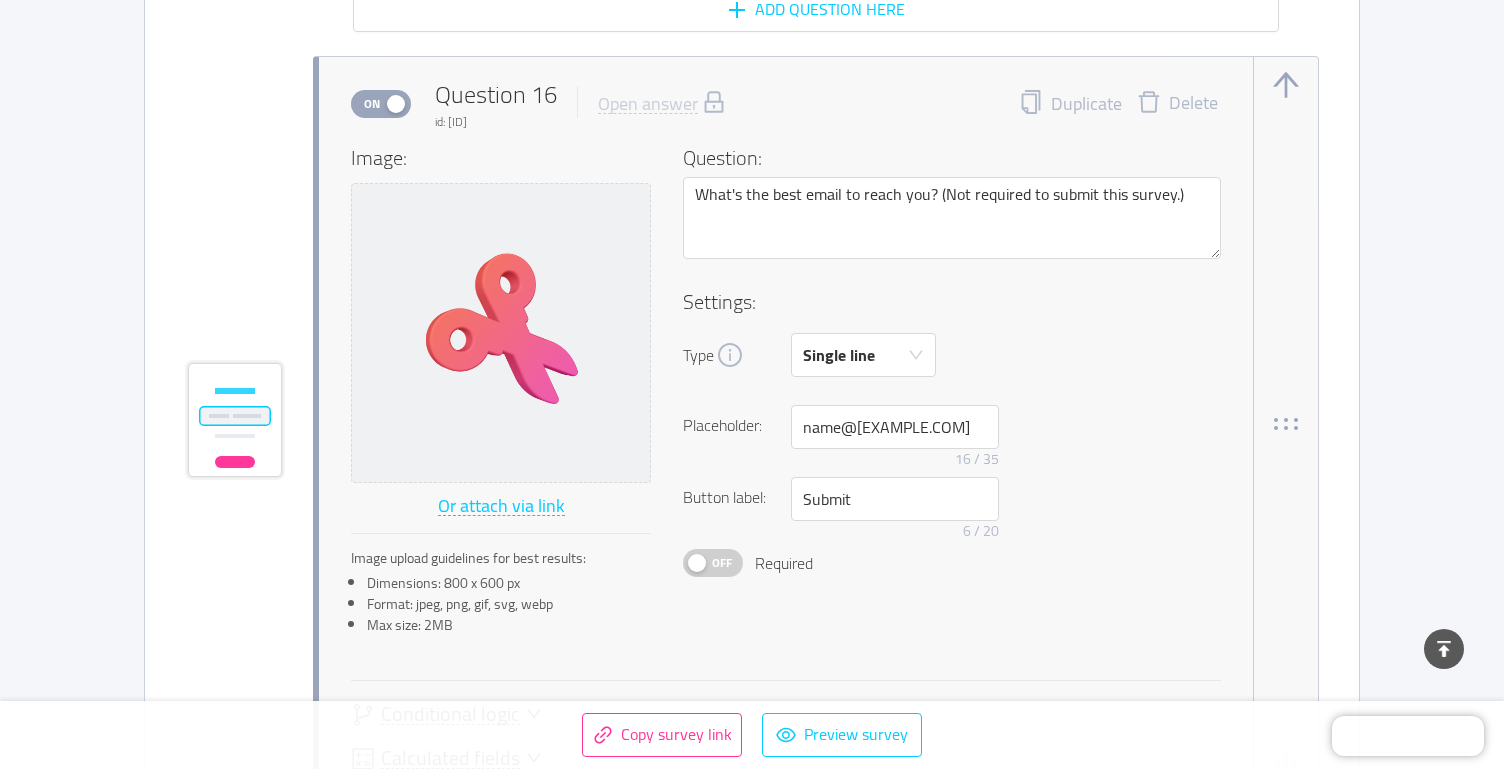 scroll, scrollTop: 16026, scrollLeft: 0, axis: vertical 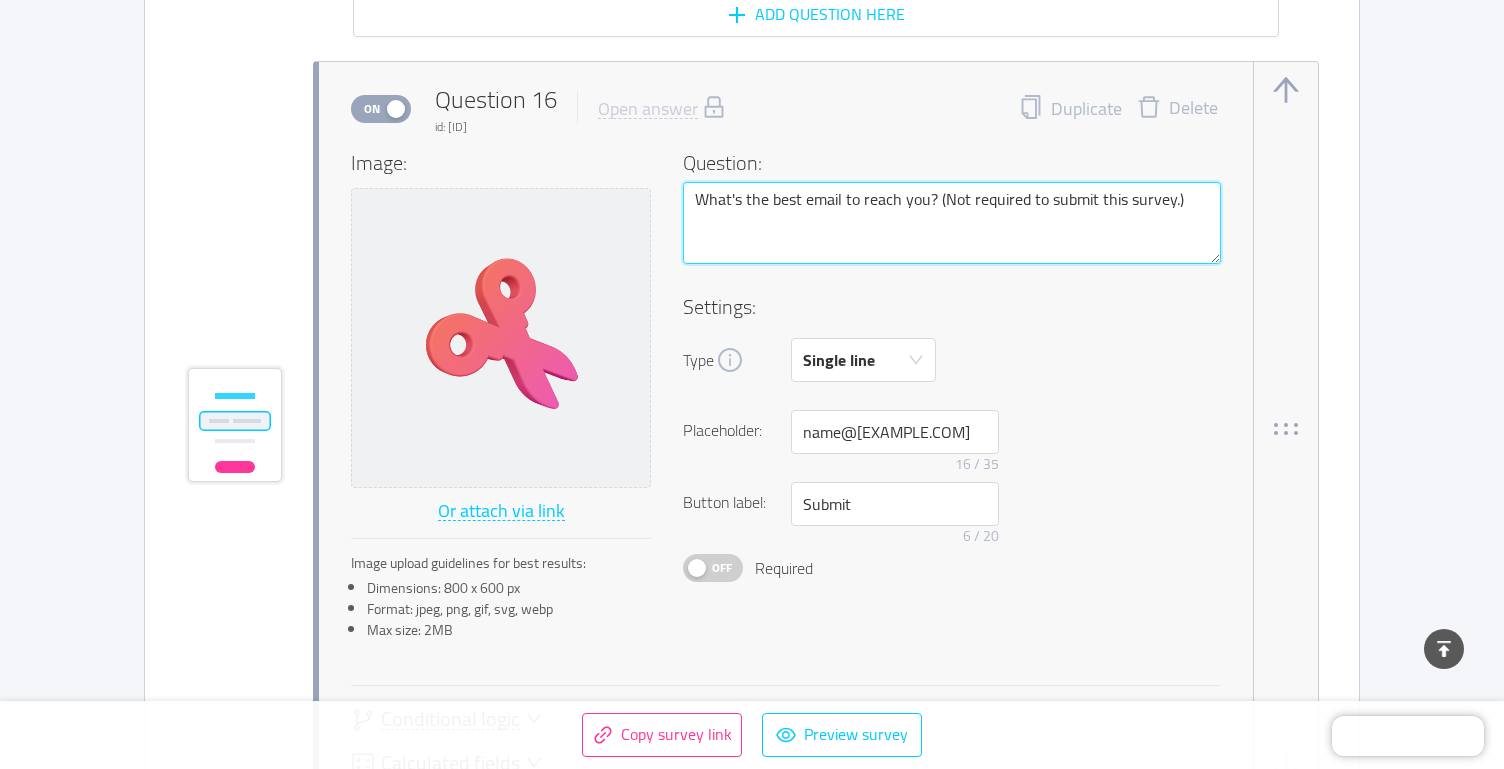click on "What's the best email to reach you? (Not required to submit this survey.)" at bounding box center [952, 223] 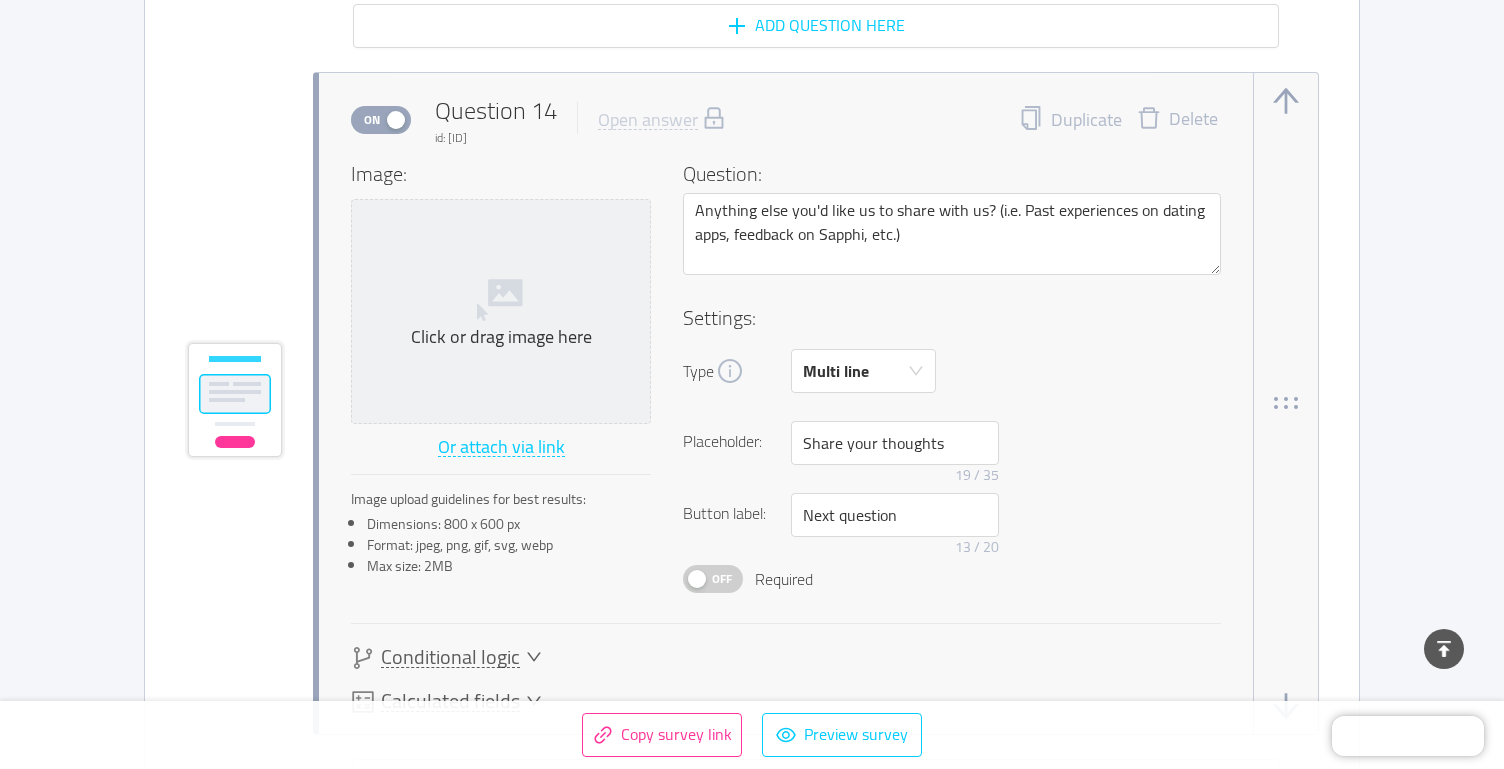 scroll, scrollTop: 14347, scrollLeft: 0, axis: vertical 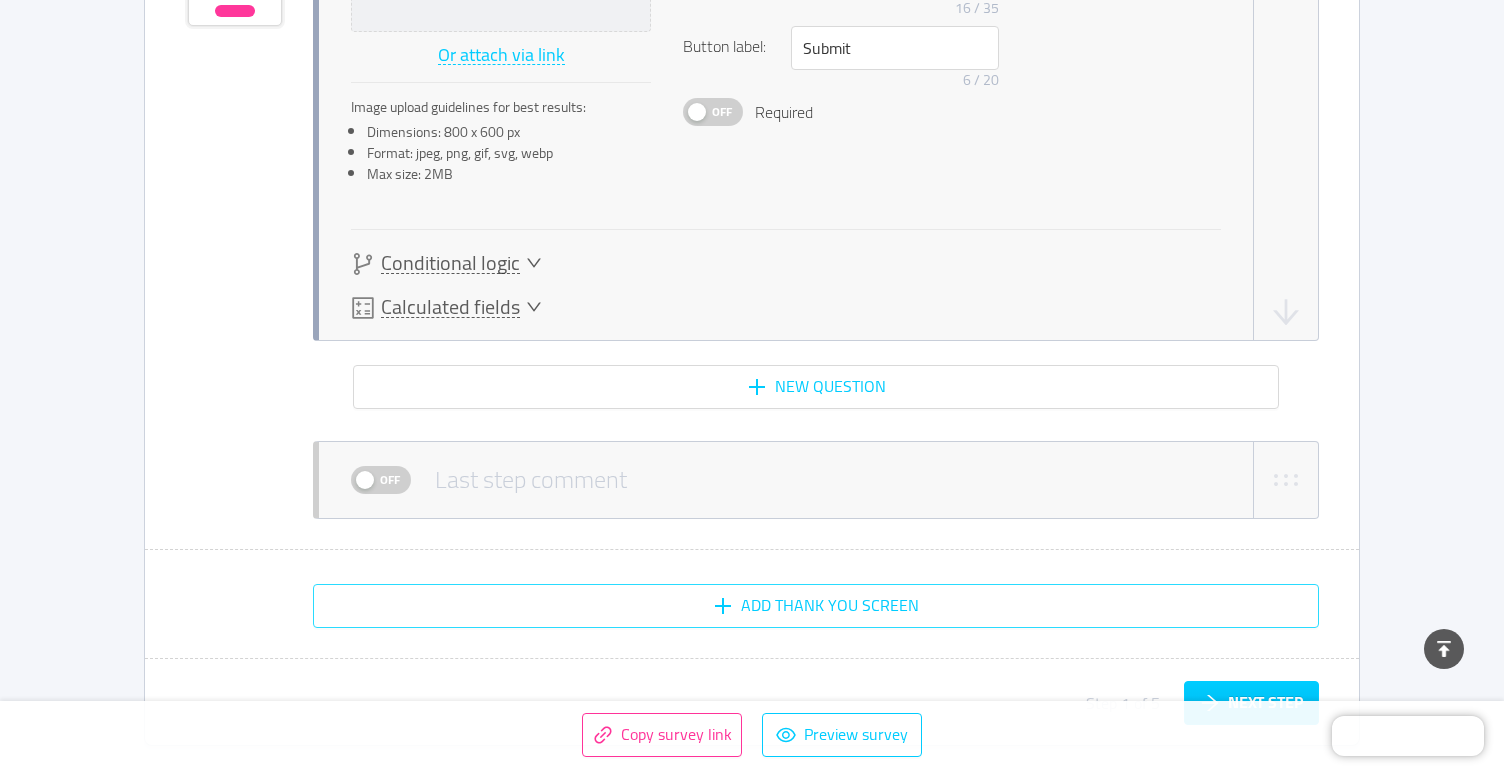 click on "Add Thank You screen" at bounding box center [816, 606] 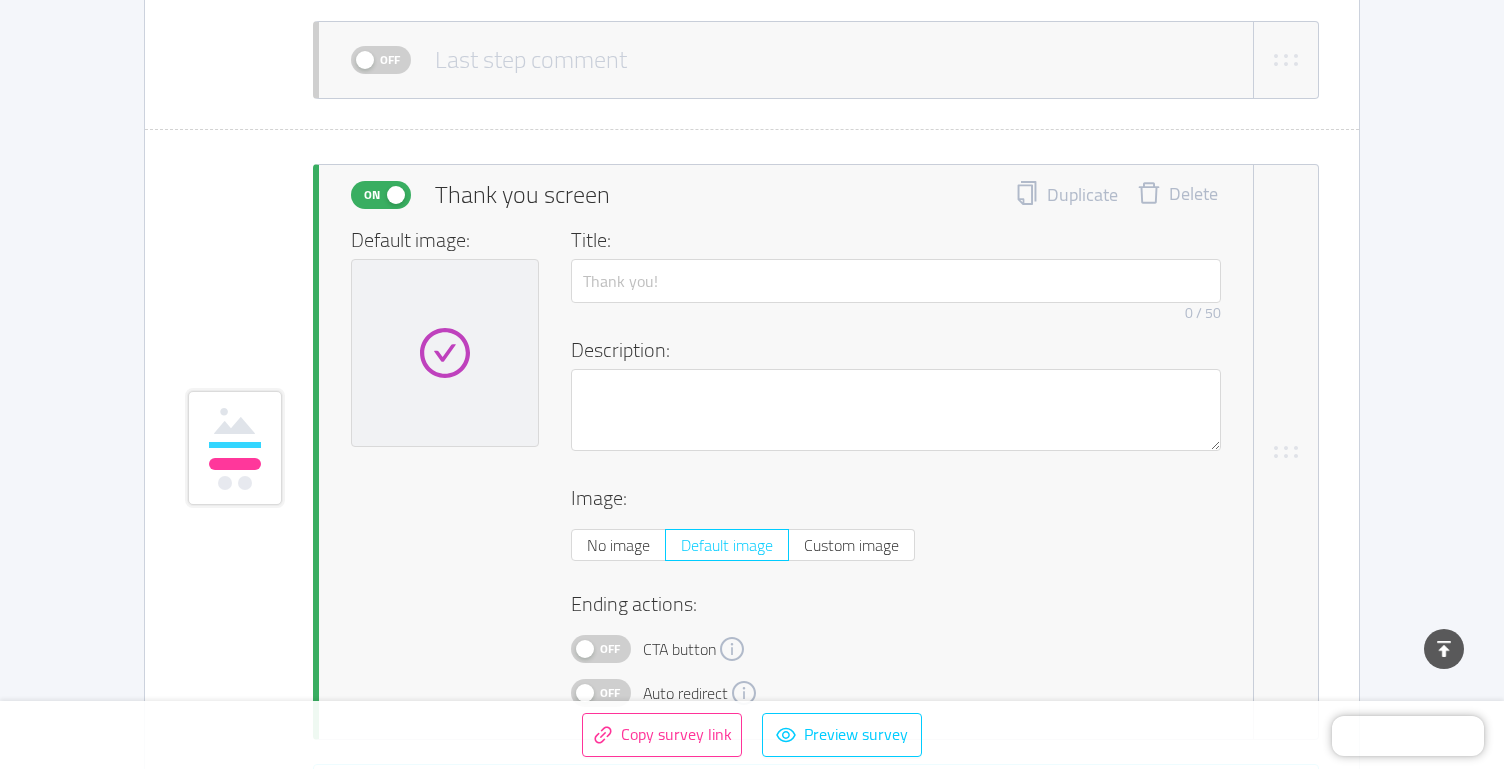 scroll, scrollTop: 16916, scrollLeft: 0, axis: vertical 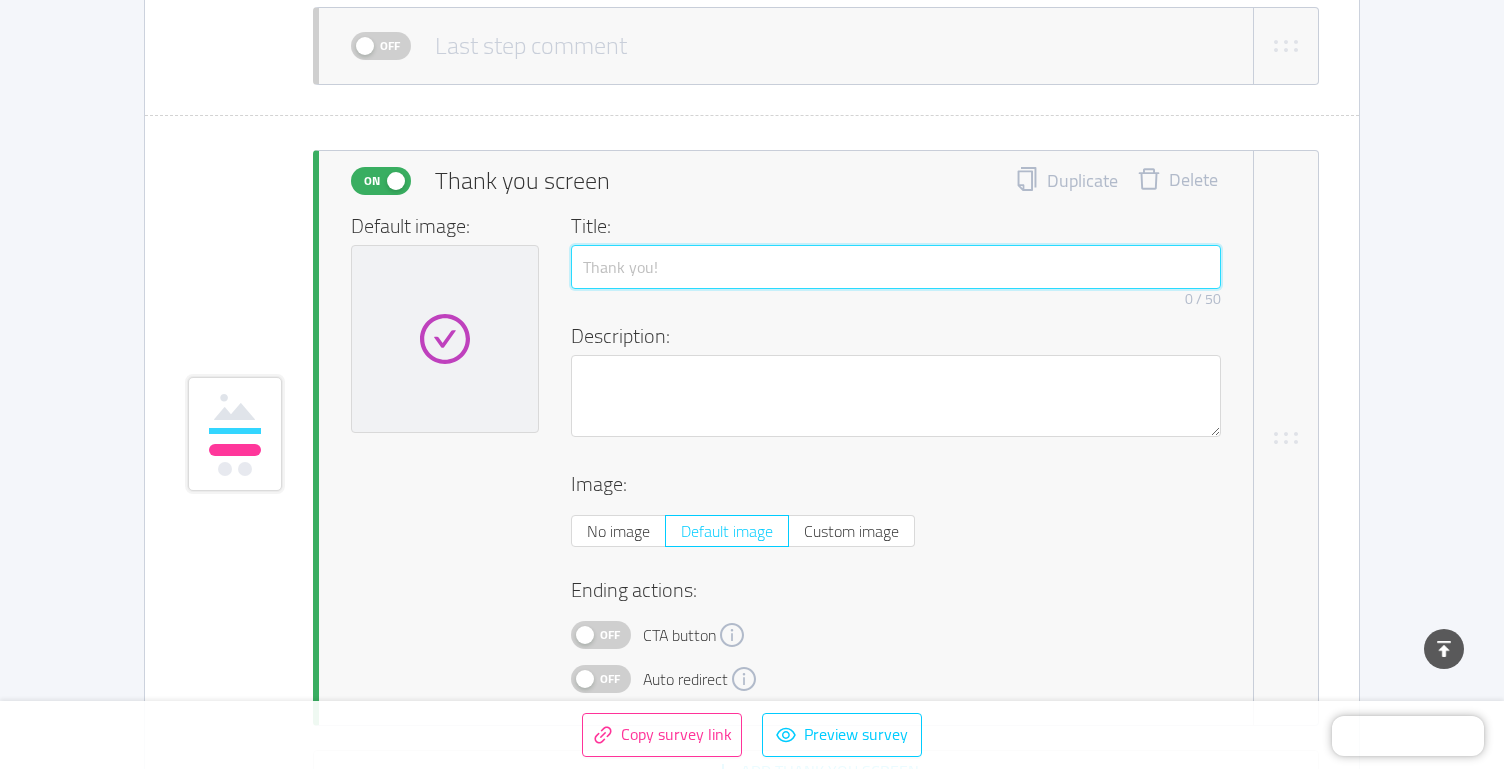 click at bounding box center [896, 267] 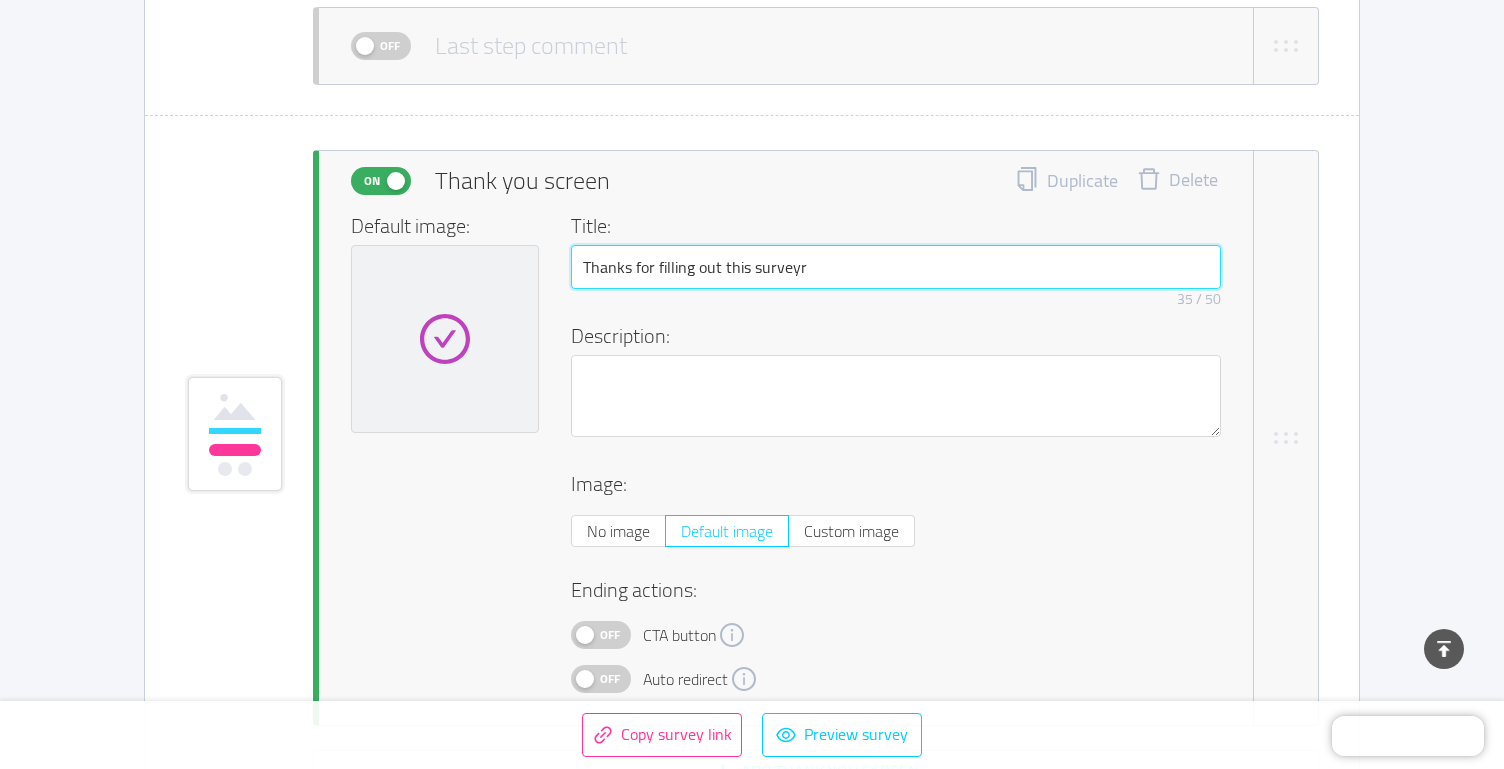 click on "Thanks for filling out this surveyr" at bounding box center [896, 267] 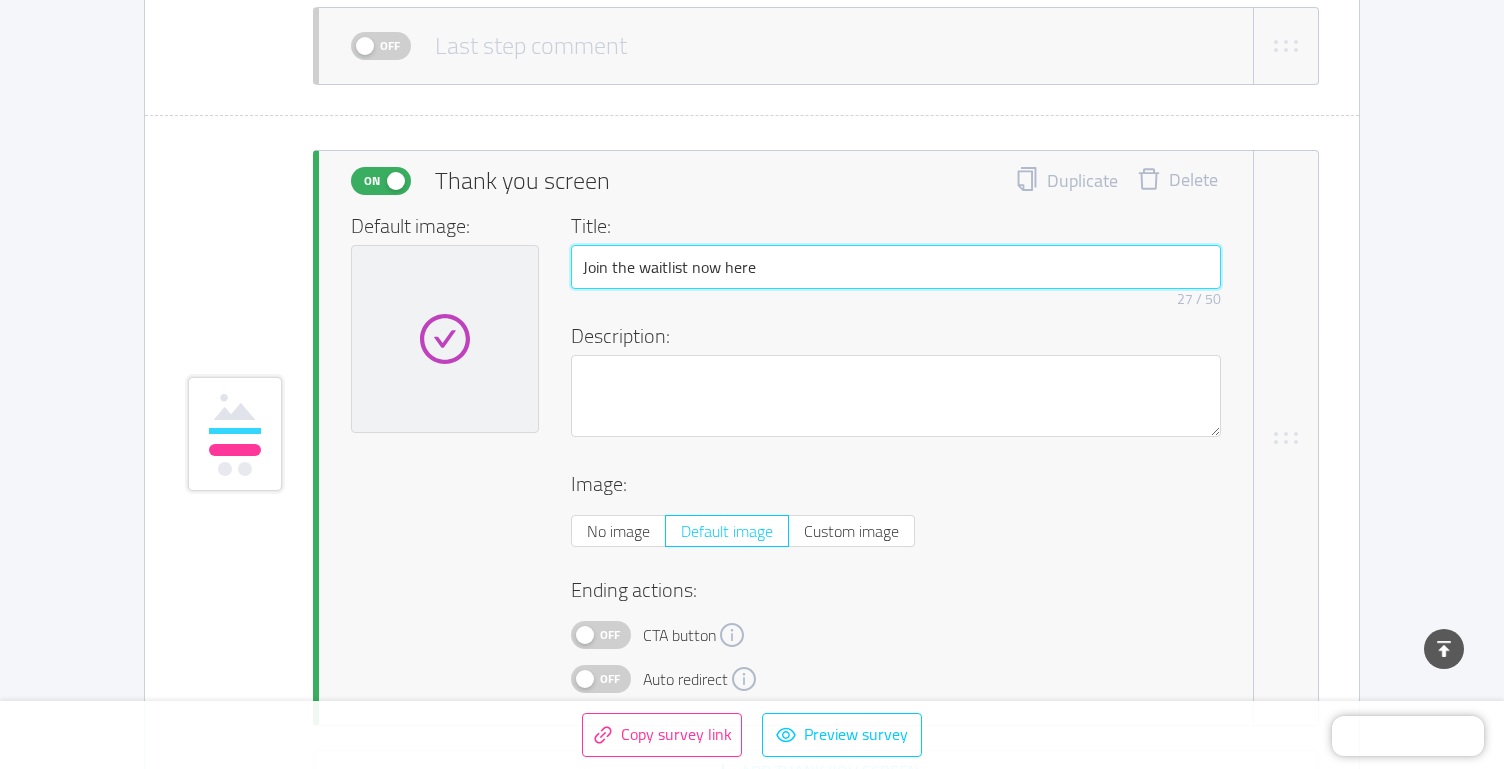 drag, startPoint x: 757, startPoint y: 272, endPoint x: 716, endPoint y: 270, distance: 41.04875 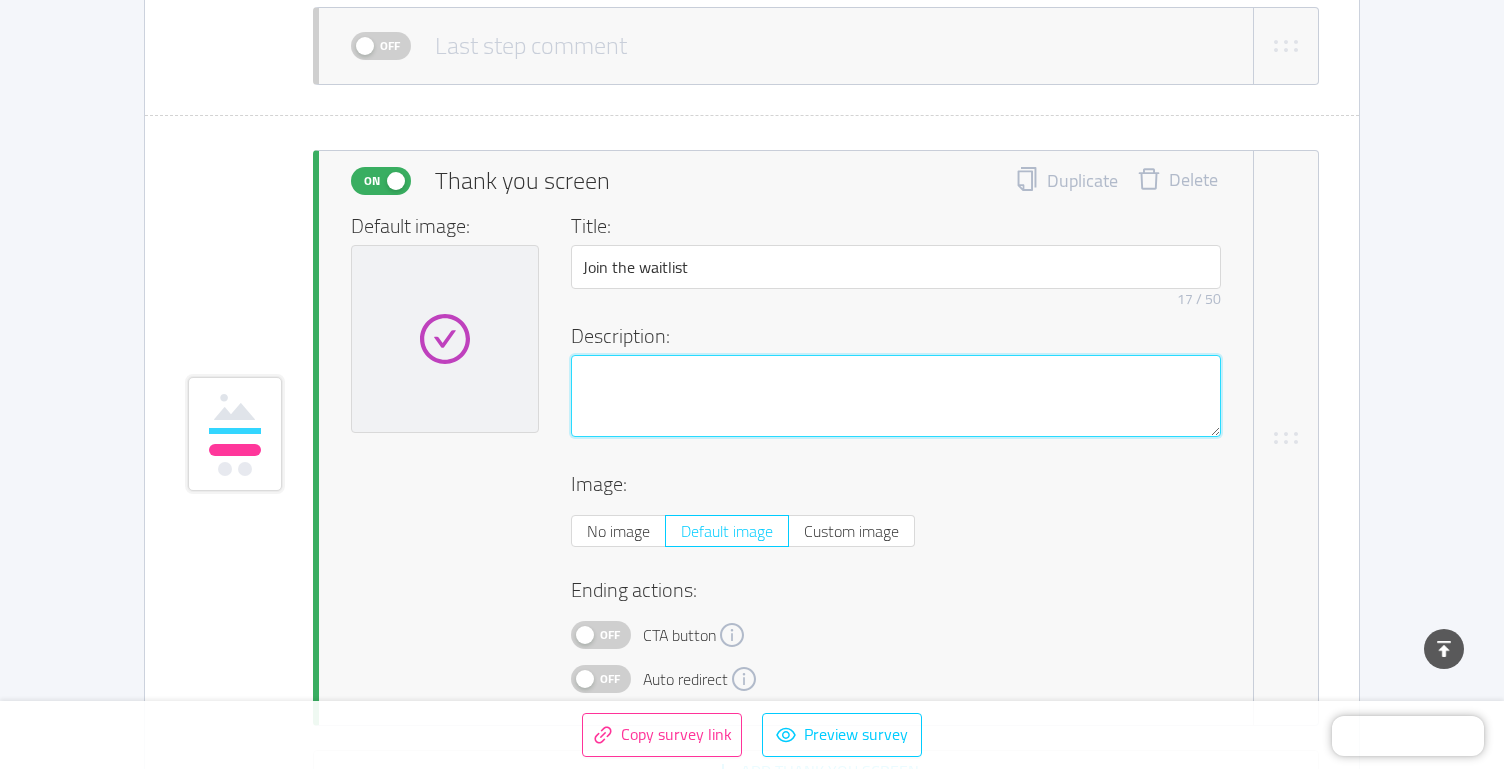 click at bounding box center (896, 396) 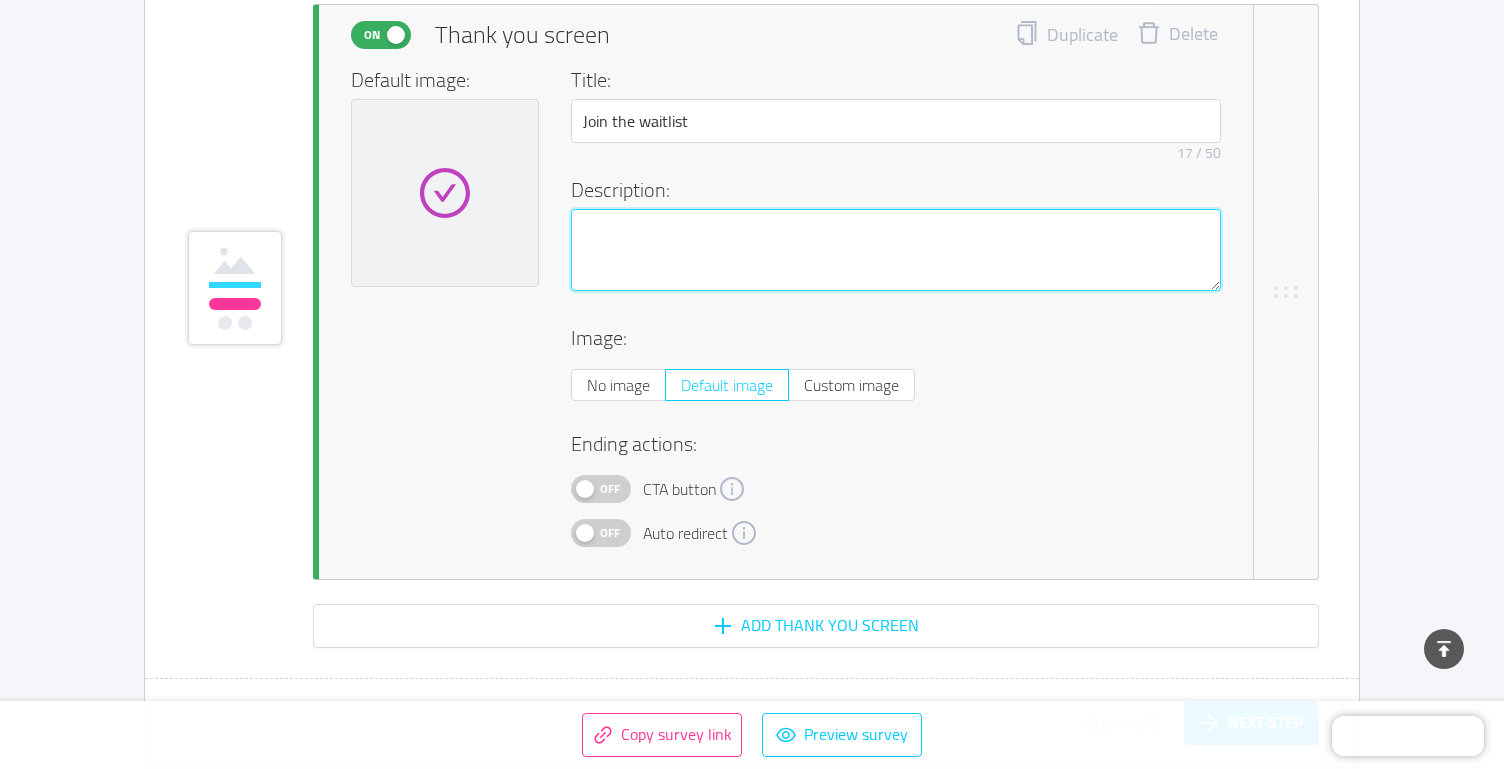 scroll, scrollTop: 17085, scrollLeft: 0, axis: vertical 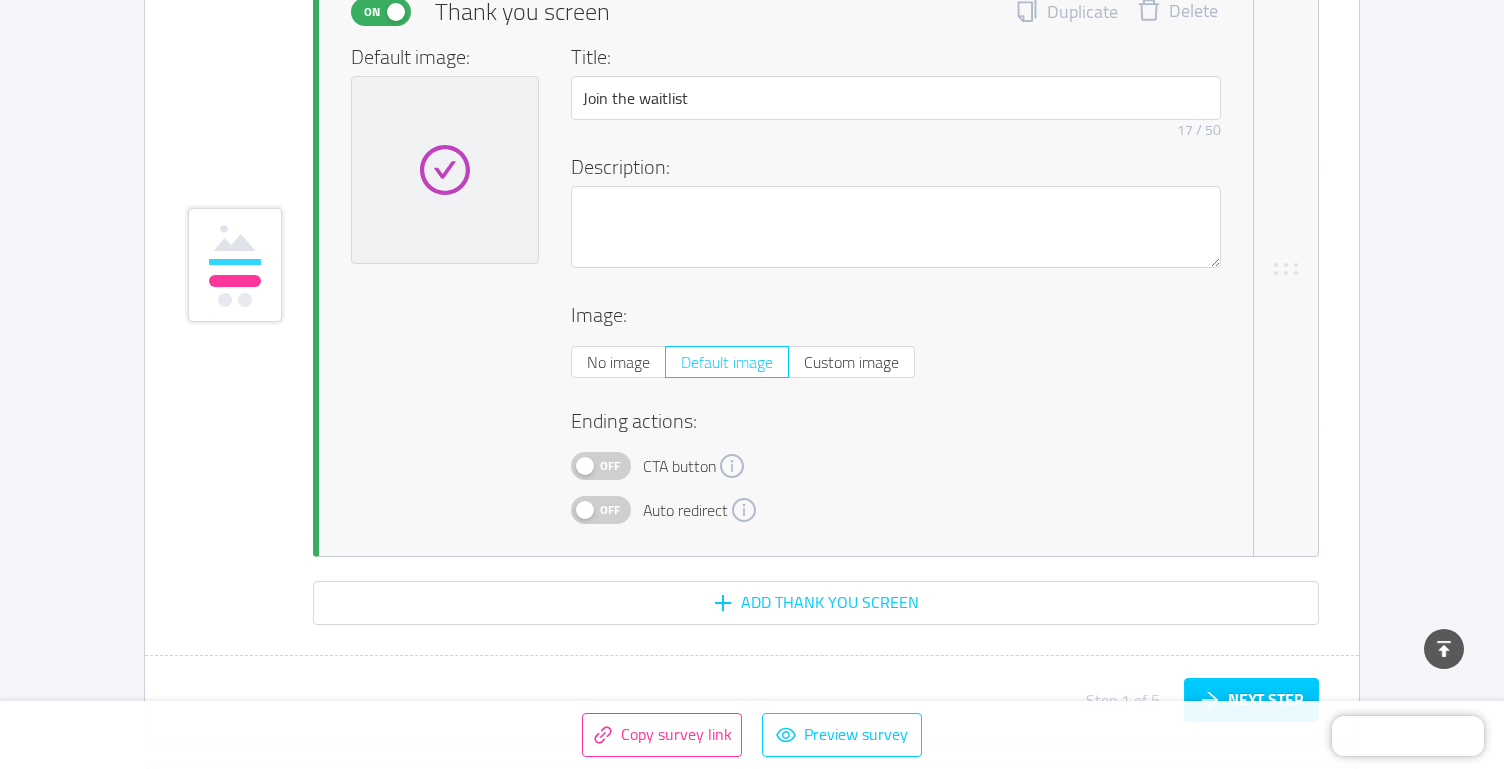 click on "Off" at bounding box center (610, 466) 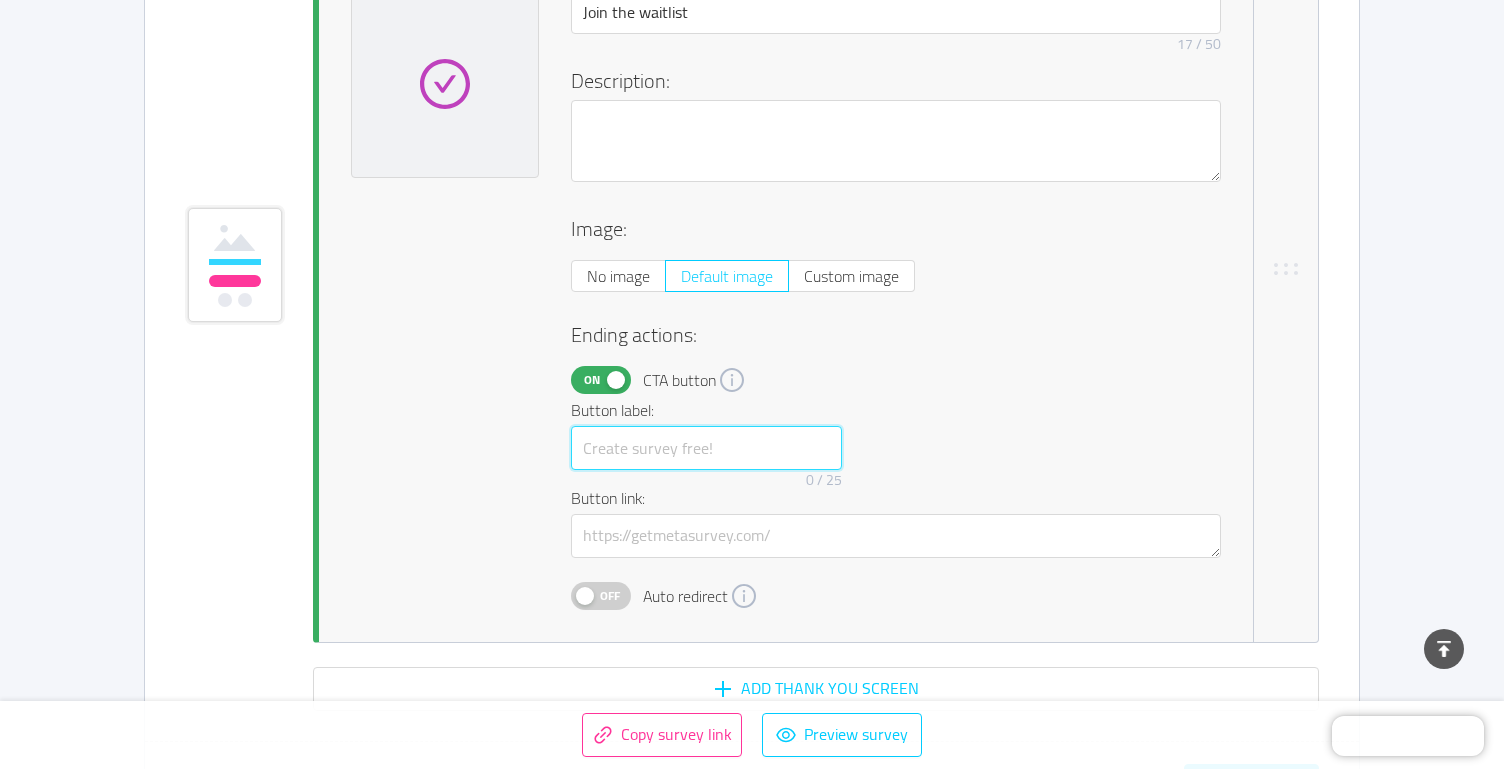 click at bounding box center [706, 448] 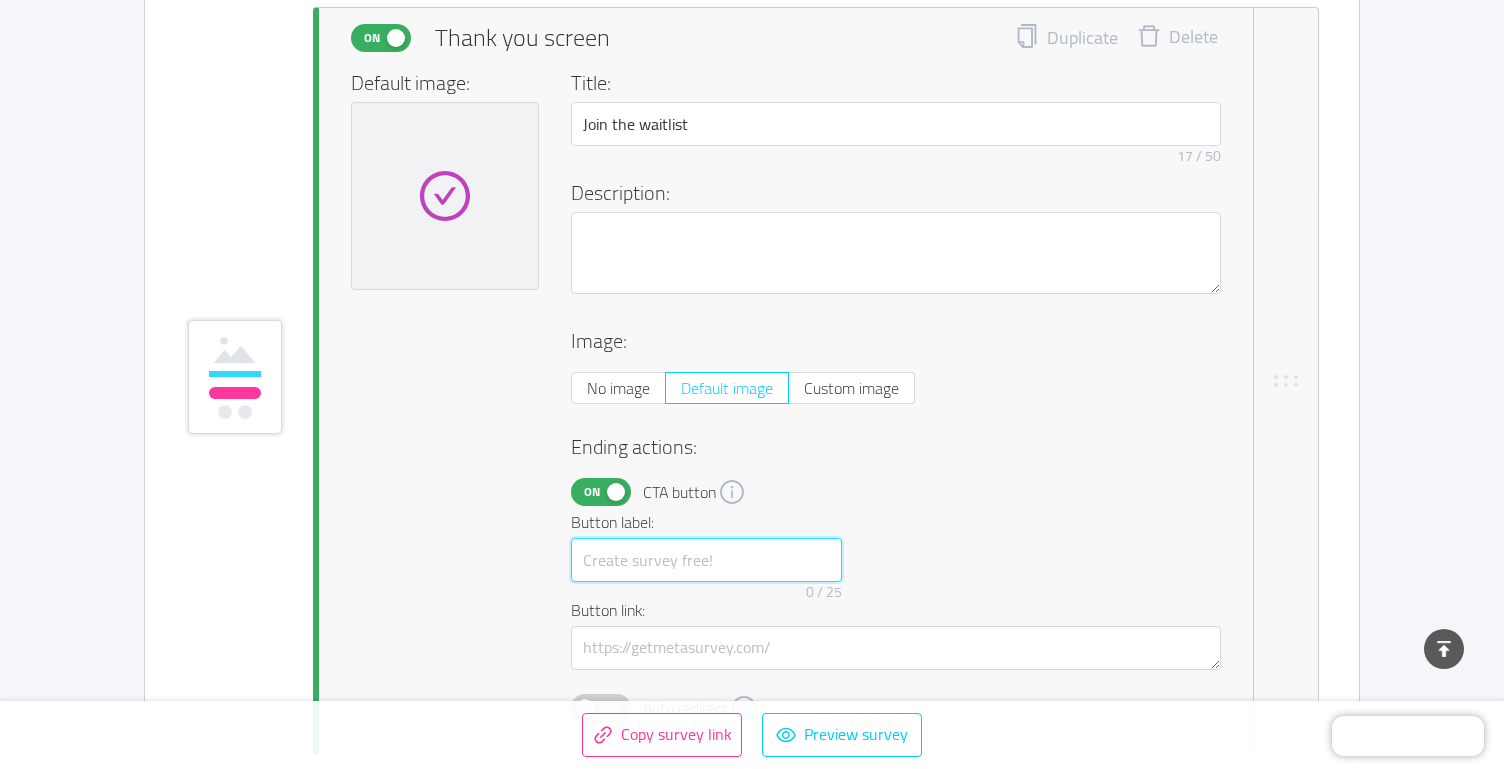 scroll, scrollTop: 17054, scrollLeft: 0, axis: vertical 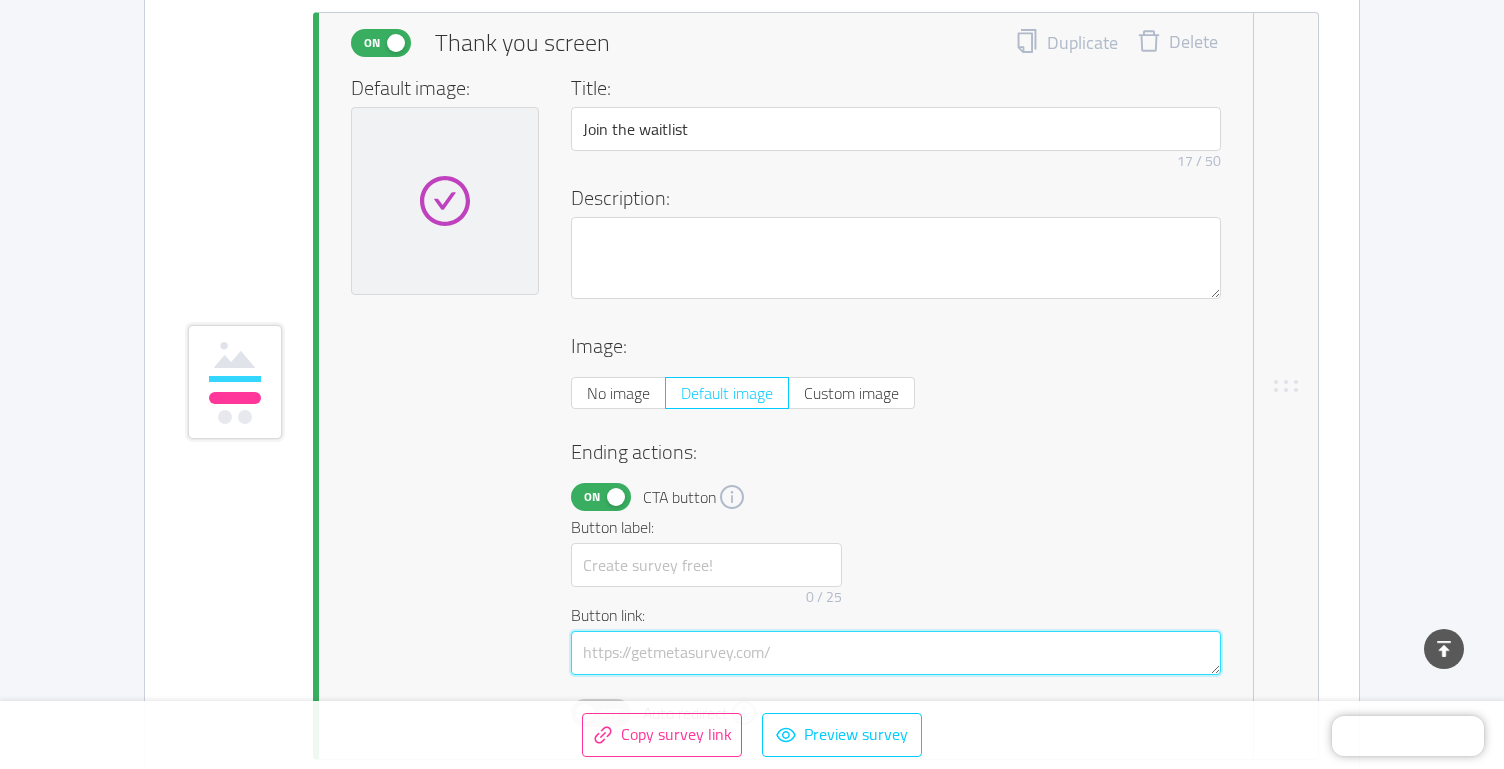 click at bounding box center [896, 653] 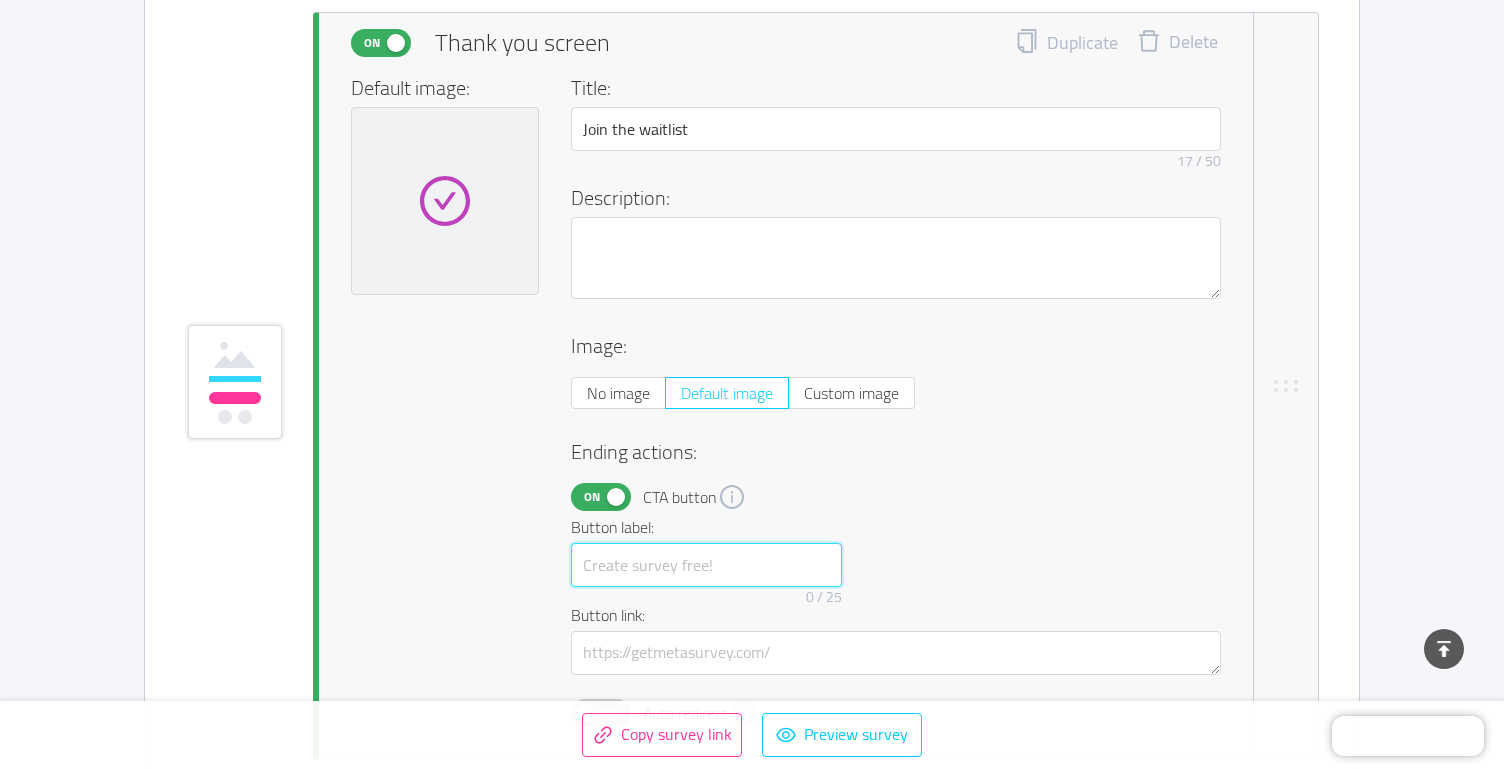 click at bounding box center [706, 565] 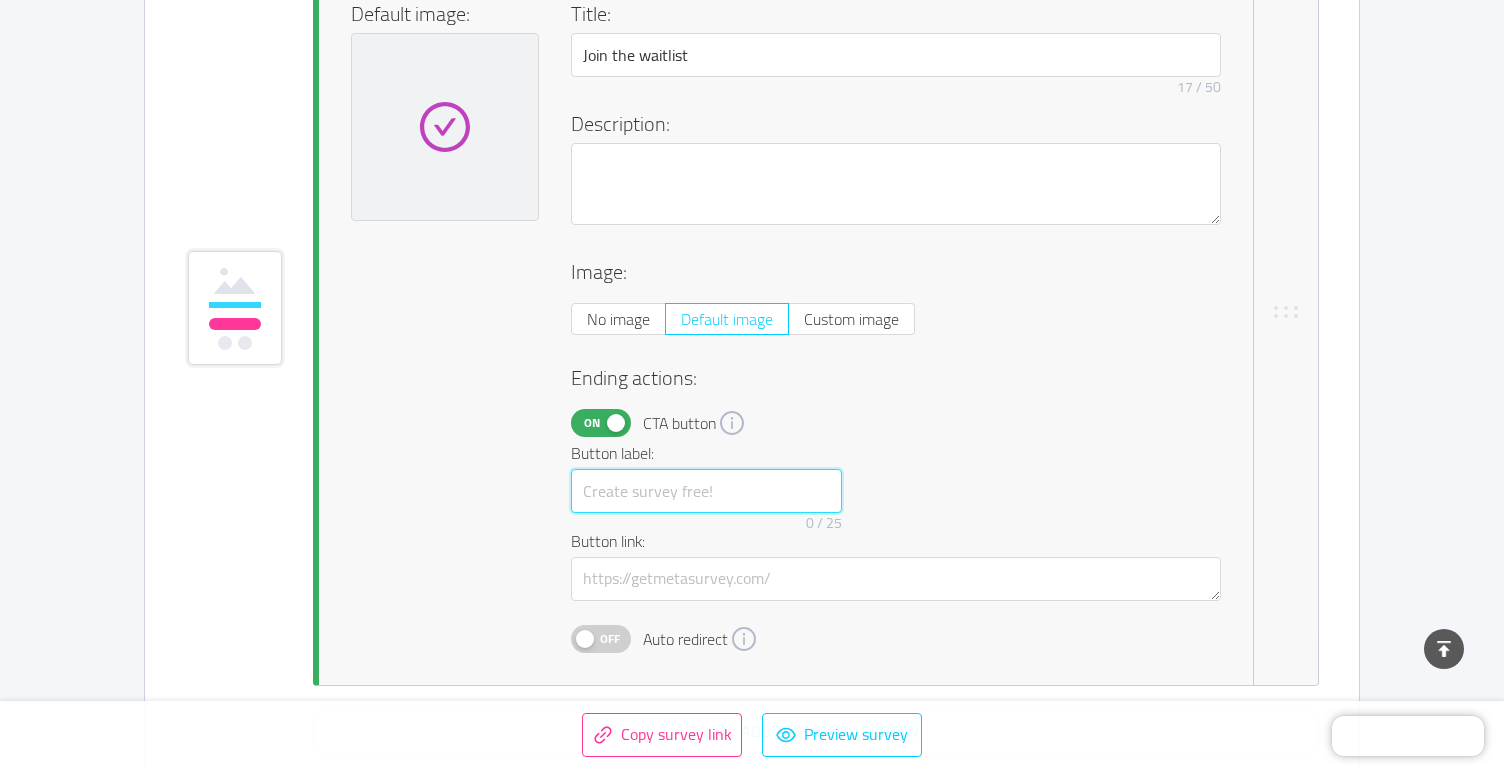 scroll, scrollTop: 17116, scrollLeft: 0, axis: vertical 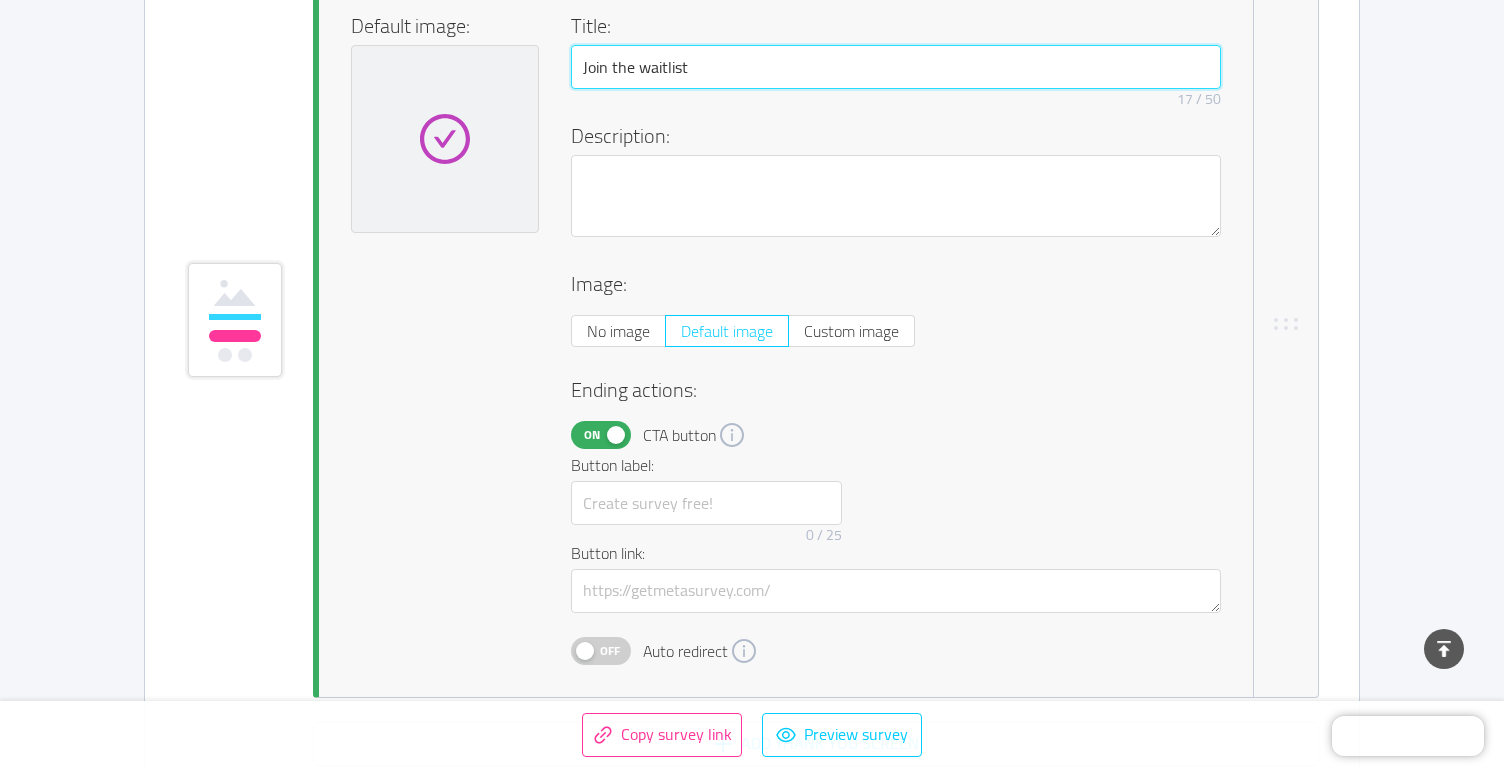 click on "Join the waitlist" at bounding box center [896, 67] 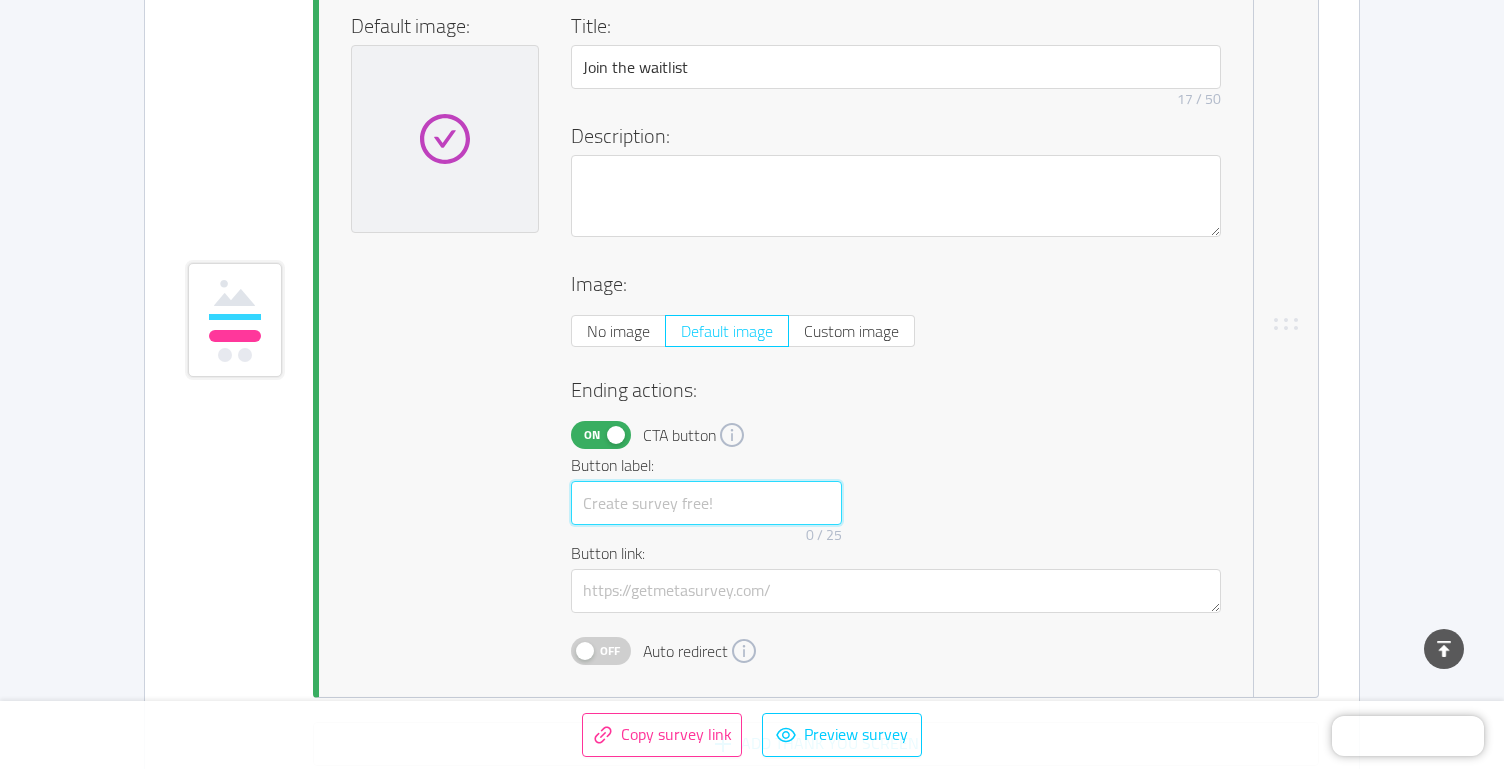 click at bounding box center (706, 503) 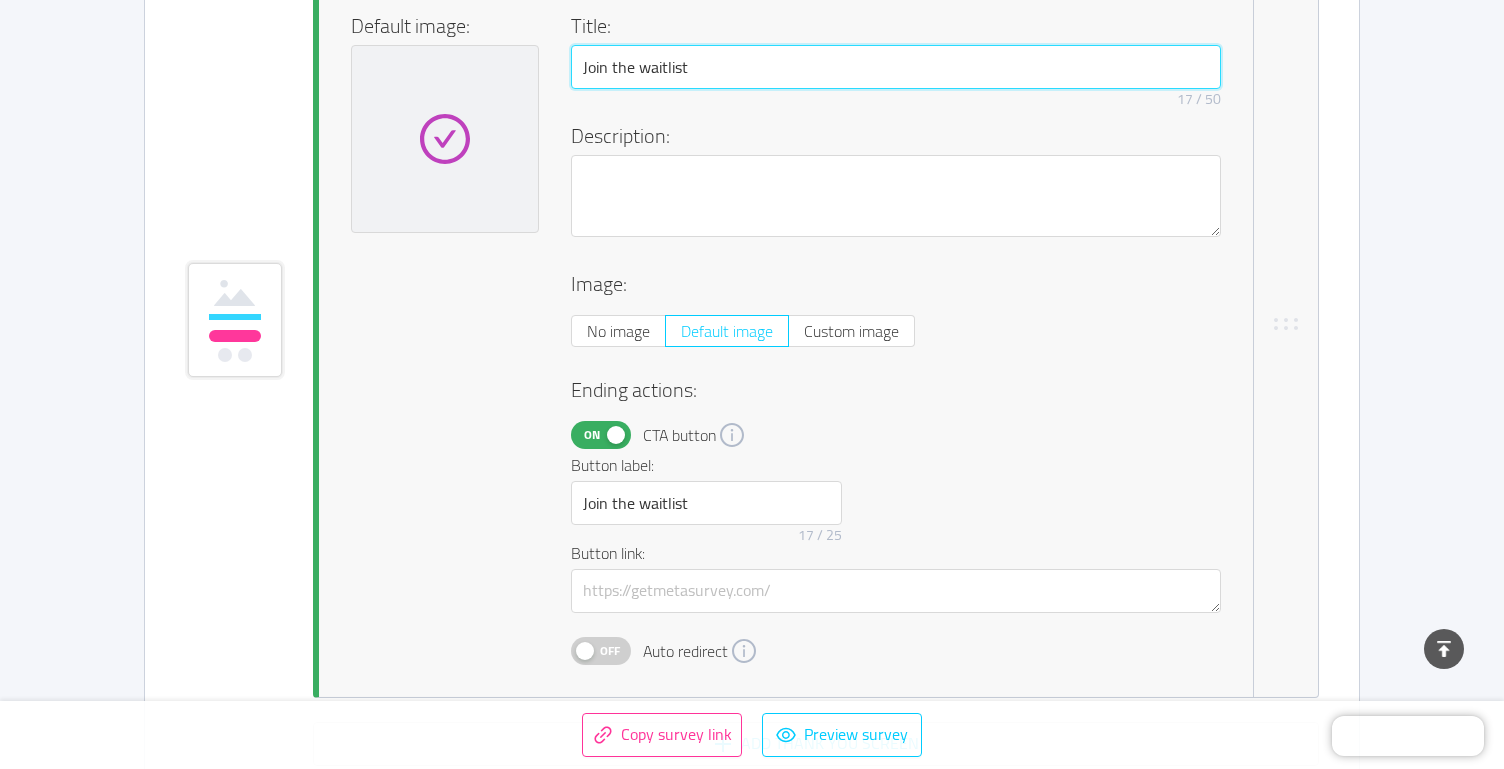 click on "Join the waitlist" at bounding box center [896, 67] 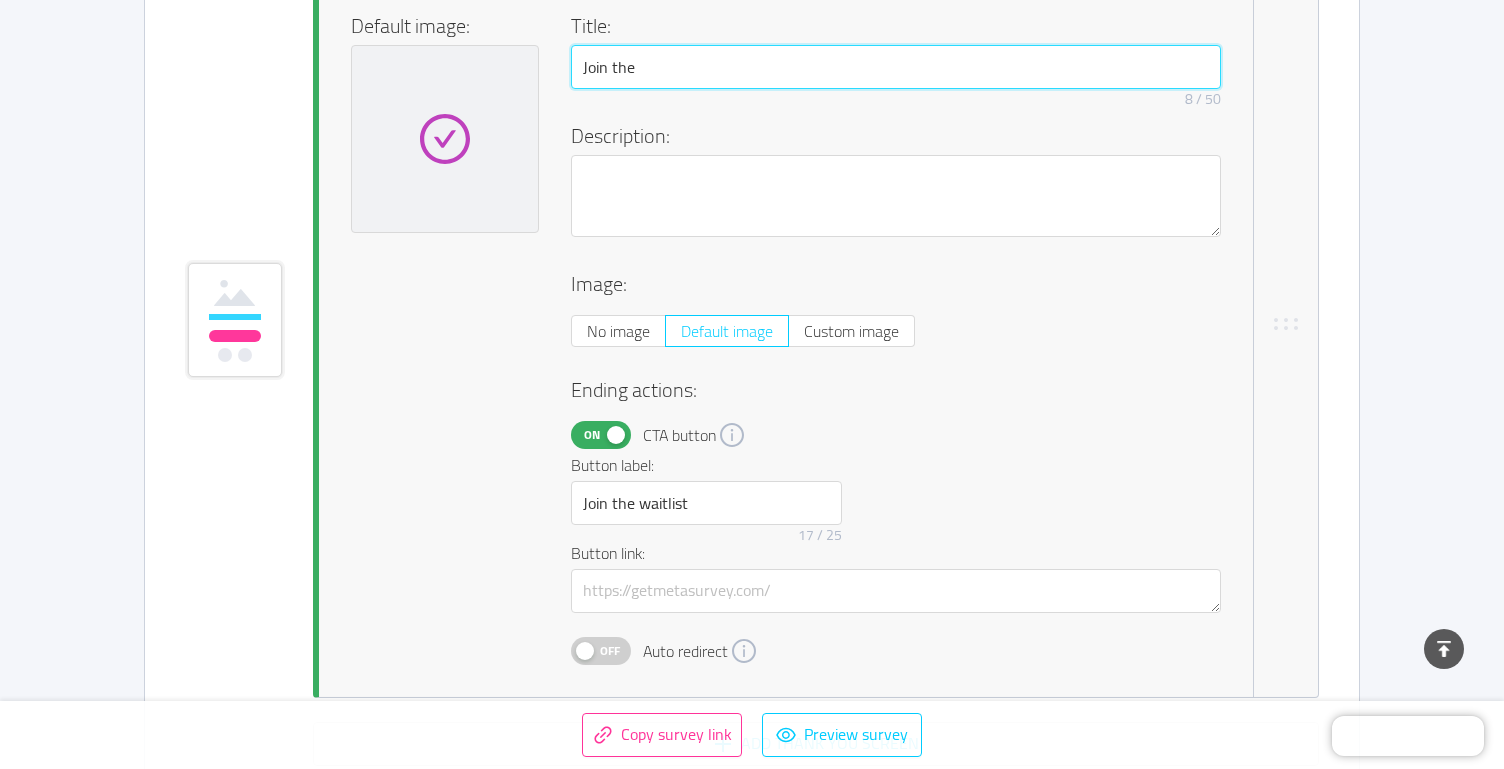 click on "Join the" at bounding box center (896, 67) 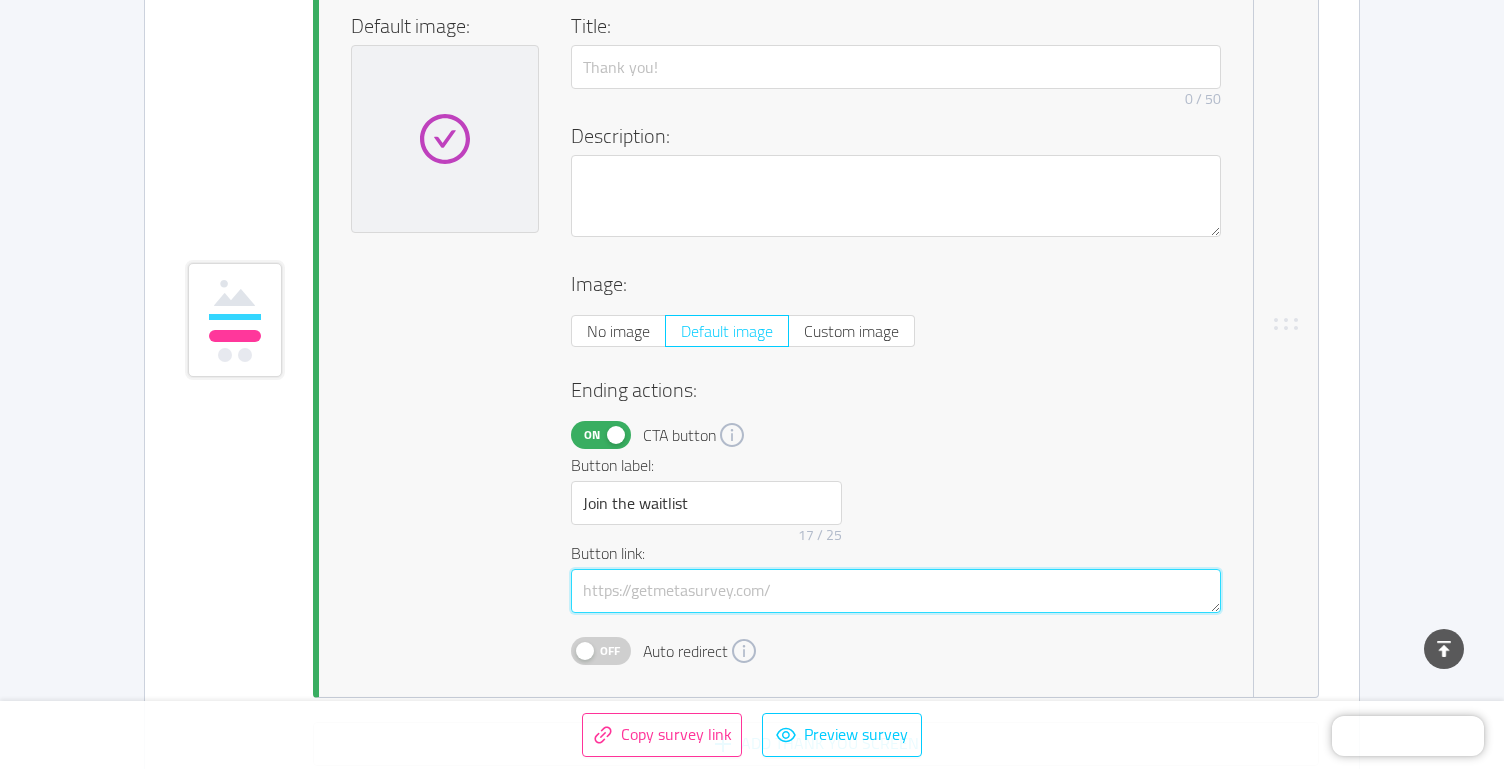 click at bounding box center [896, 591] 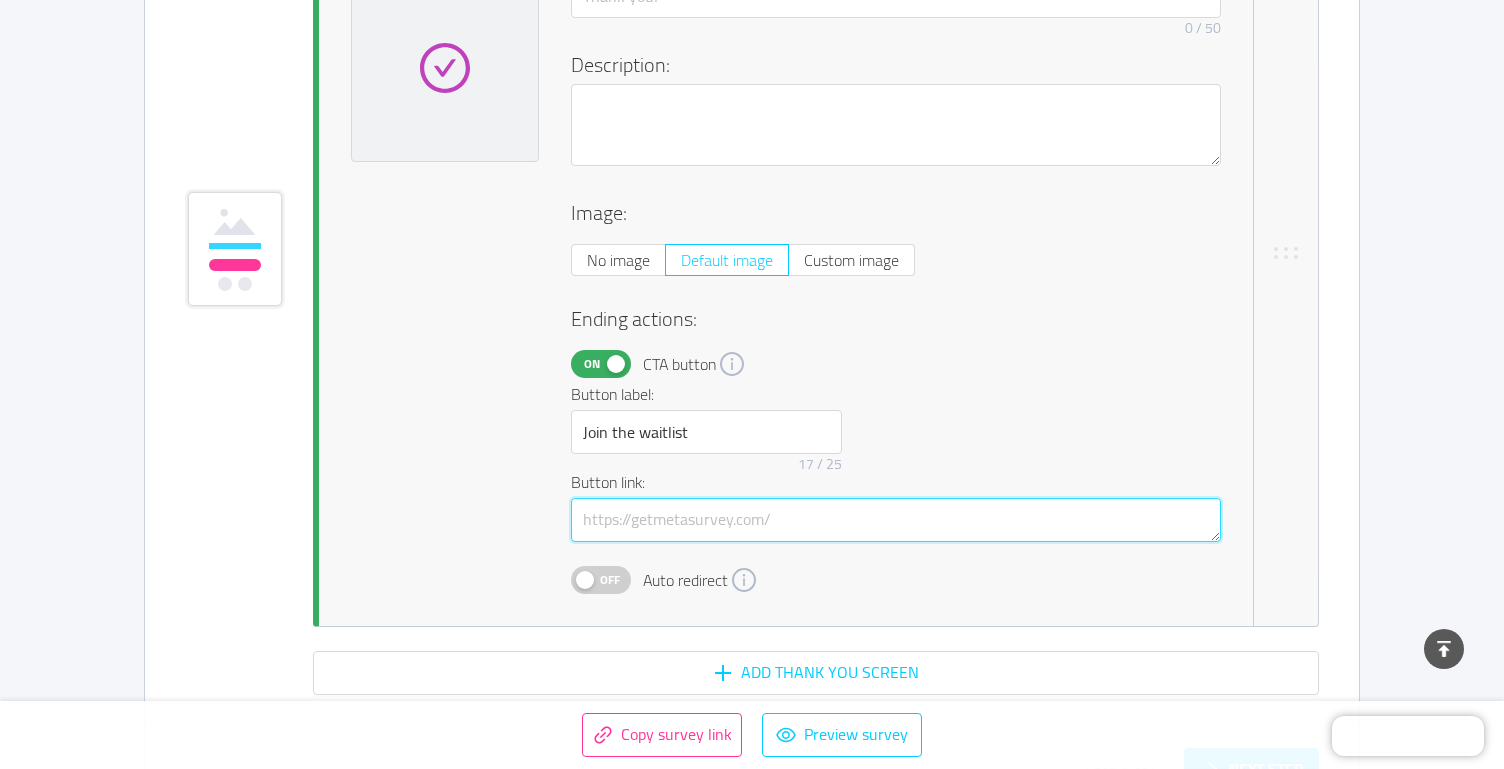 scroll, scrollTop: 17186, scrollLeft: 0, axis: vertical 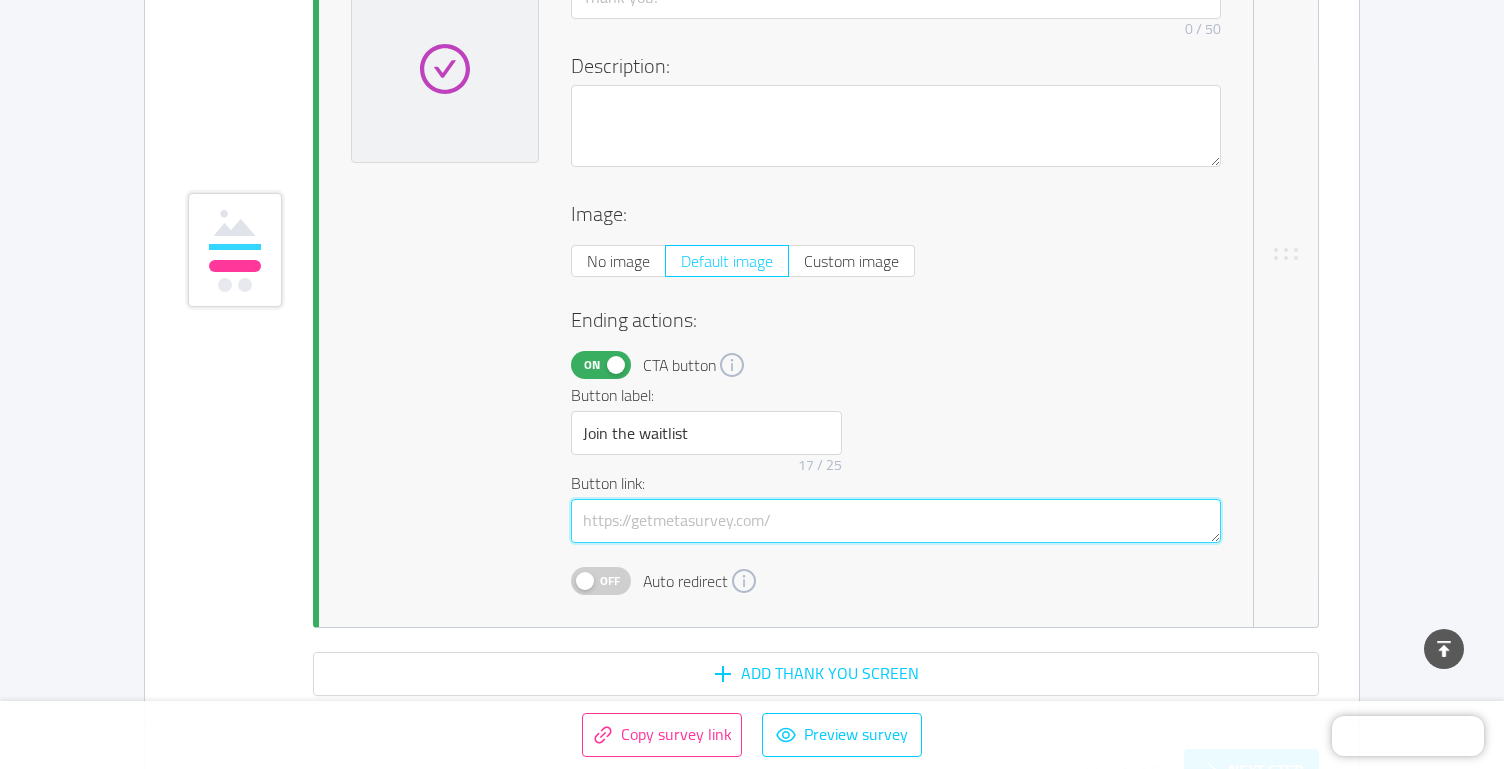paste on "https://www.sapphi.app/waitlist" 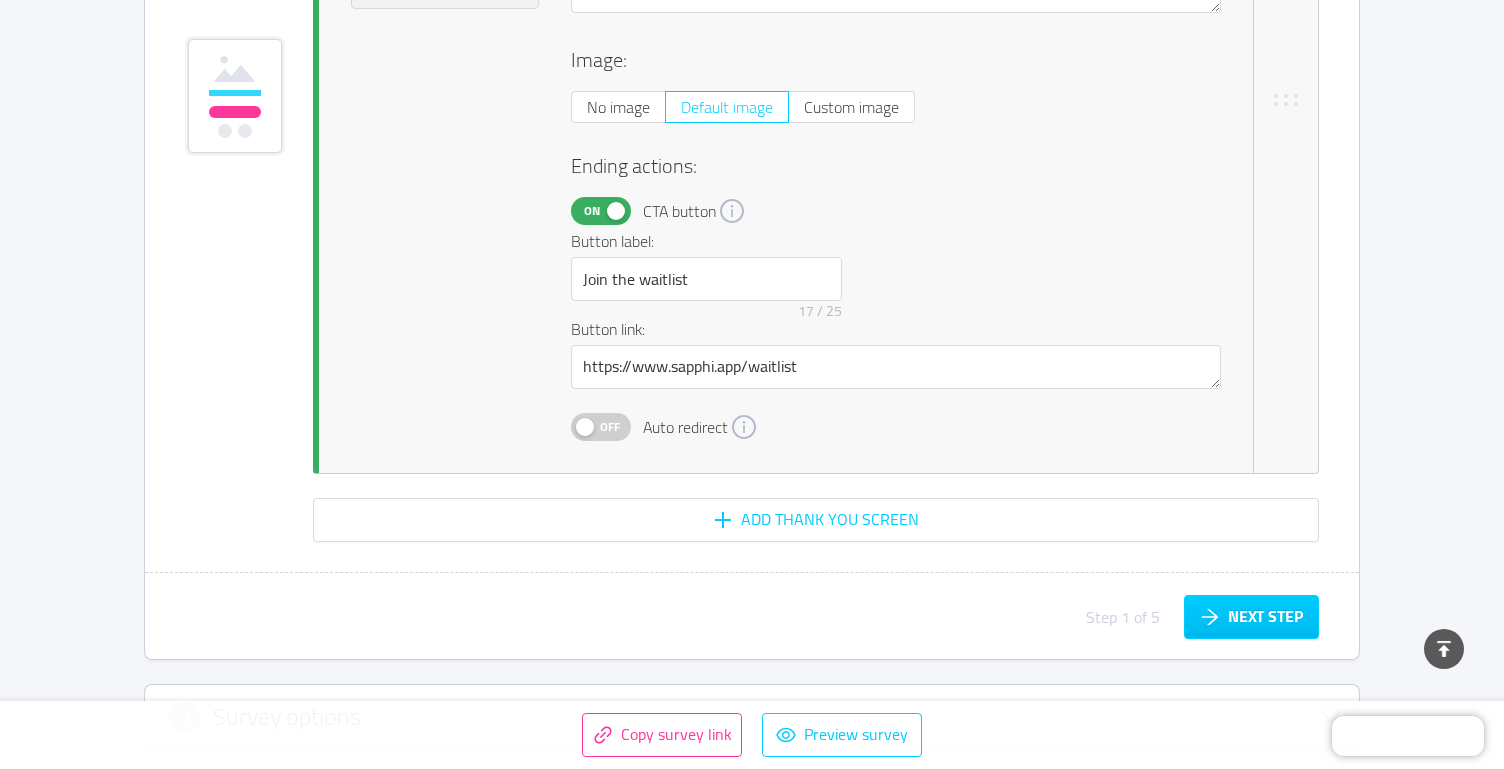 click on "Off" at bounding box center [610, 427] 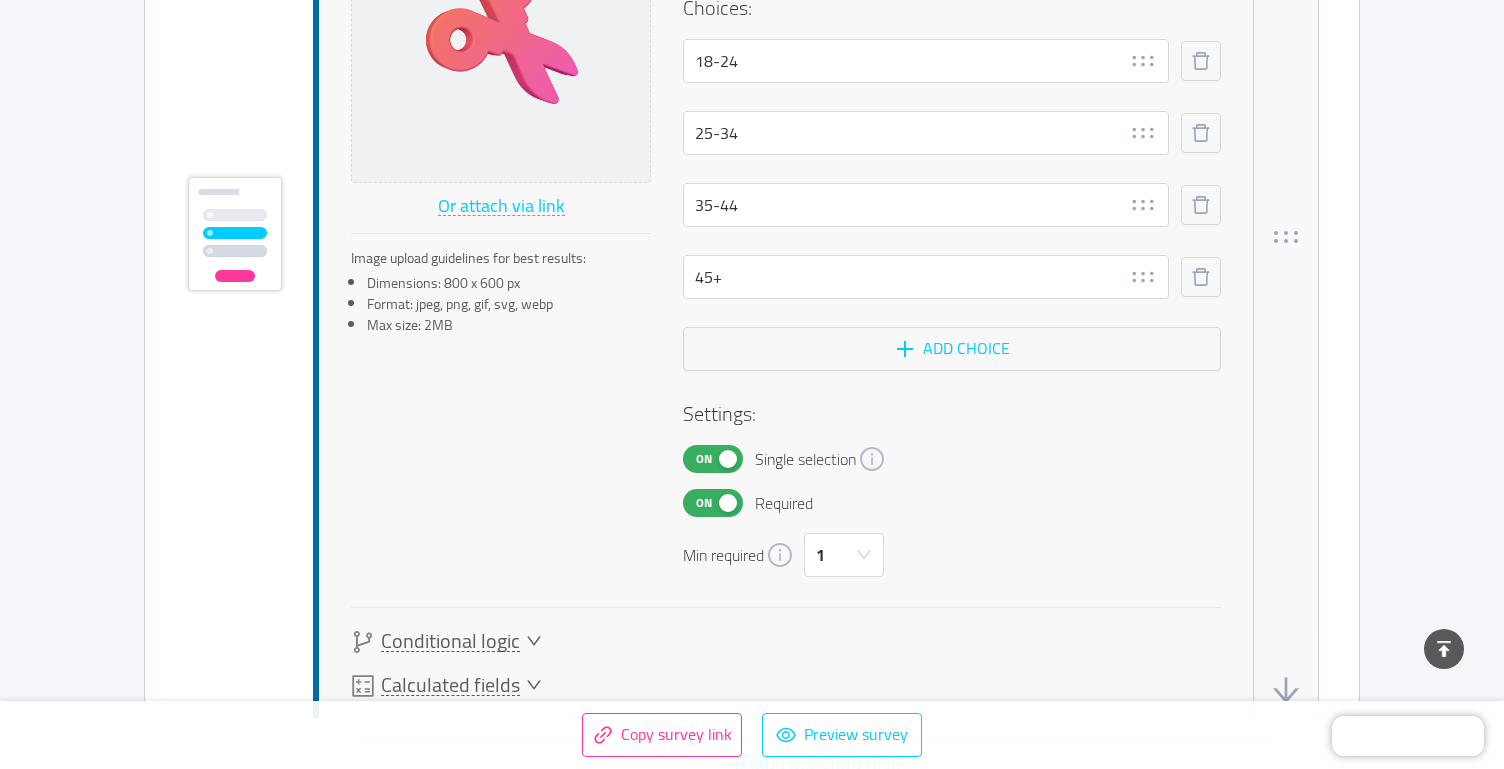 scroll, scrollTop: 891, scrollLeft: 0, axis: vertical 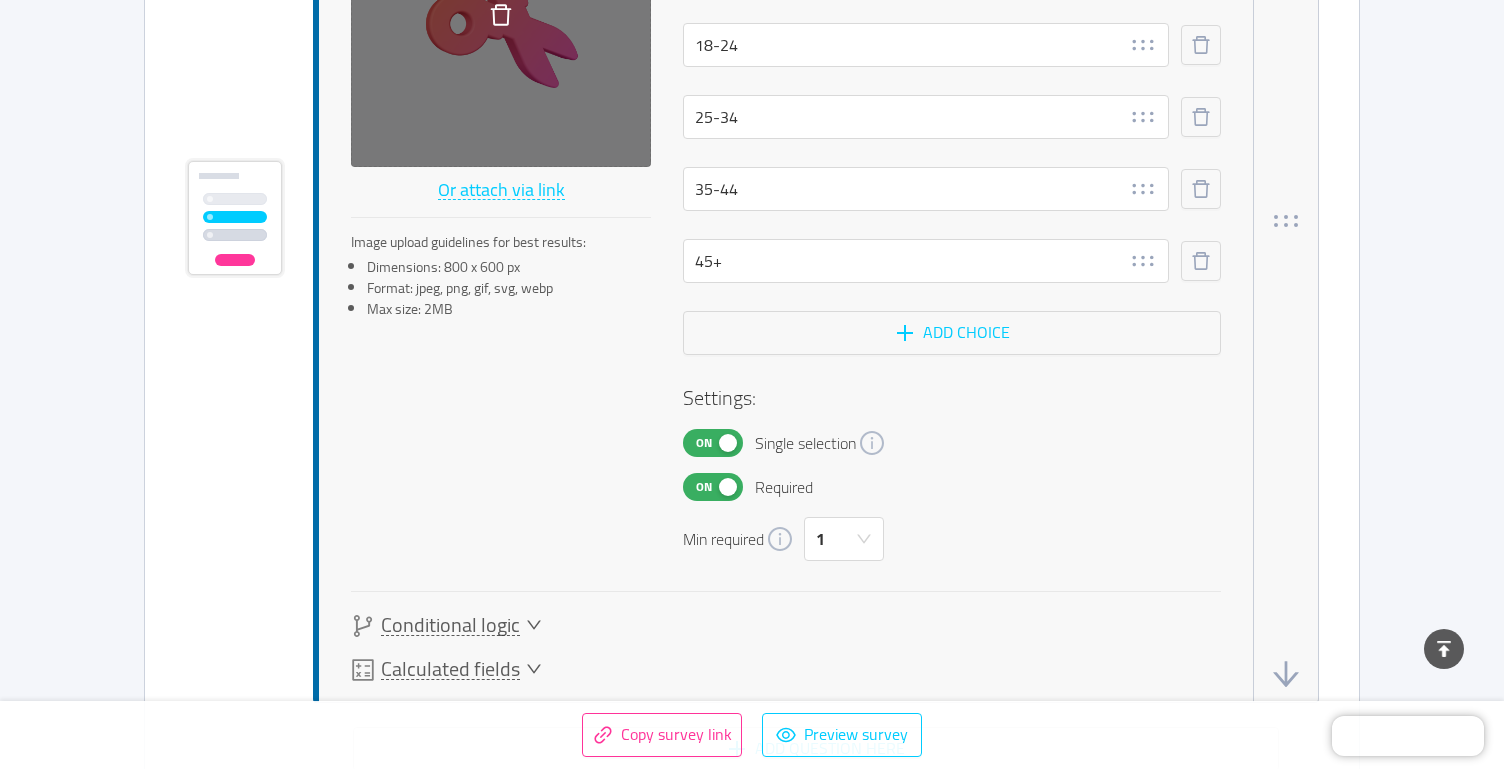 click at bounding box center [501, 17] 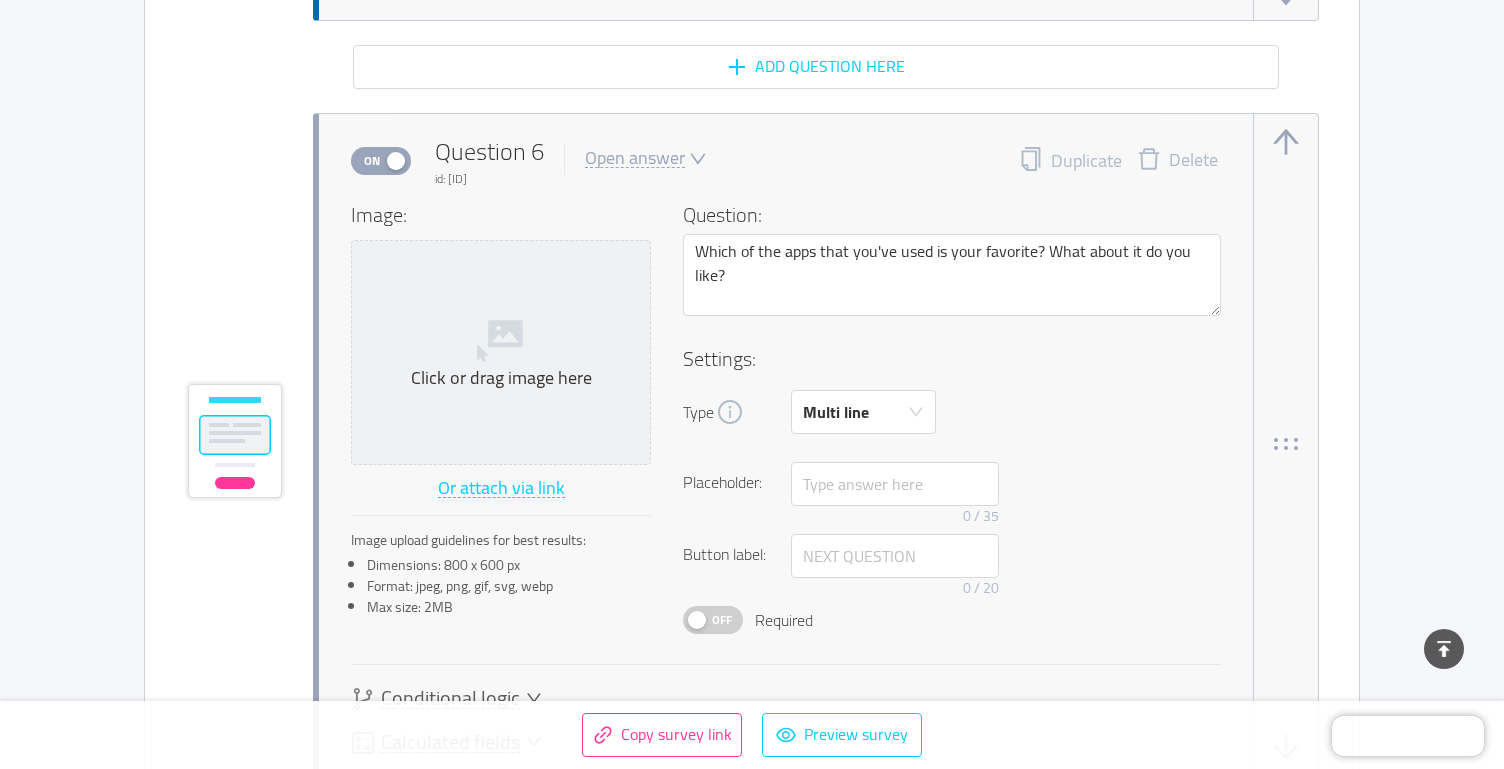 scroll, scrollTop: 6149, scrollLeft: 0, axis: vertical 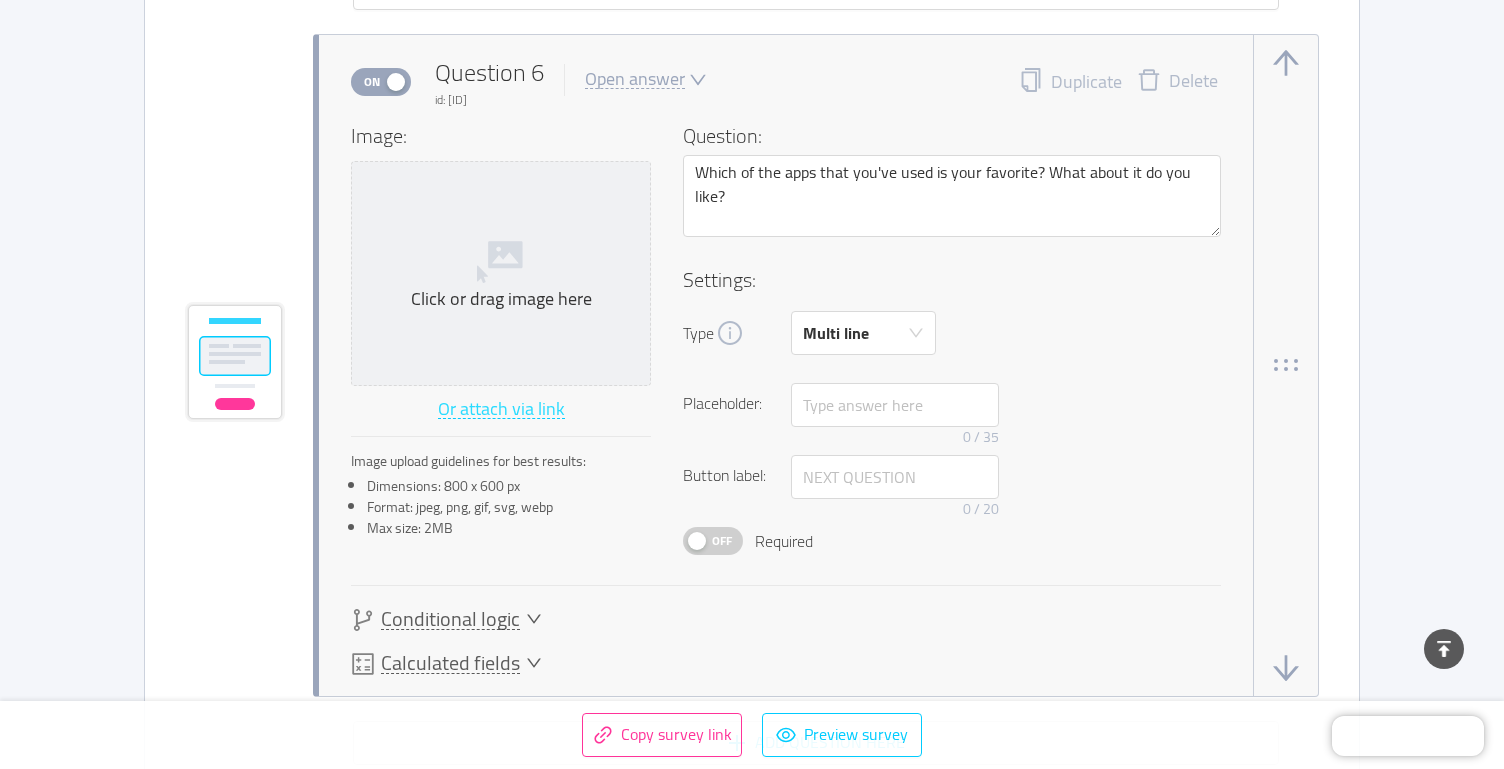 click on "Or attach via link" at bounding box center (501, 410) 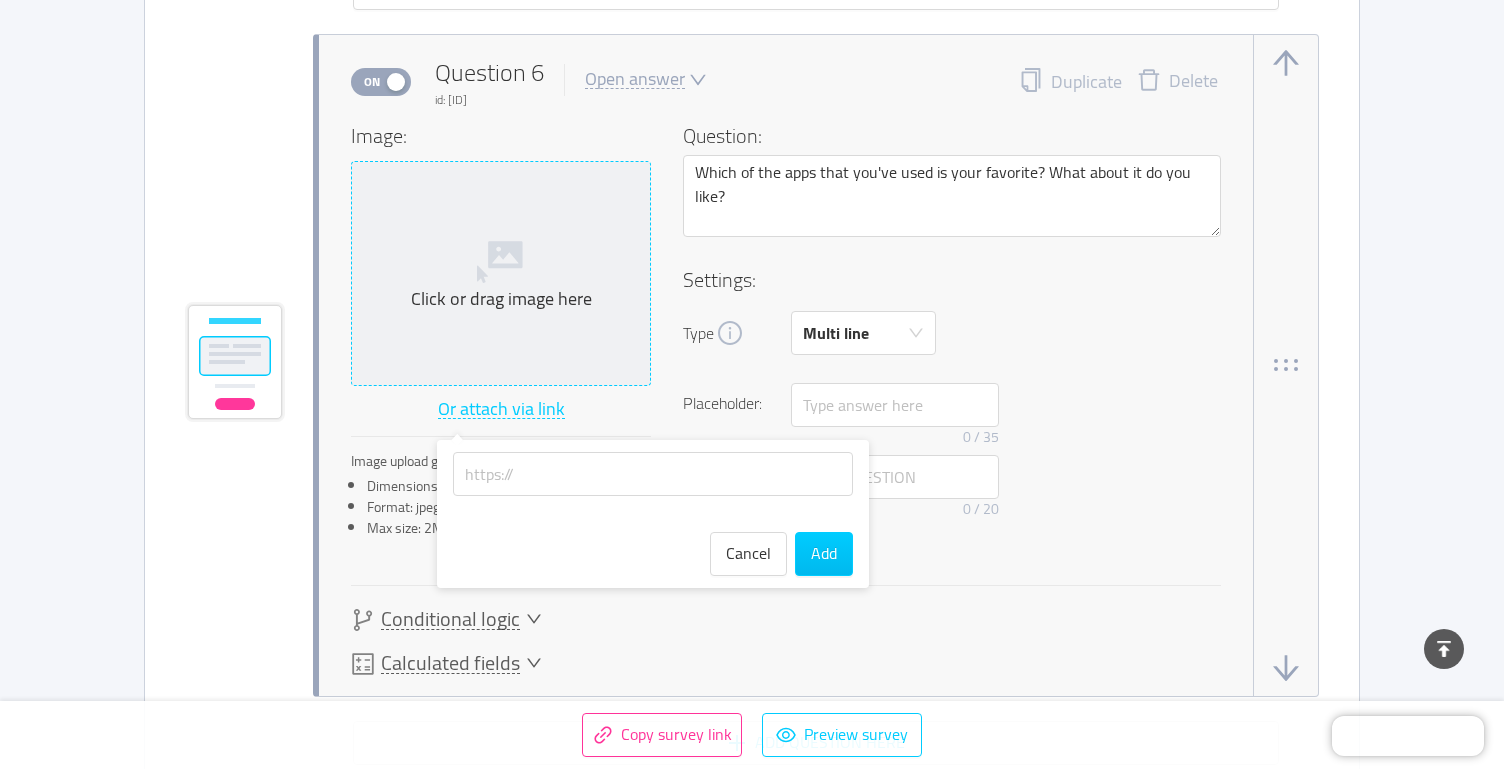 click on "Click or drag image here" at bounding box center (501, 299) 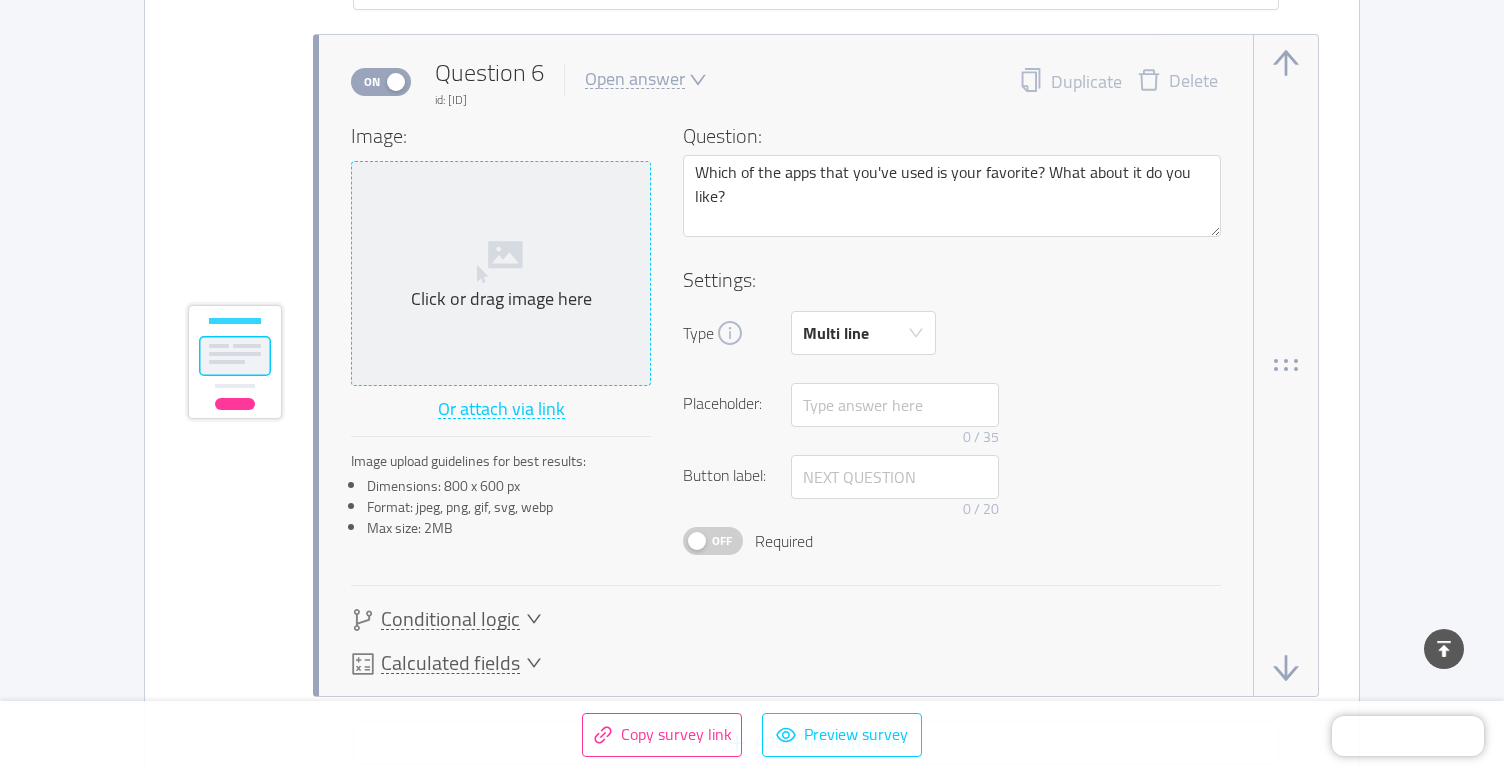 click on "Click or drag image here" at bounding box center (501, 273) 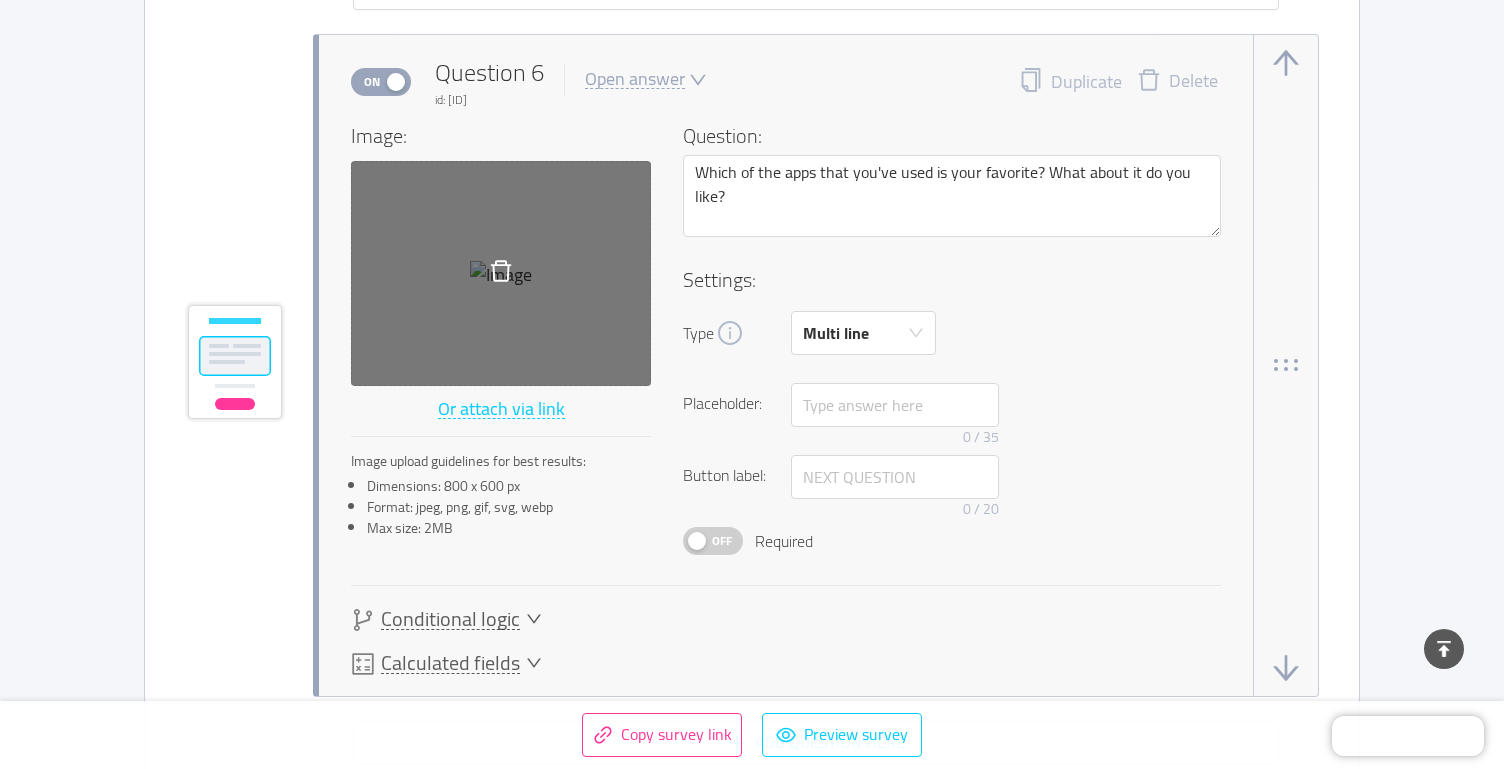 click 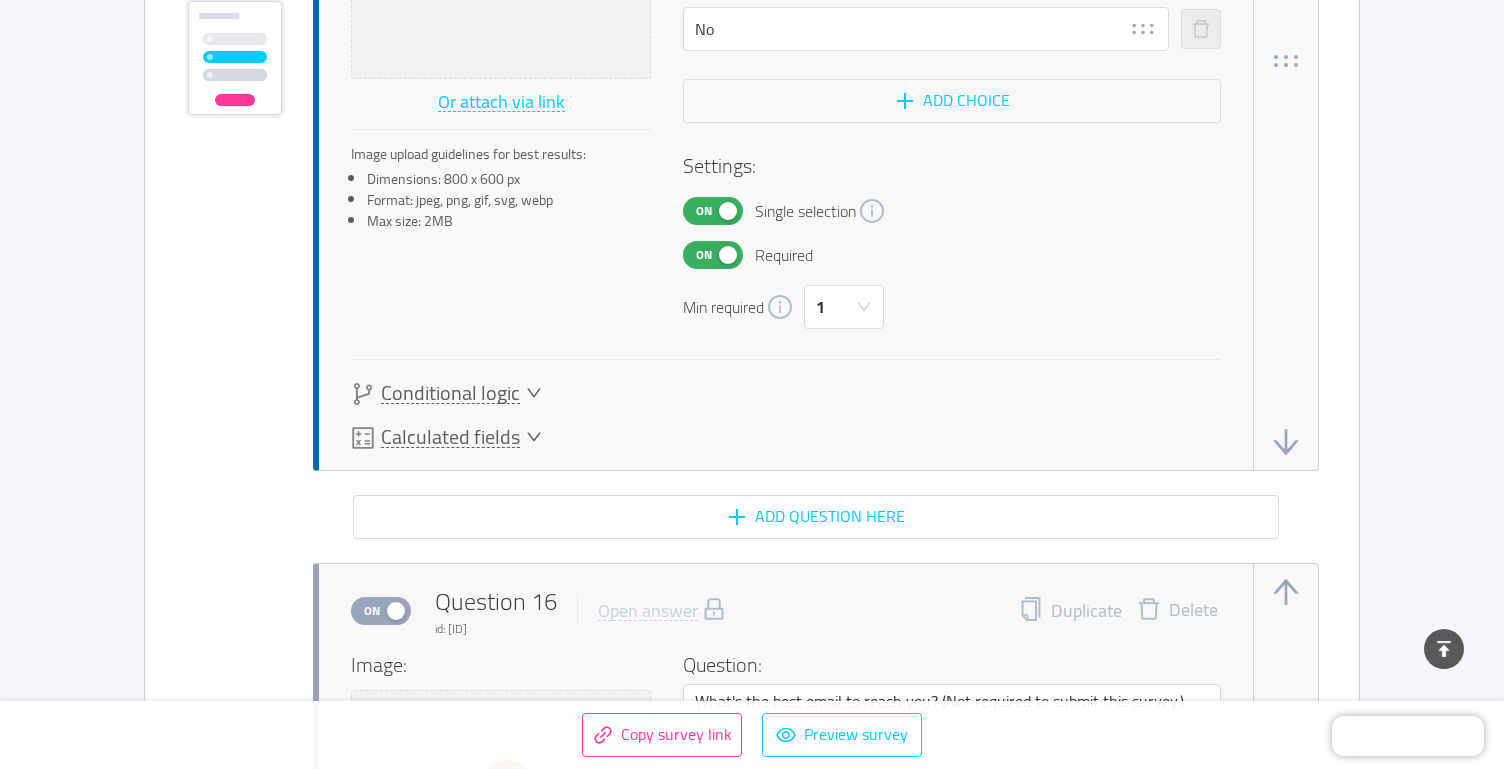 scroll, scrollTop: 15718, scrollLeft: 0, axis: vertical 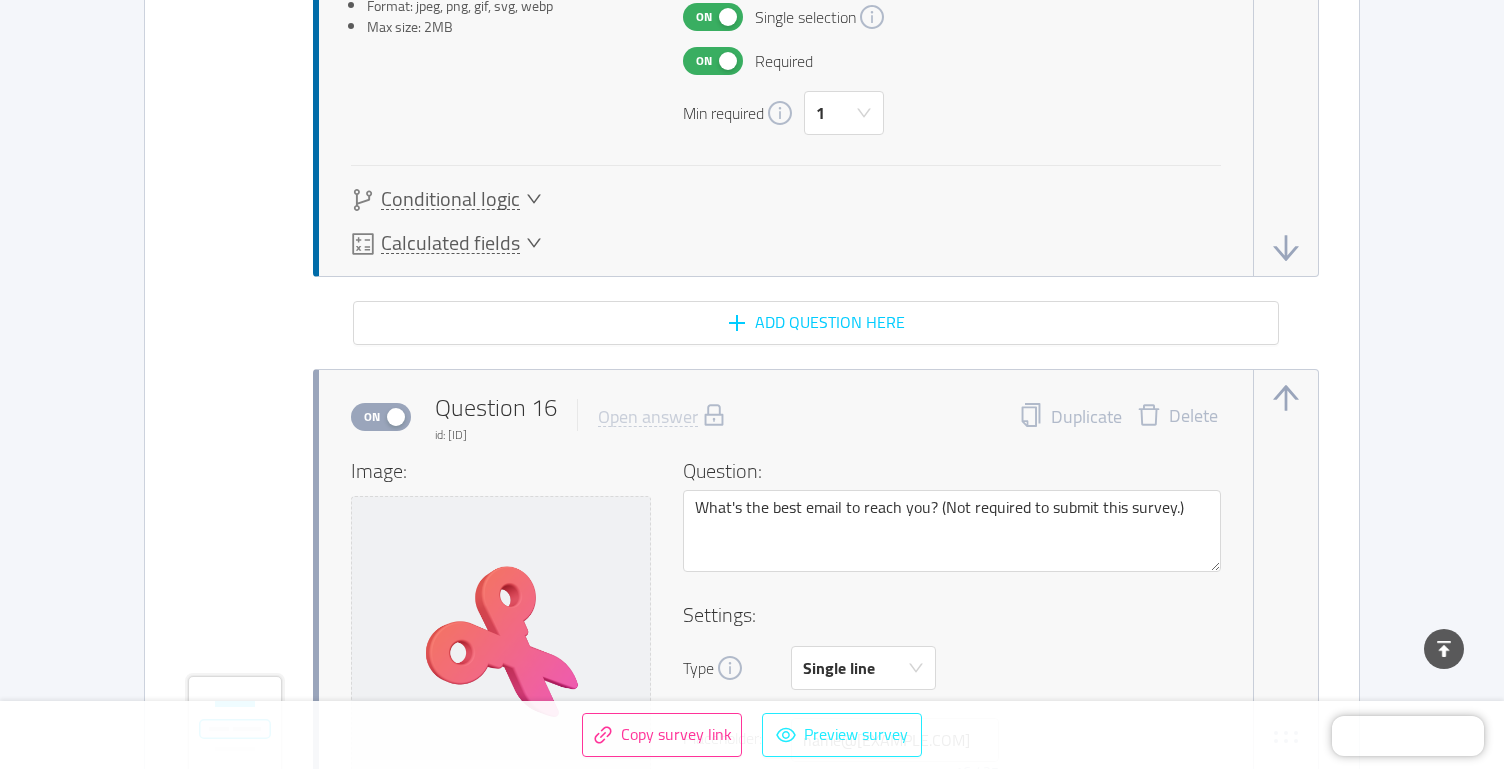 click on "Preview survey" at bounding box center (842, 735) 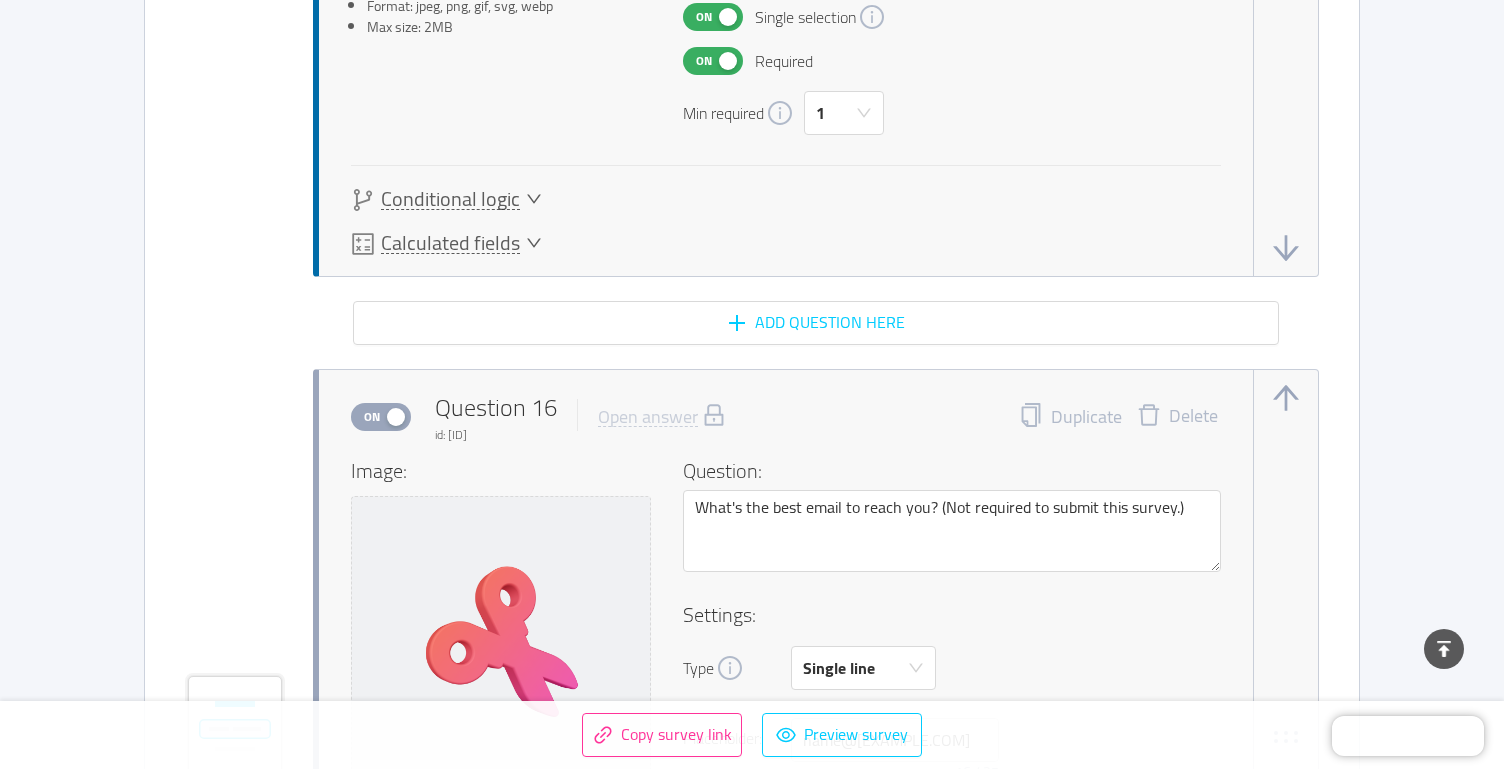 scroll, scrollTop: 6697, scrollLeft: 0, axis: vertical 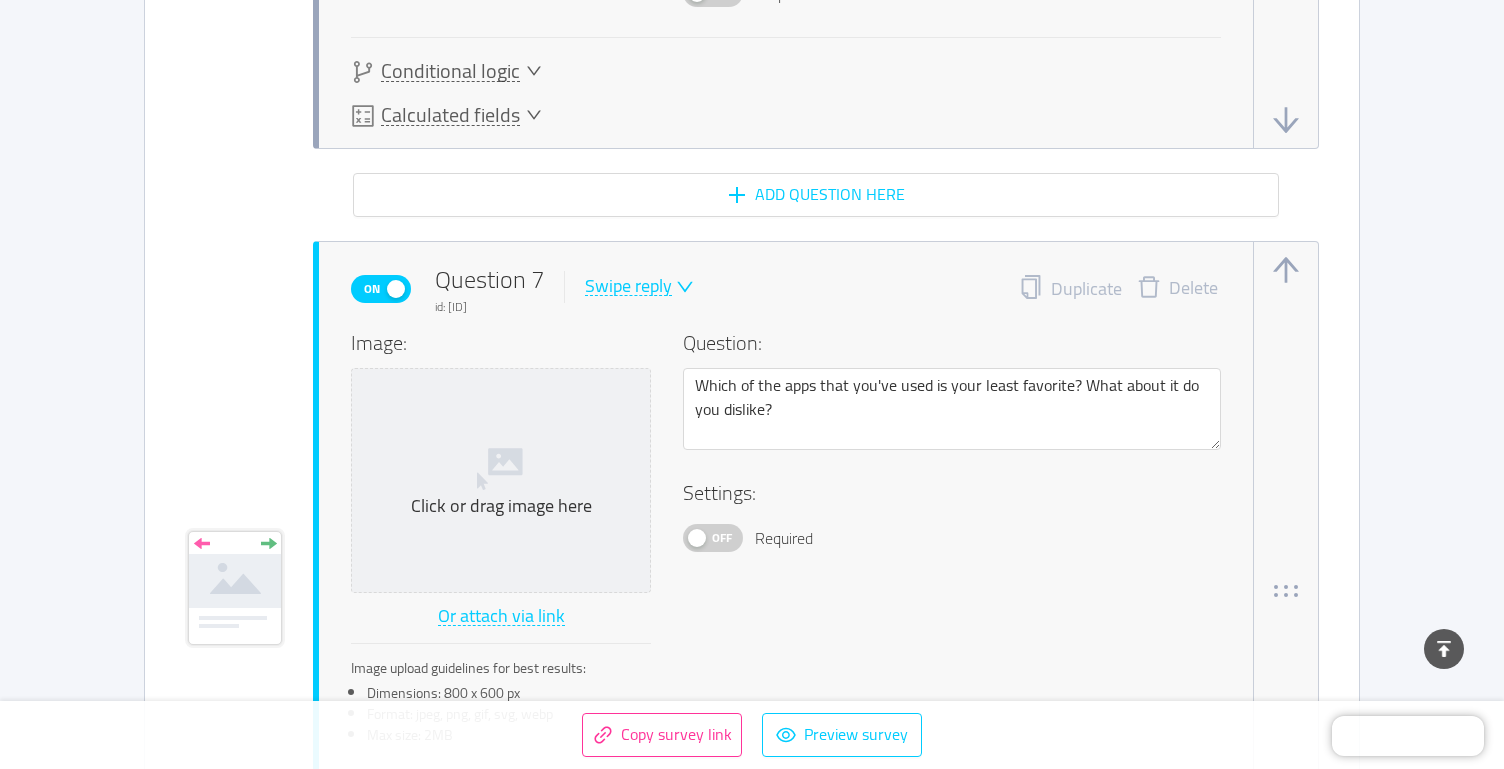click at bounding box center [683, 287] 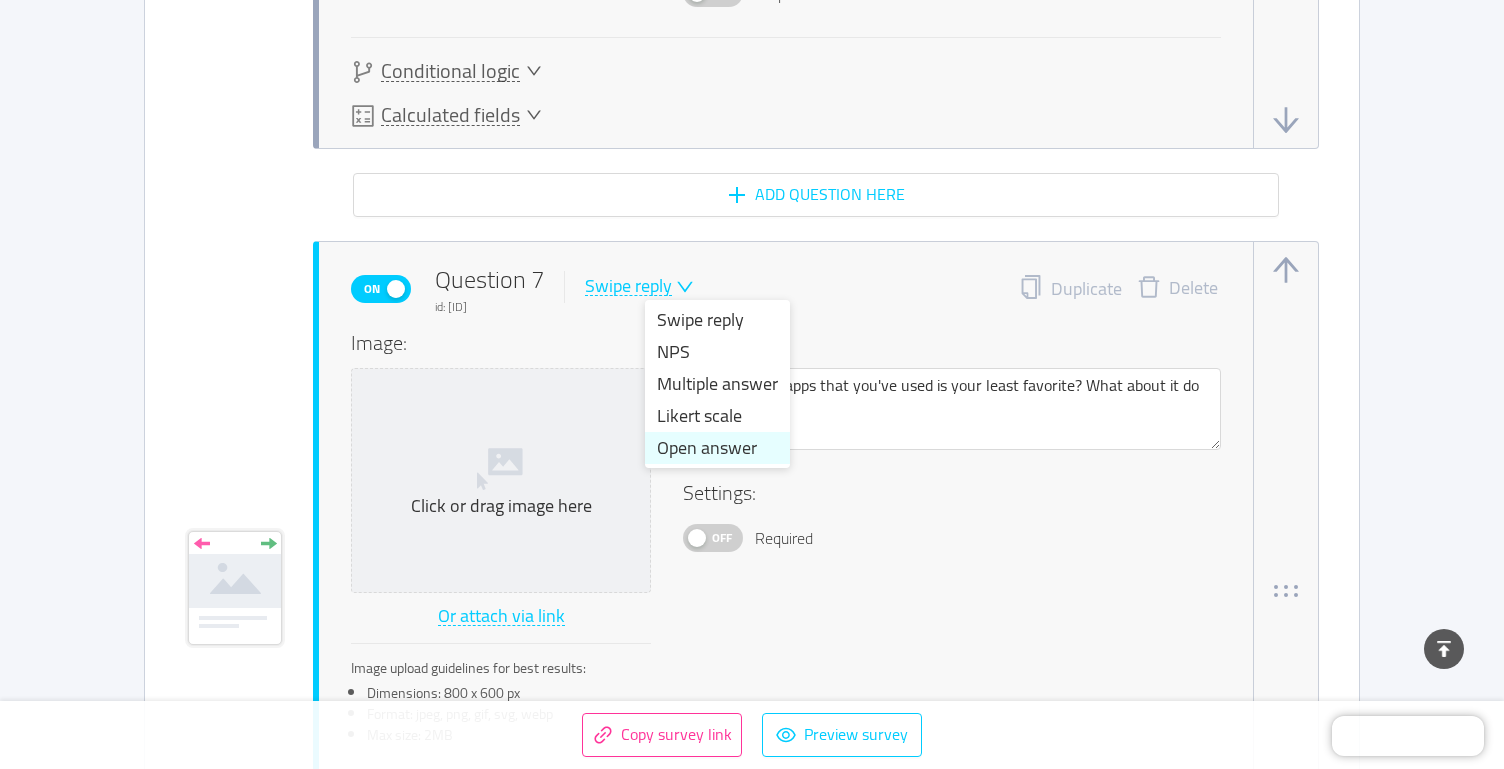 click on "Open answer" at bounding box center (717, 448) 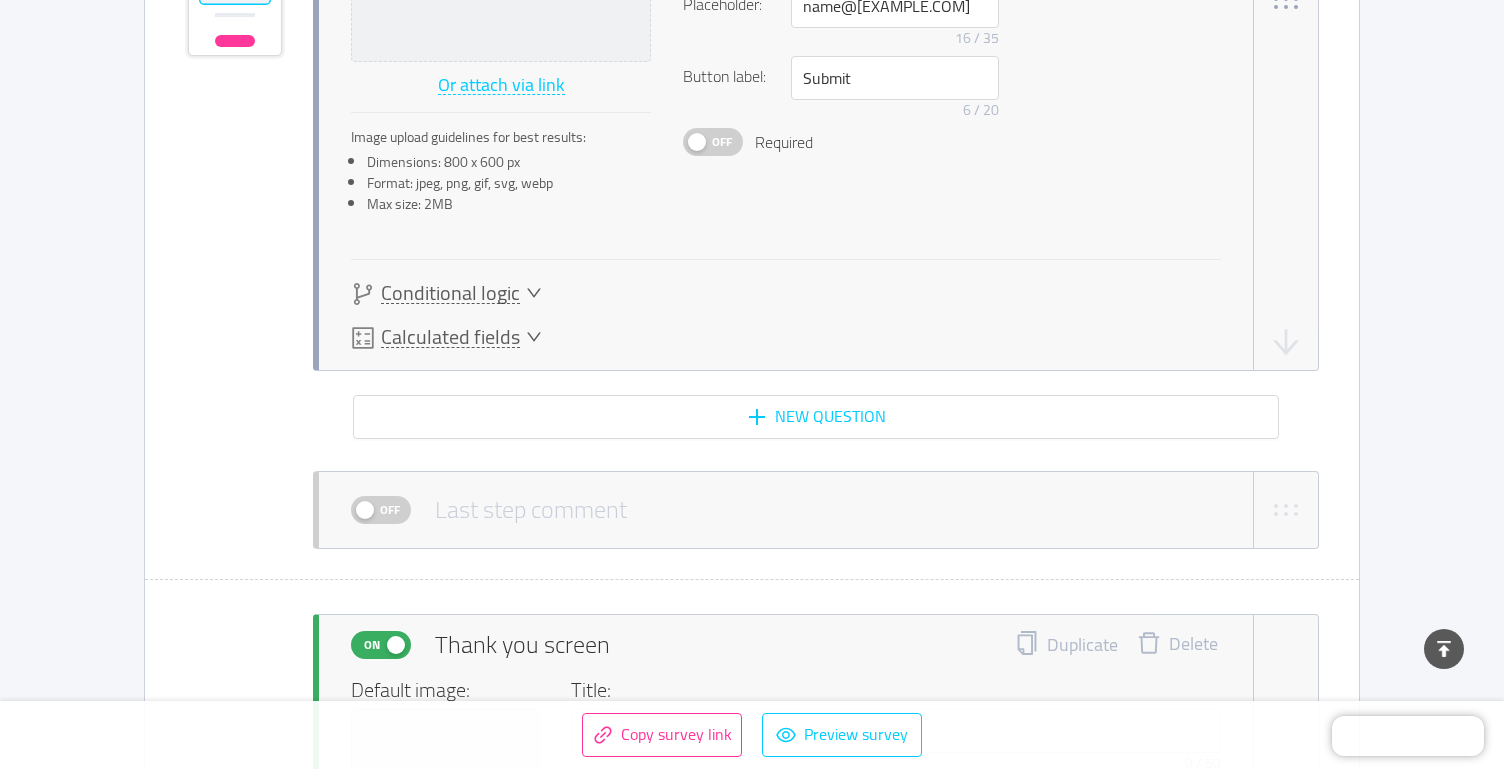 scroll, scrollTop: 16956, scrollLeft: 0, axis: vertical 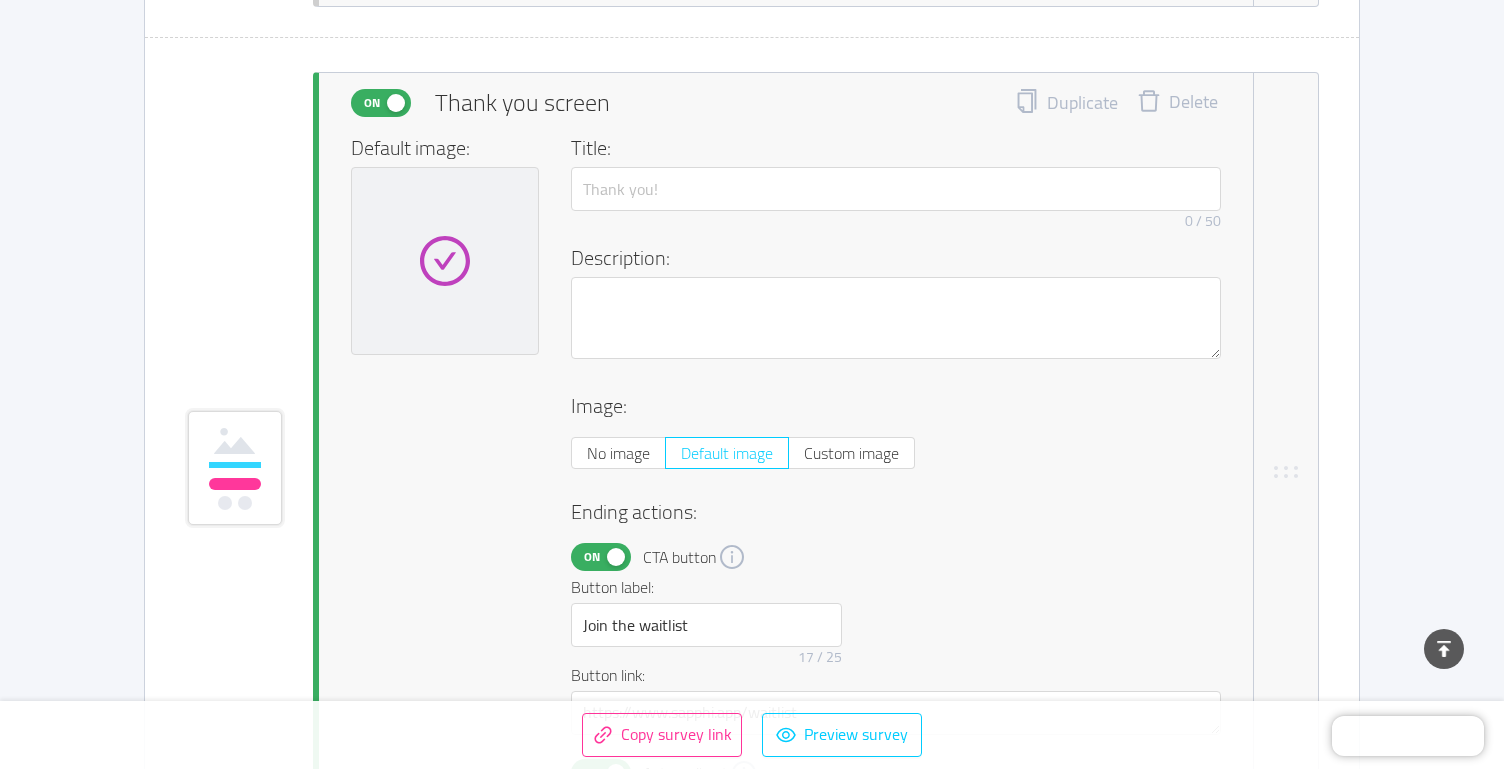 click at bounding box center [445, 261] 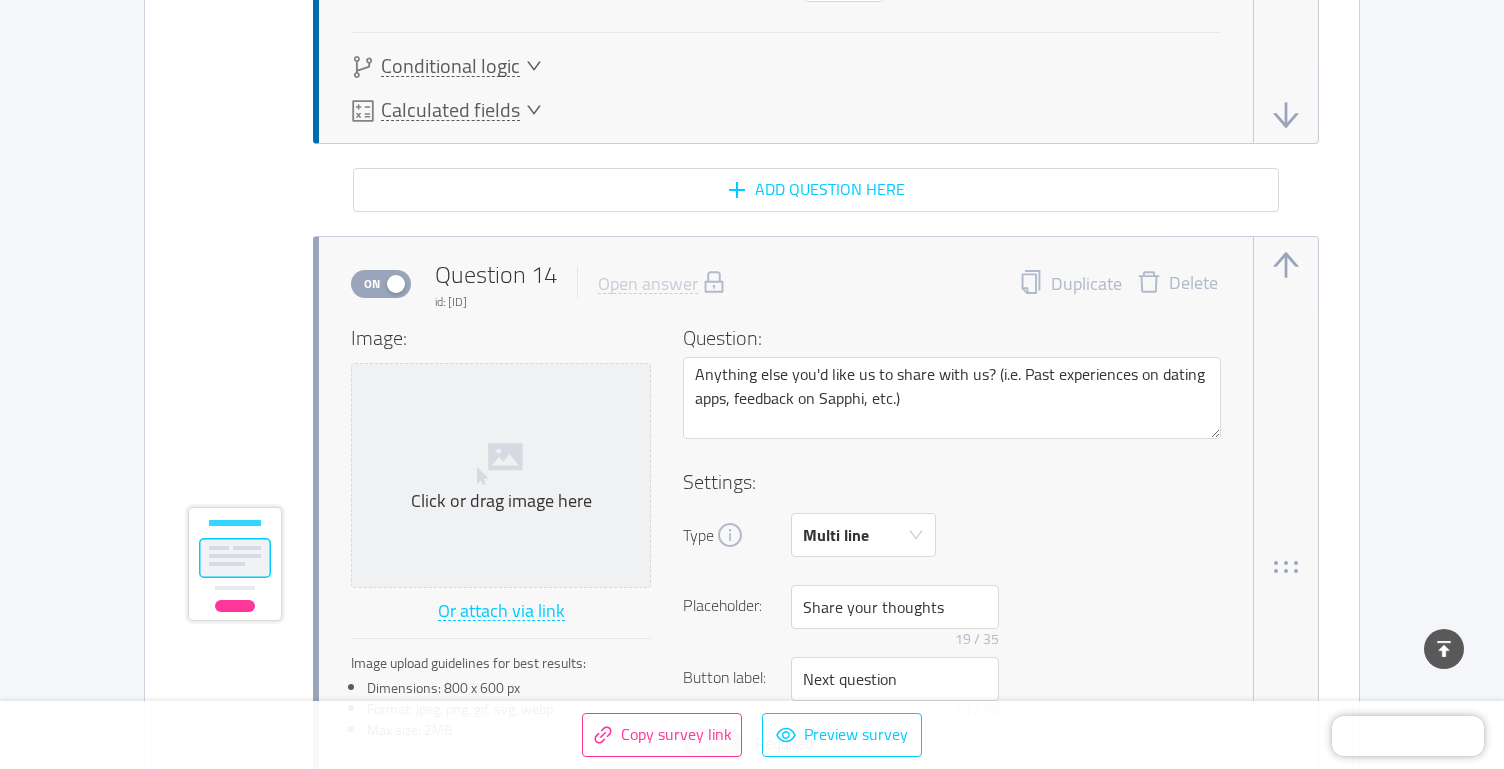 scroll, scrollTop: 14171, scrollLeft: 0, axis: vertical 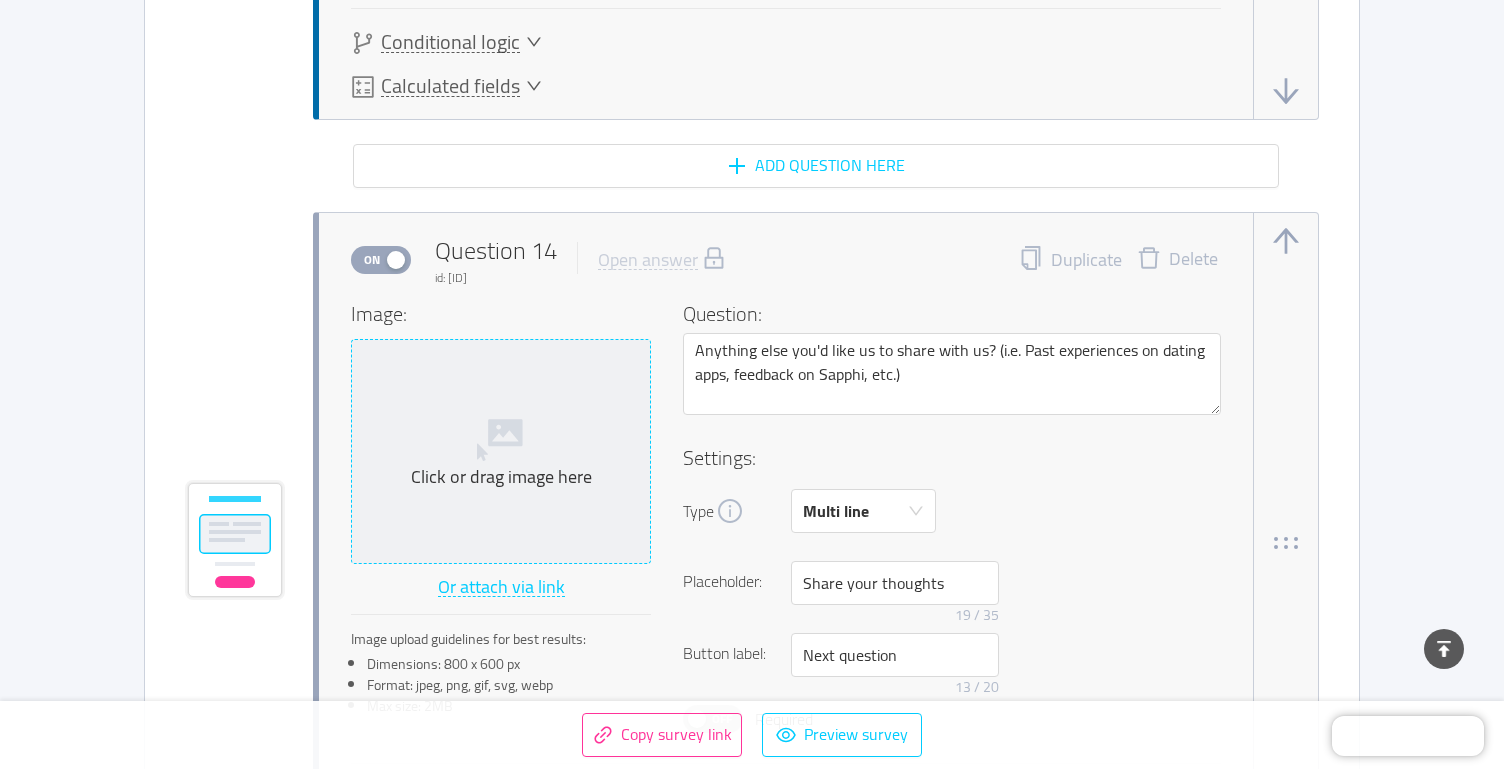 click on "Click or drag image here" at bounding box center [501, 477] 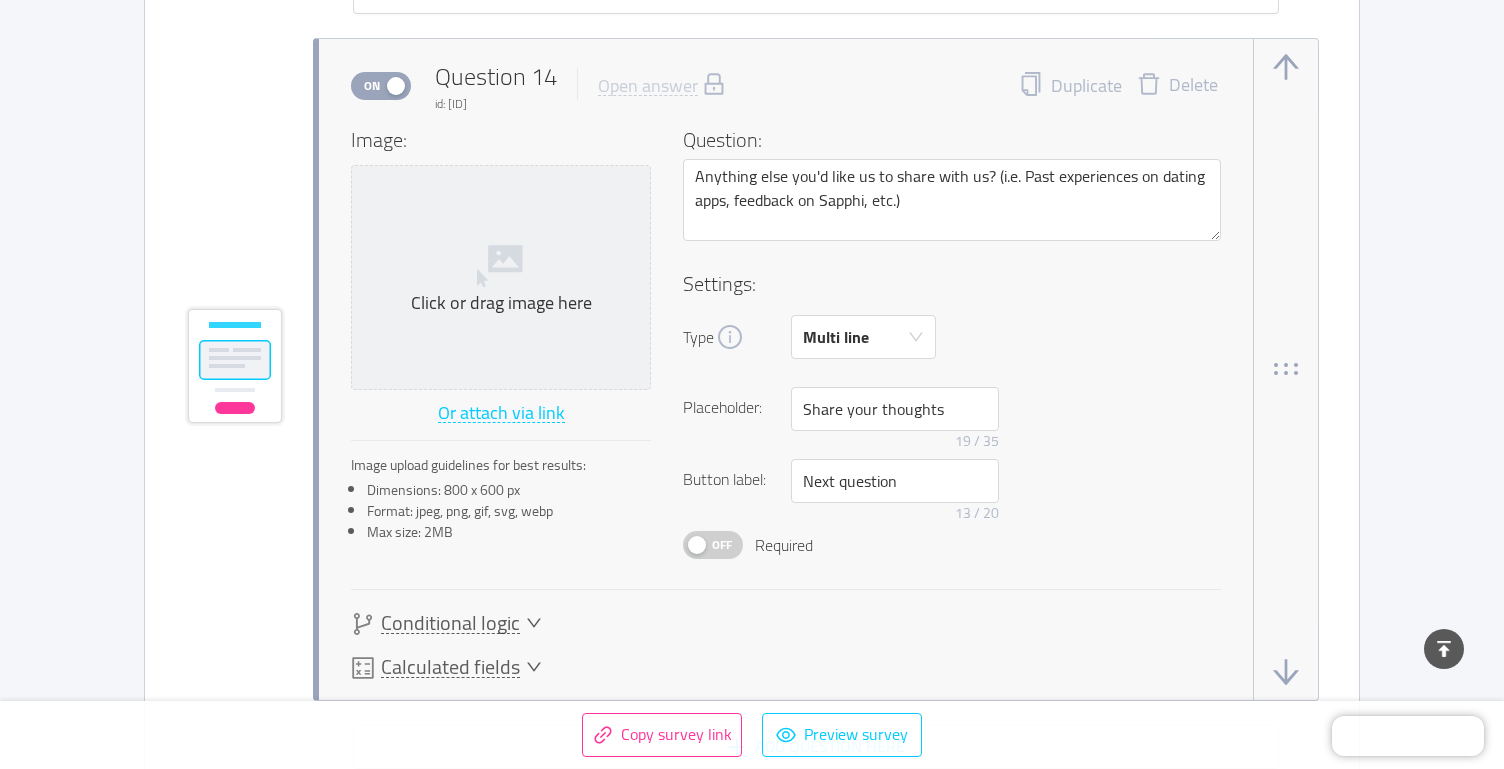 scroll, scrollTop: 14373, scrollLeft: 0, axis: vertical 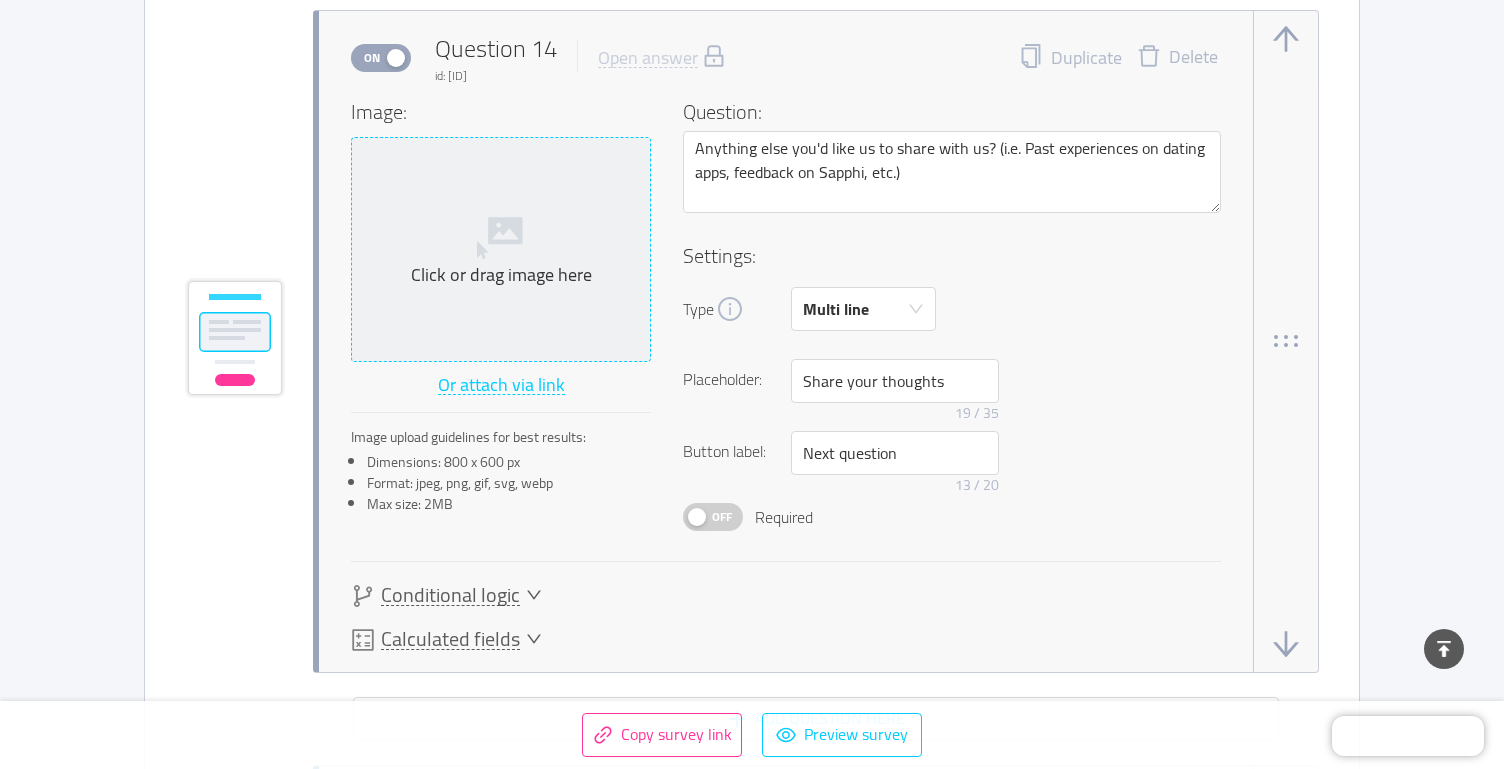 click on "Click or drag image here" at bounding box center [501, 249] 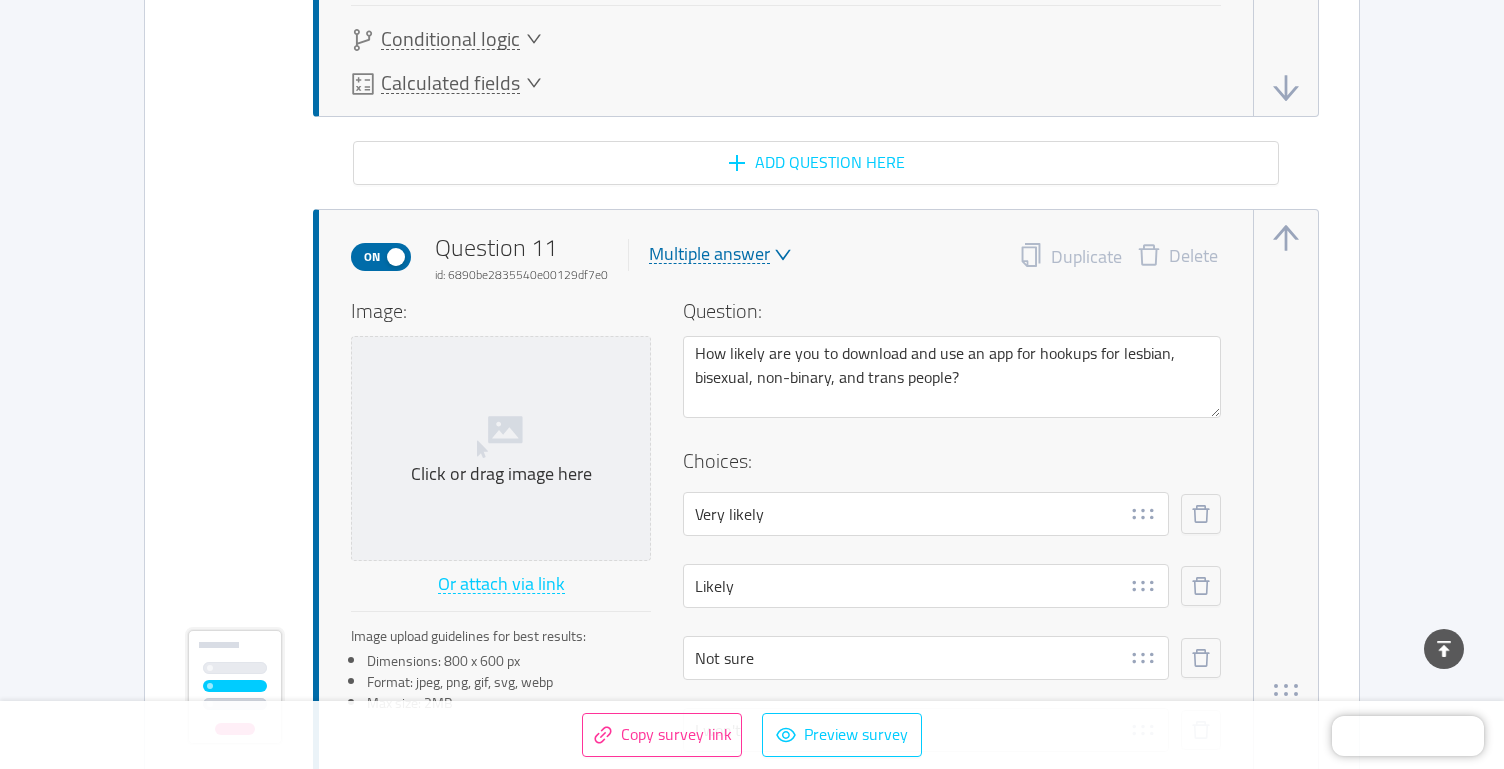 scroll, scrollTop: 10862, scrollLeft: 0, axis: vertical 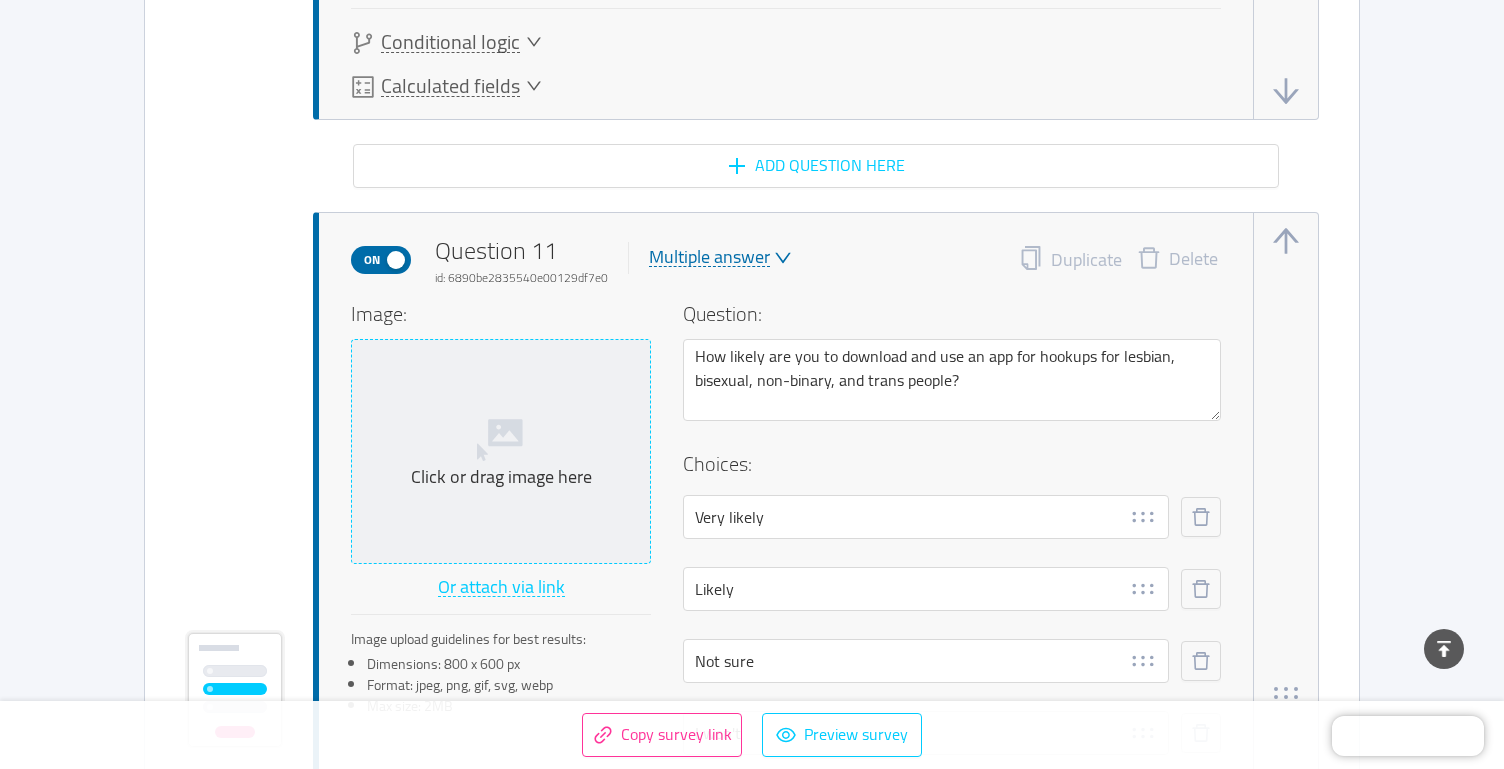 click 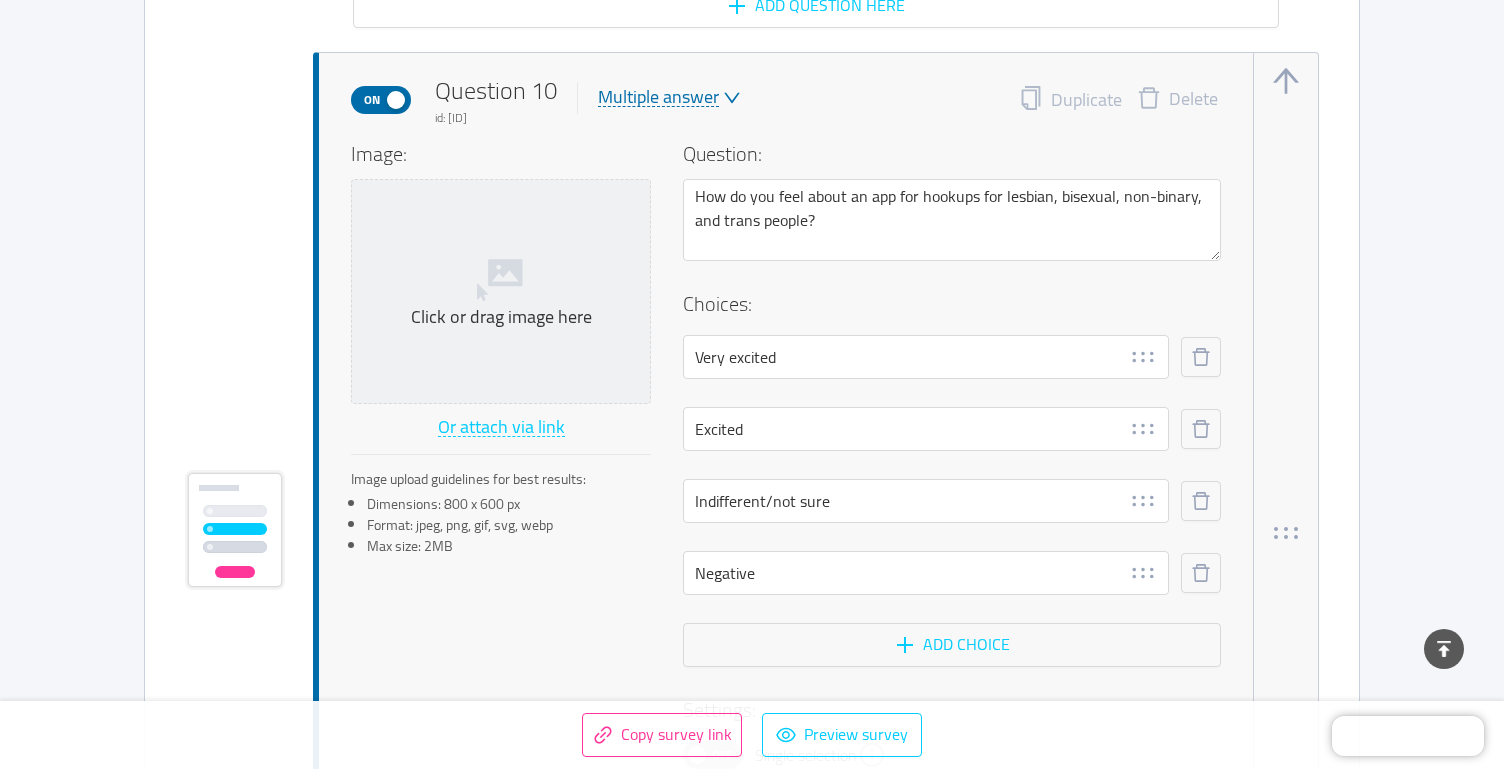 scroll, scrollTop: 9950, scrollLeft: 0, axis: vertical 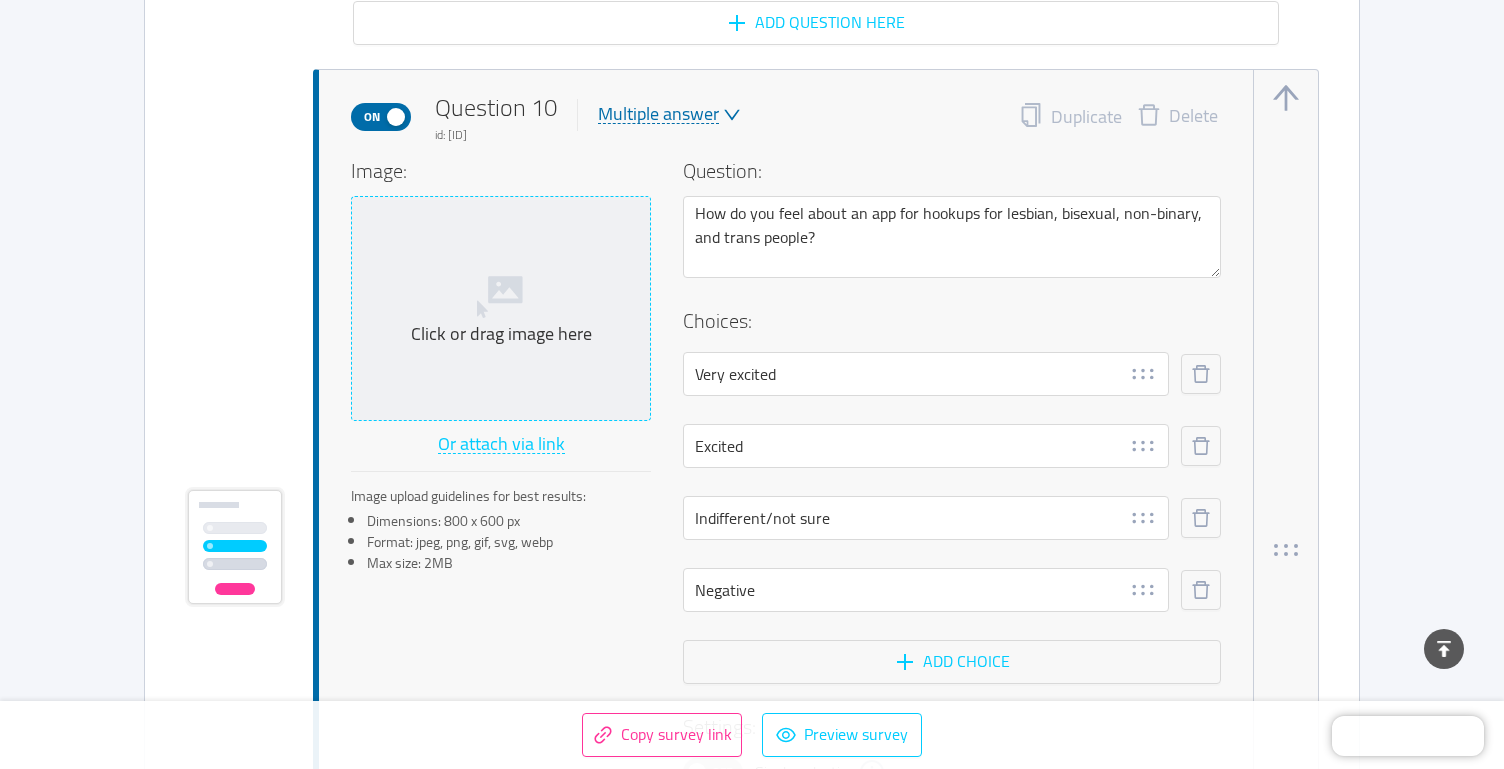 click on "Click or drag image here" at bounding box center [501, 308] 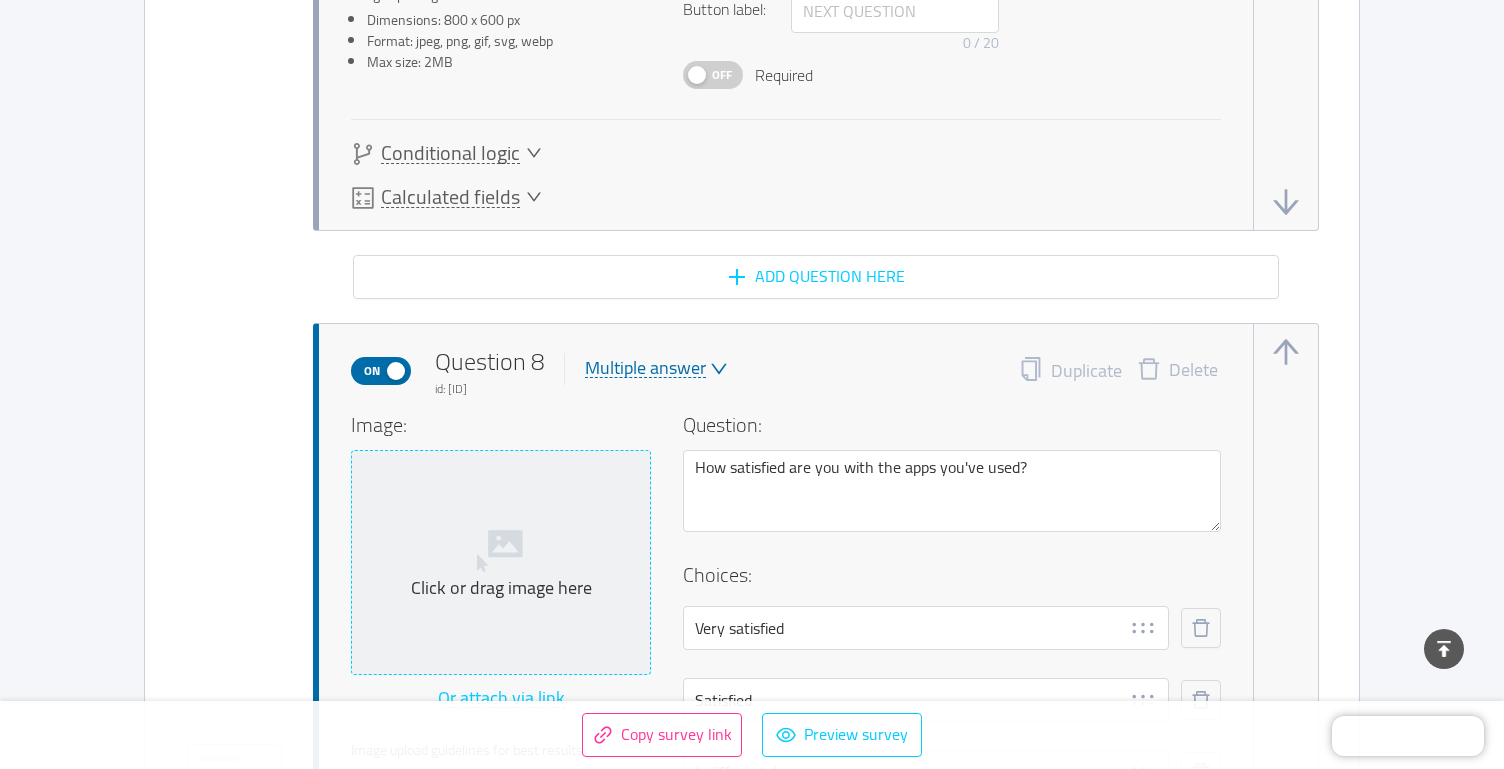 scroll, scrollTop: 7369, scrollLeft: 0, axis: vertical 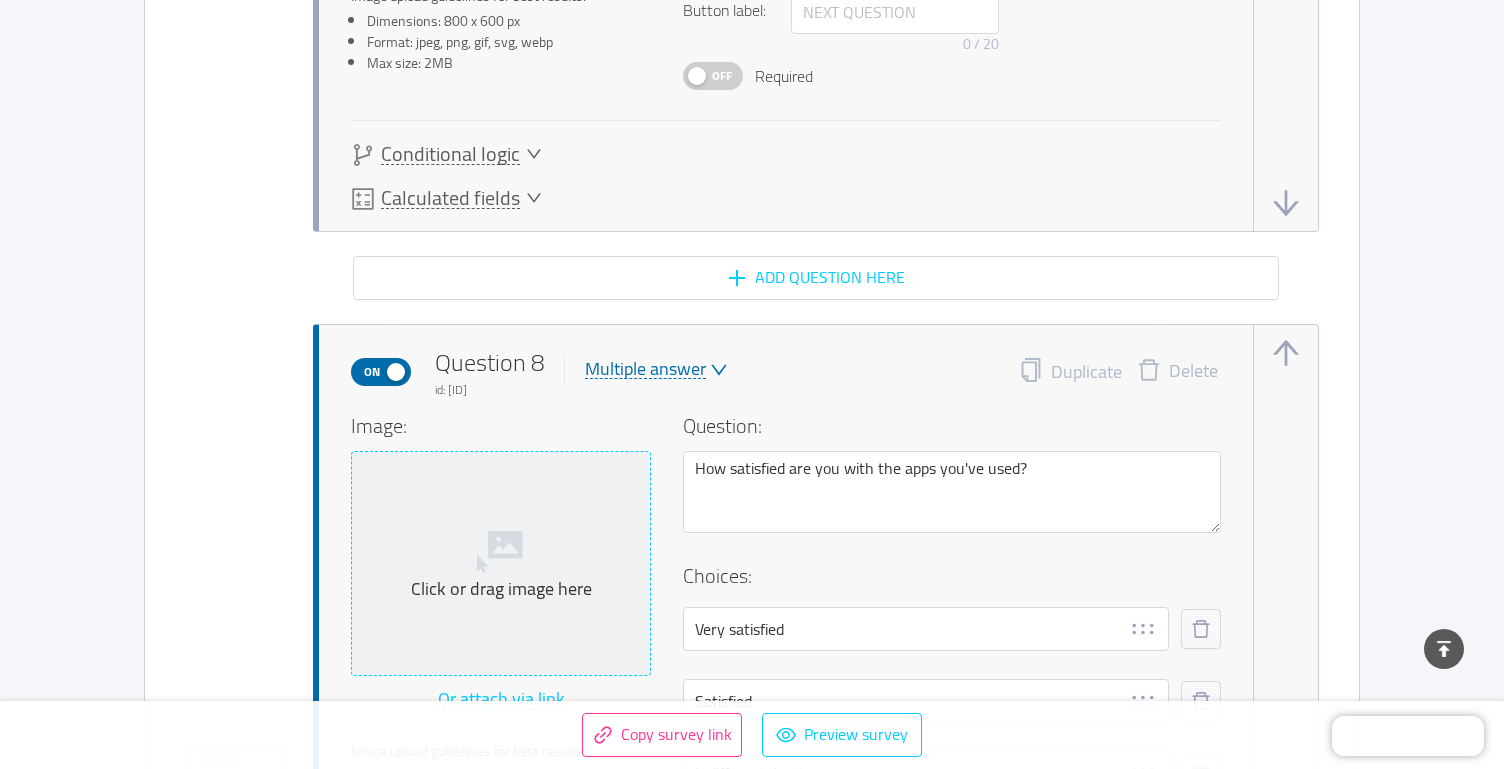 click 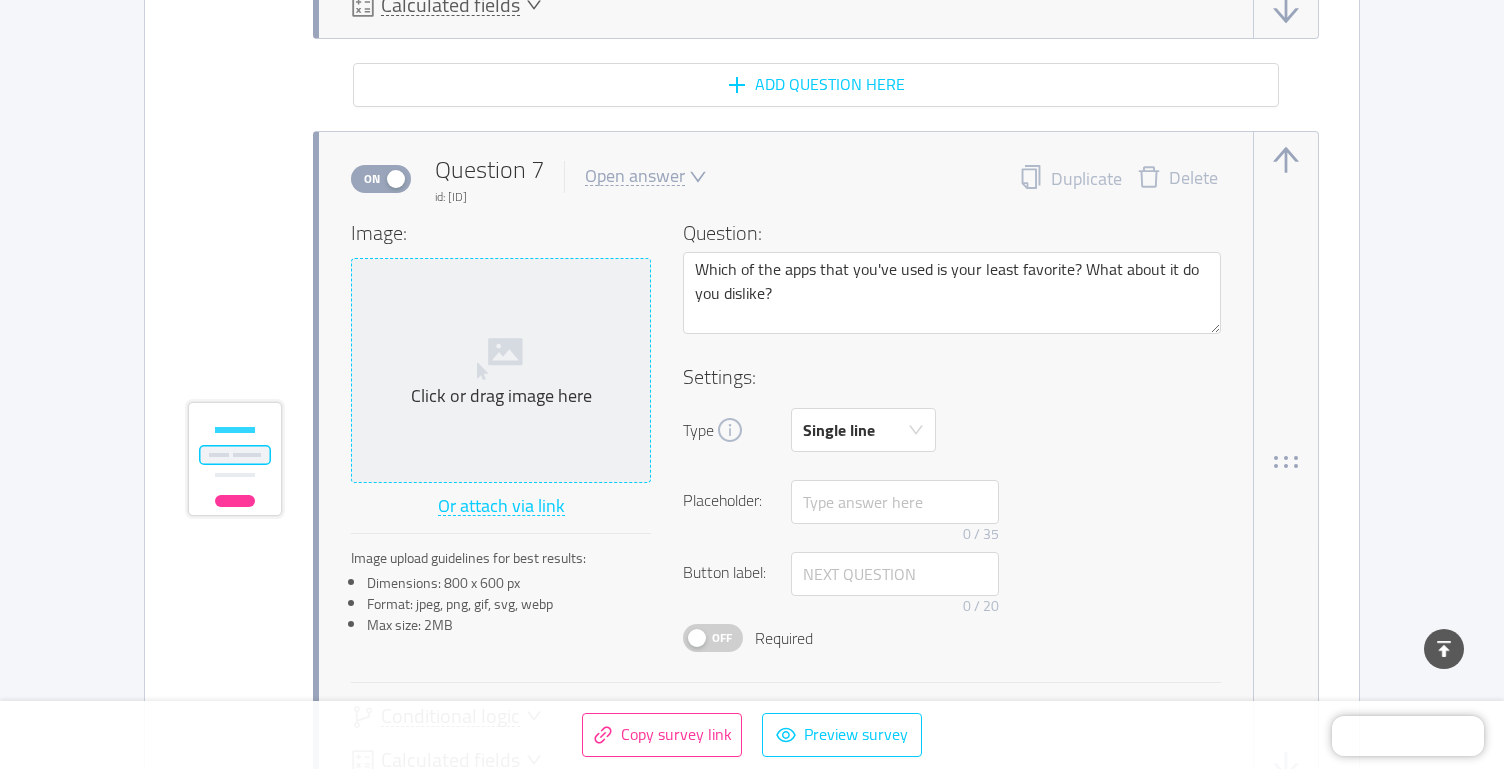 scroll, scrollTop: 6799, scrollLeft: 0, axis: vertical 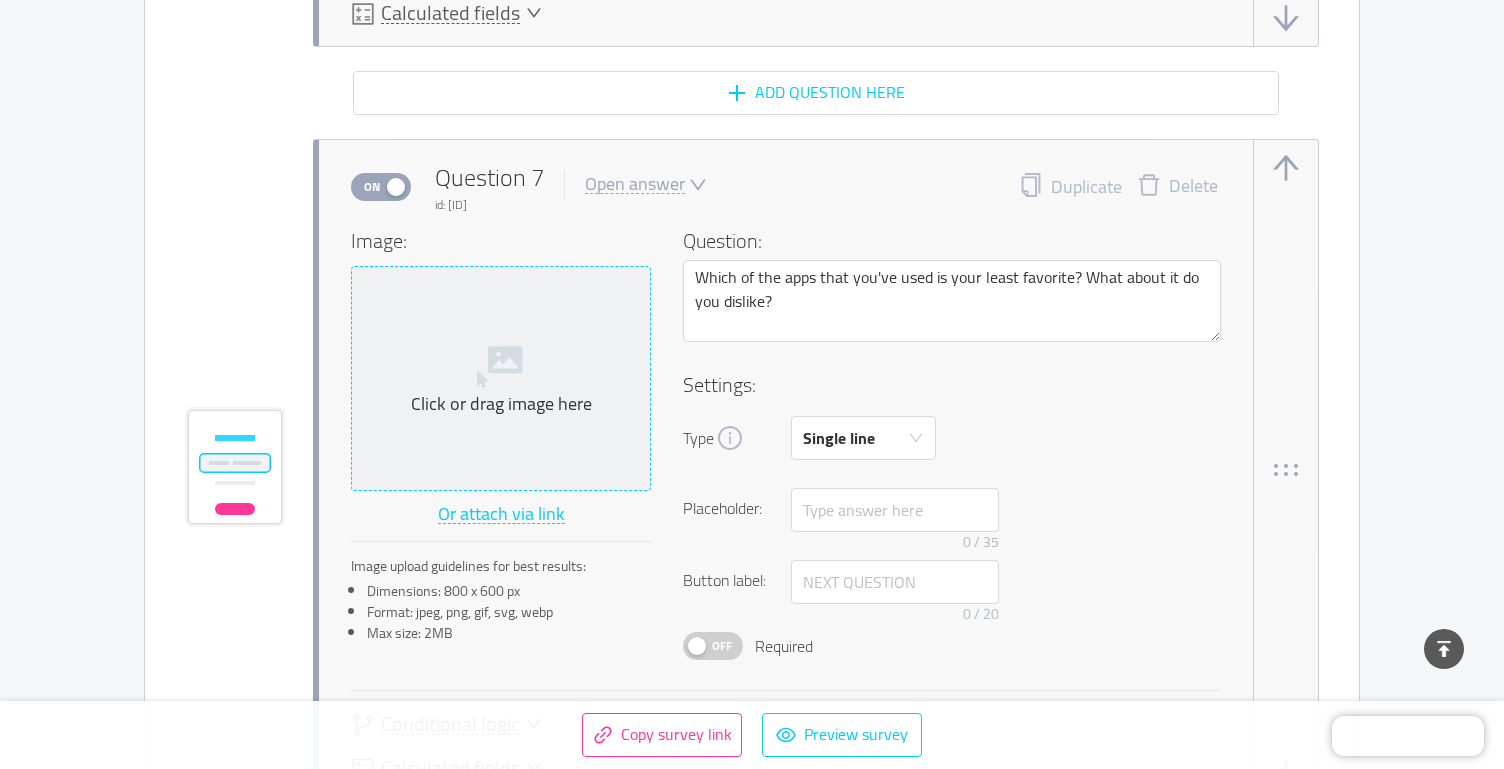 click on "Click or drag image here" at bounding box center [501, 378] 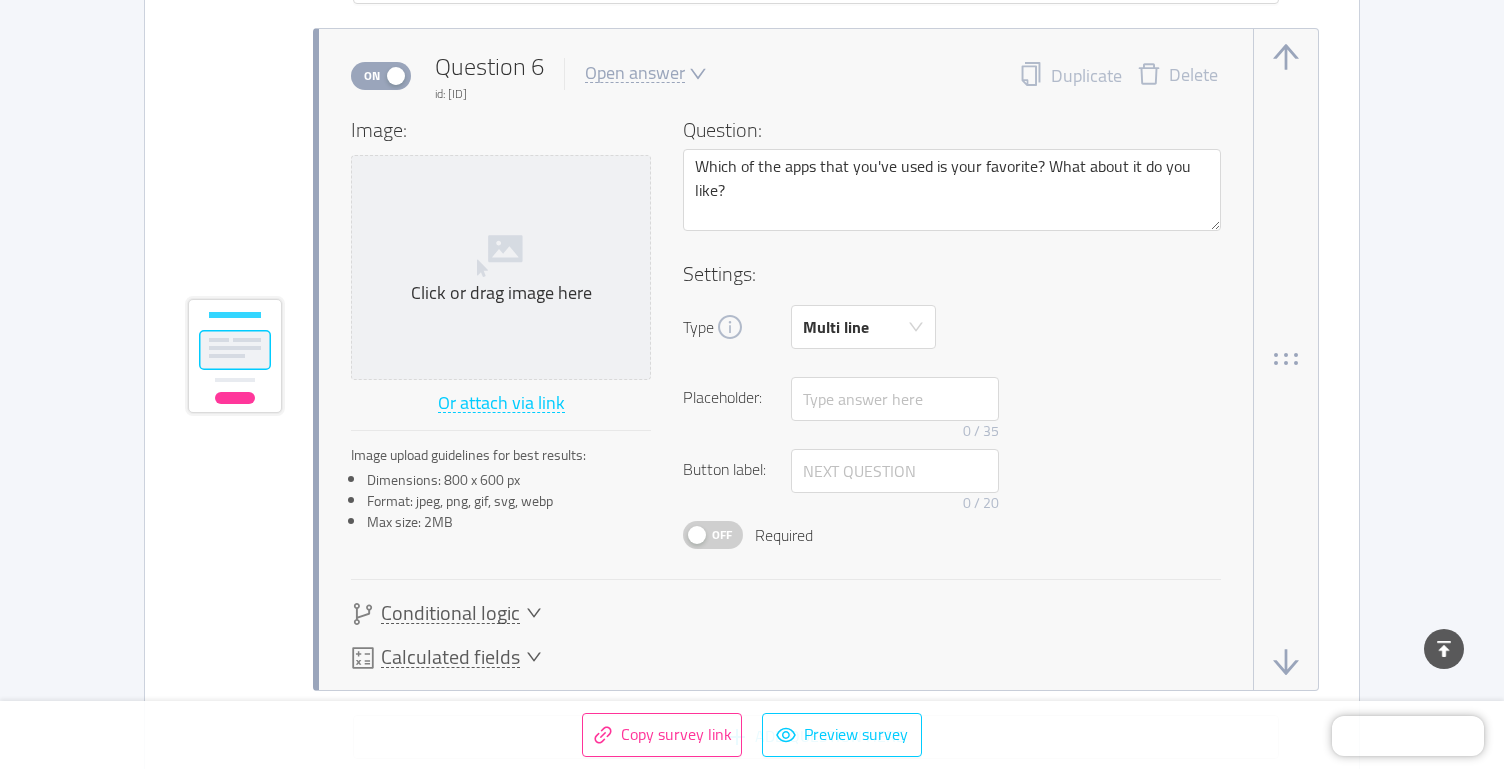 scroll, scrollTop: 6122, scrollLeft: 0, axis: vertical 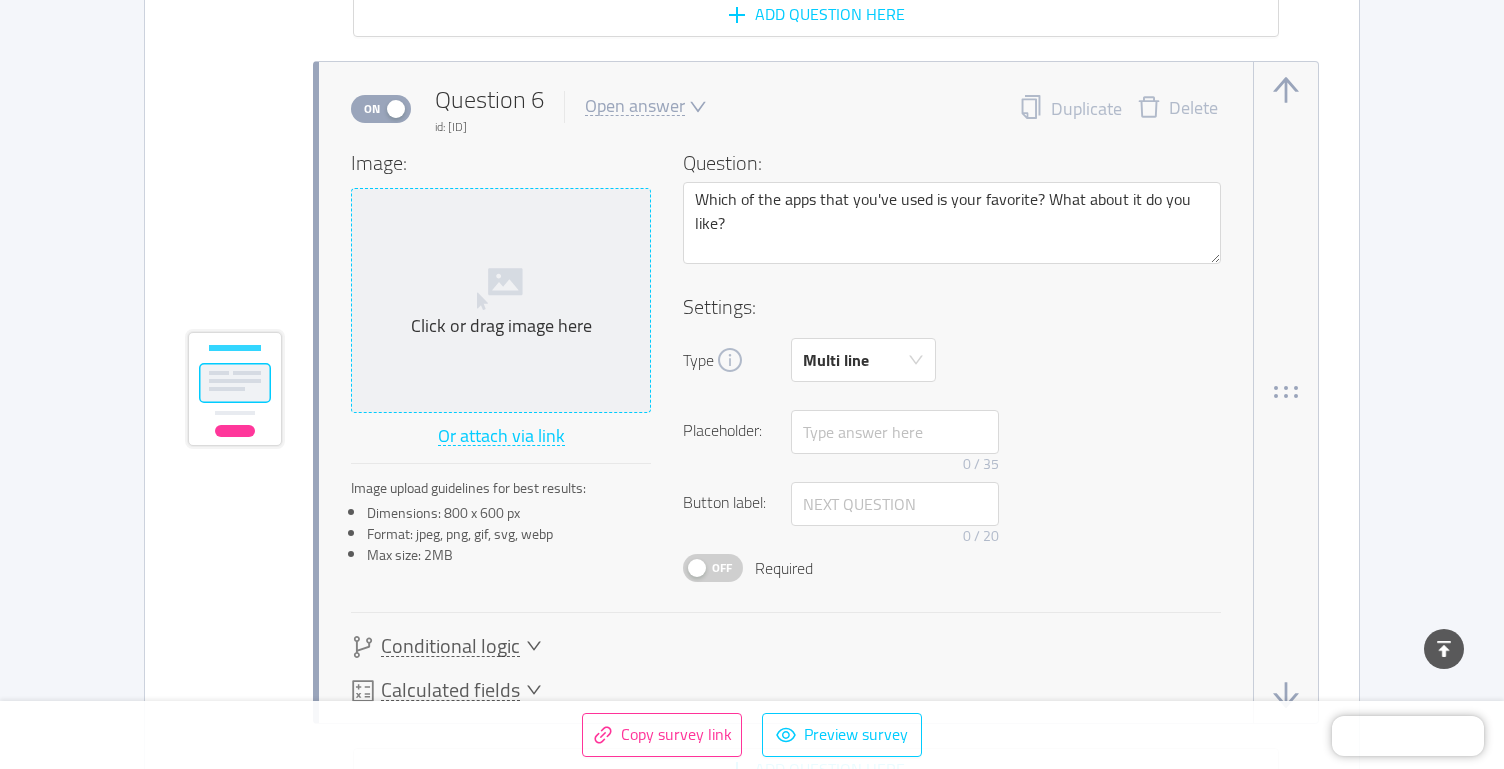 click on "Click or drag image here" at bounding box center [501, 300] 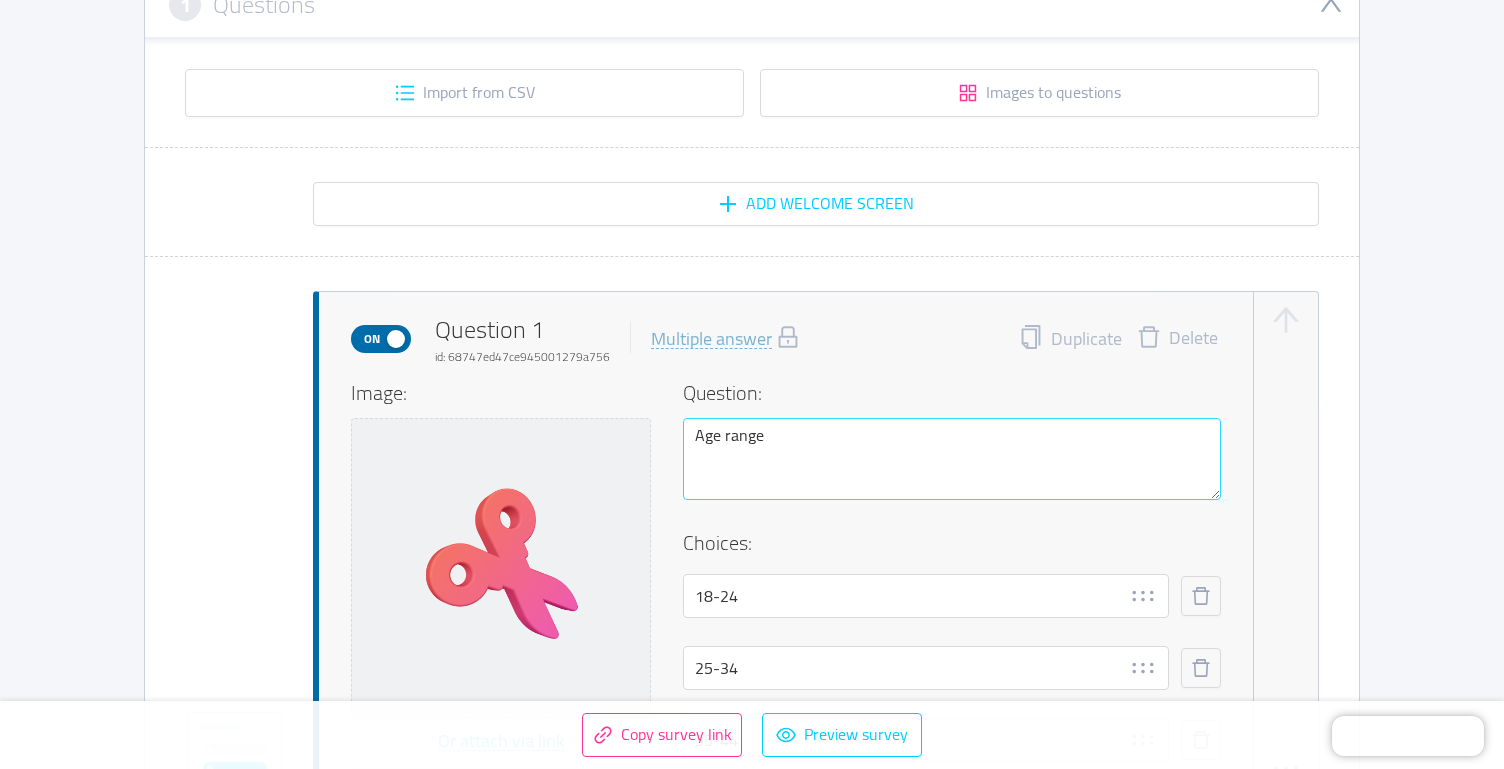 scroll, scrollTop: 0, scrollLeft: 0, axis: both 